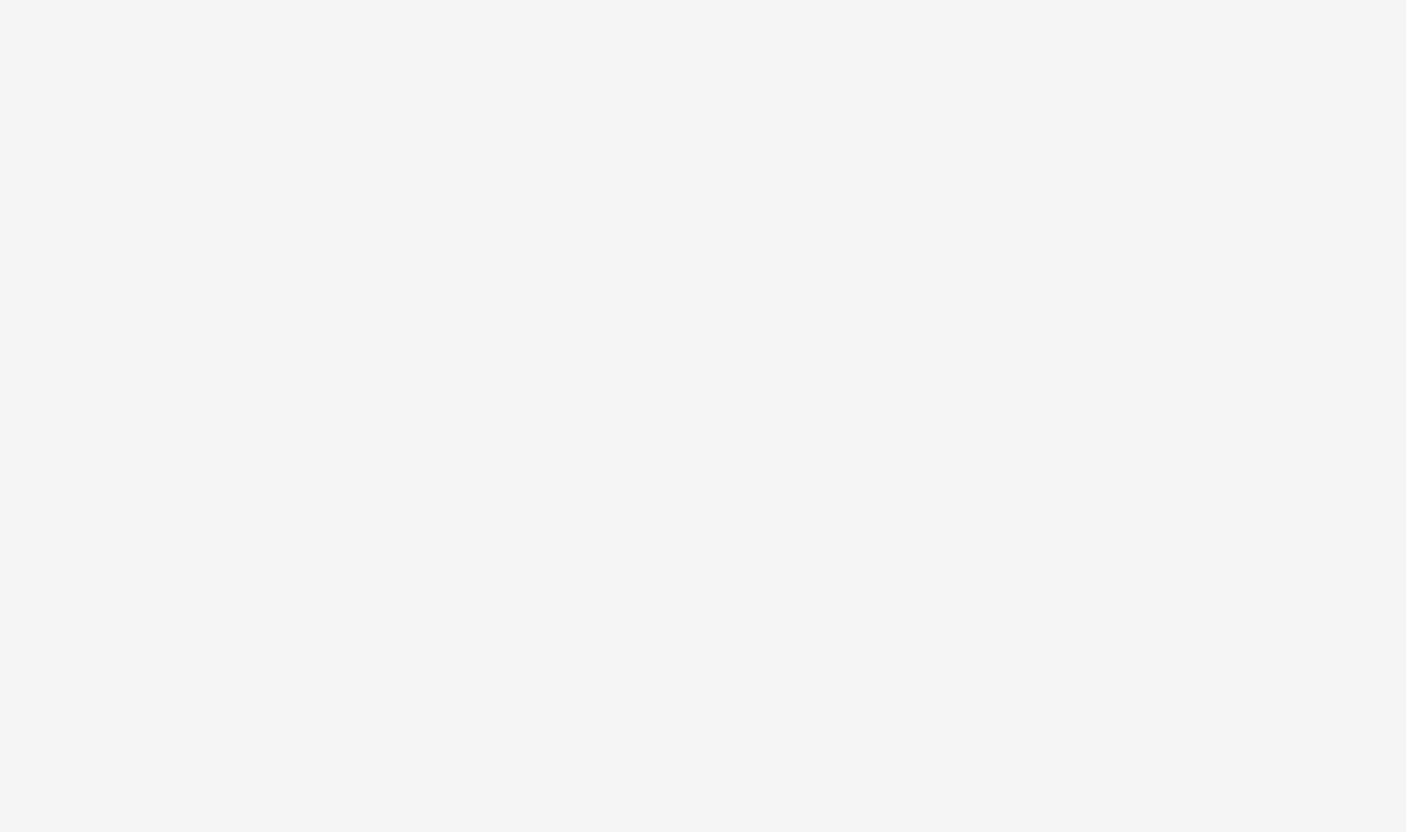scroll, scrollTop: 0, scrollLeft: 0, axis: both 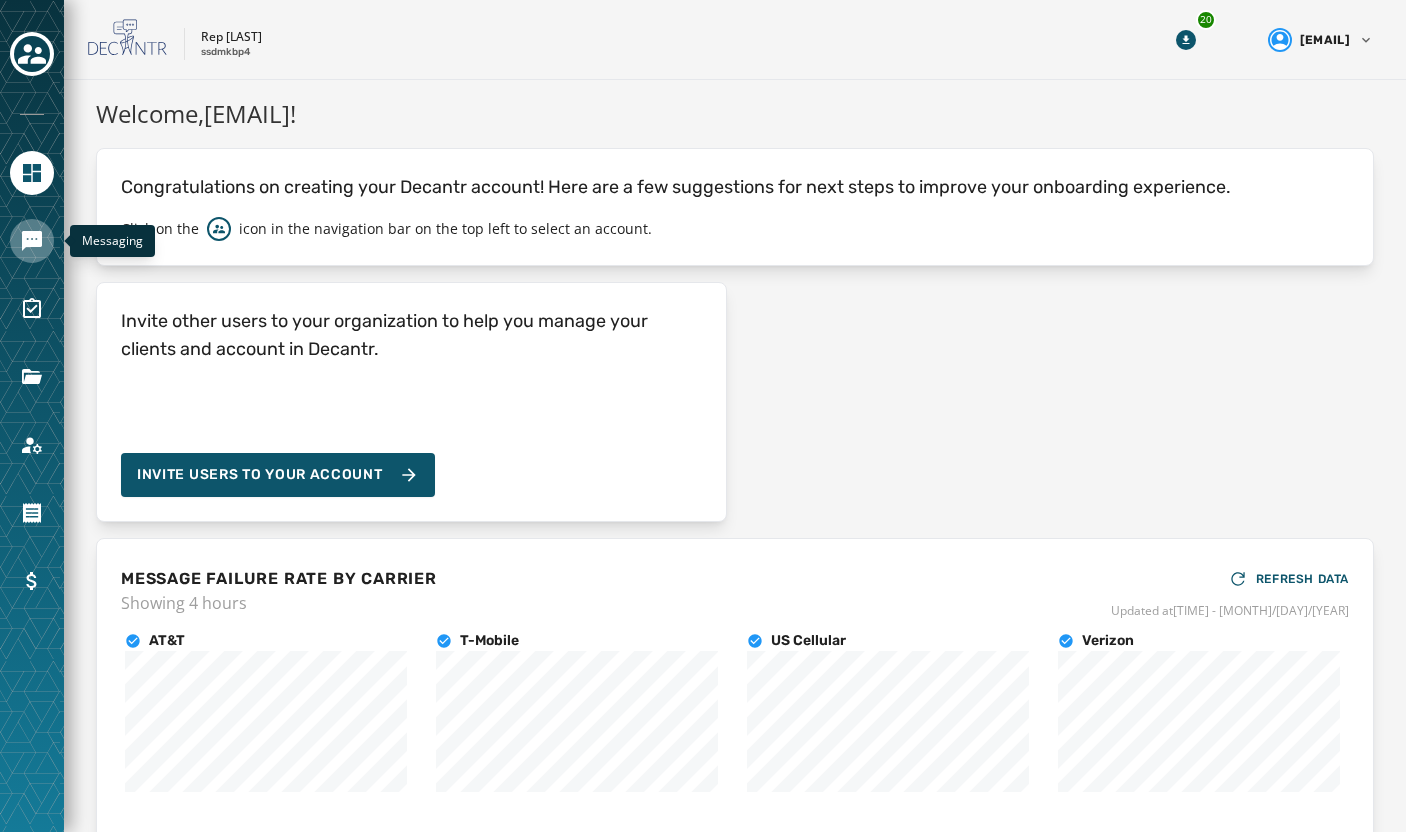 click 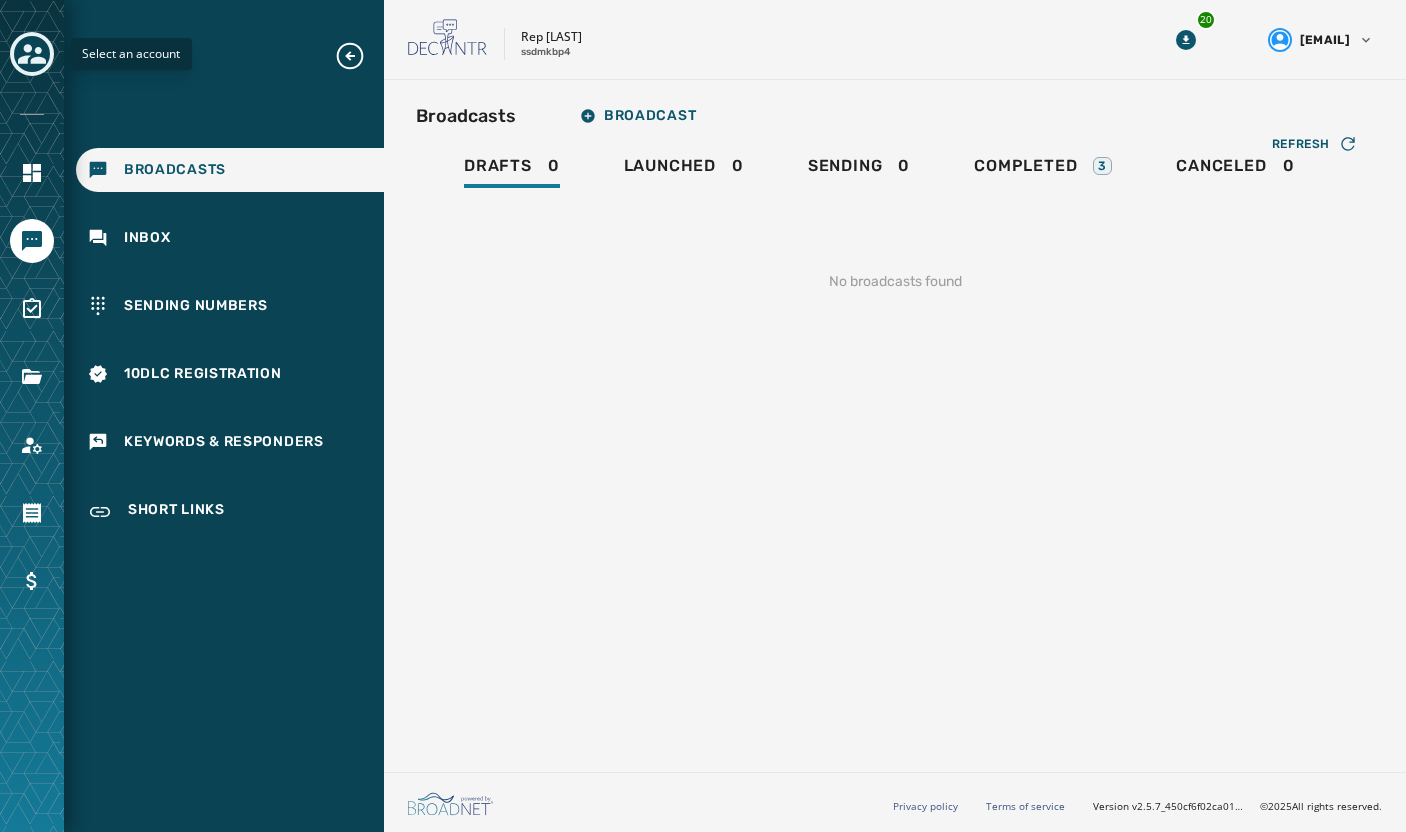 click 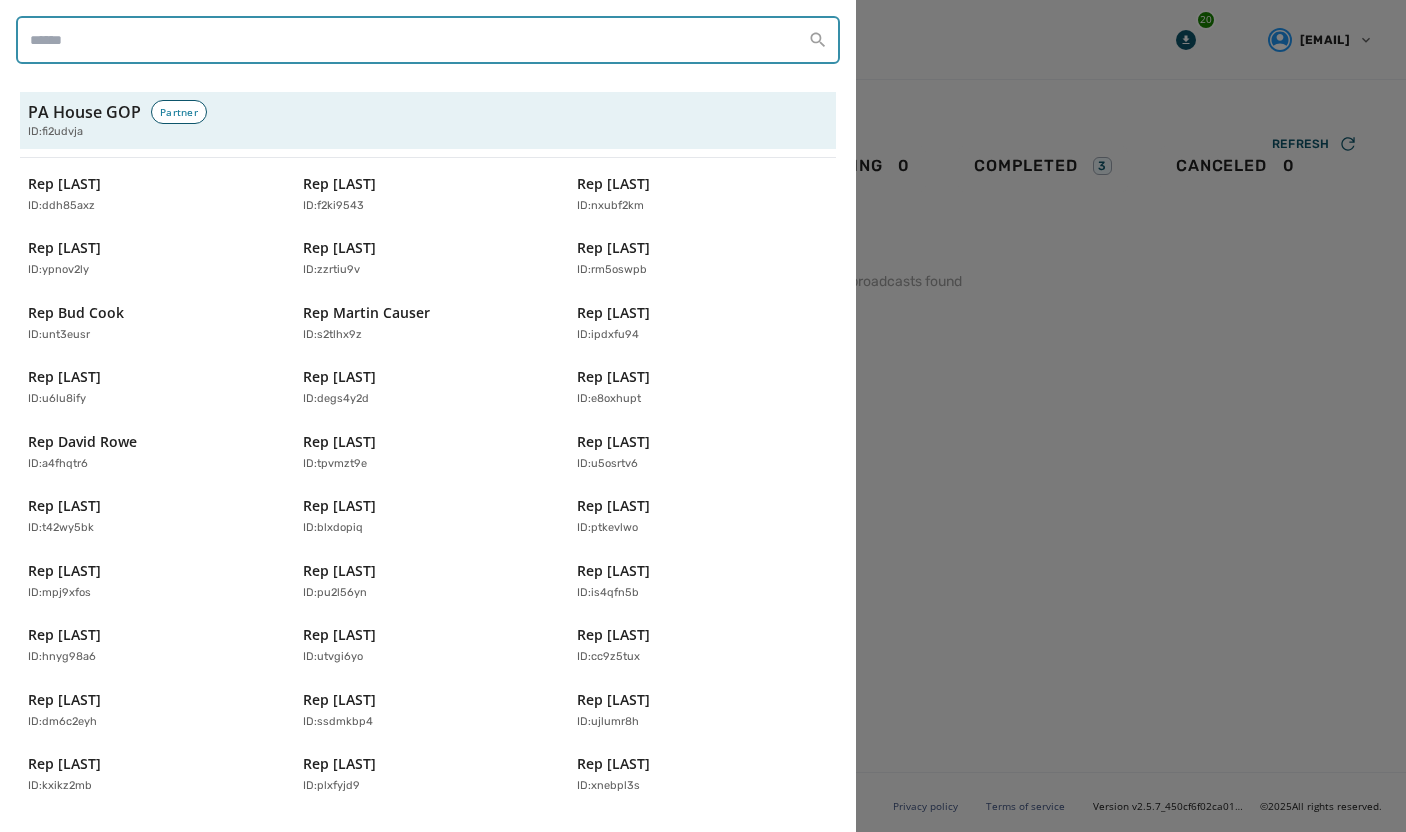 click at bounding box center (428, 40) 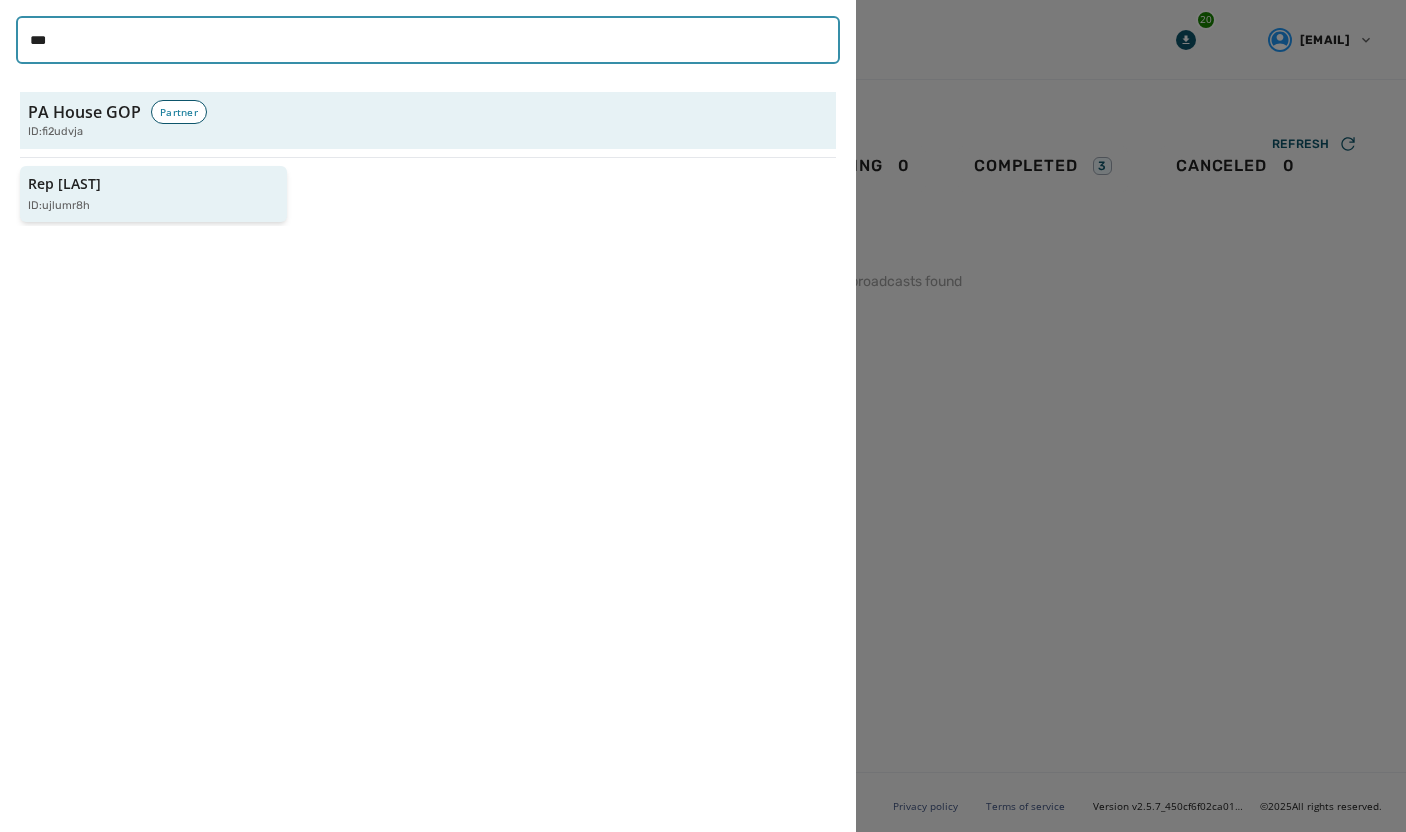 type on "***" 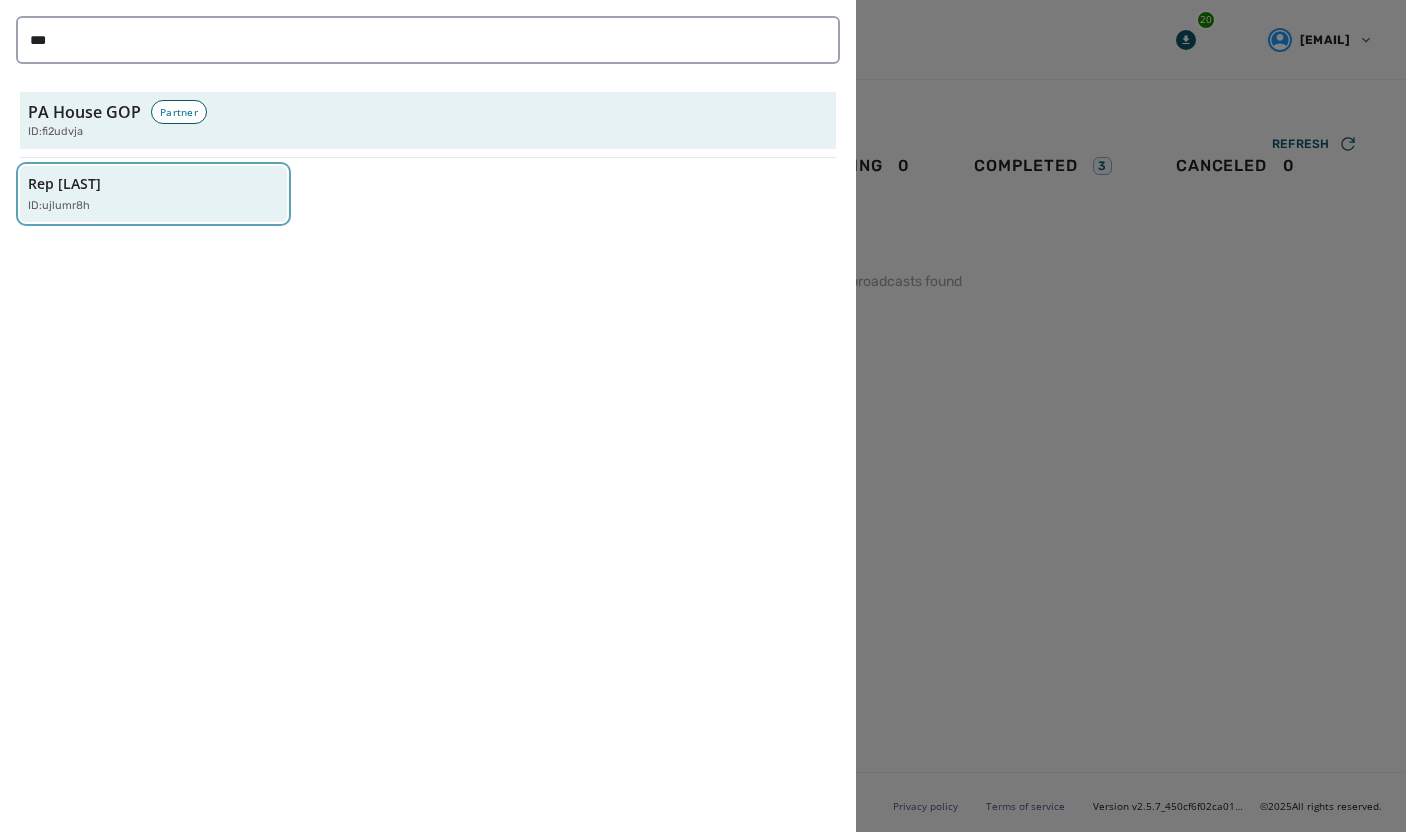 click on "Rep Joe Hogan ID:  ujlumr8h" at bounding box center [143, 194] 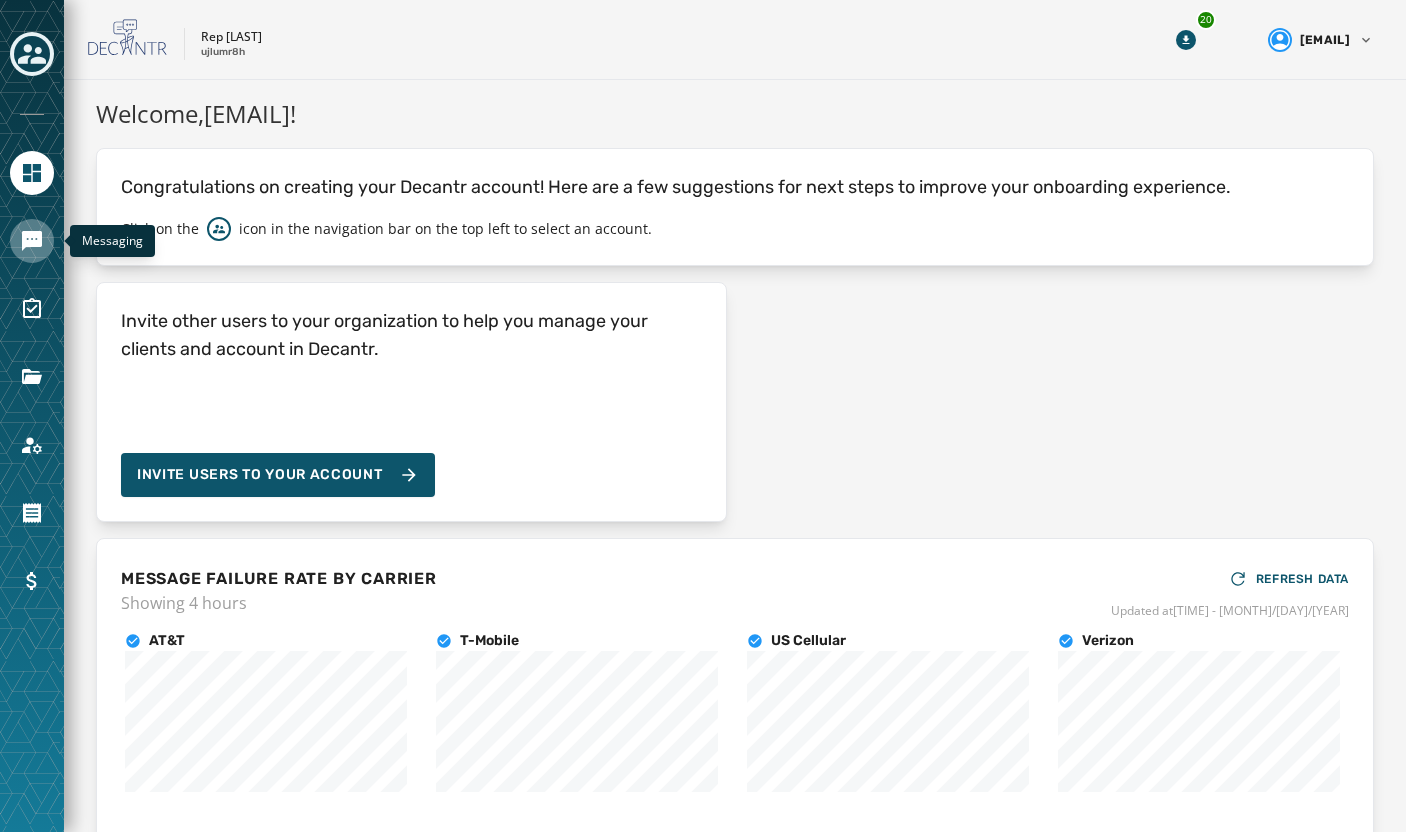 click 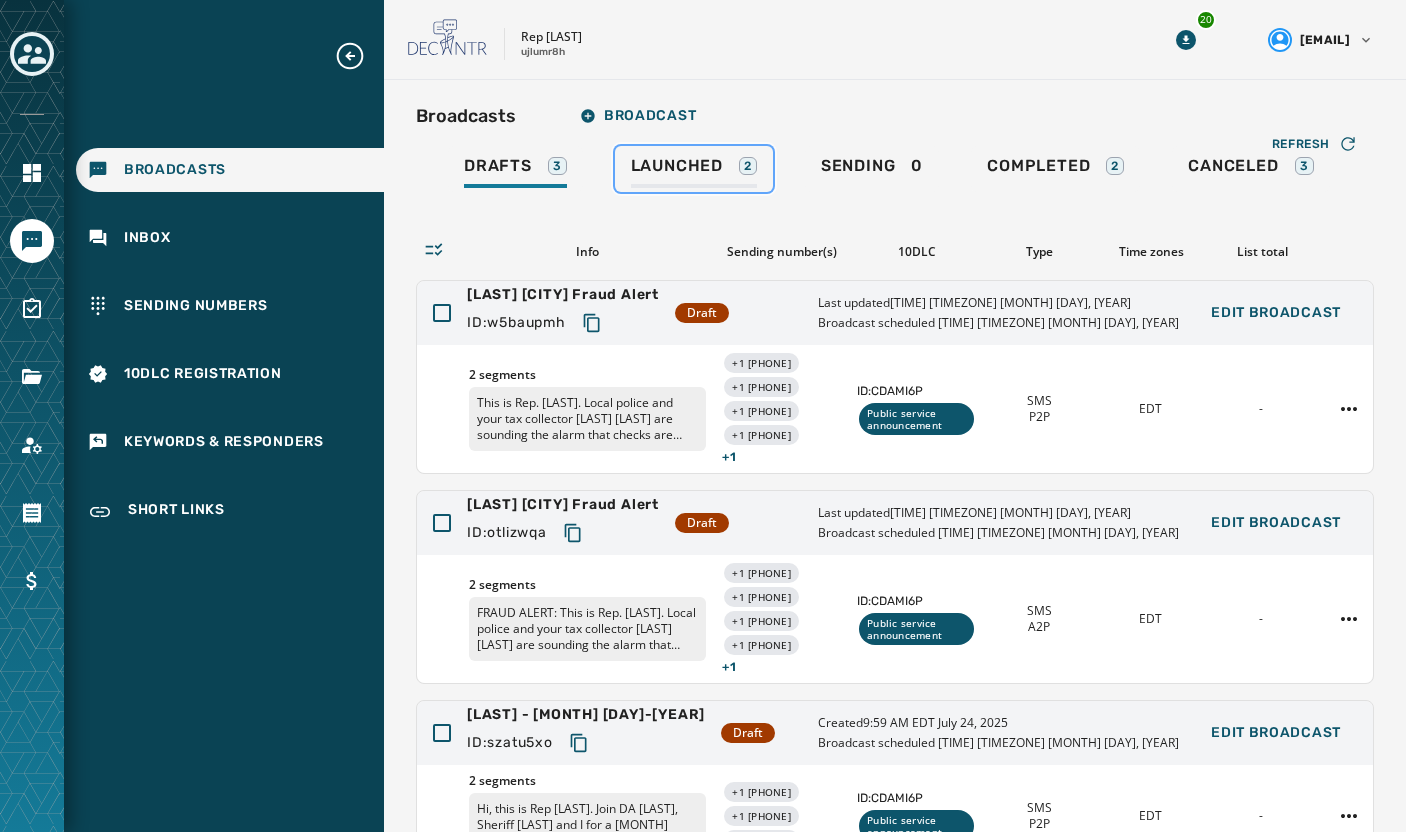 click on "Launched 2" at bounding box center (694, 172) 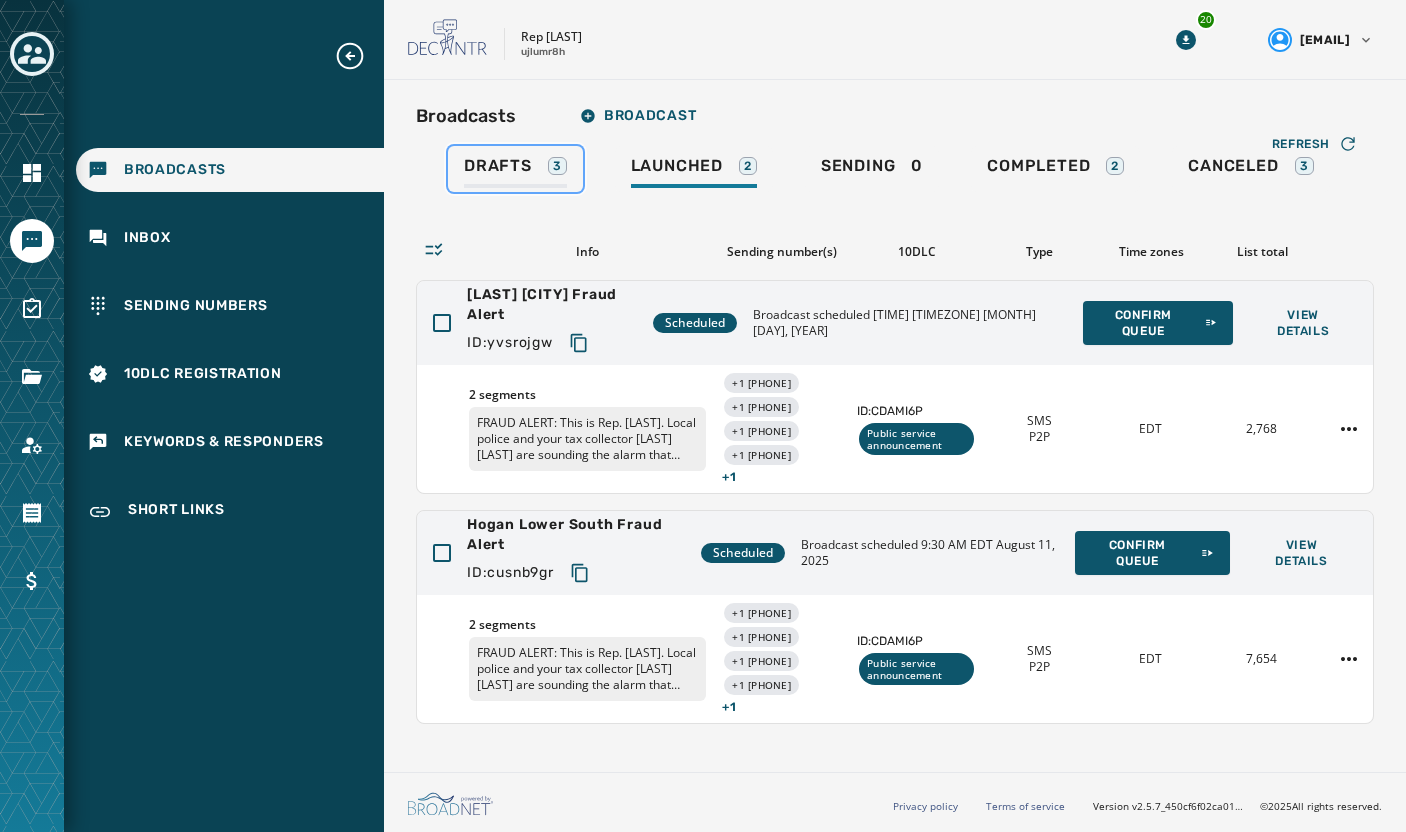 click on "Drafts 3" at bounding box center [515, 172] 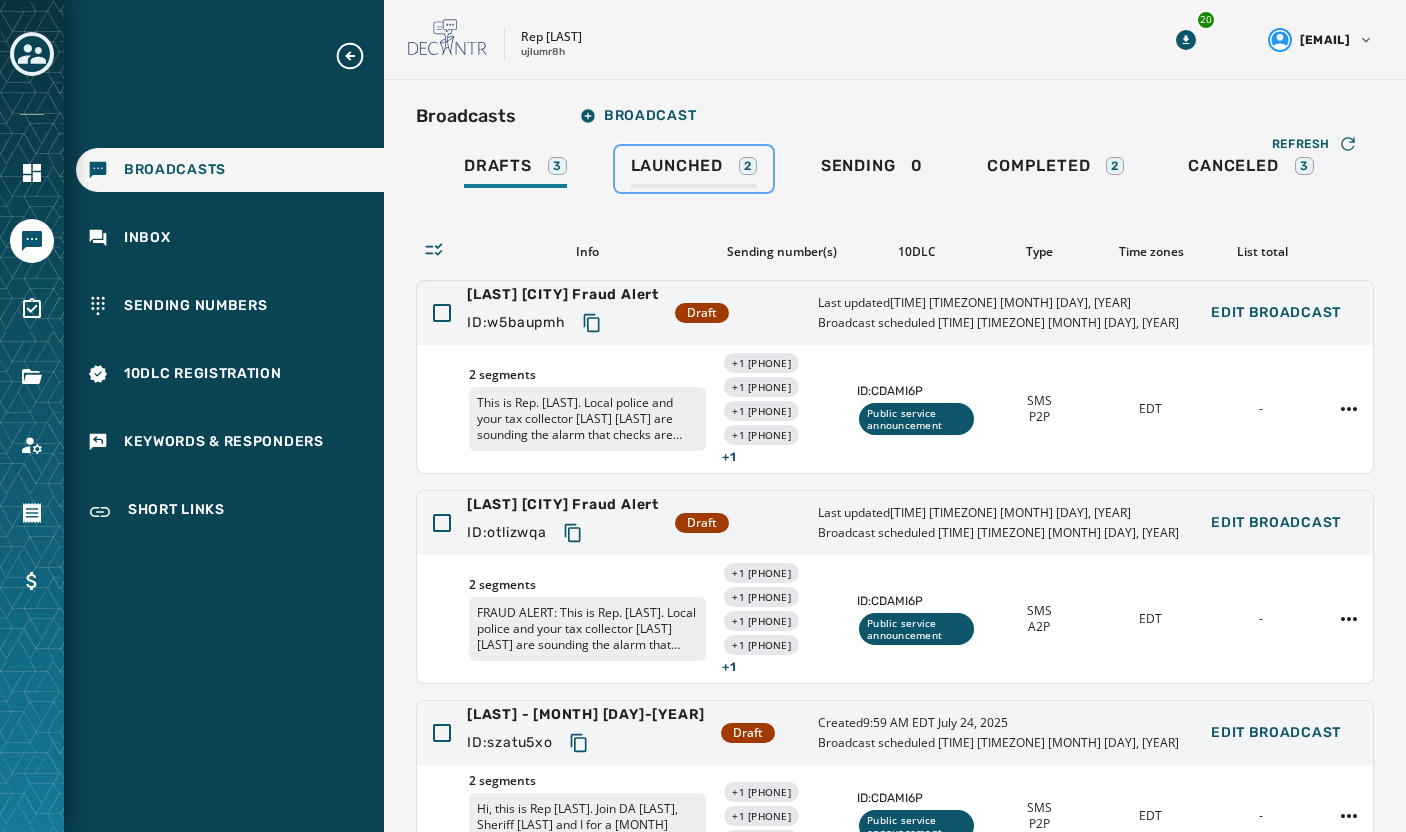 click on "Launched" at bounding box center (677, 166) 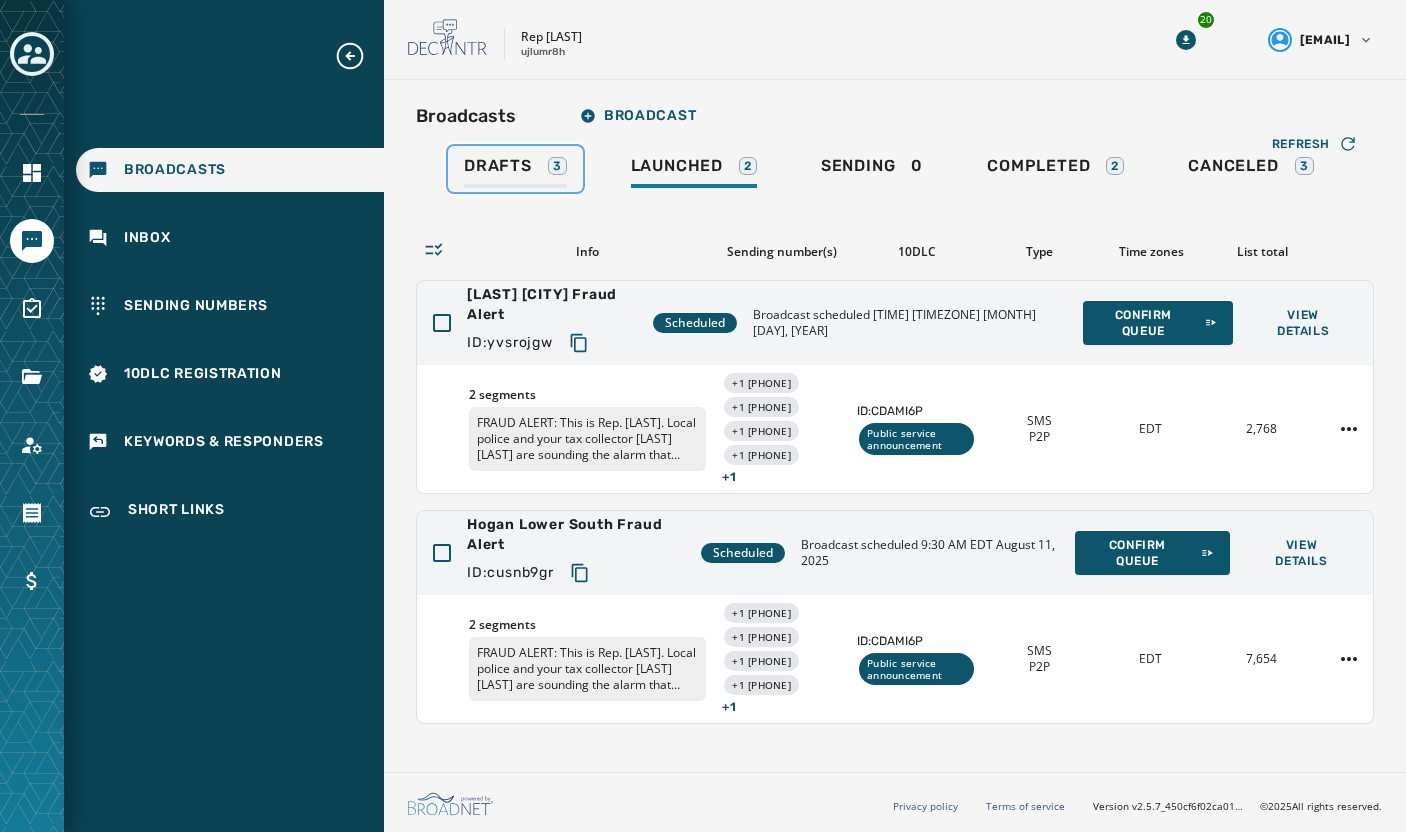 click on "3" at bounding box center [557, 166] 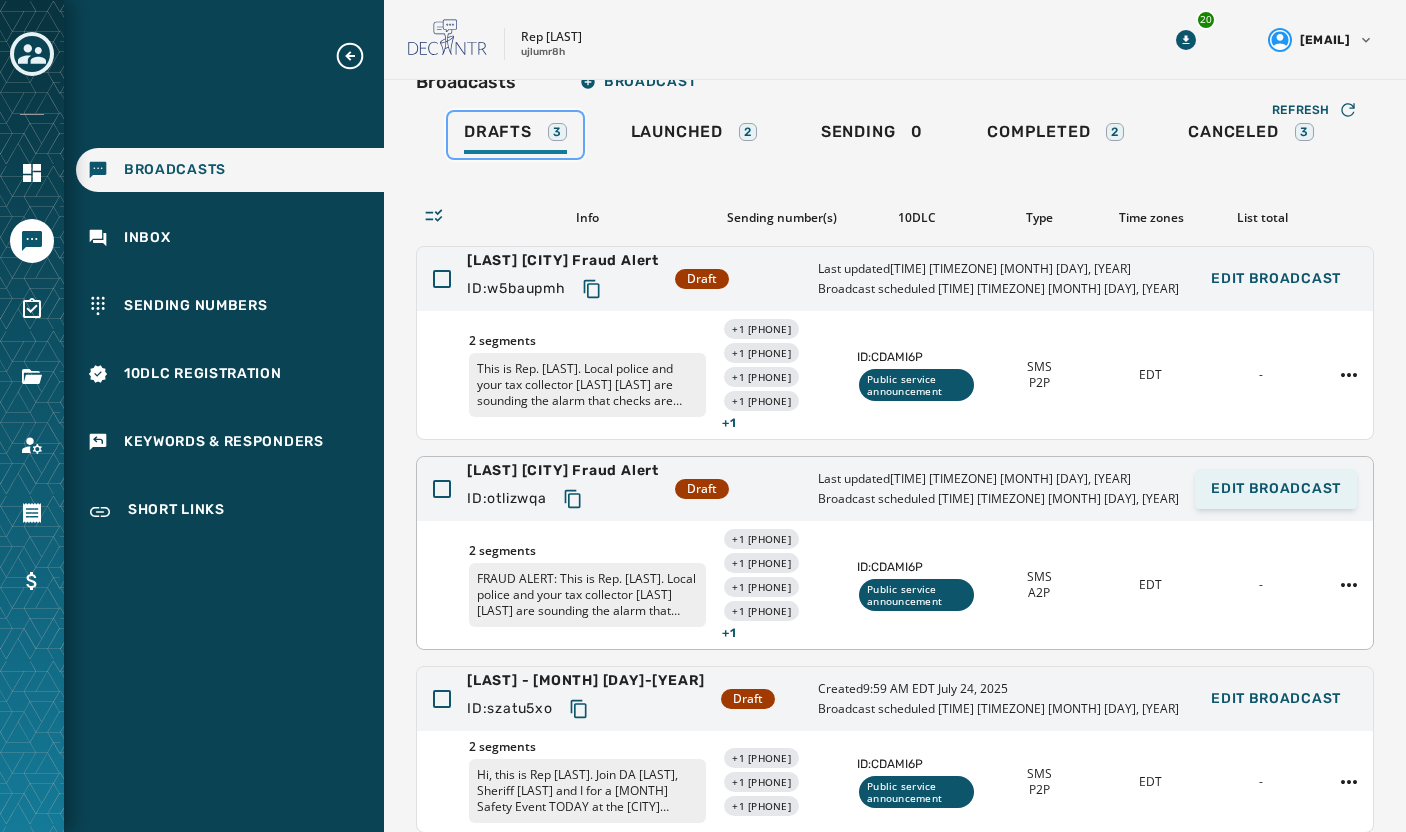 scroll, scrollTop: 0, scrollLeft: 0, axis: both 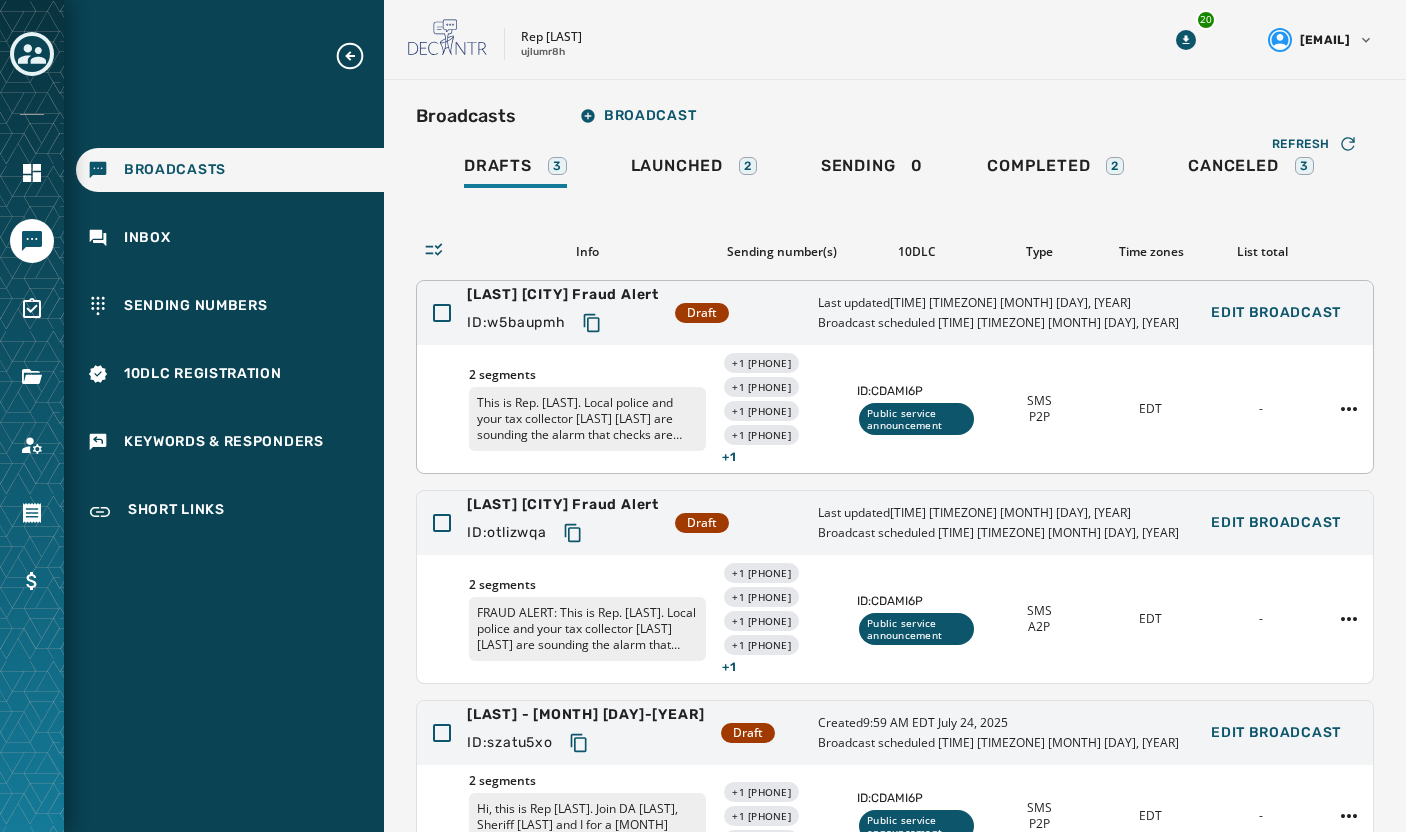 click on "Broadcast scheduled [TIME] [TIMEZONE] [DATE]" at bounding box center [998, 323] 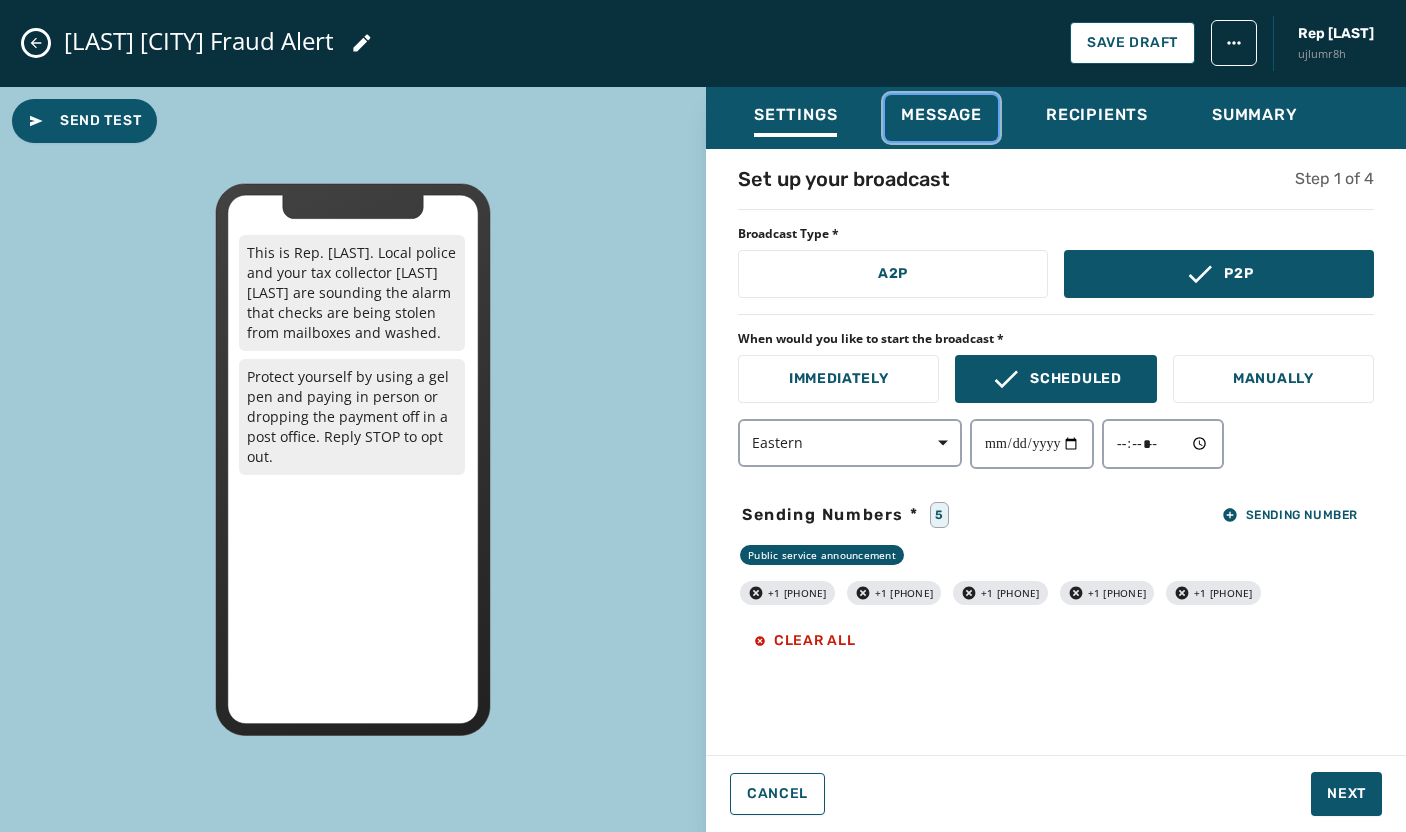 click on "Message" at bounding box center (941, 115) 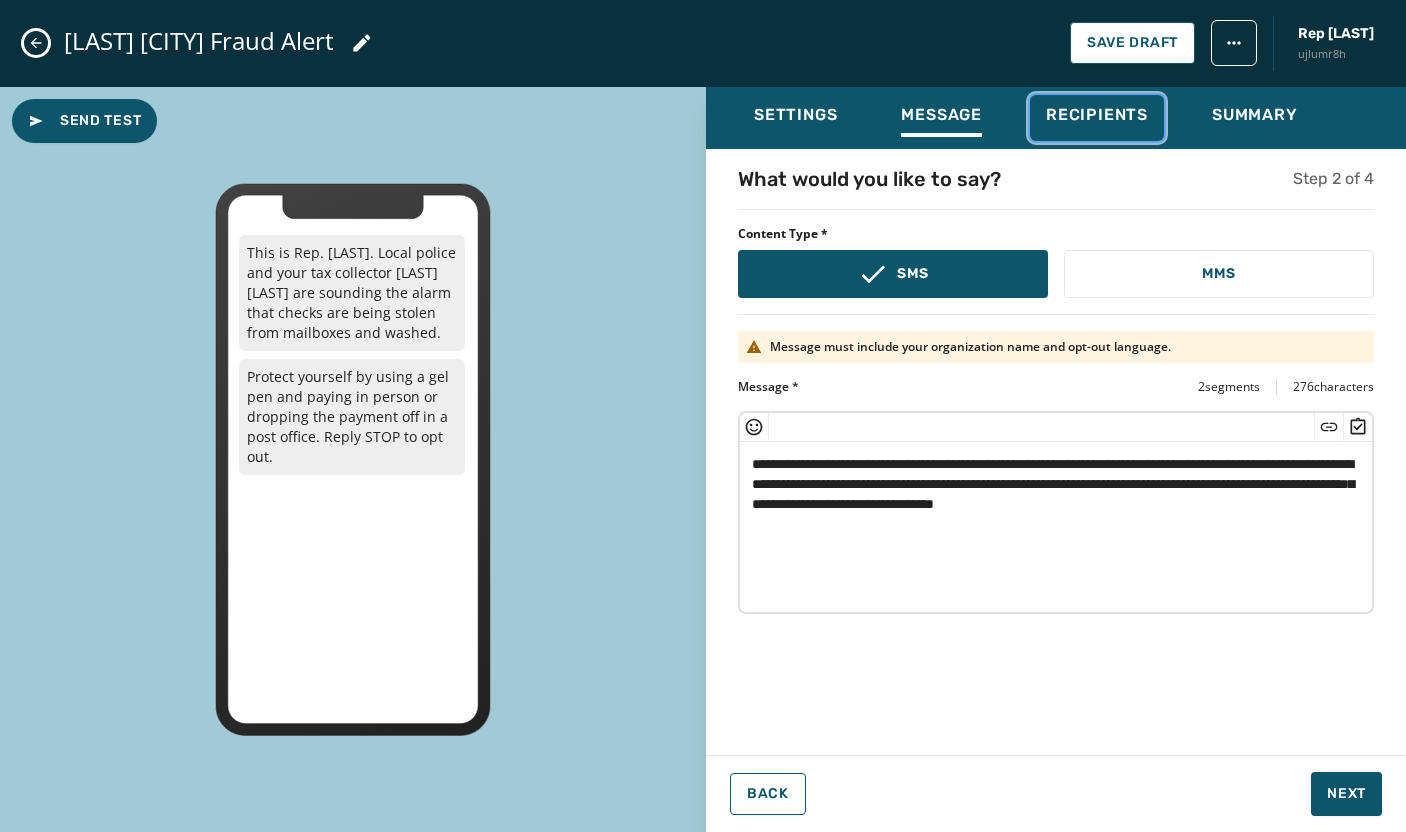 click on "Recipients" at bounding box center [1097, 115] 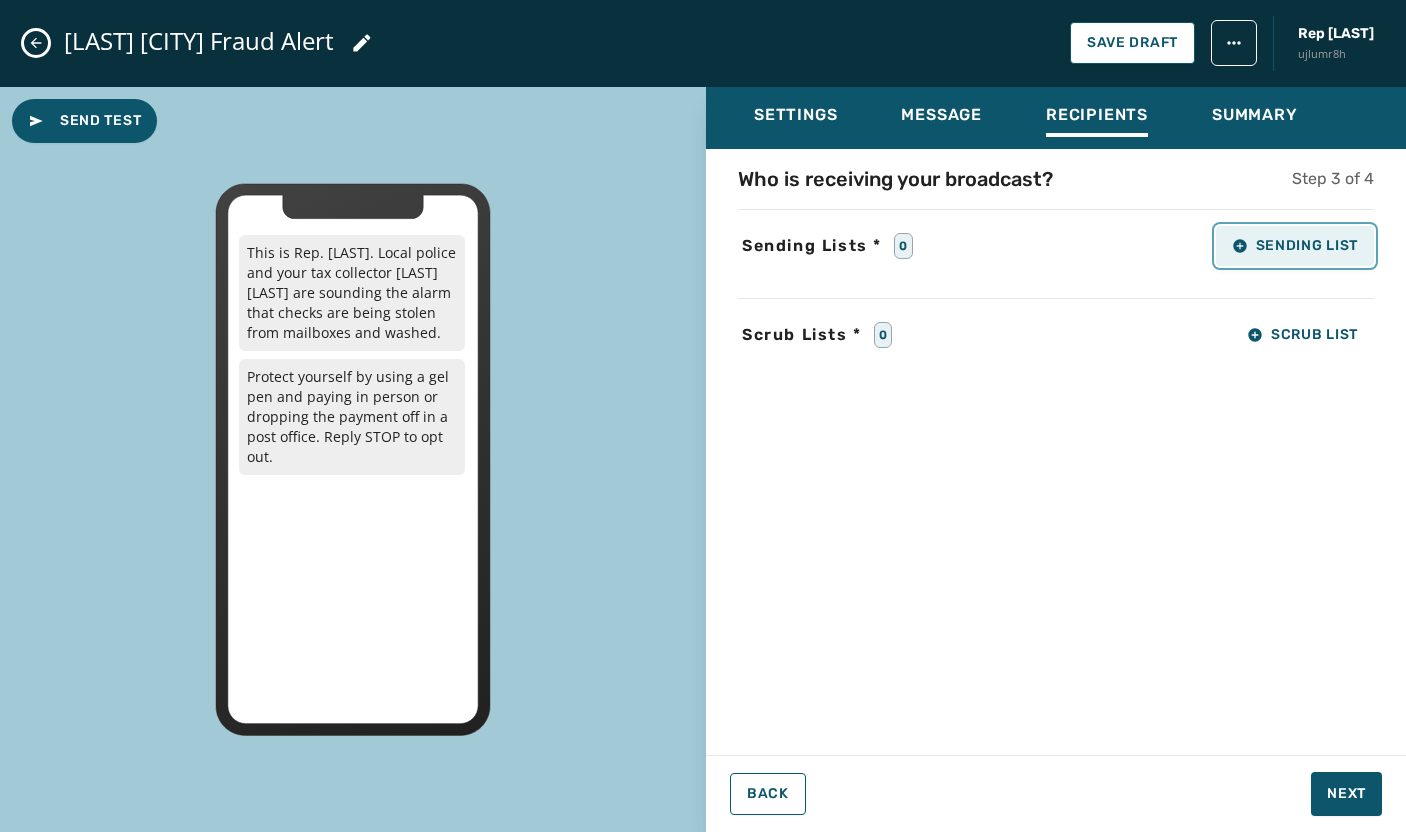 click on "Sending List" at bounding box center (1295, 246) 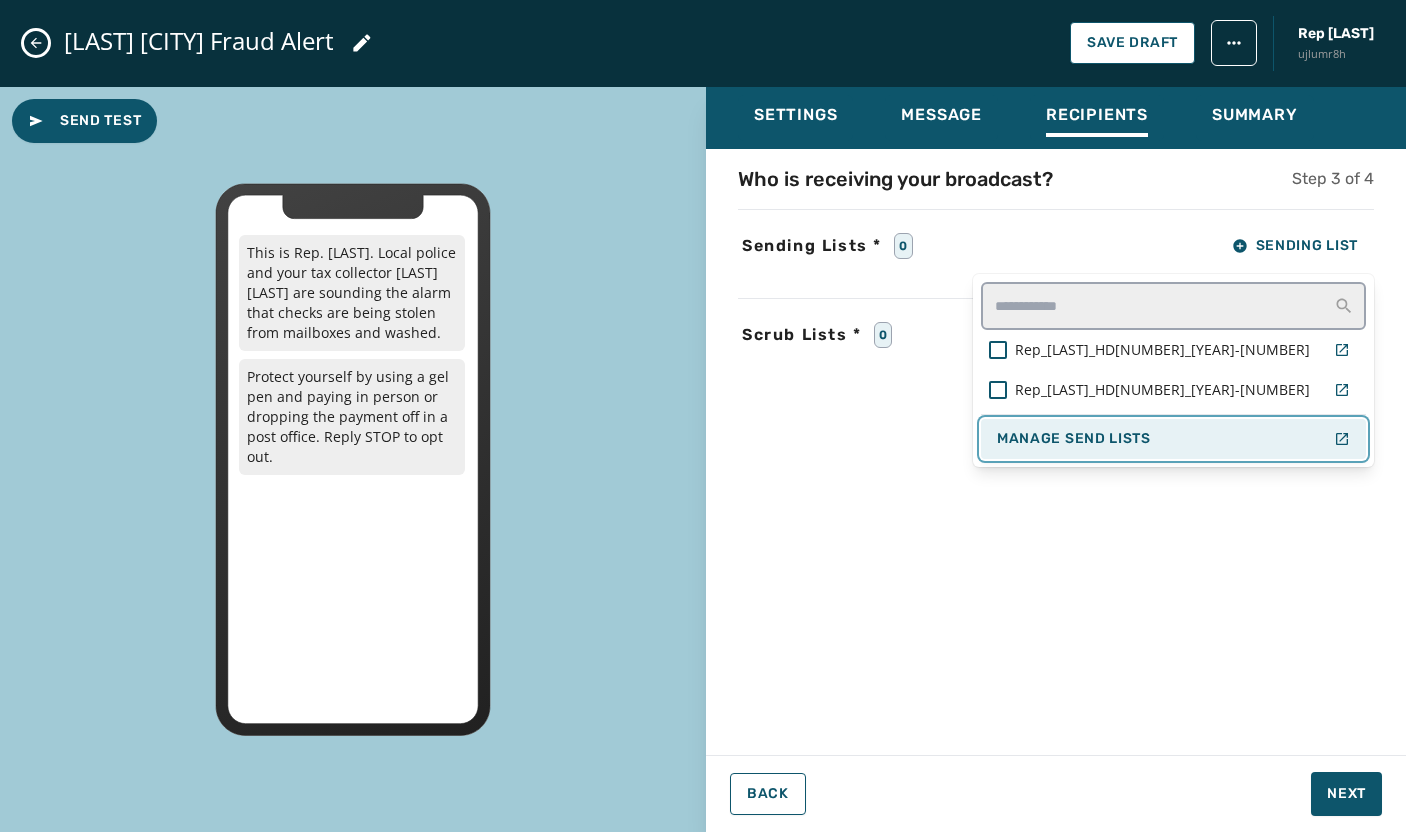 click on "Manage Send Lists" at bounding box center (1074, 439) 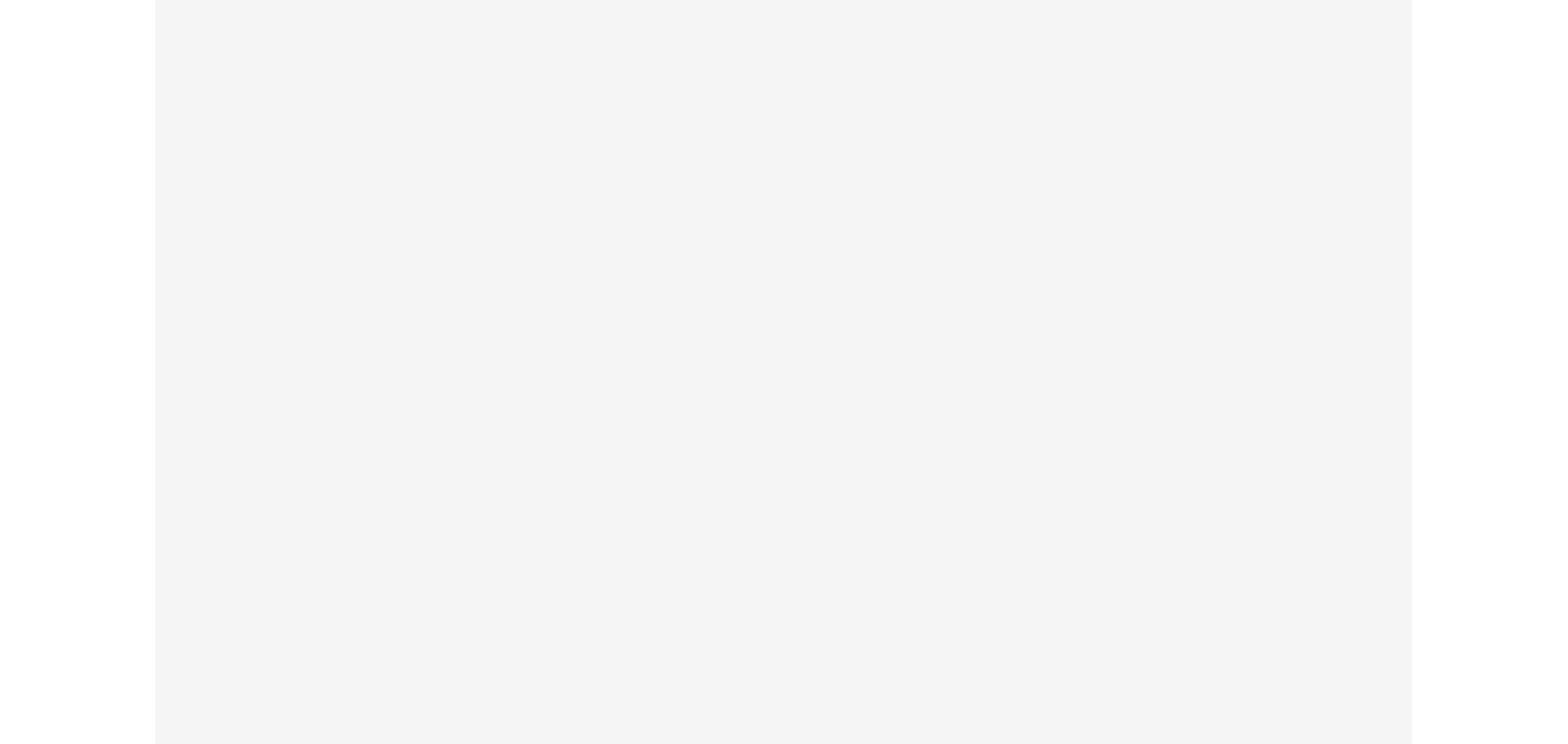 scroll, scrollTop: 0, scrollLeft: 0, axis: both 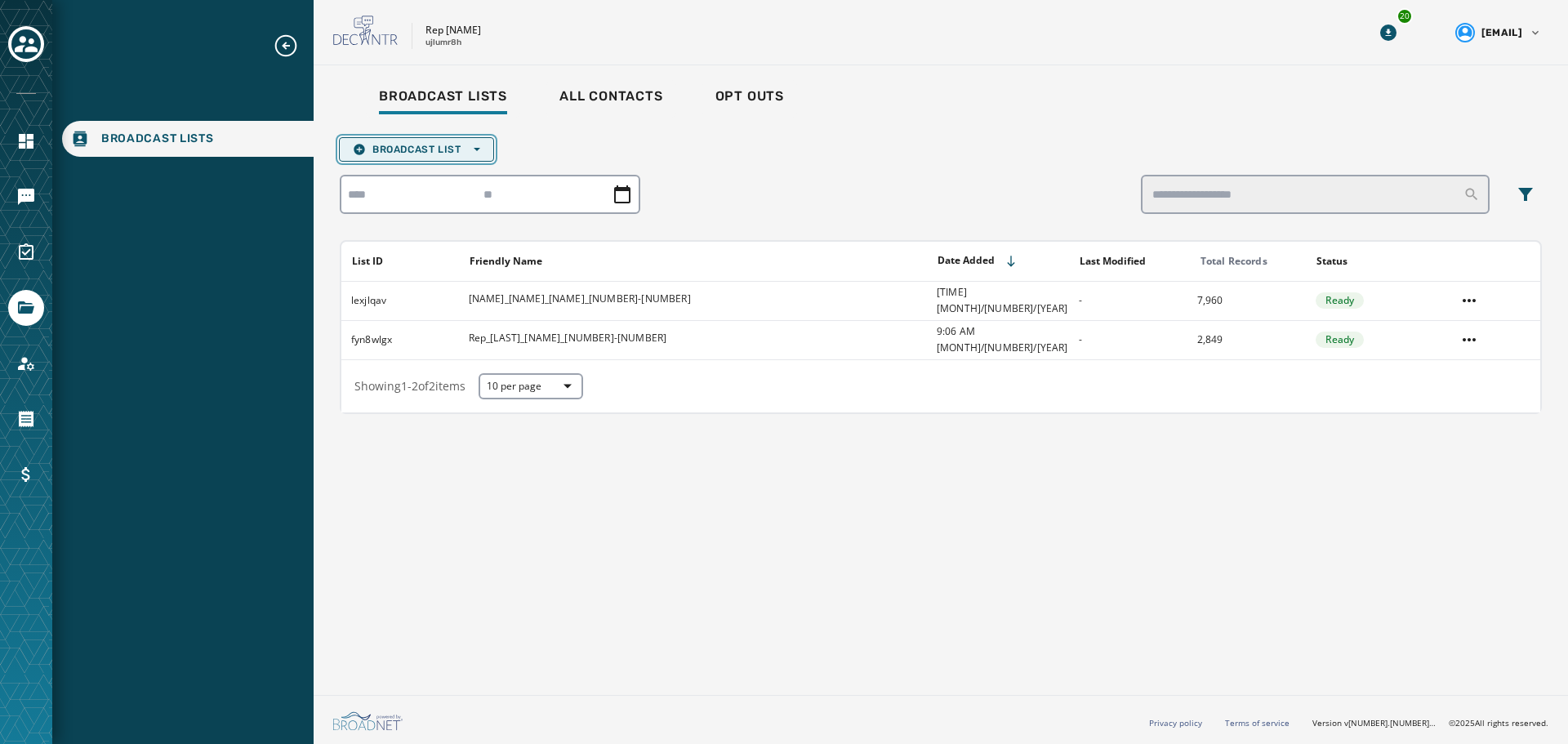 click on "Broadcast List Open options" at bounding box center [416, 149] 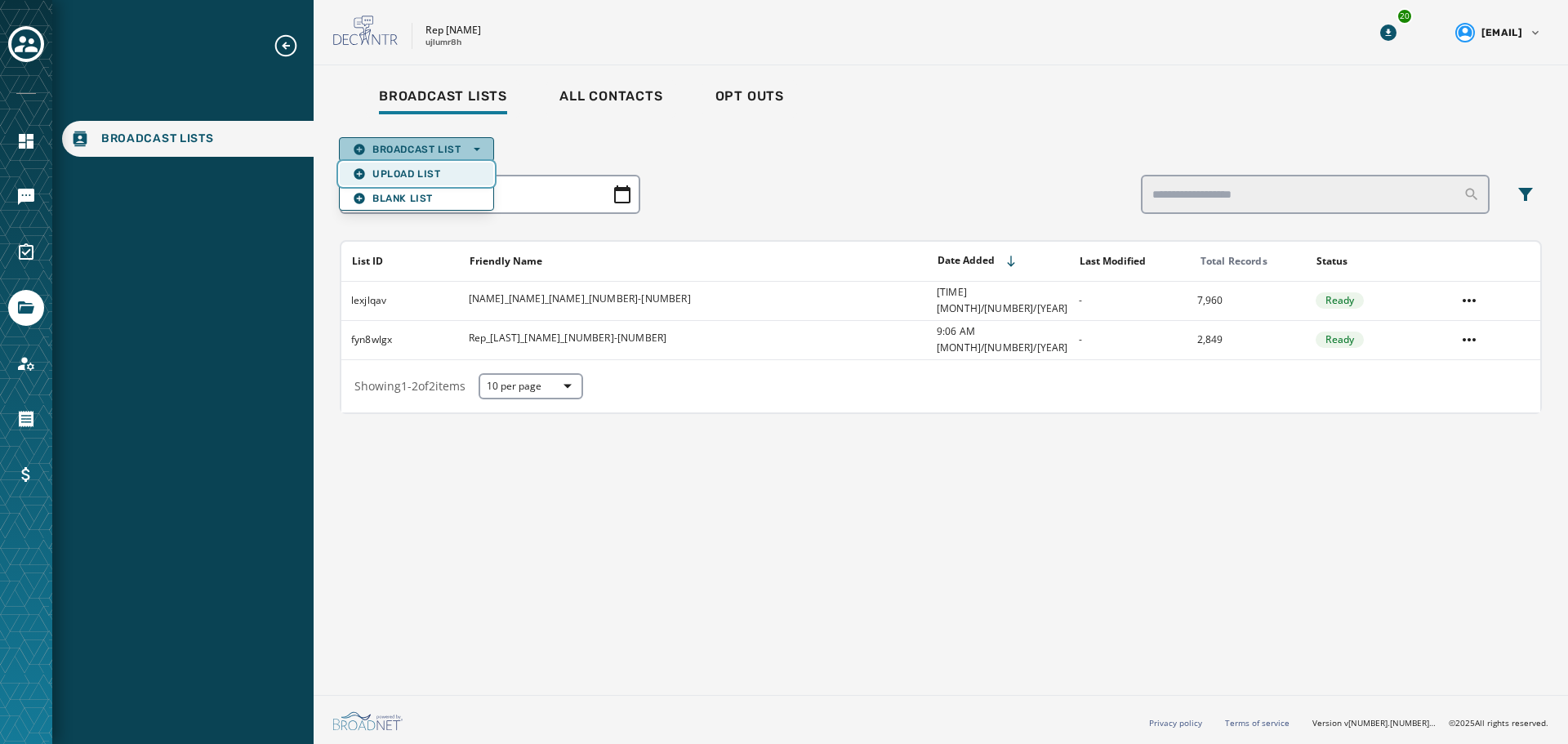 click on "Upload List" at bounding box center [416, 174] 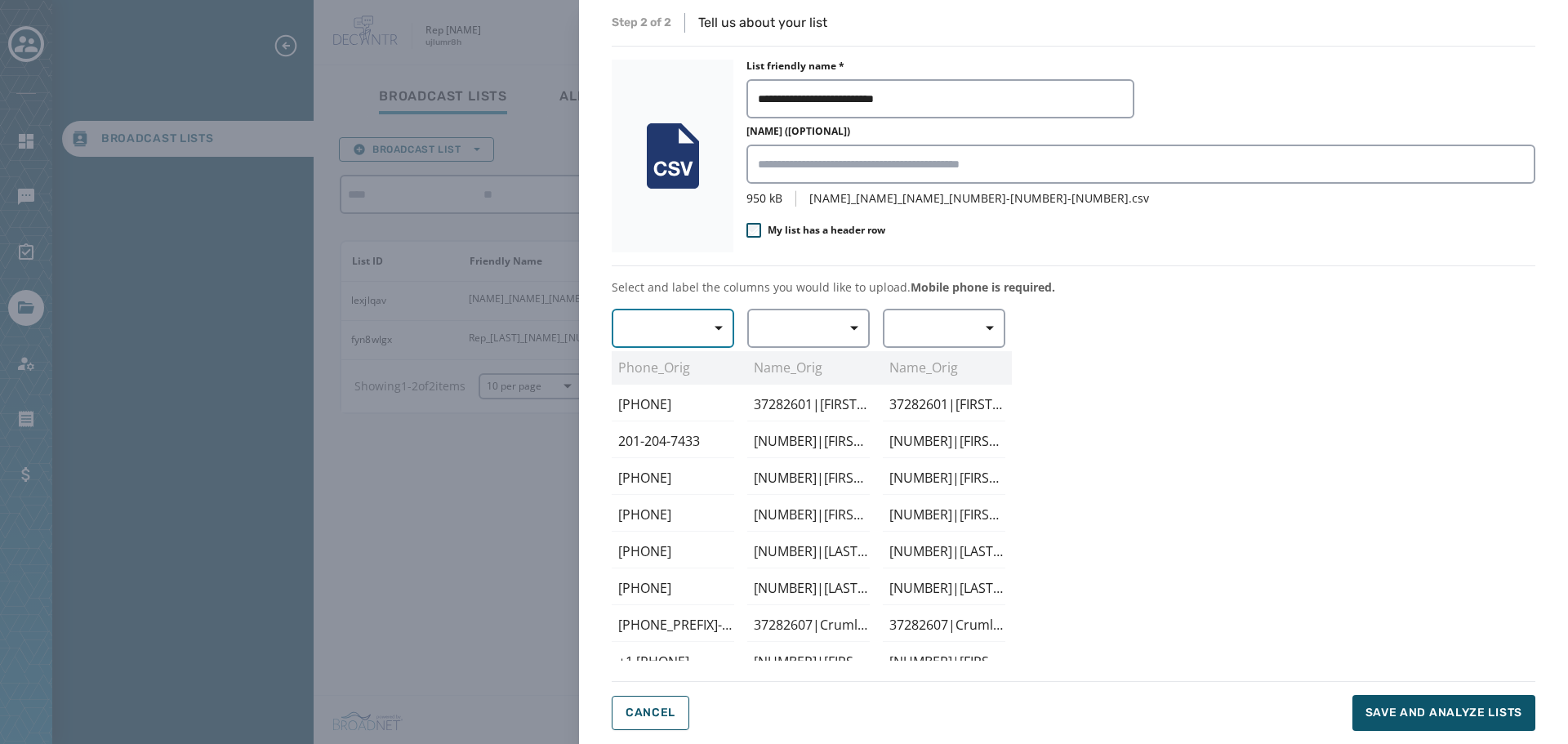 click at bounding box center [713, 328] 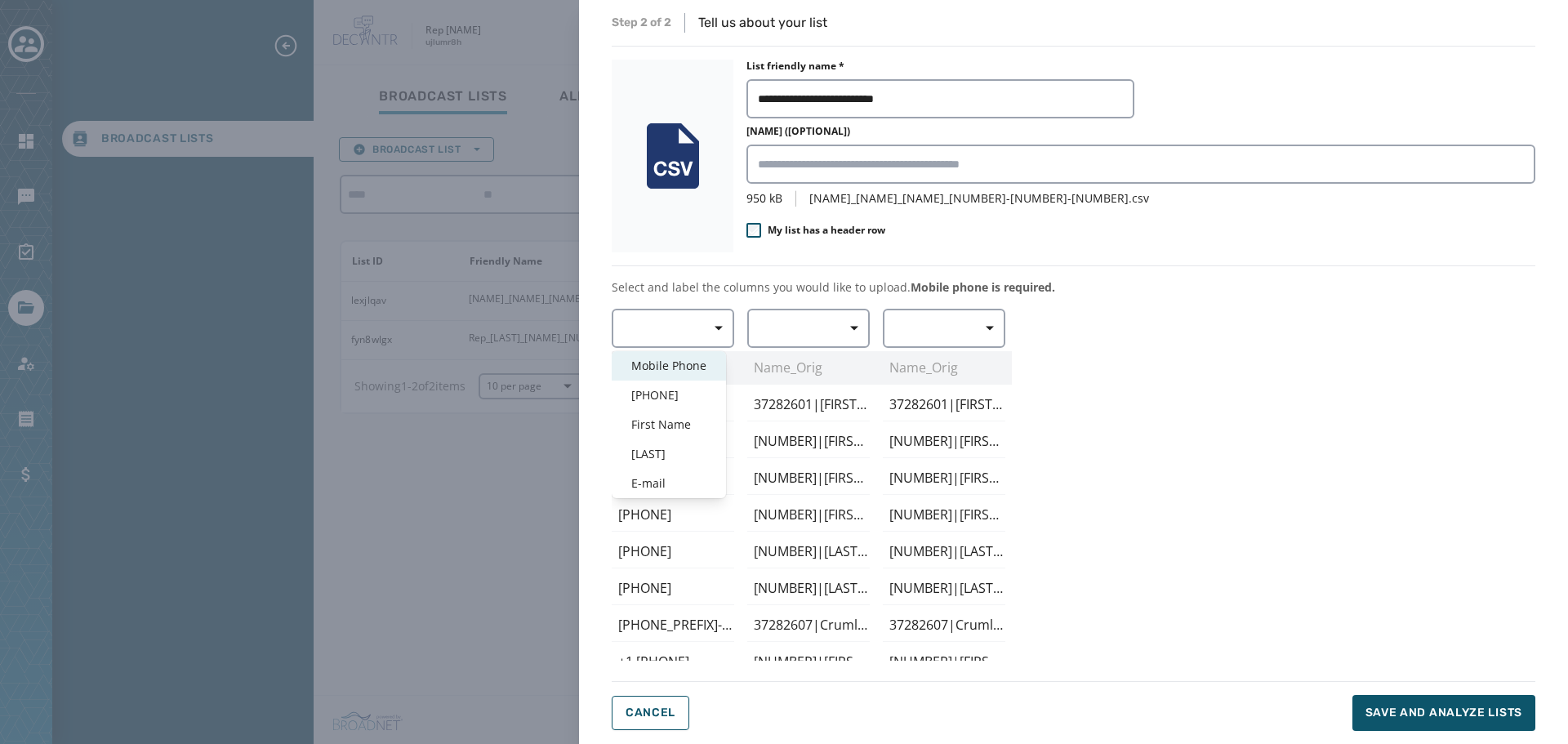 click on "Mobile Phone" at bounding box center (669, 366) 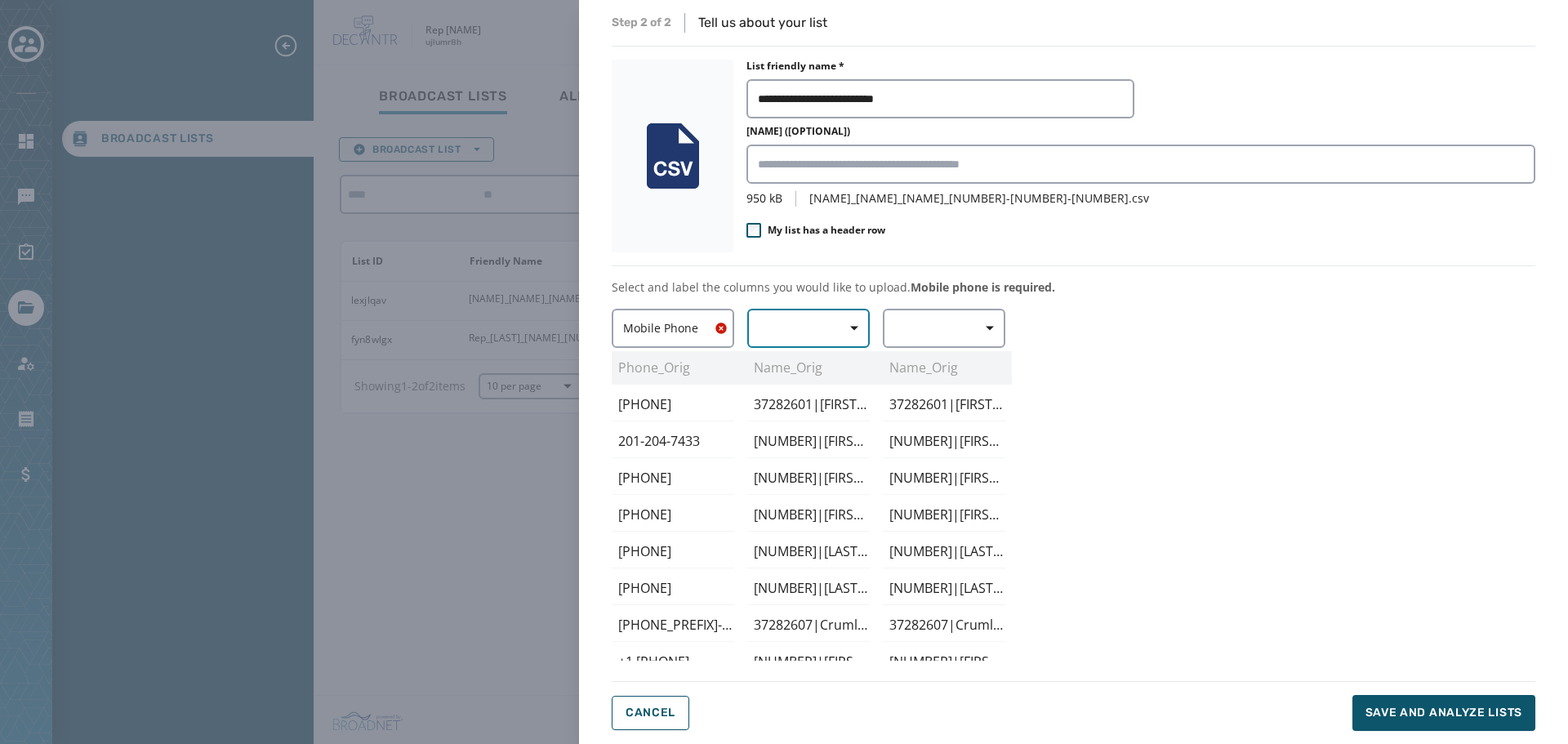 click at bounding box center [808, 328] 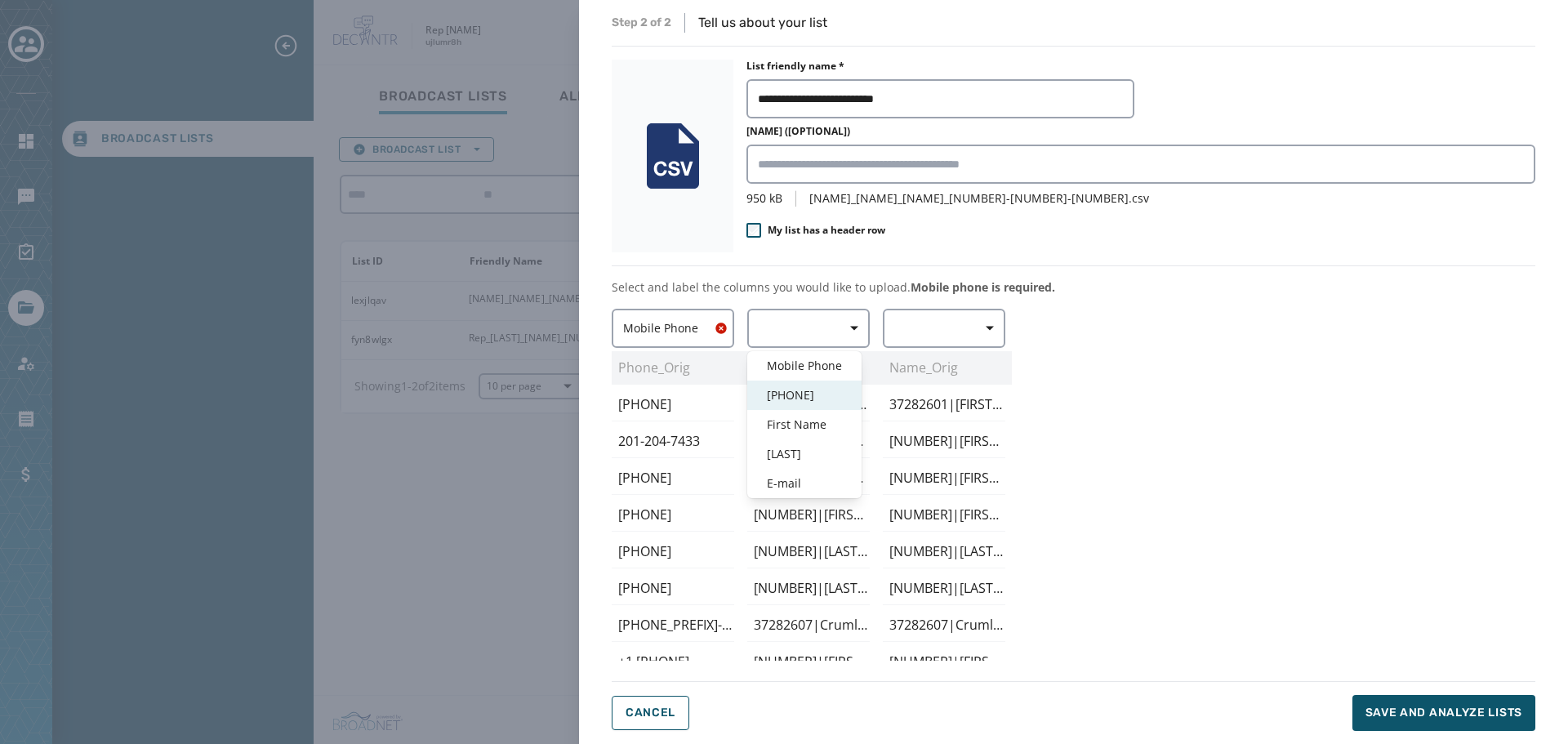click on "Home Phone" at bounding box center [804, 395] 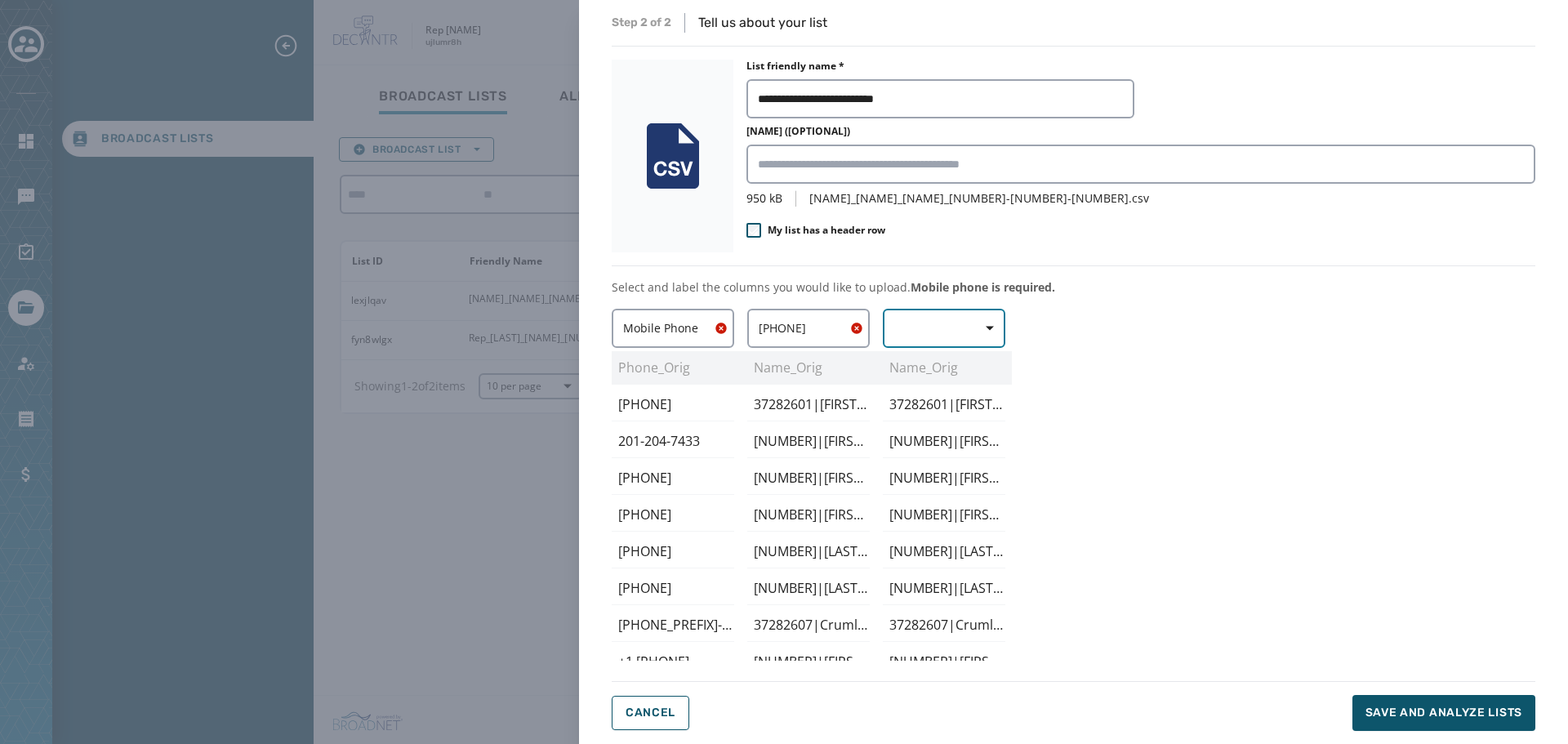 click at bounding box center (944, 328) 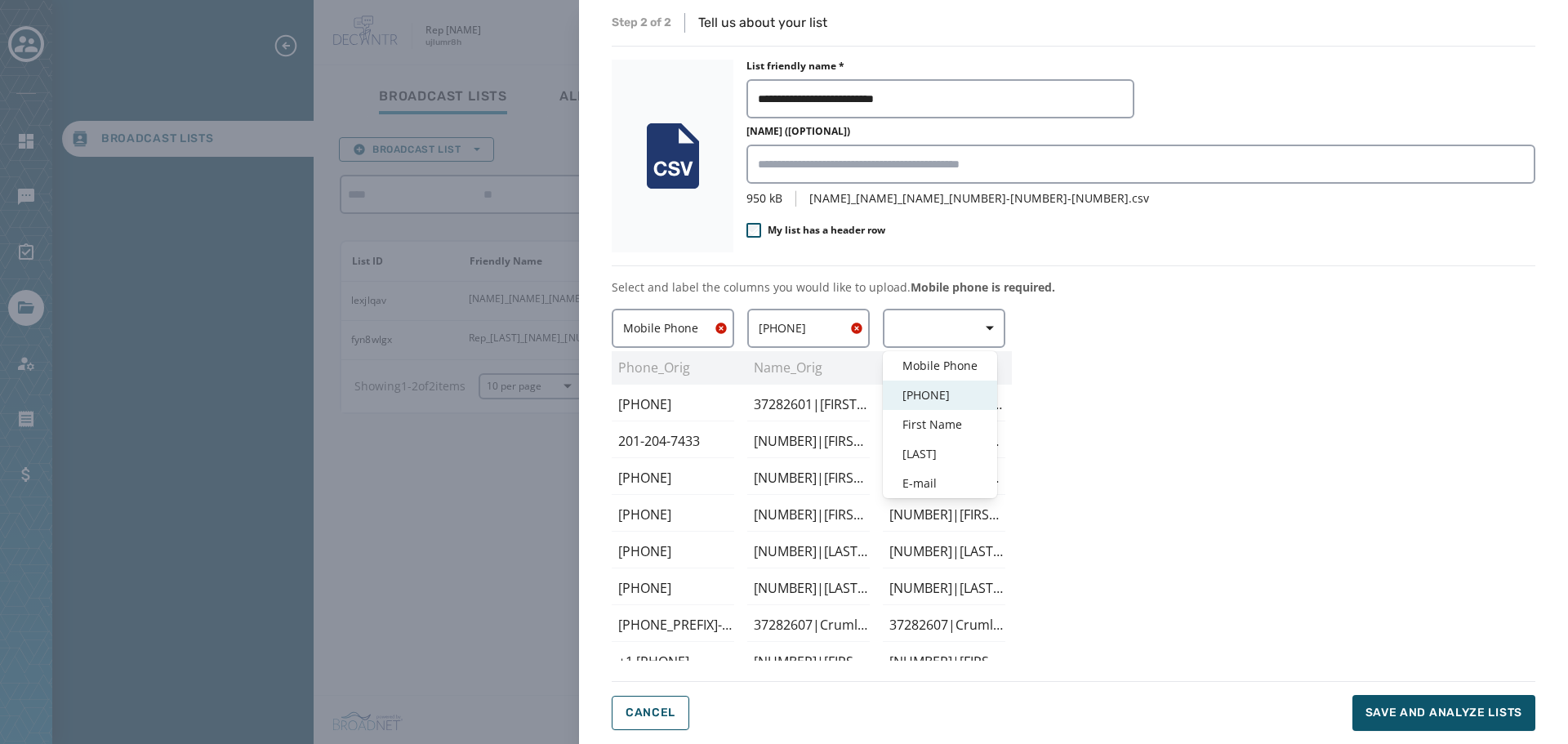 click on "Home Phone" at bounding box center (940, 395) 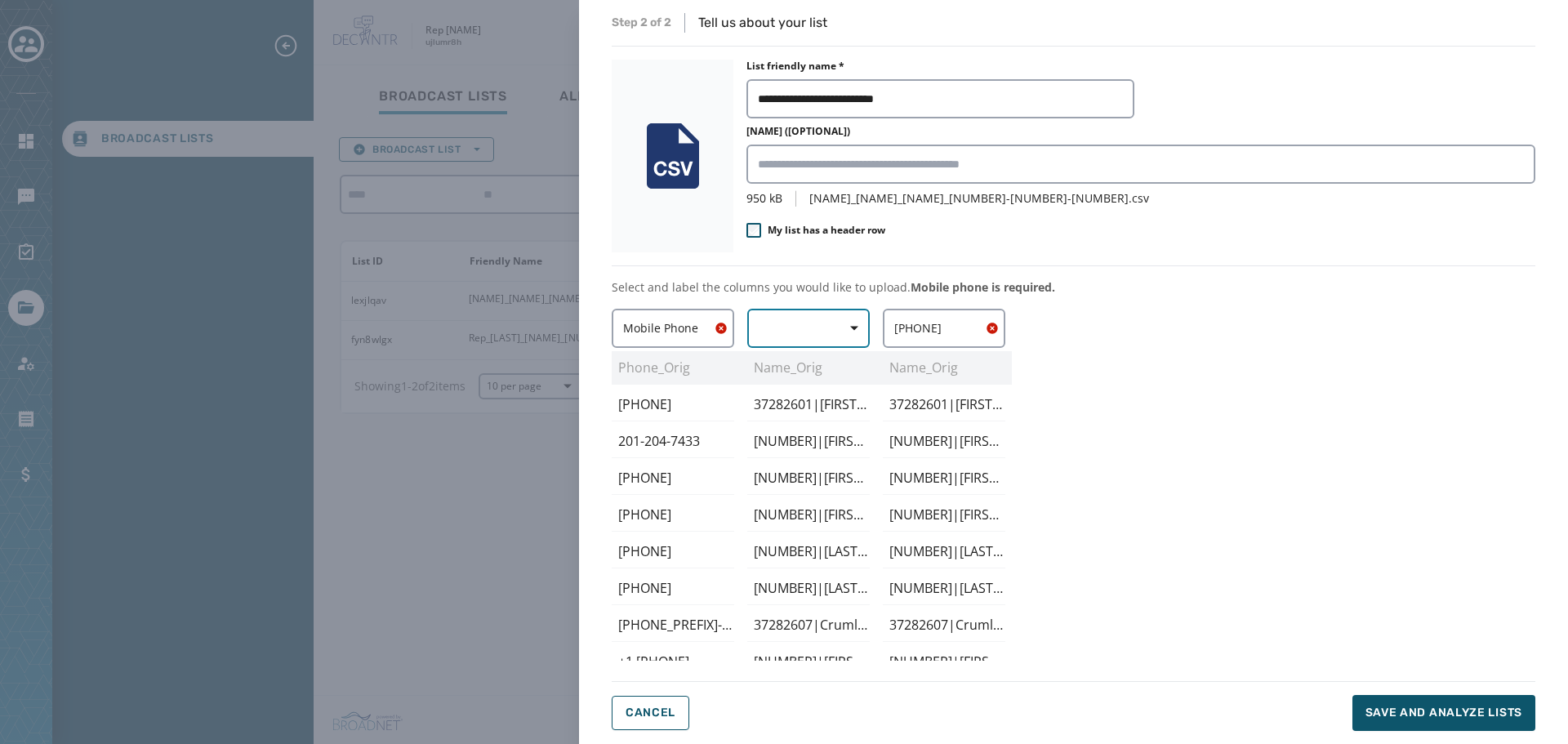 click at bounding box center [808, 328] 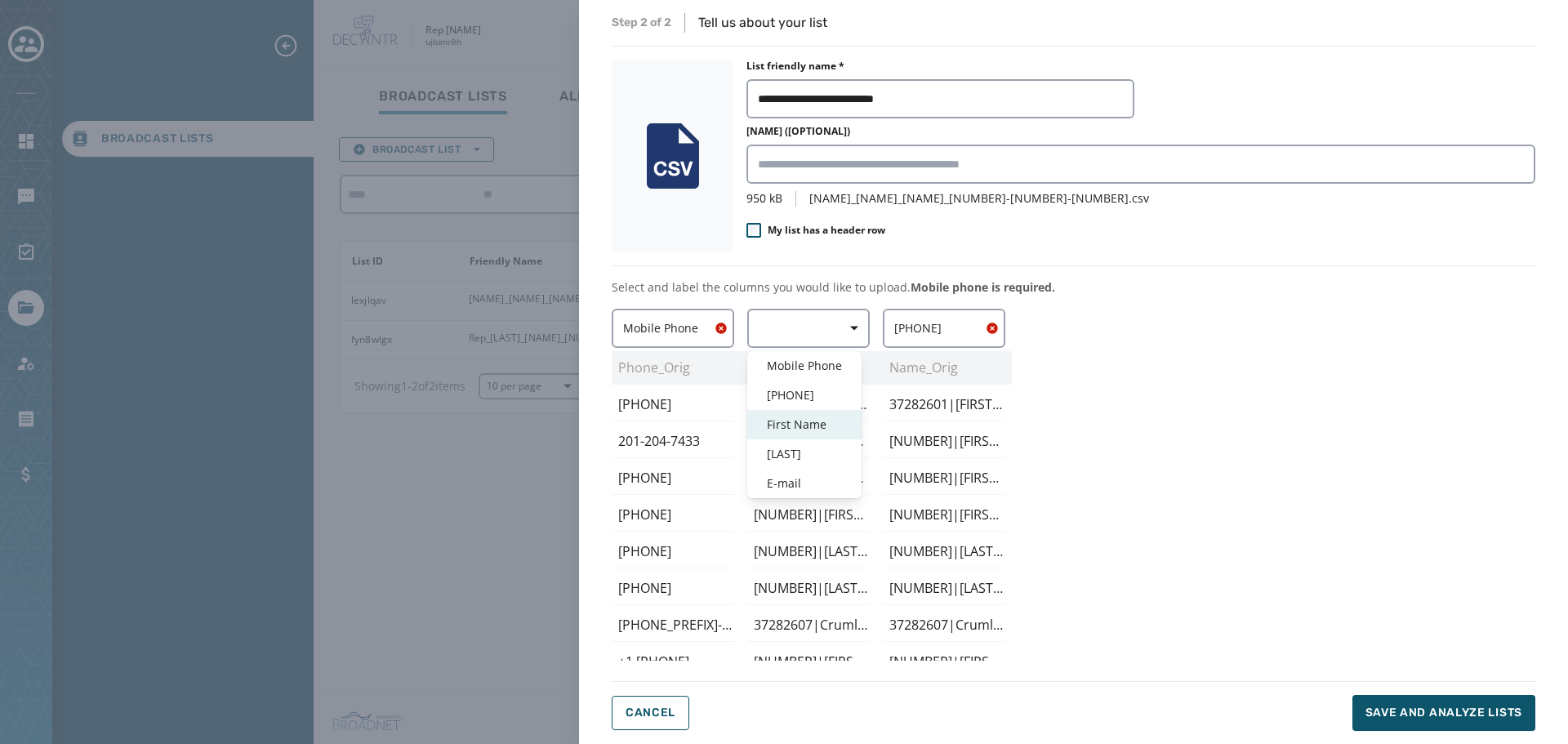 click on "First Name" at bounding box center [804, 425] 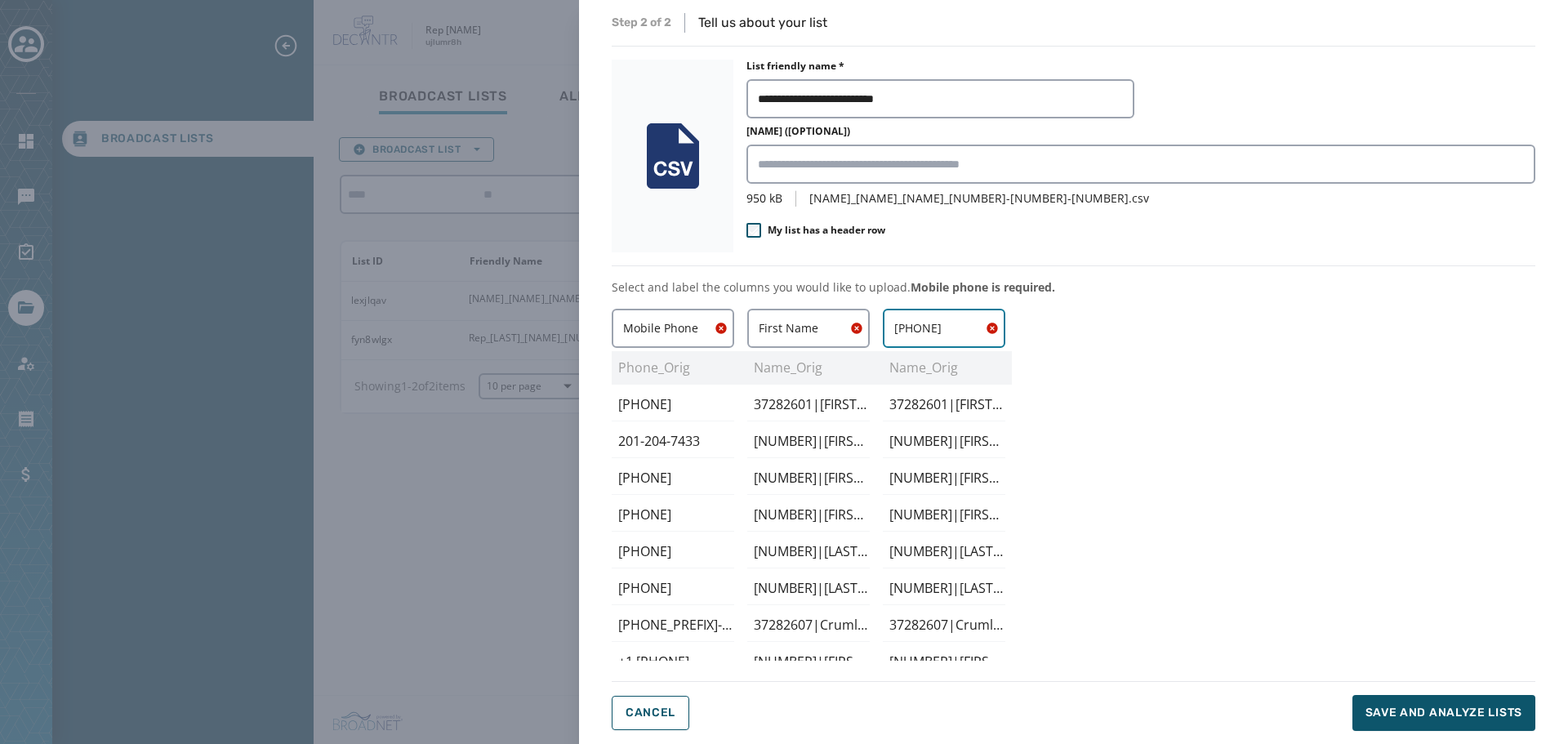 click on "Home Phone" at bounding box center [944, 328] 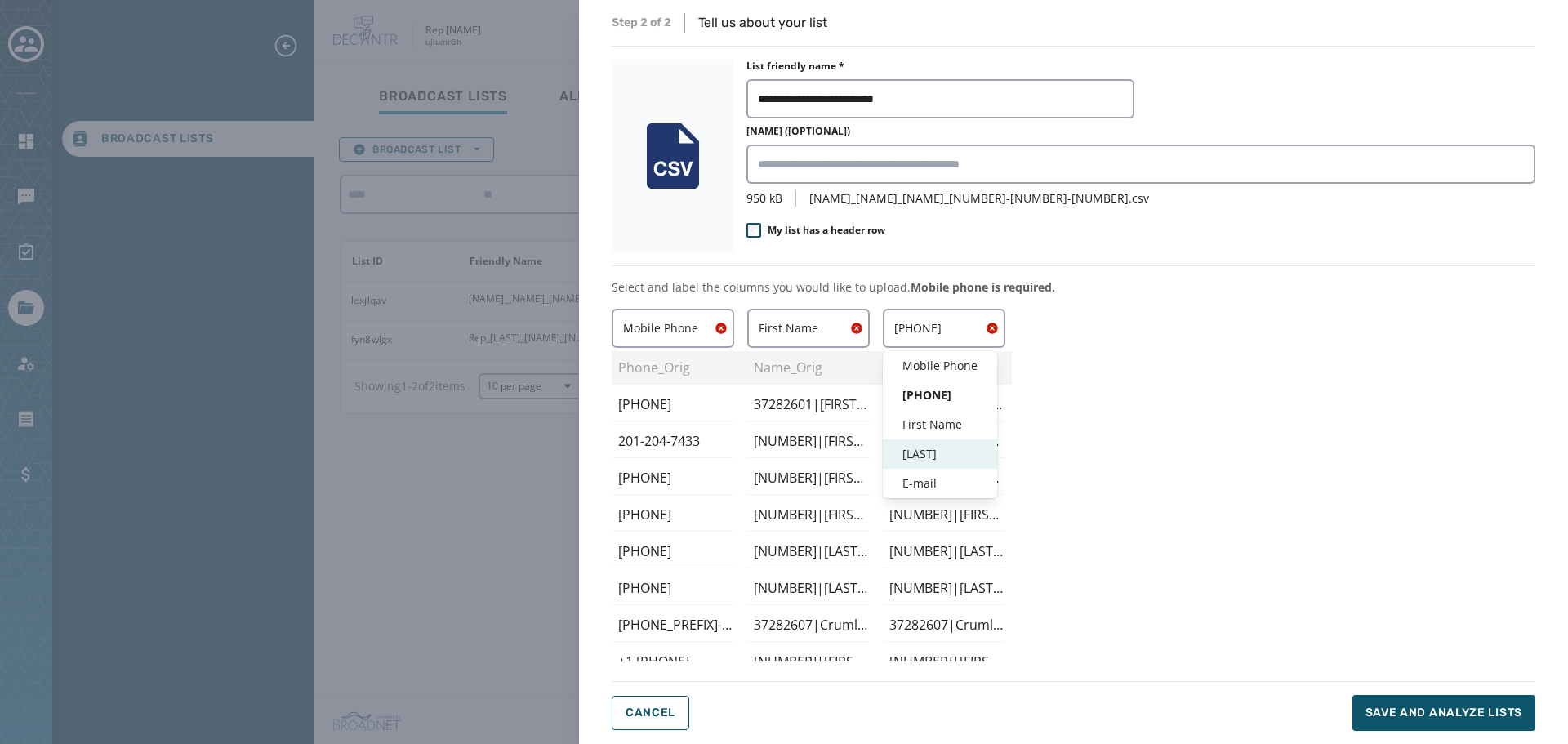 drag, startPoint x: 957, startPoint y: 448, endPoint x: 1111, endPoint y: 444, distance: 154.05194 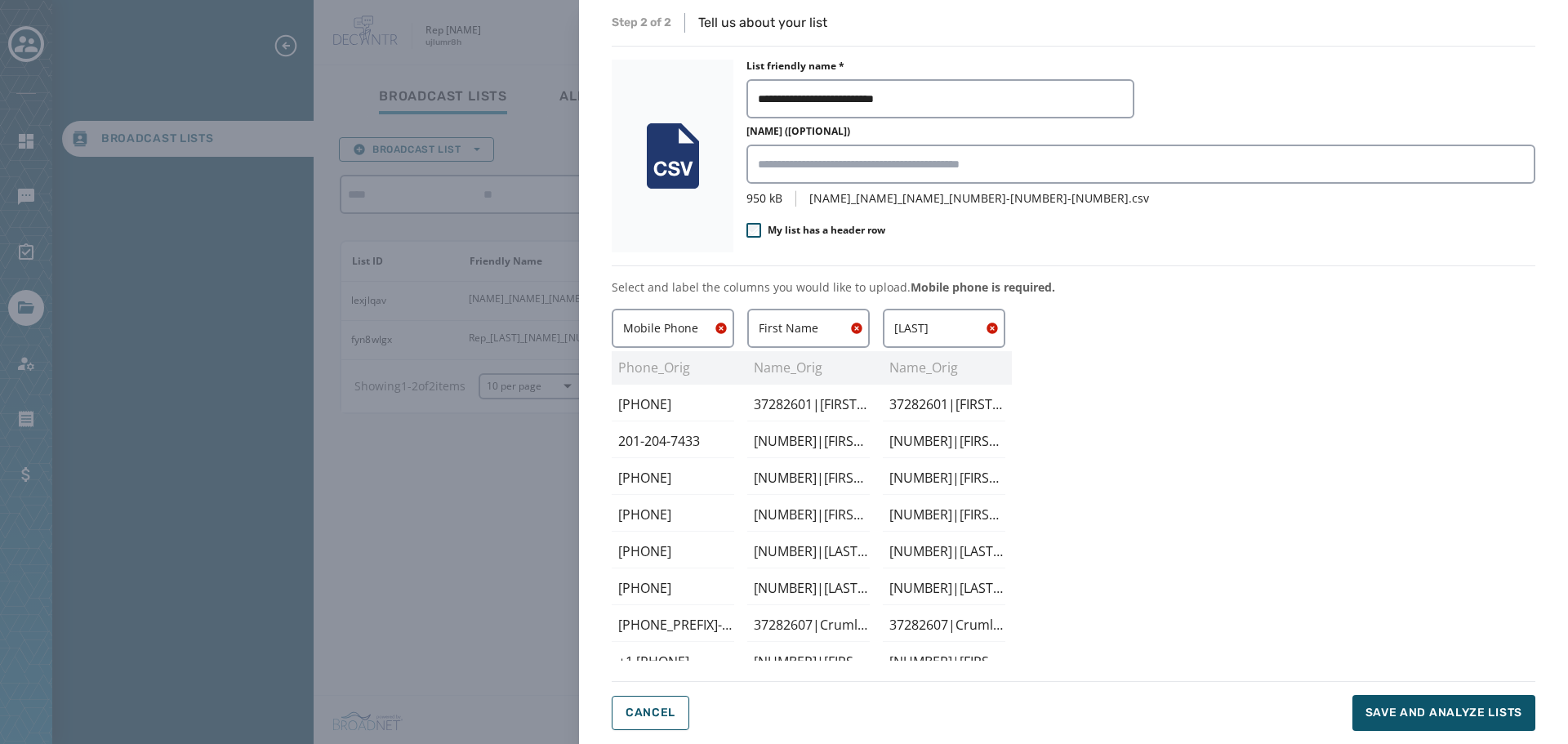 click on "Mobile Phone Phone_Orig 126-727-3430 201-204-7433 201-207-6316 201-232-3994 201-303-5301 201-306-0621 201-320-5964 201-337-3427 201-377-9941 First Name  Name_Orig 37282601|Francis J Ryan Jr 37282602|Heather Sherwood 37282603|Kum and Tae Bong Kim 37282604|Jeffrey and Robyn McCard 37282605|Pen and Wright 37282606|Naomi Ortiz 37282607|Crumlish and Rogan 37282608|Charles H Henderson 37282609|Mr. Vincent W Modes III Last Name  Name_Orig 37282601|Francis J Ryan Jr 37282602|Heather Sherwood 37282603|Kum and Tae Bong Kim 37282604|Jeffrey and Robyn McCard 37282605|Pen and Wright 37282606|Naomi Ortiz 37282607|Crumlish and Rogan 37282608|Charles H Henderson 37282609|Mr. Vincent W Modes III" at bounding box center [1073, 484] 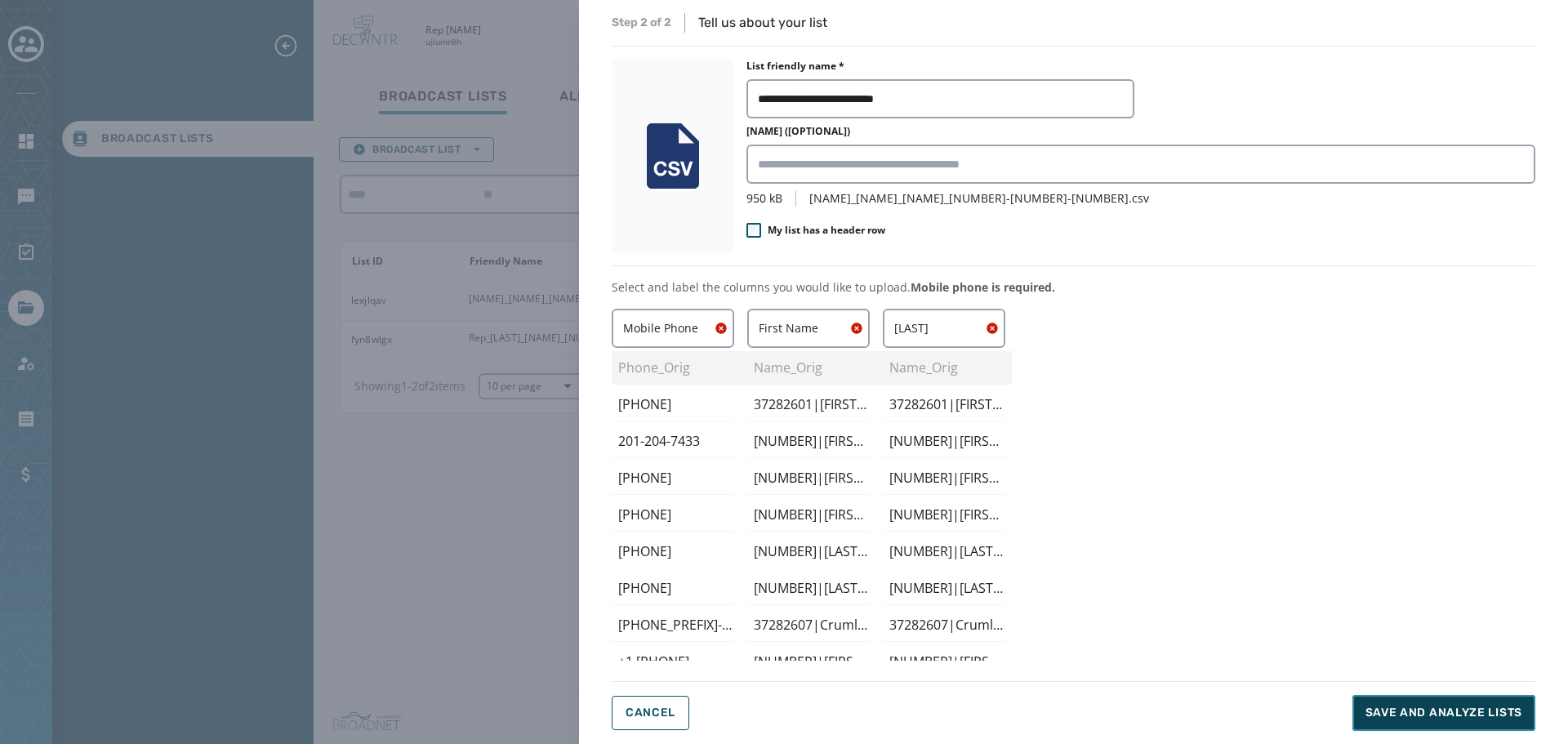 click on "Save and analyze lists" at bounding box center (1444, 713) 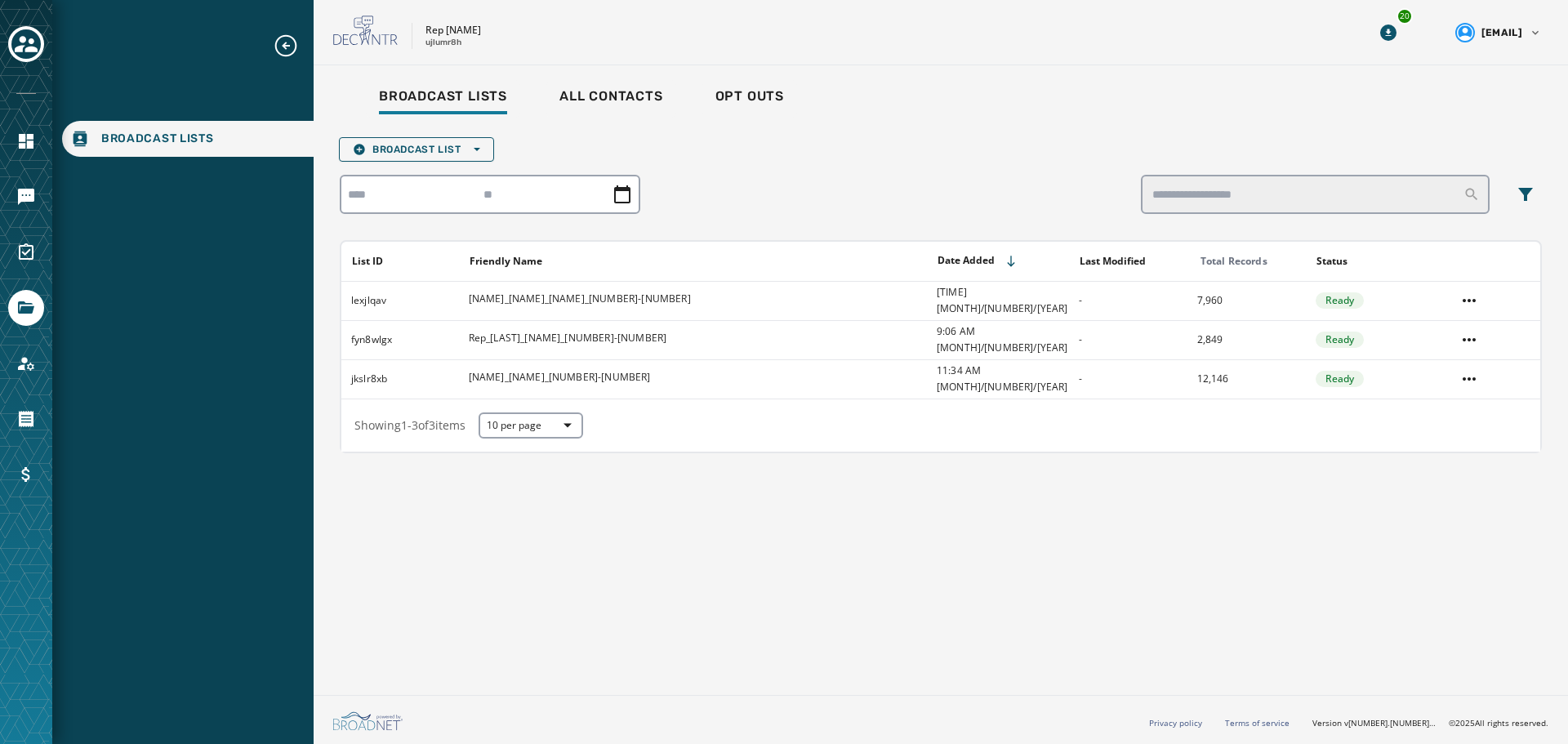 click 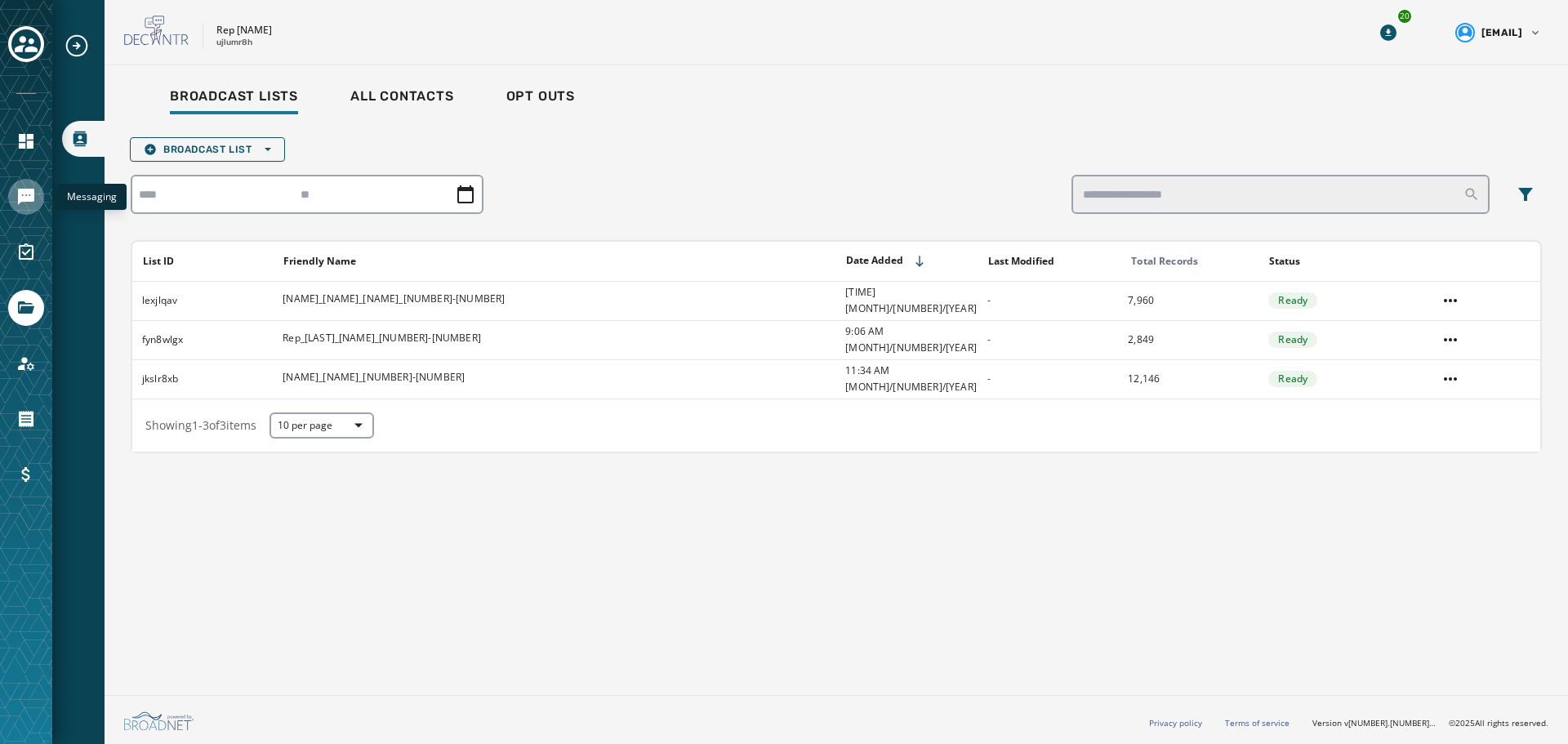 click at bounding box center [26, 197] 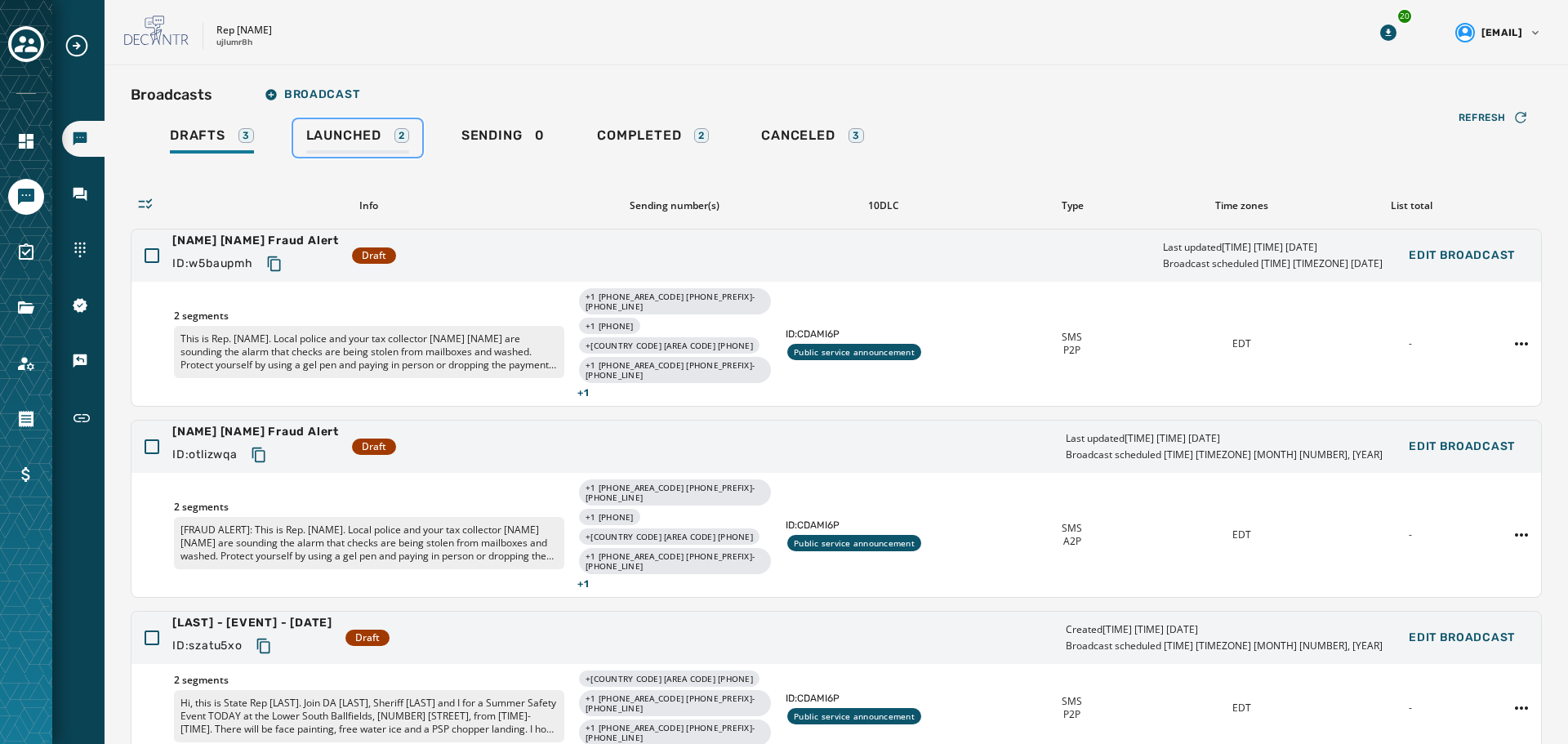 click on "Launched 2" at bounding box center [358, 140] 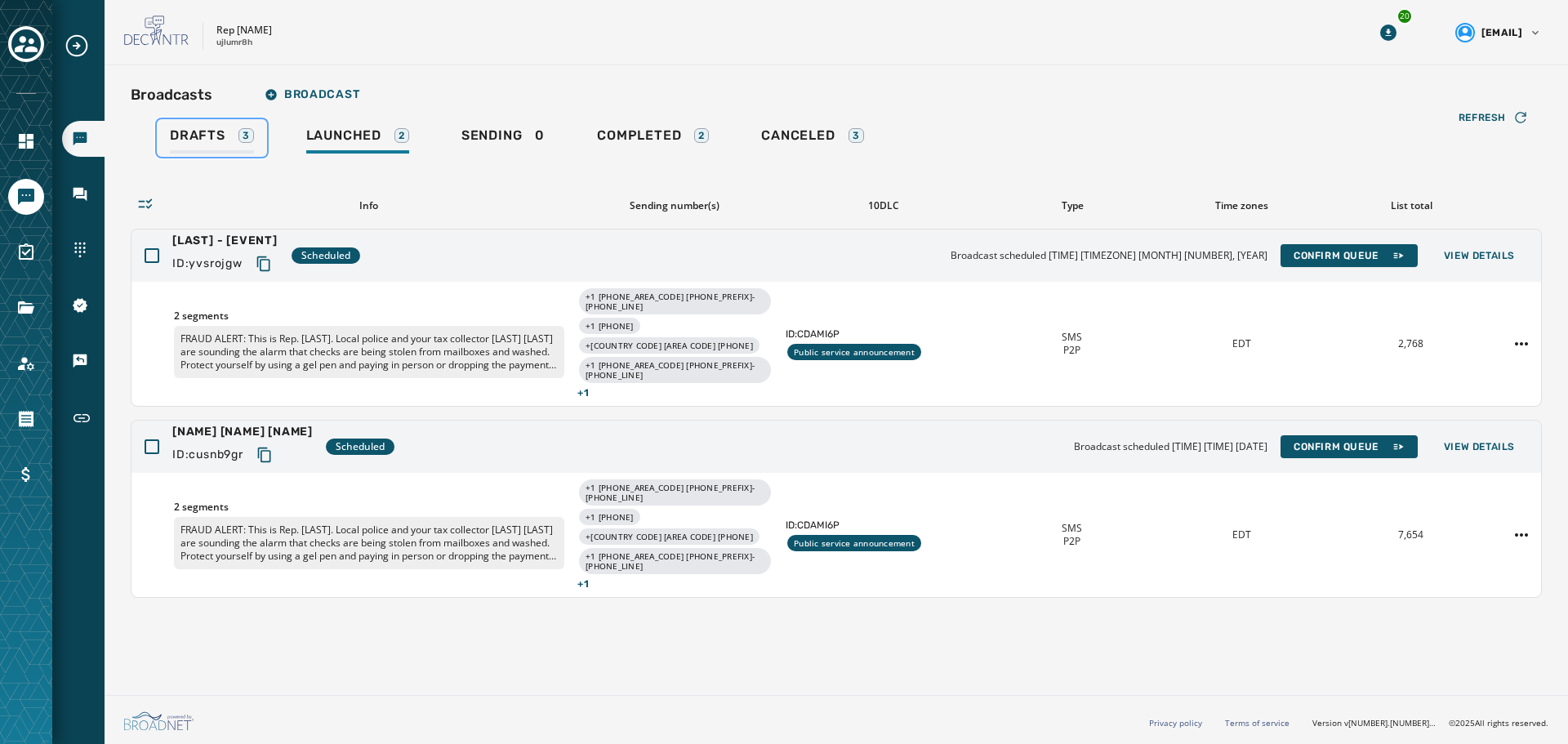 click on "Drafts 3" at bounding box center (212, 140) 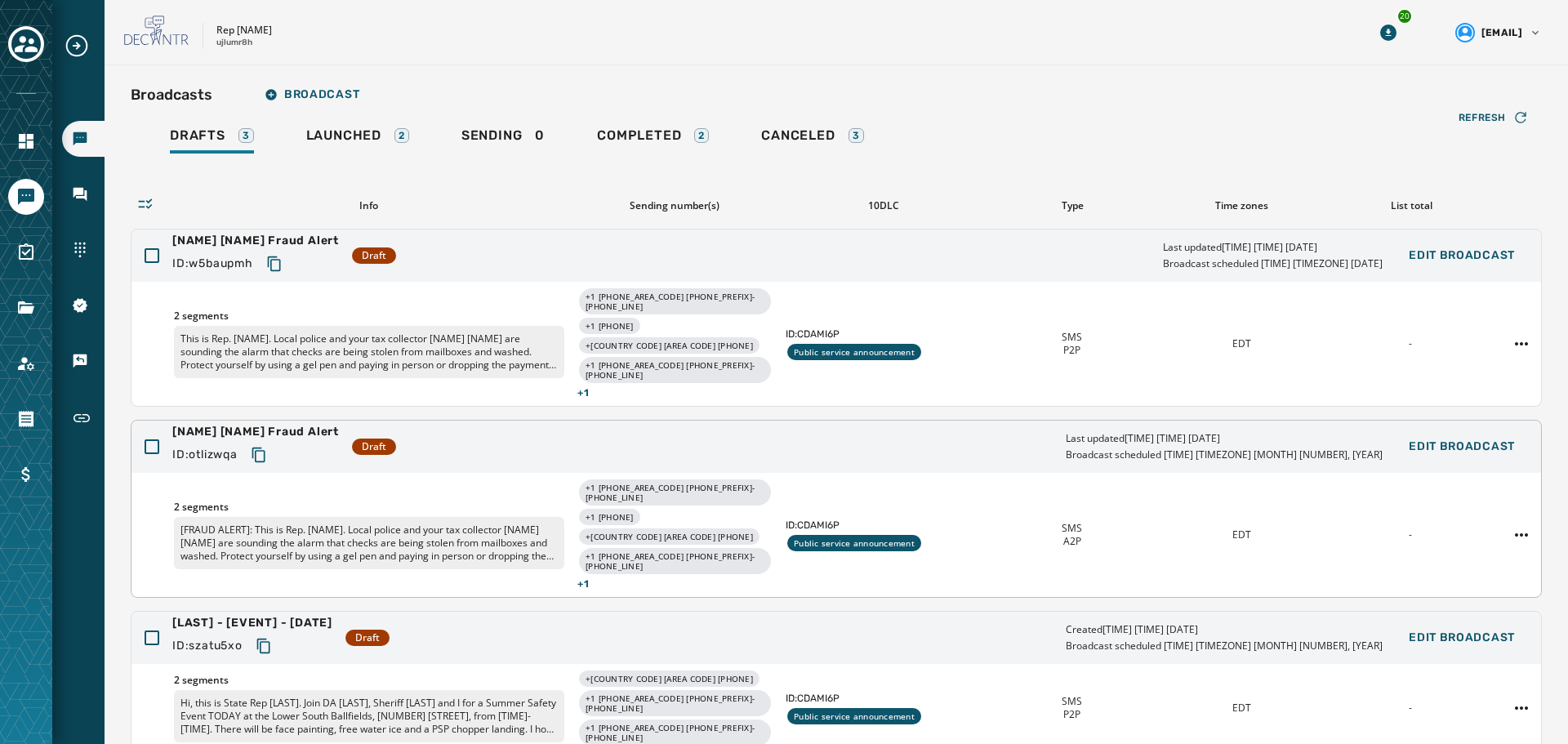 click on "Hogan Middletown Fraud Alert ID:  otlizwqa Draft Last updated  8:59 AM EDT August 6, 2025 Broadcast scheduled 11:00 AM EDT August 11, 2025 Edit Broadcast" at bounding box center [836, 447] 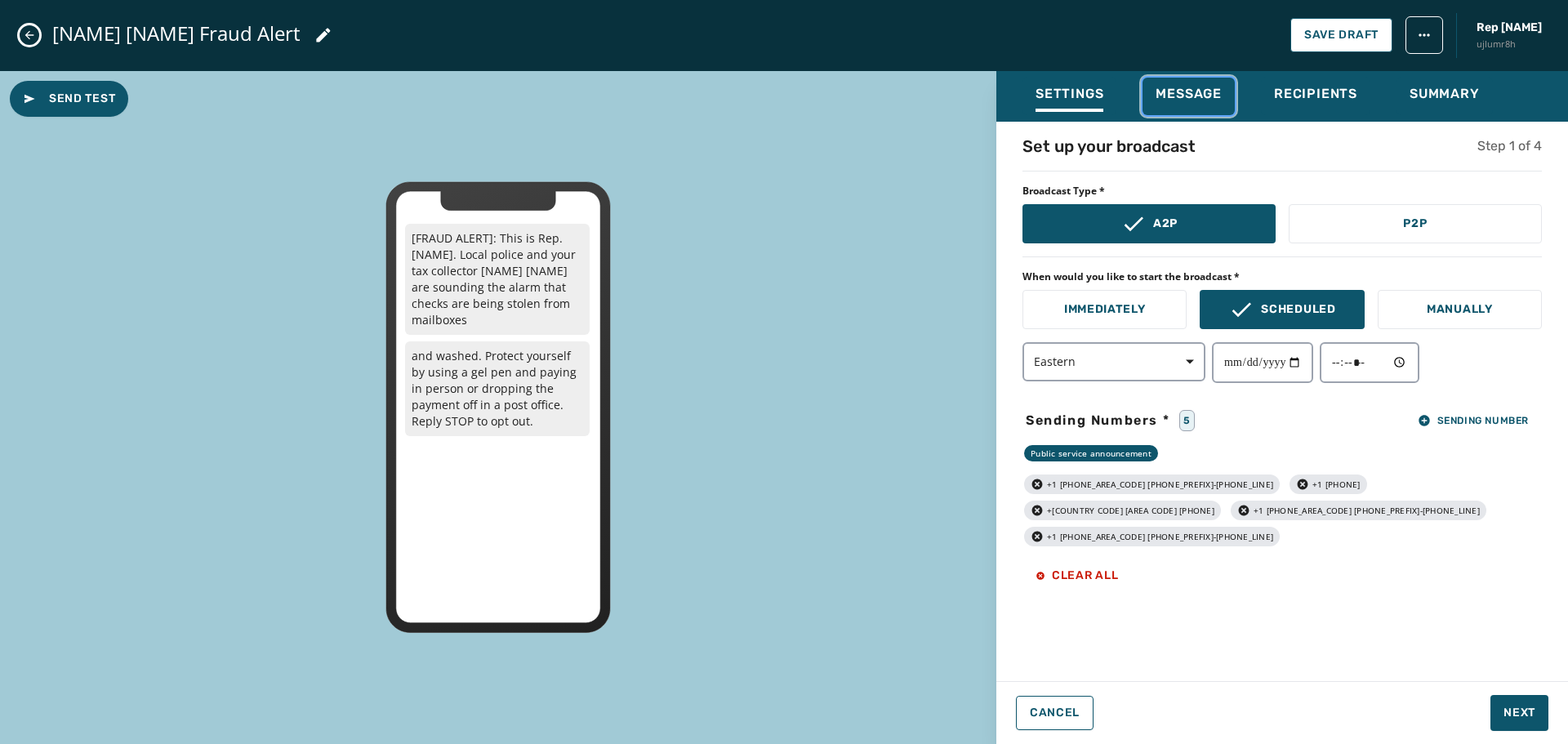 click on "Message" at bounding box center (1188, 96) 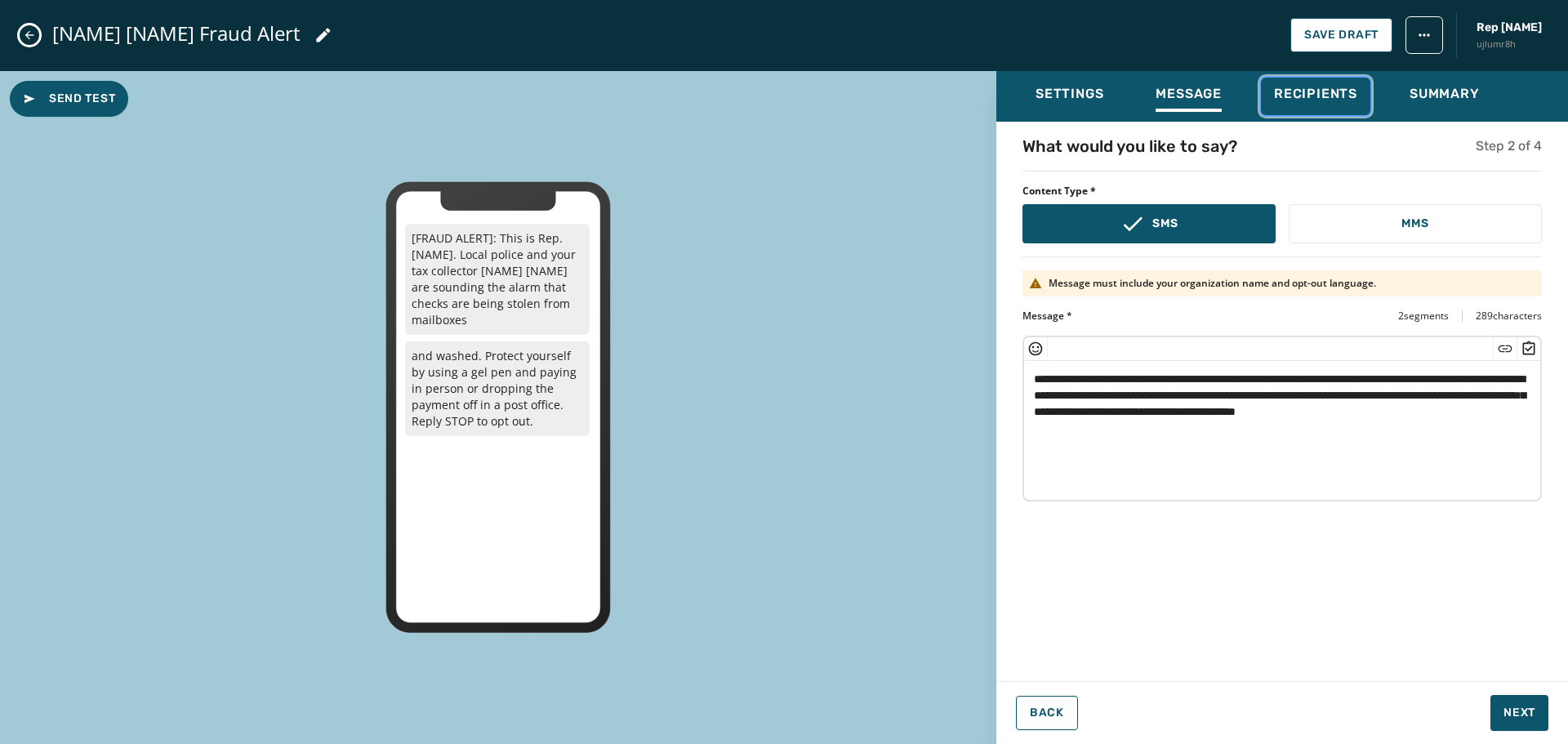 click on "Recipients" at bounding box center [1316, 94] 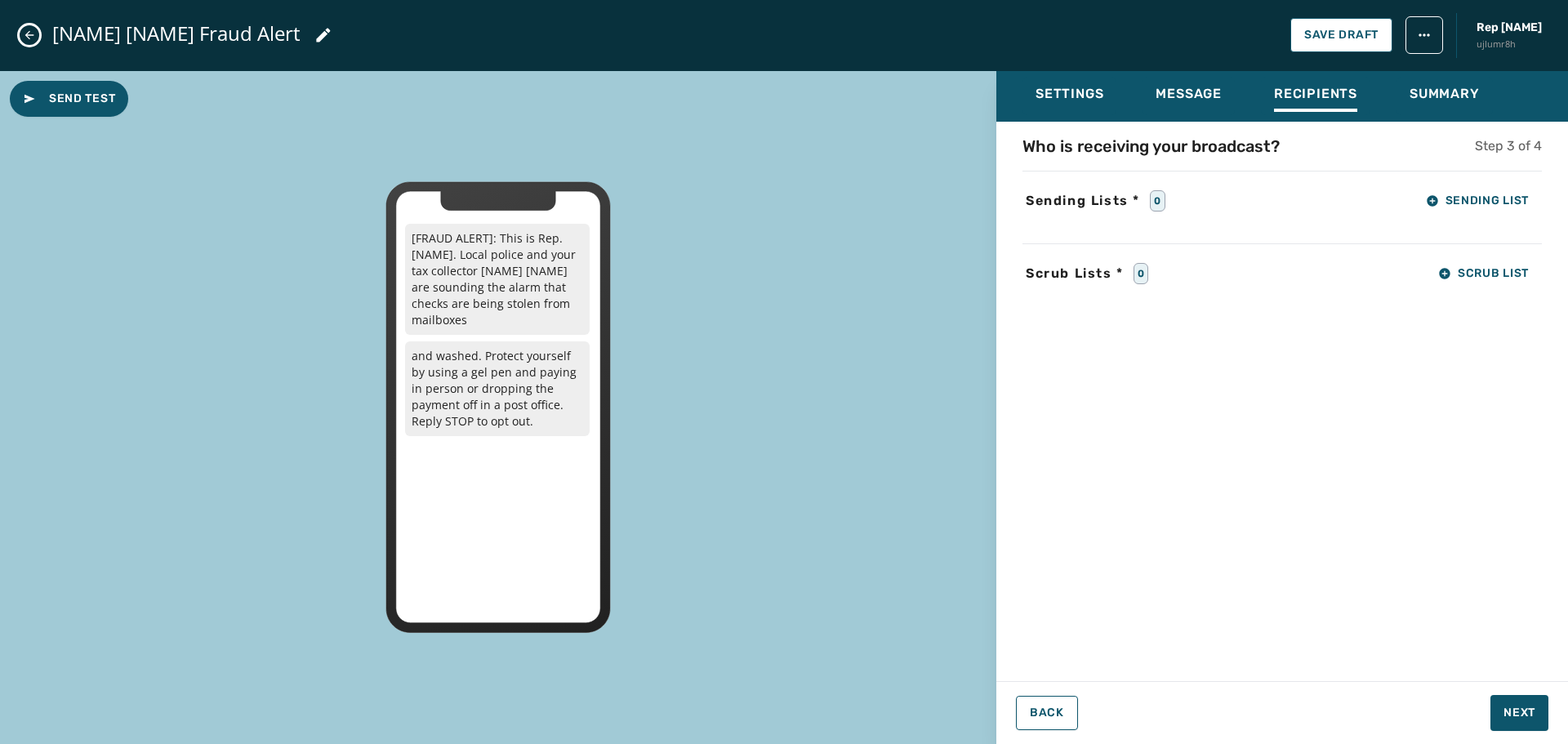 click on "Sending Lists *" at bounding box center (1083, 201) 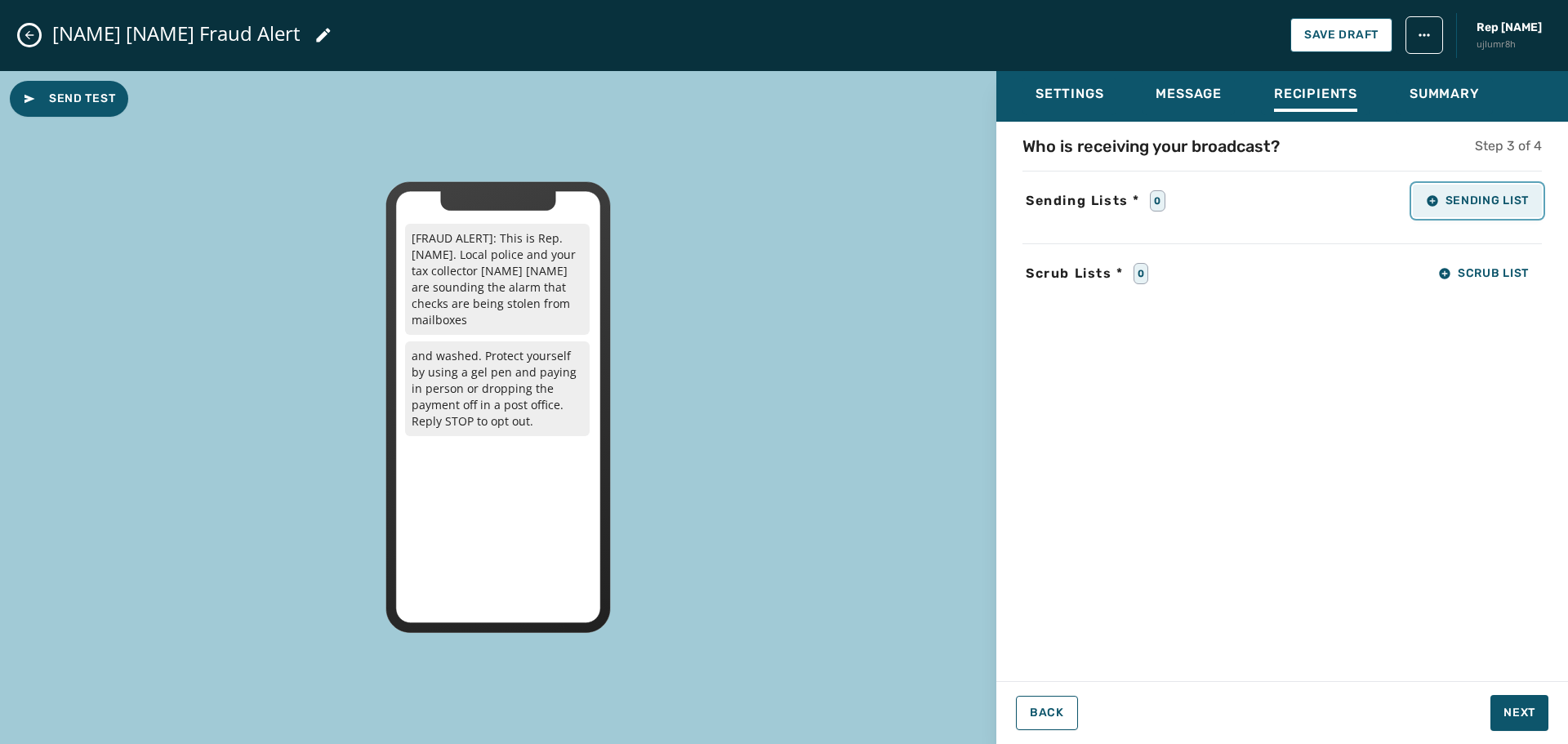 click on "Sending List" at bounding box center [1477, 201] 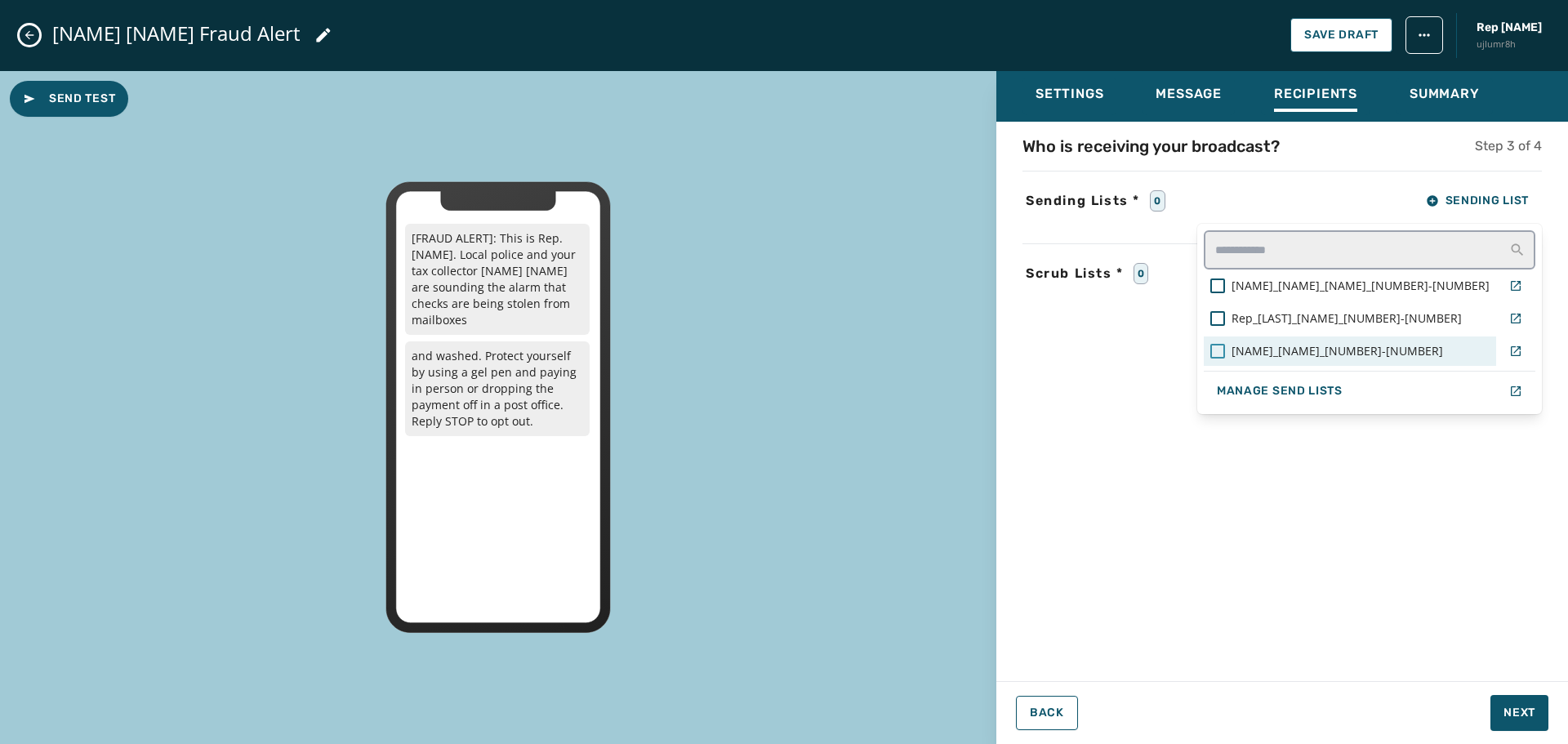 click at bounding box center [1218, 351] 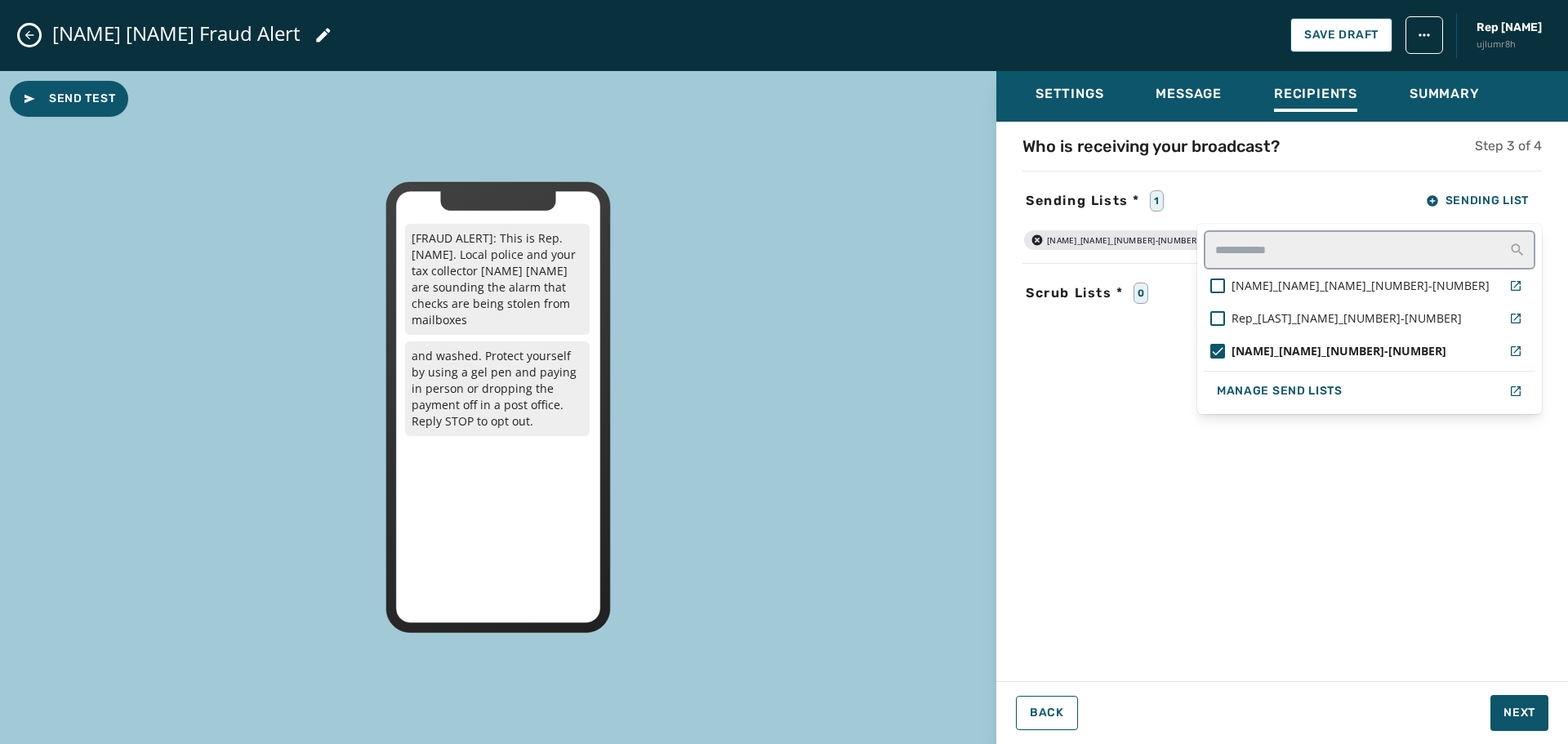 click on "Who is receiving your broadcast? Step 3 of 4 Sending Lists * 1 Sending List Rep_Joe_Hogan_HD142_862025-2 Rep_Joe_Hogan_HD142_862025-3 Rep_Joe_Hogan_HD142_862025-5 Manage Send Lists Rep_Joe_Hogan_HD142_862025-5 Scrub Lists * 0 Scrub List" at bounding box center [1282, 396] 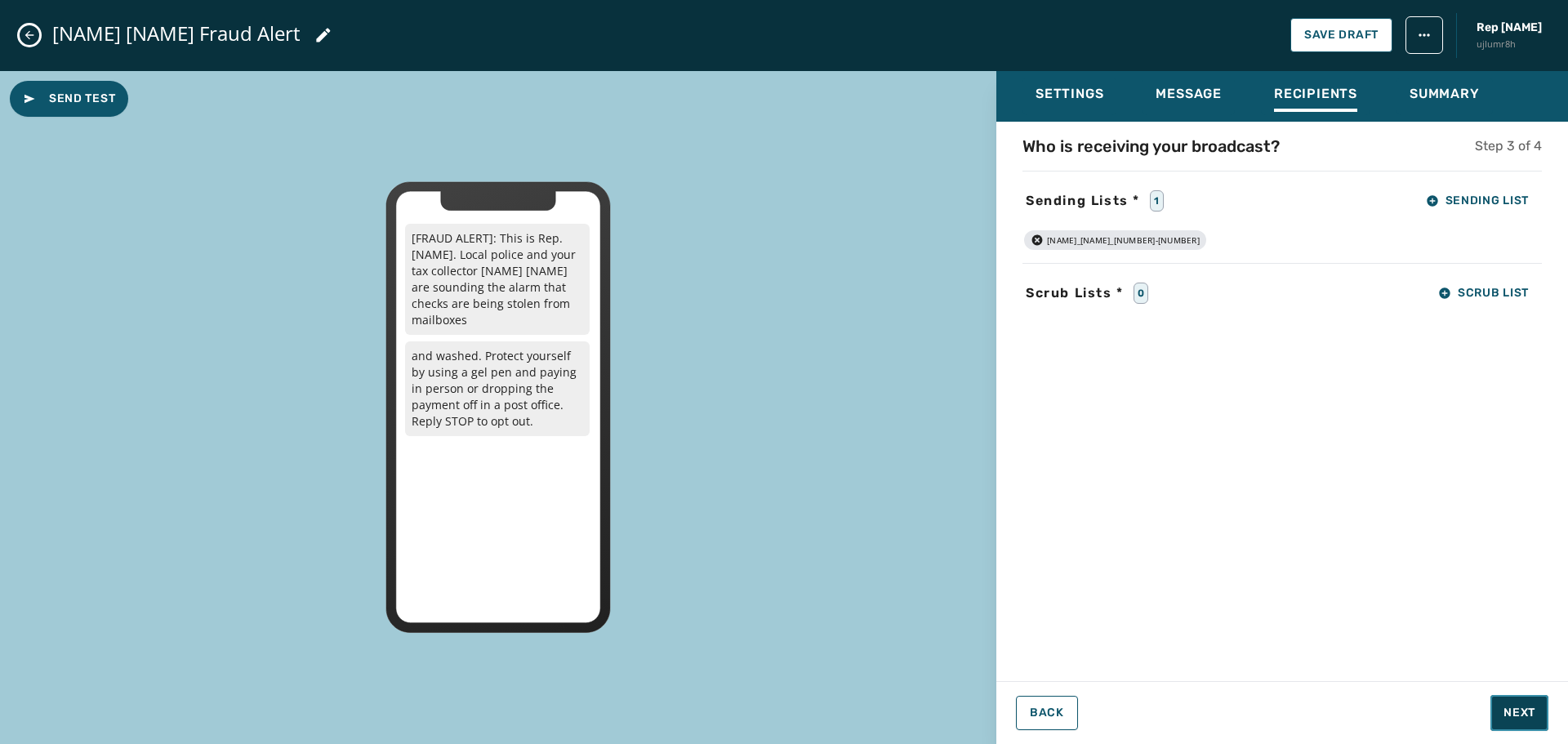 click on "Next" at bounding box center [1519, 713] 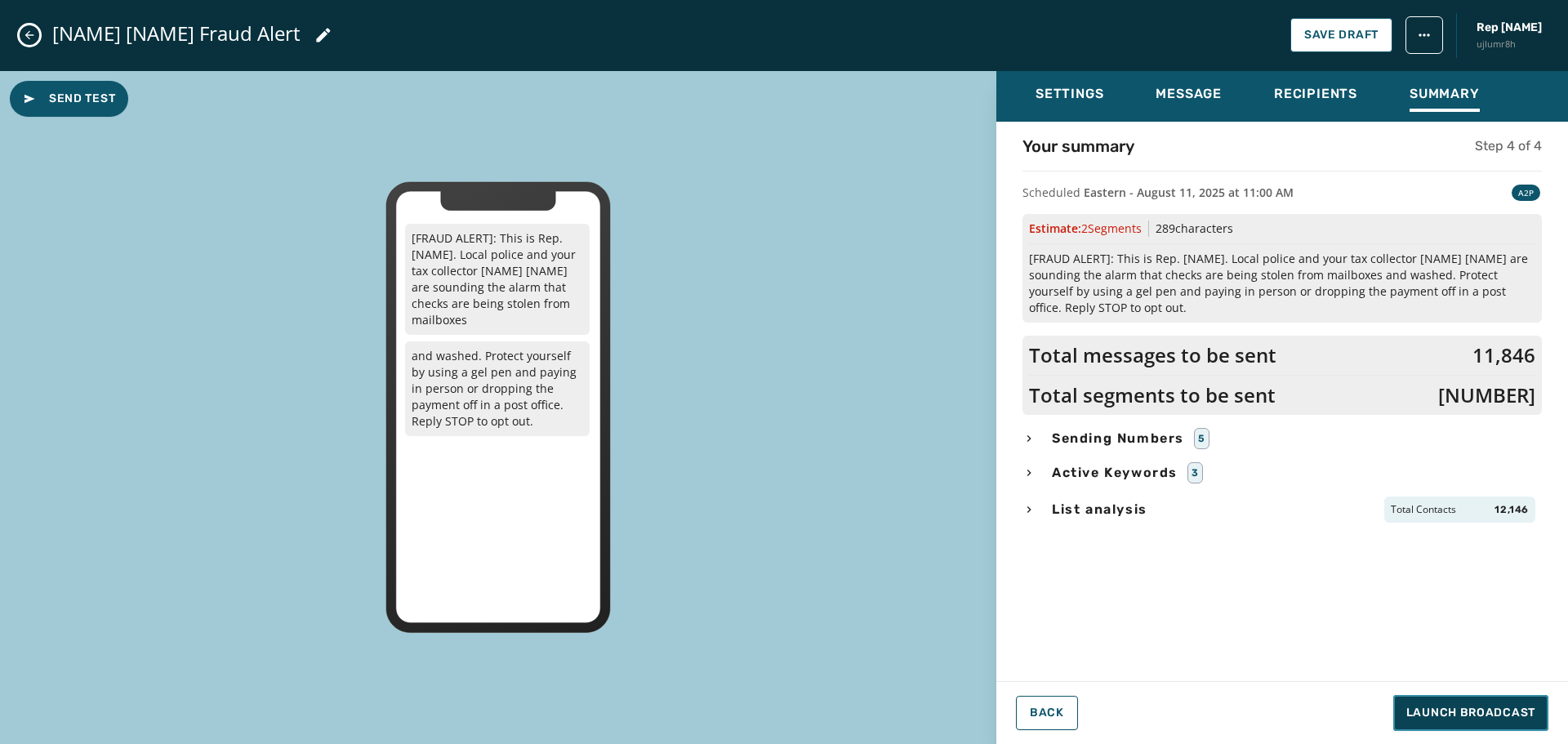 click on "Launch Broadcast" at bounding box center (1471, 713) 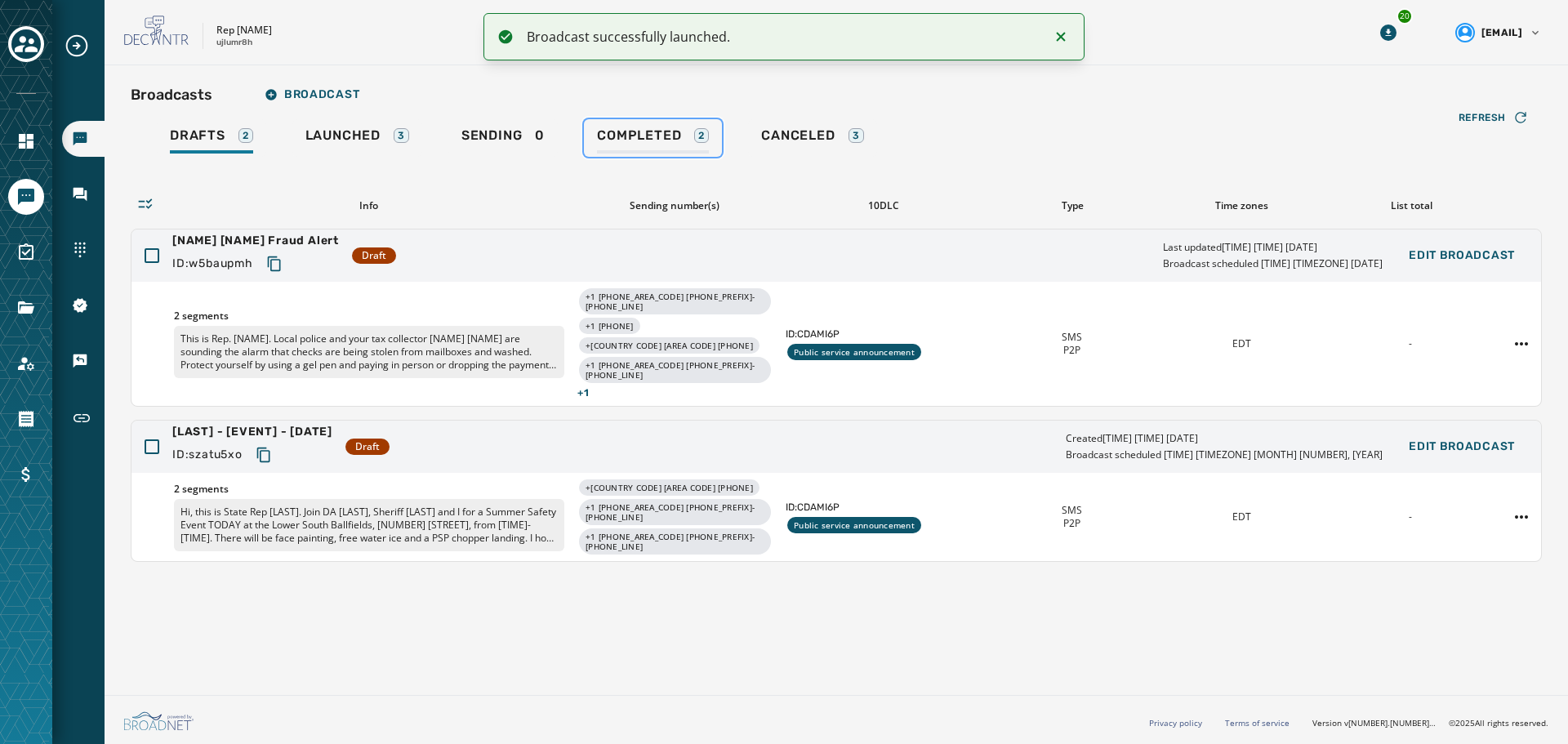 click on "Completed" at bounding box center (639, 136) 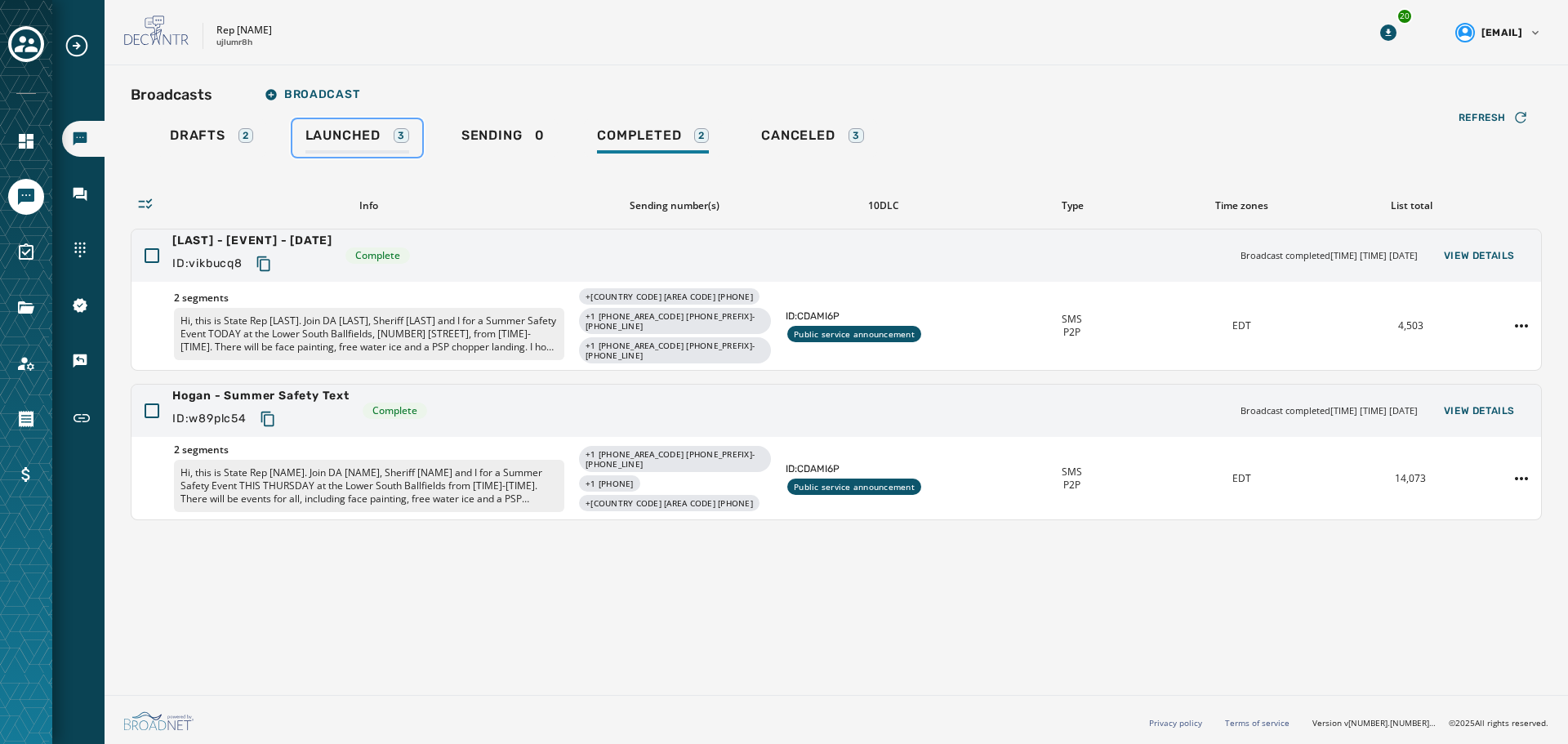 click on "Launched" at bounding box center [343, 136] 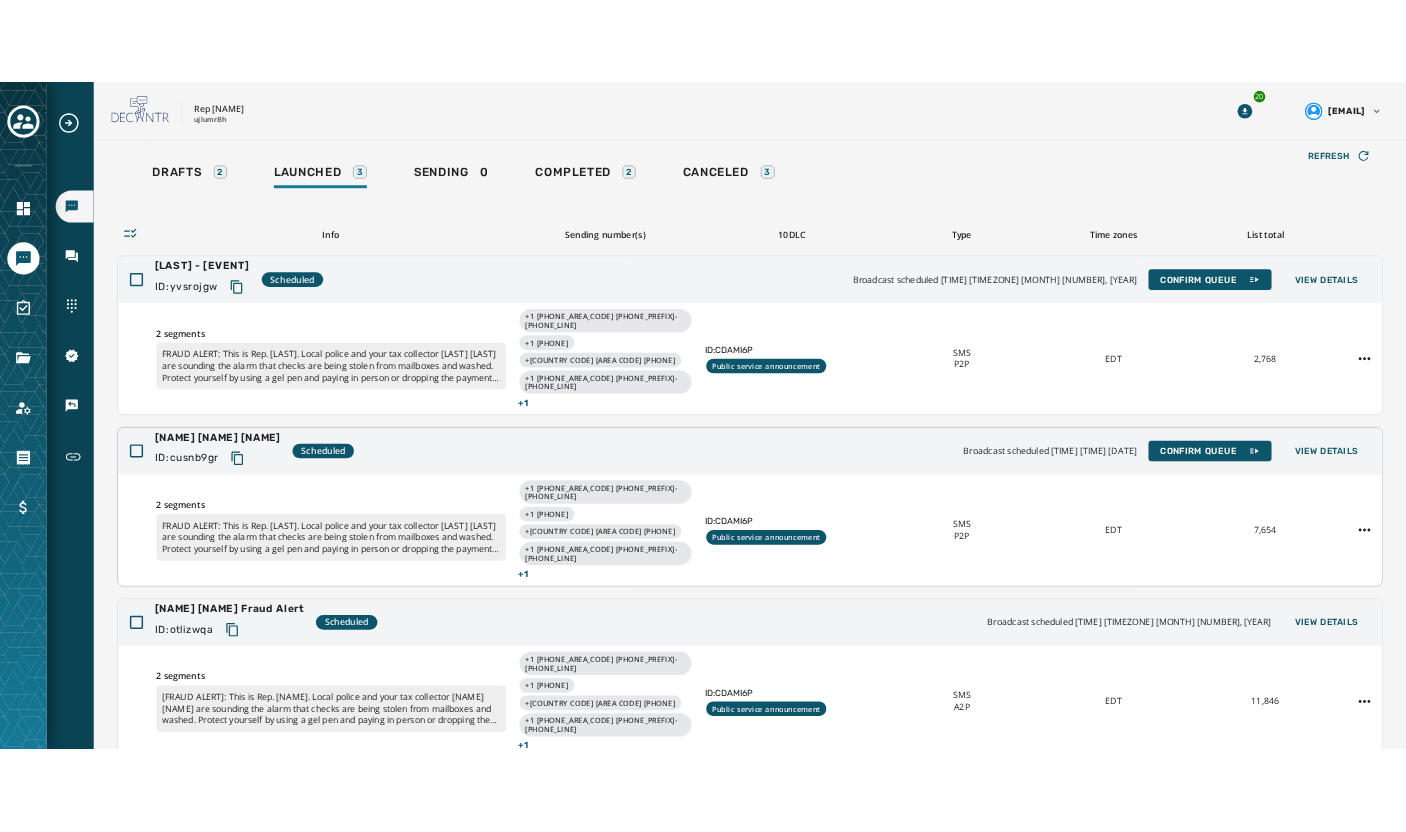 scroll, scrollTop: 67, scrollLeft: 0, axis: vertical 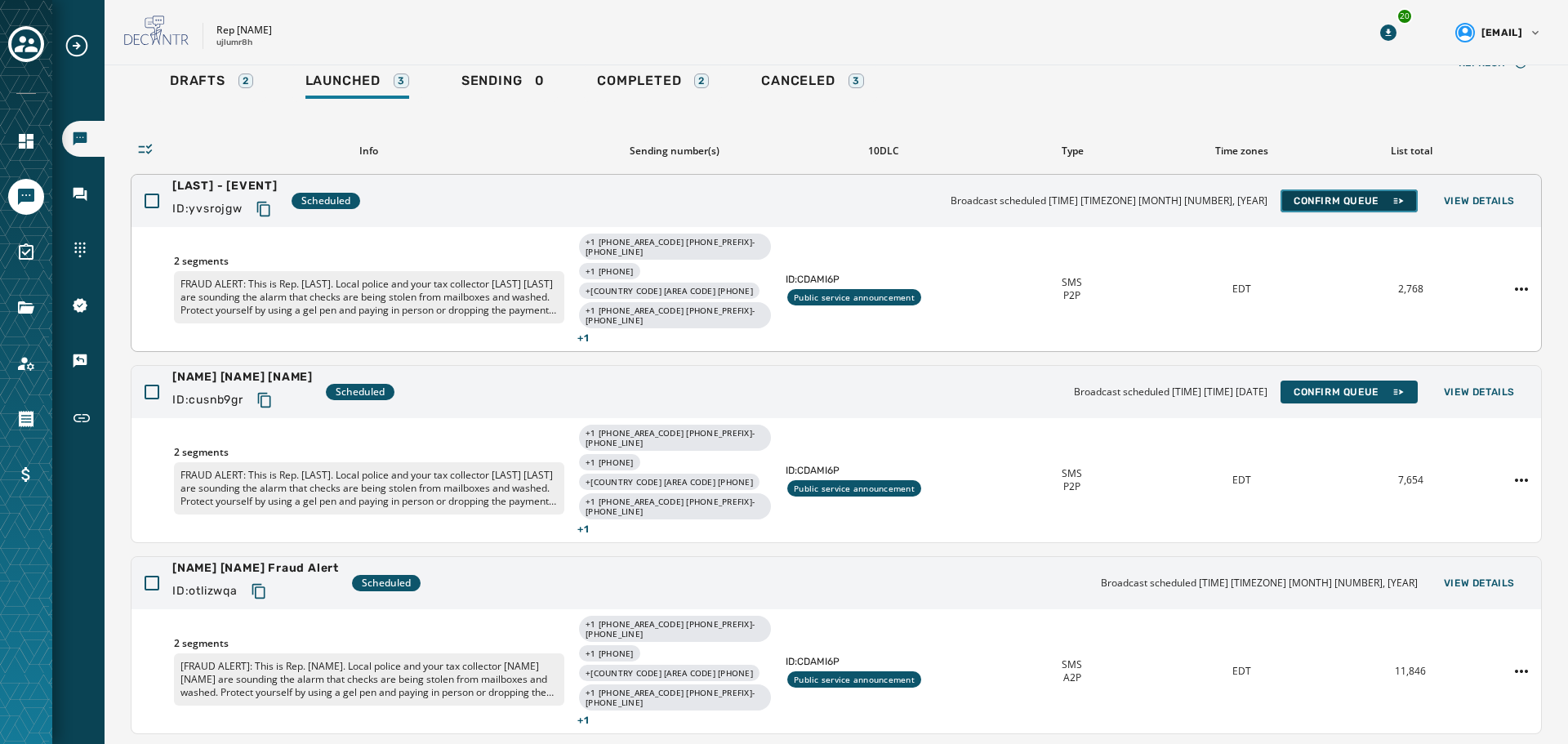 drag, startPoint x: 1321, startPoint y: 198, endPoint x: 1205, endPoint y: 212, distance: 116.84177 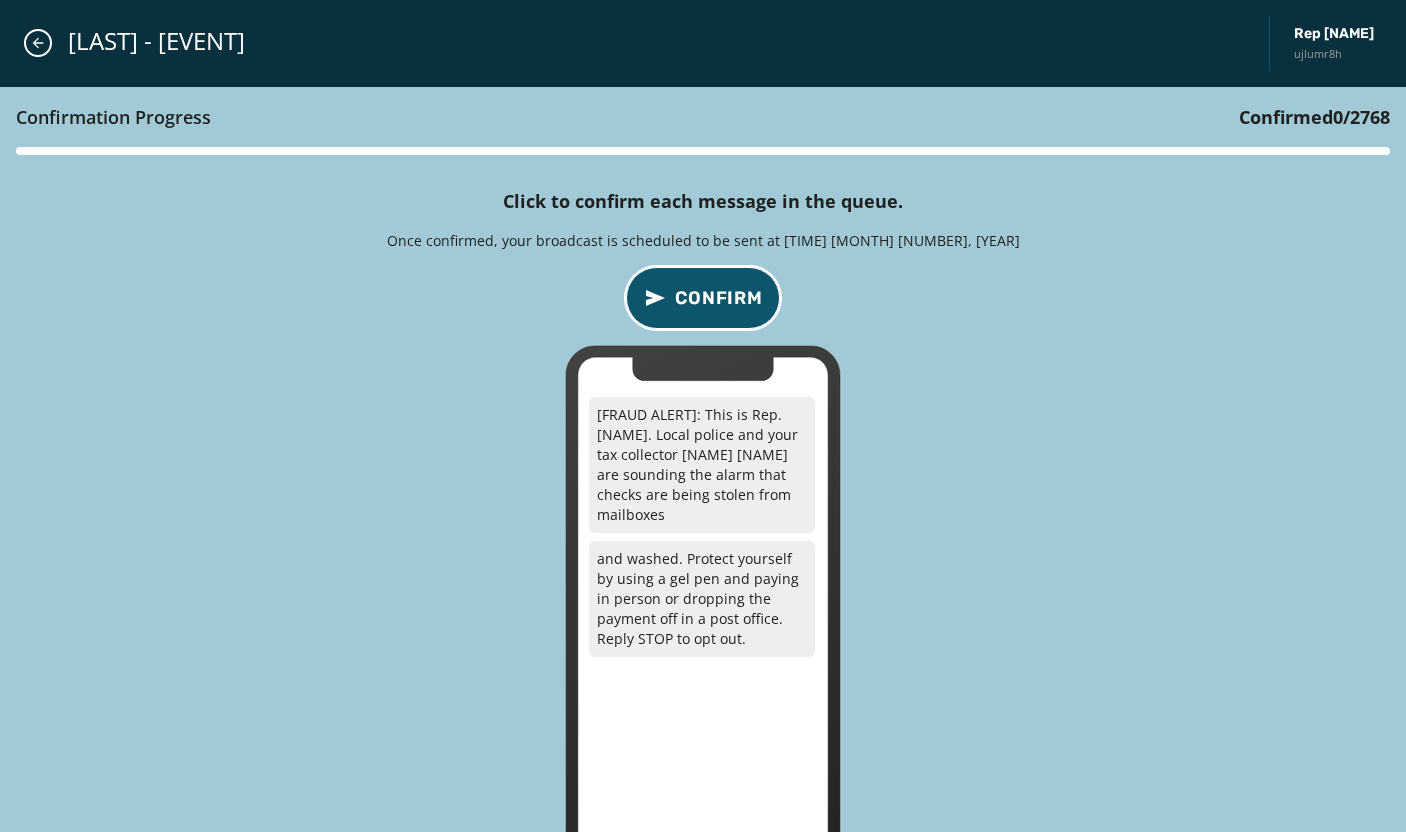 type 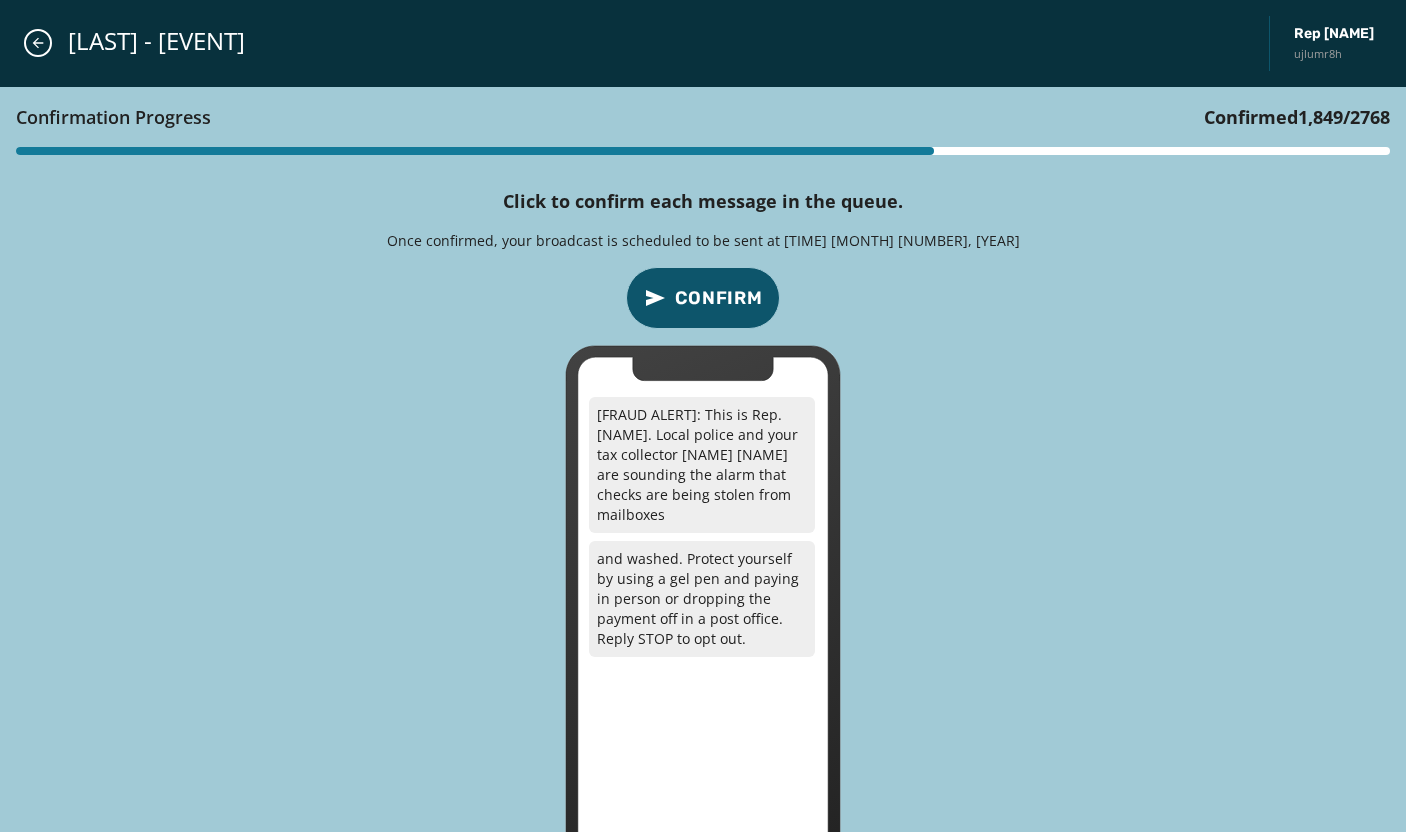 type 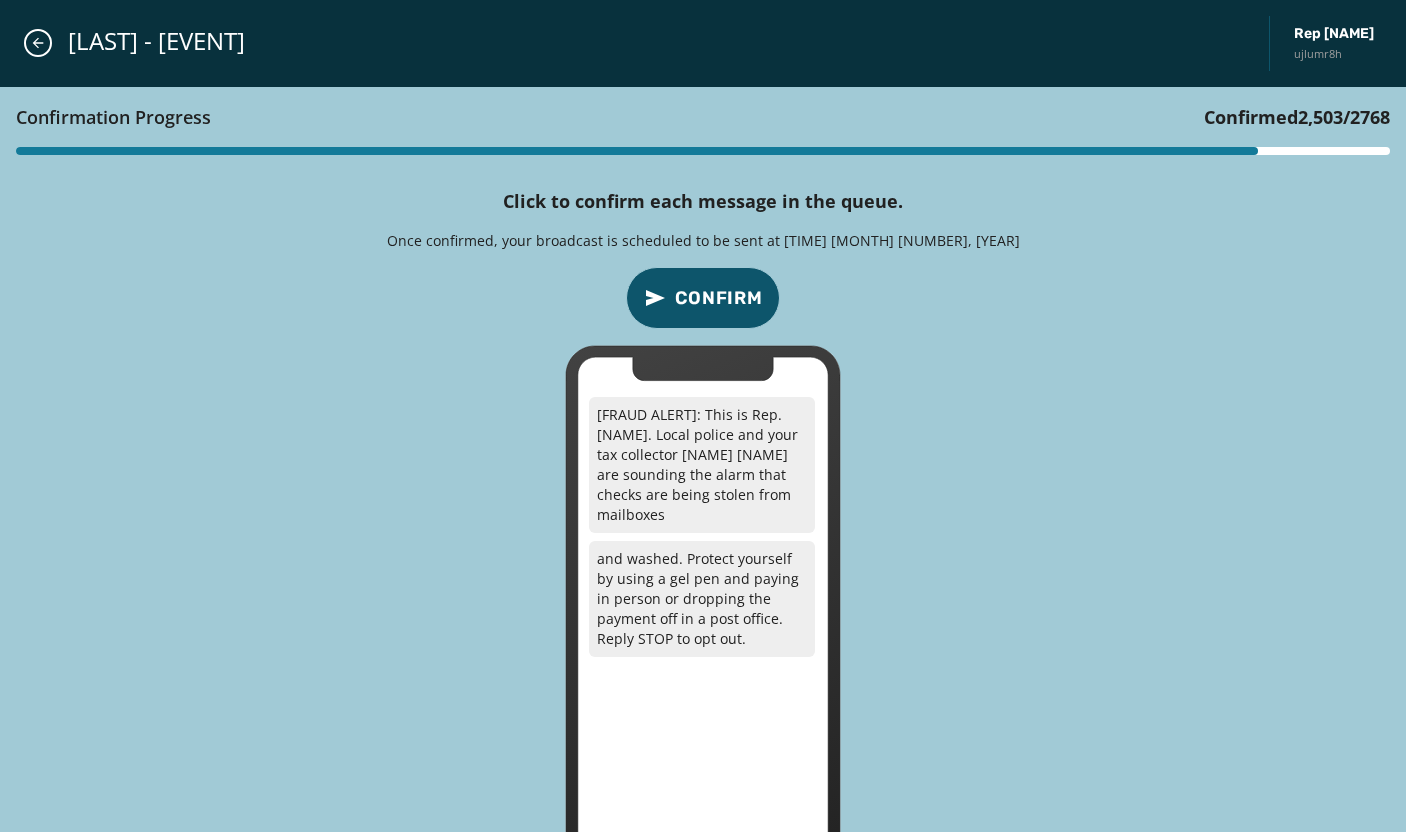 click on "Confirmation Progress Confirmed  2,503   /  2768 Click to confirm each message in the queue. Once confirmed, your broadcast is scheduled to be sent at 10:00 AM August 11, 2025 Confirm FRAUD ALERT: This is Rep. Joe Hogan. Local police and your tax collector Vince Deon are sounding the alarm that checks are being stolen from mailboxes and washed. Protect yourself by using a gel pen and paying in person or dropping the payment off in a post office. Reply STOP to opt out." at bounding box center (703, 492) 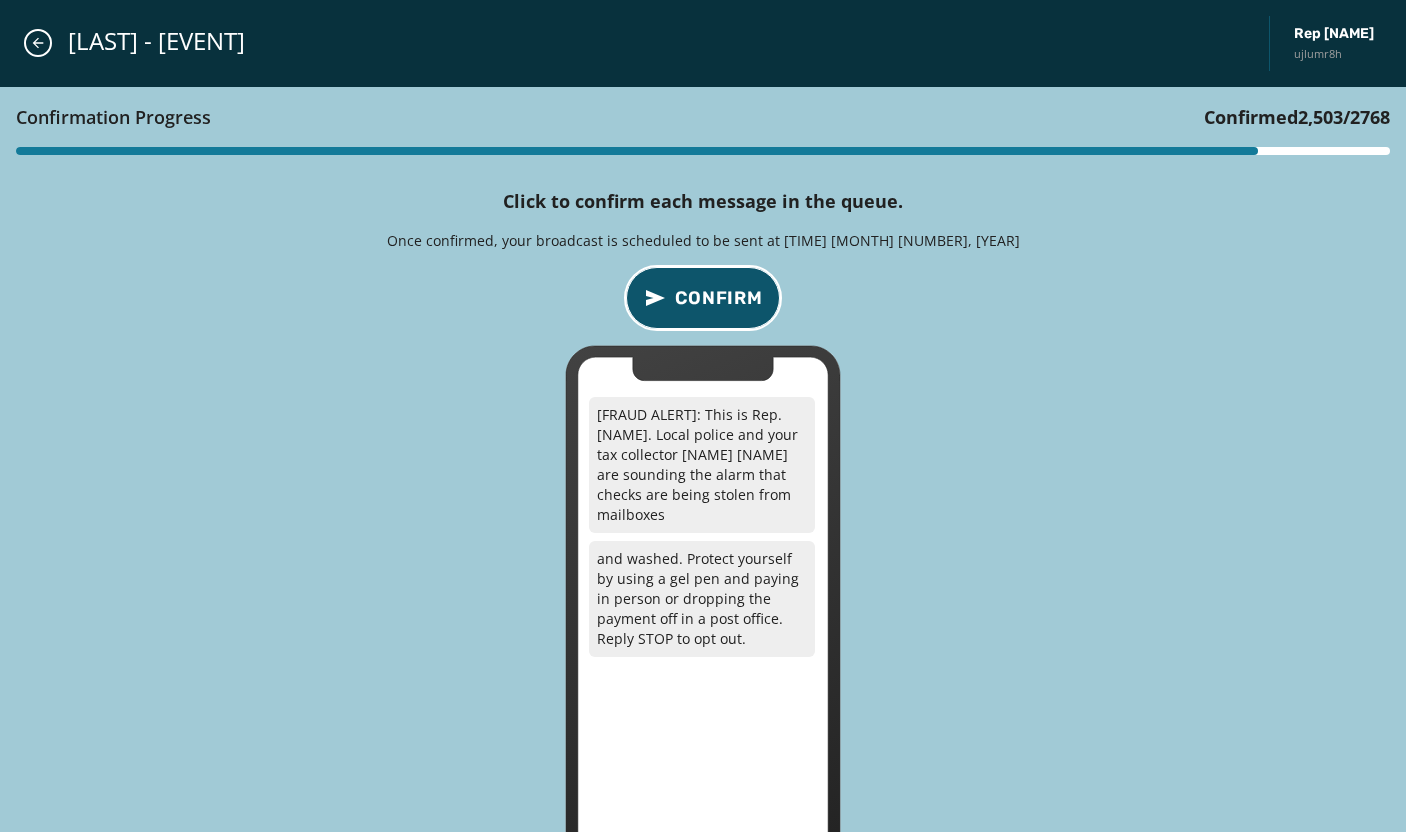 click on "Confirm" at bounding box center [719, 298] 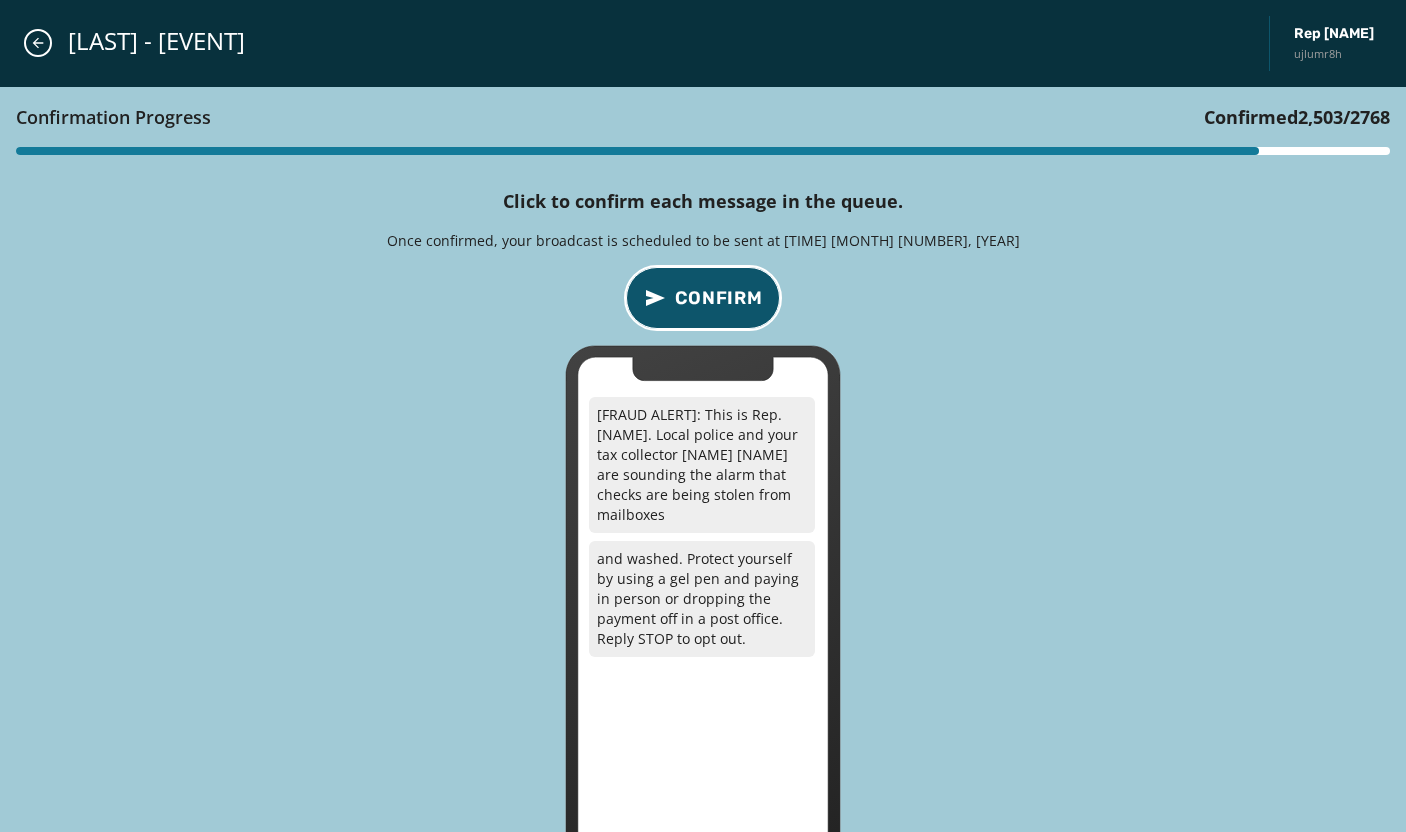 click on "Confirm" at bounding box center (719, 298) 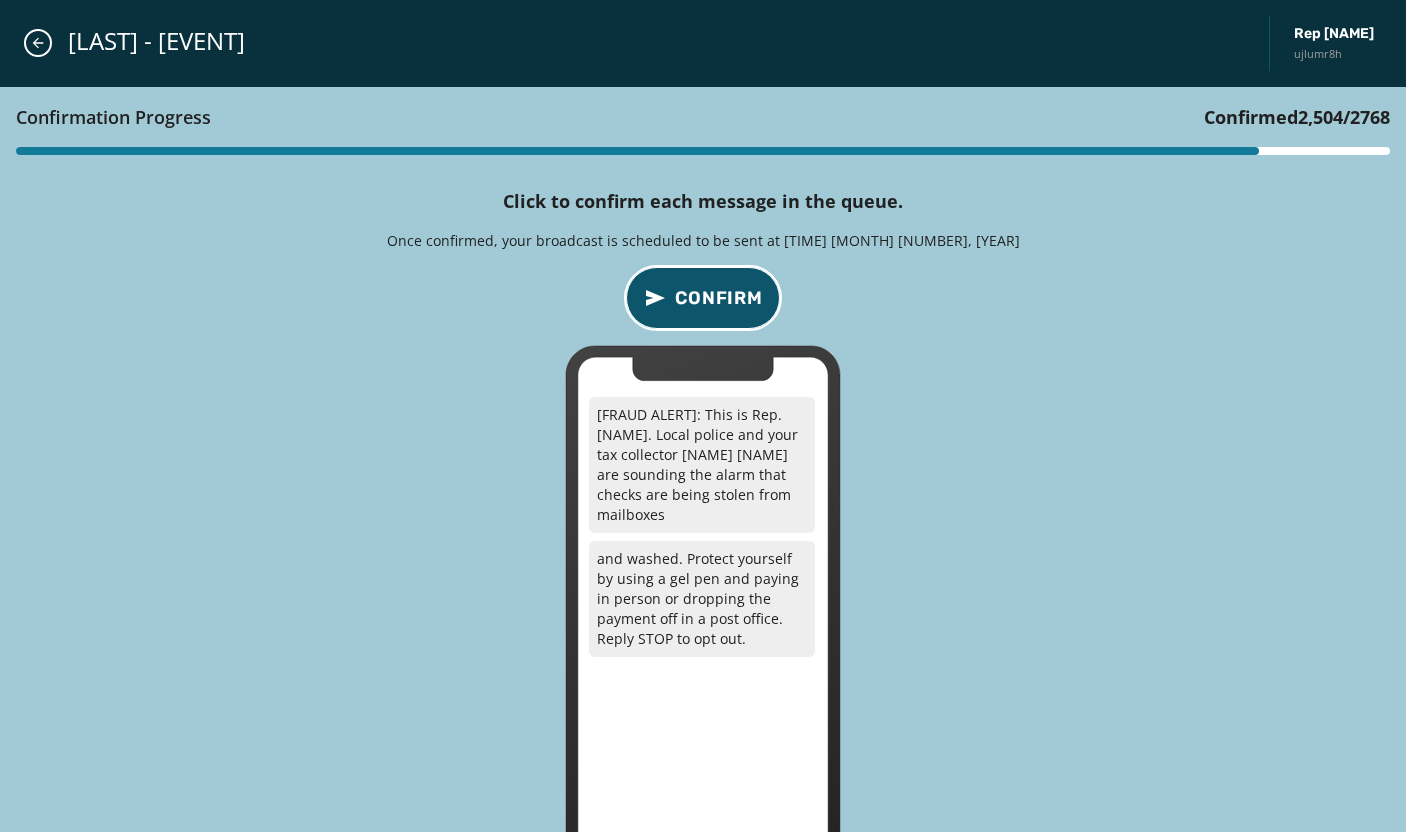 click on "Confirm" at bounding box center [719, 298] 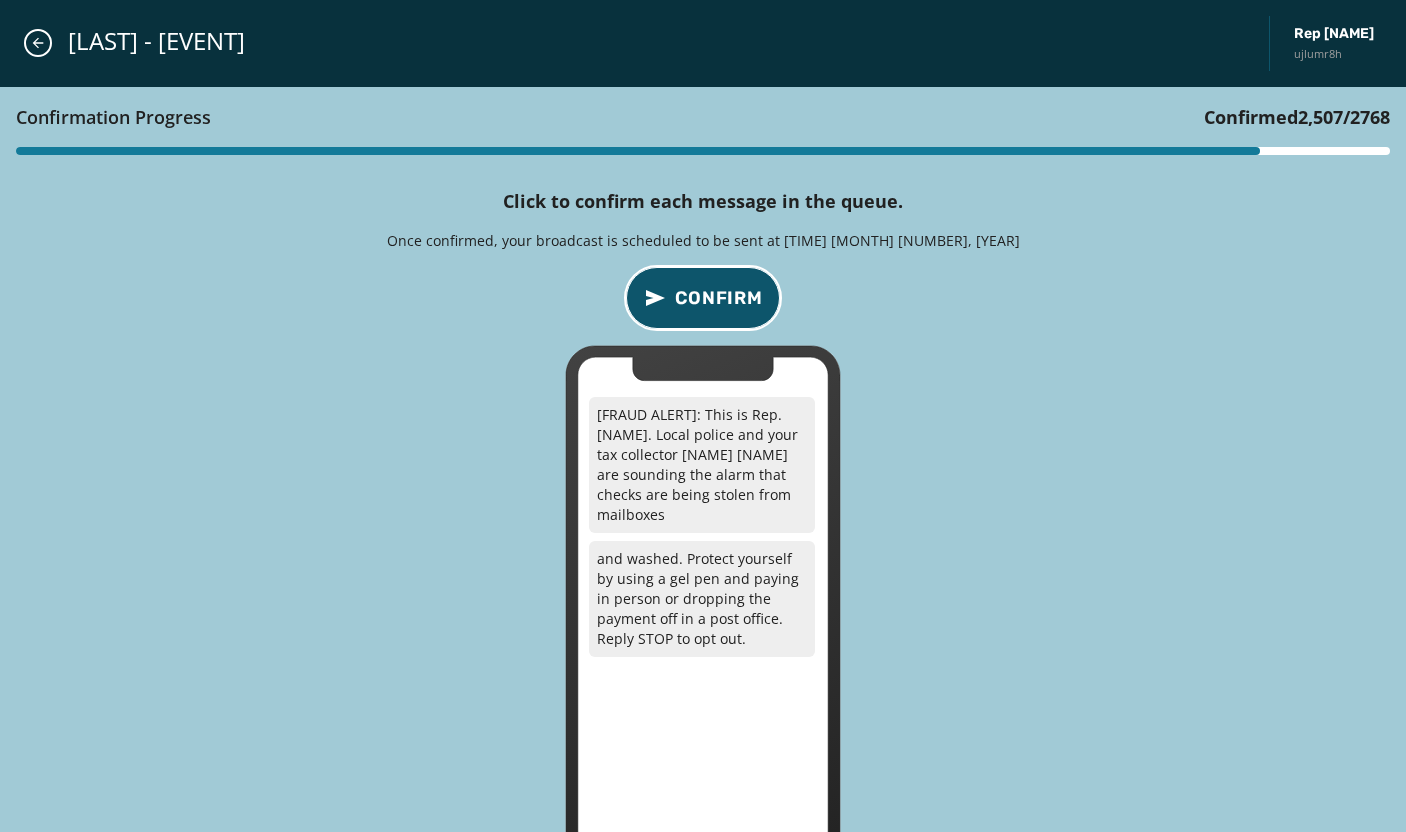 click on "Confirm" at bounding box center (719, 298) 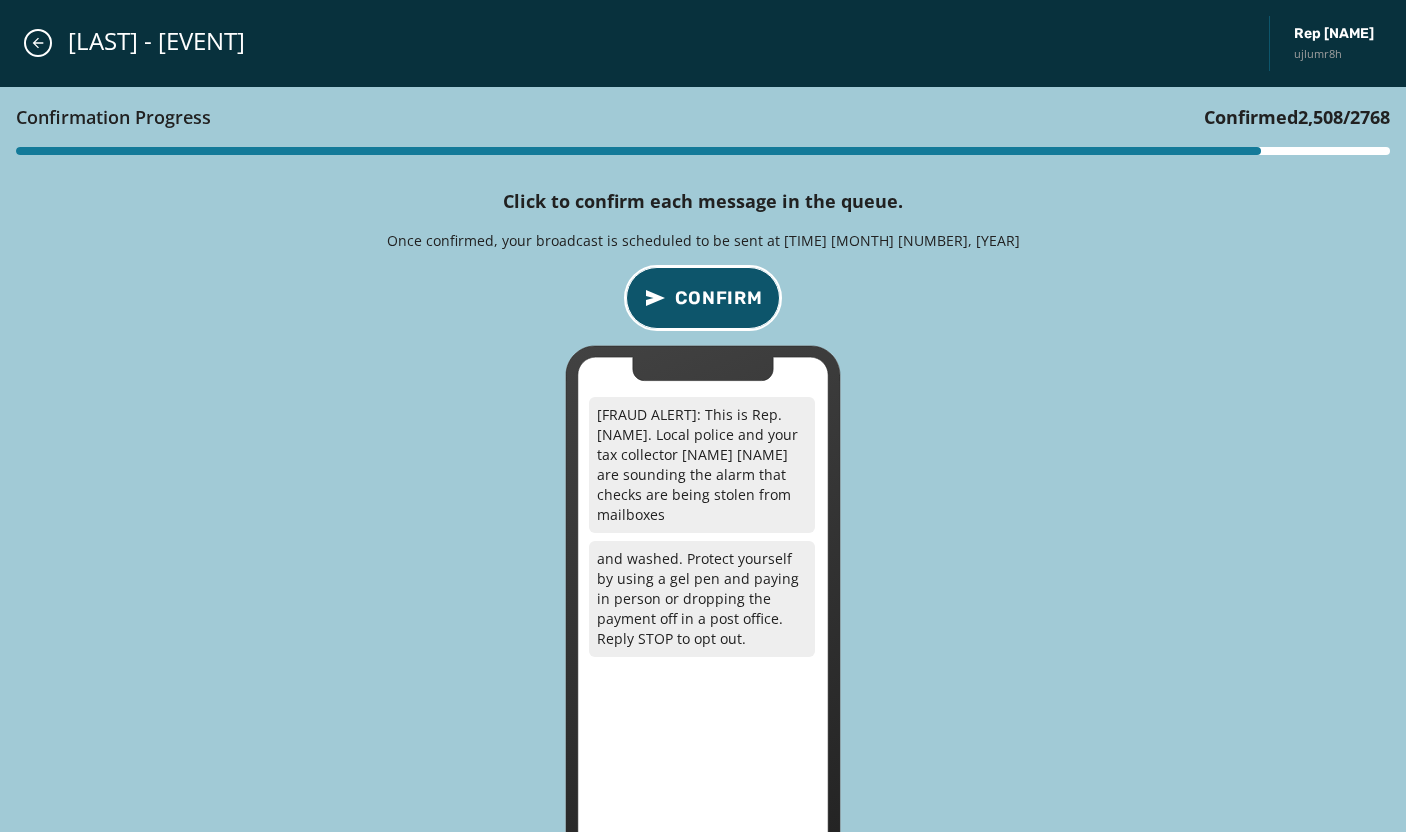 click on "Confirm" at bounding box center [719, 298] 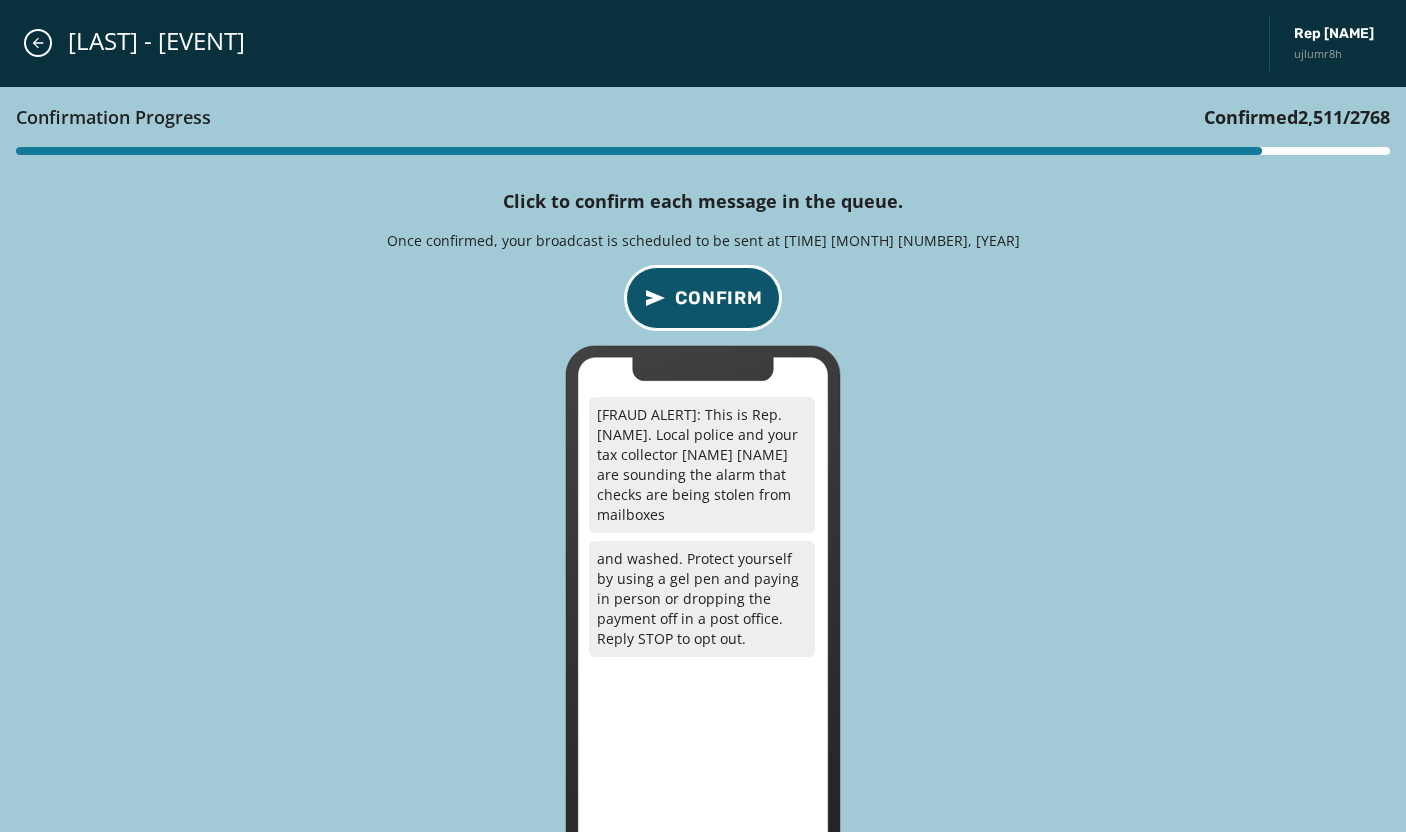 click on "Confirm" at bounding box center [719, 298] 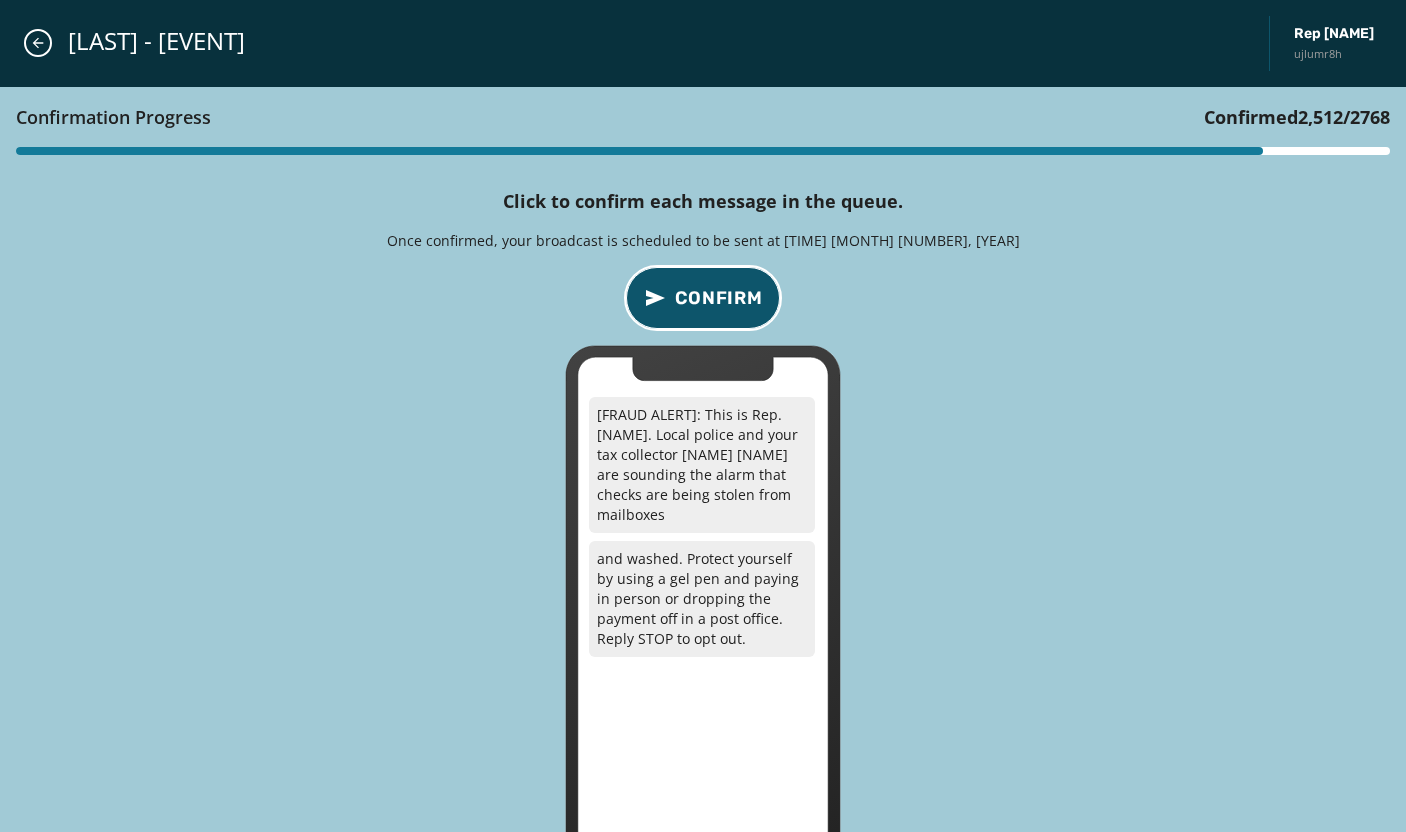 click on "Confirm" at bounding box center [719, 298] 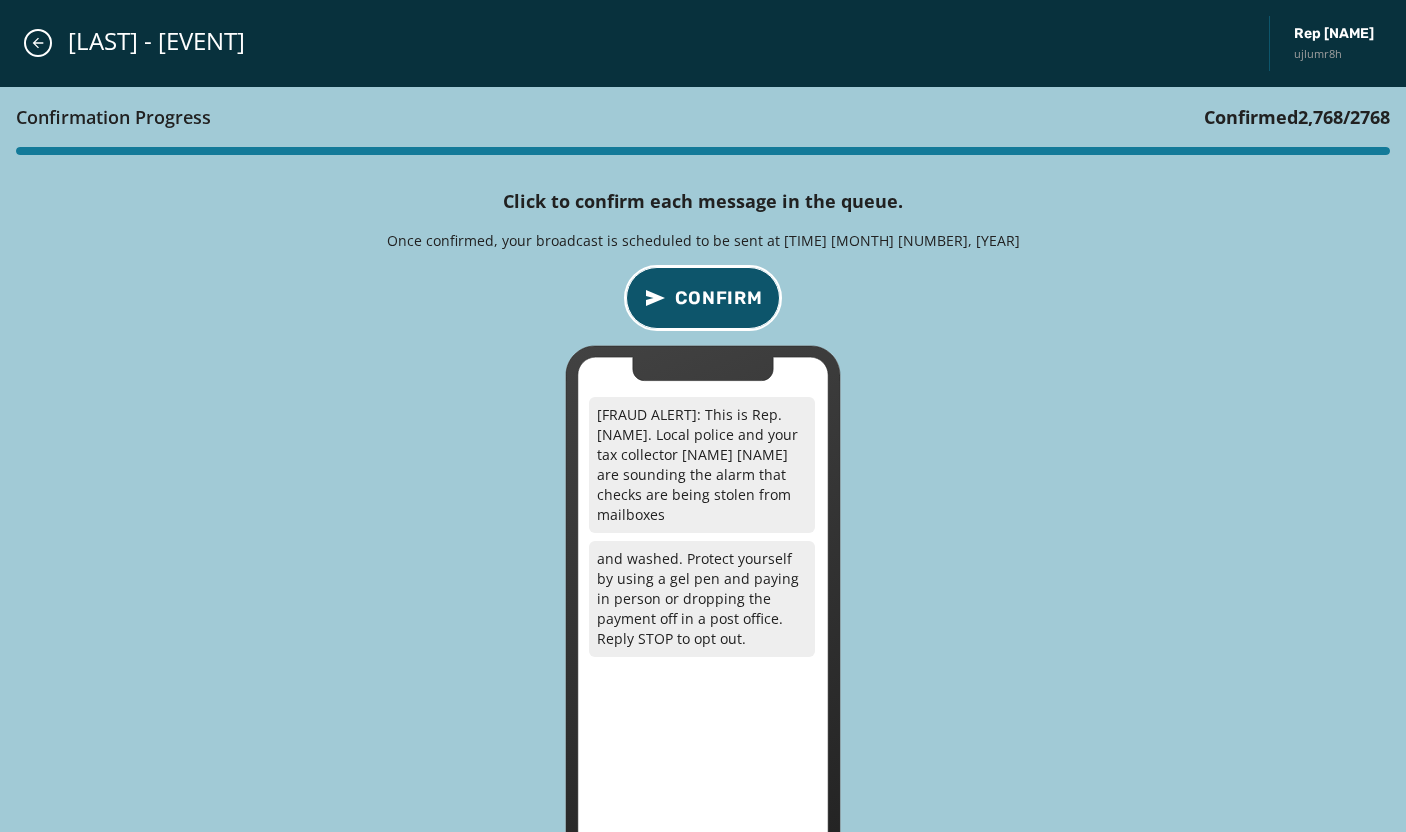 scroll, scrollTop: 146, scrollLeft: 0, axis: vertical 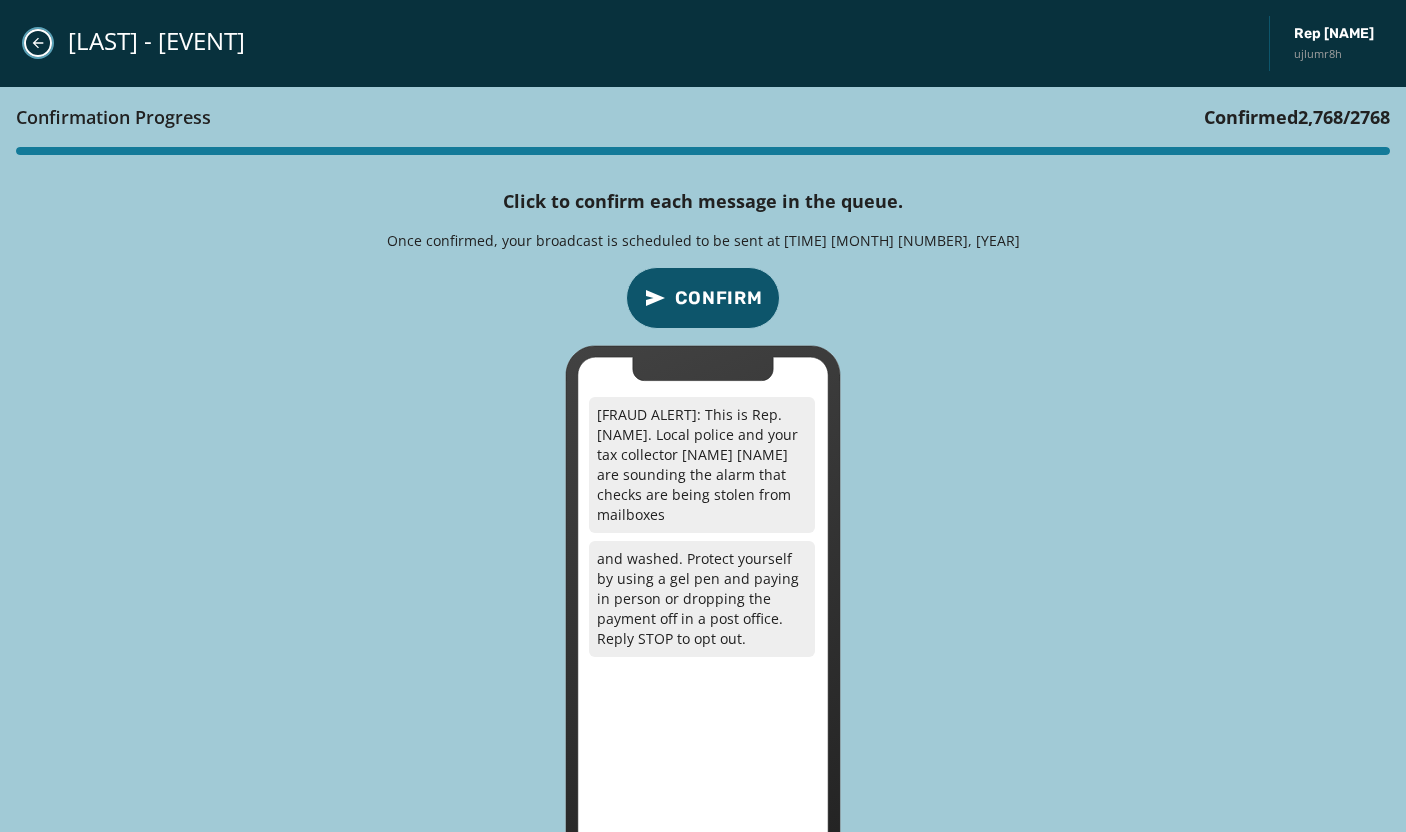 click 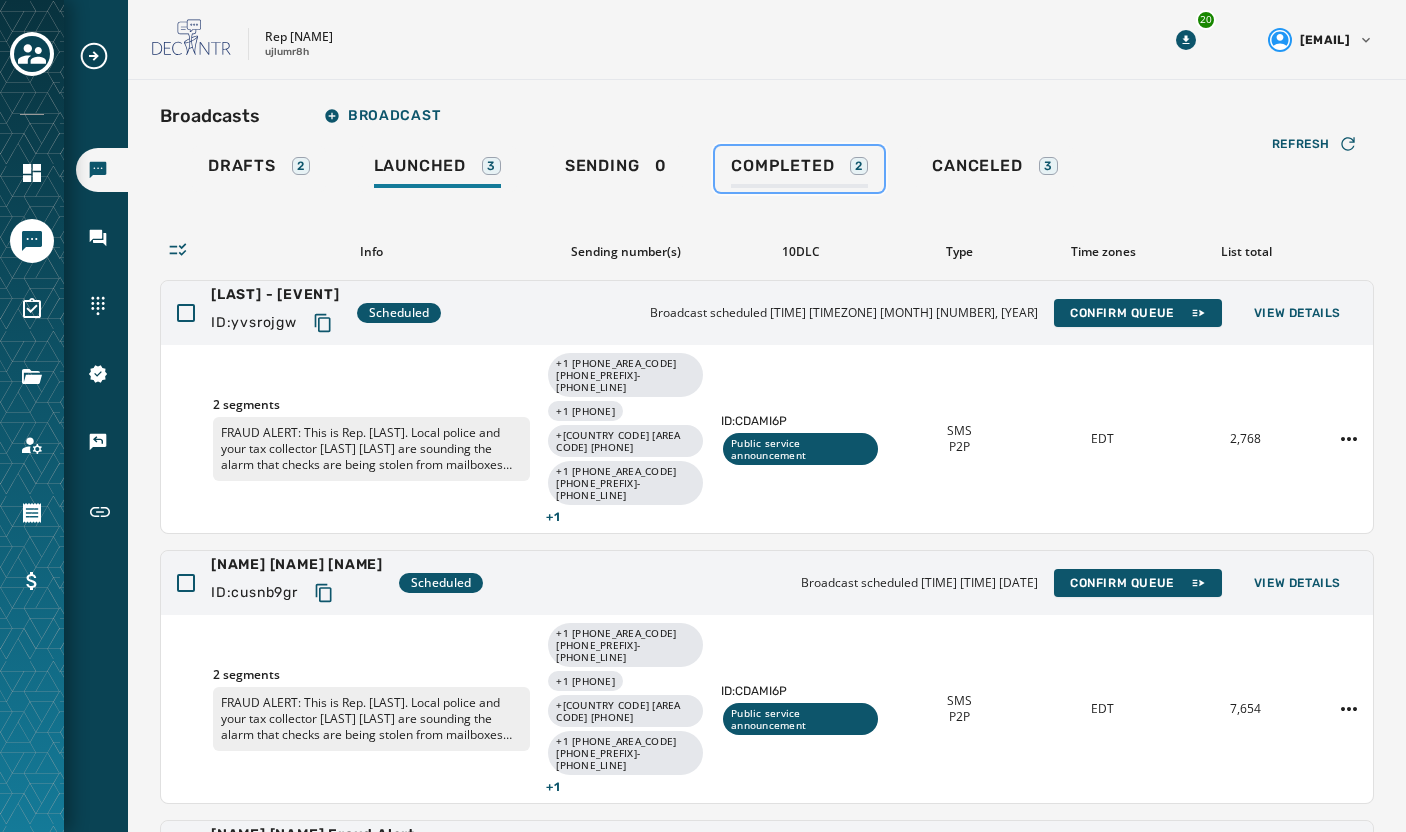 click on "Completed" at bounding box center [782, 166] 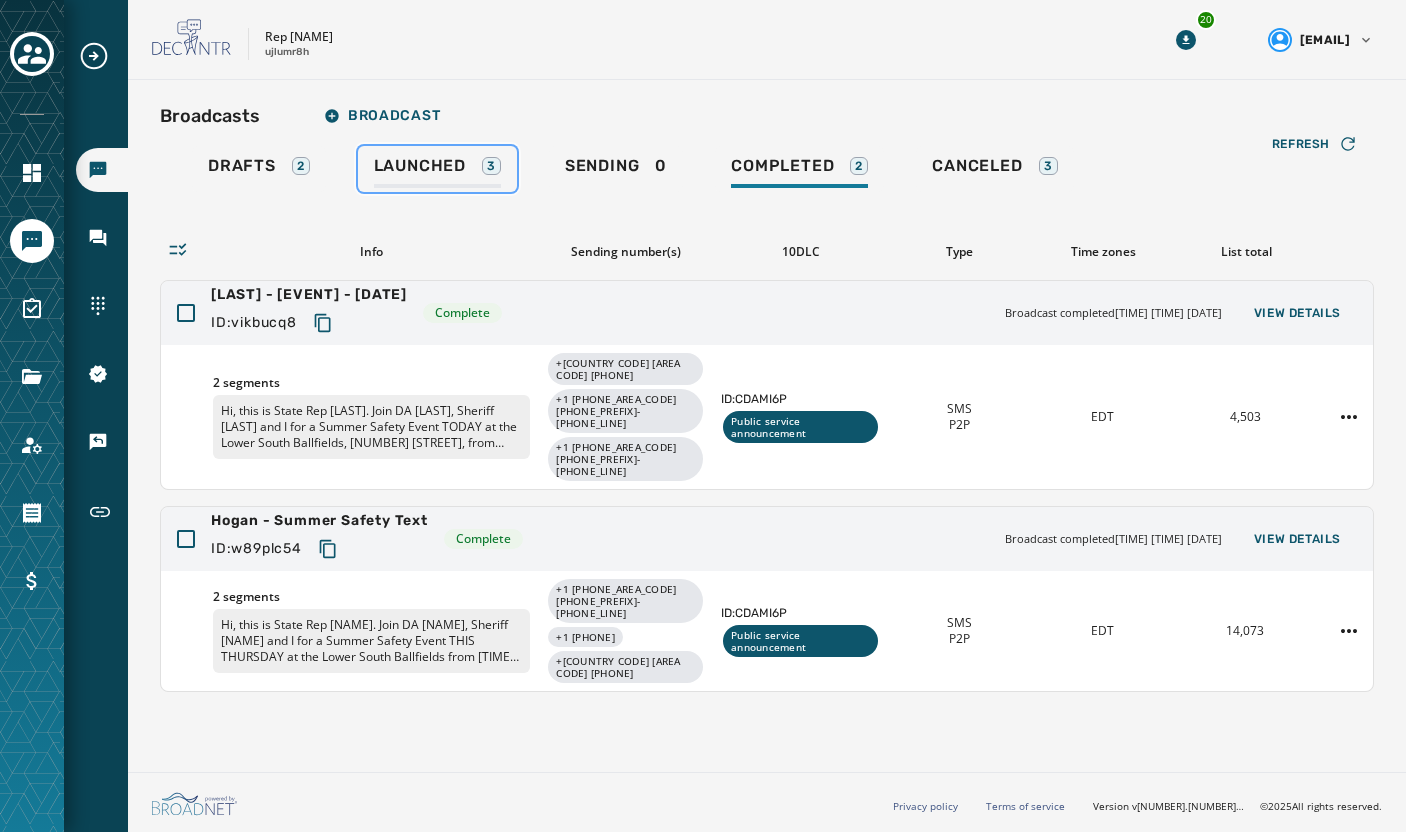 click on "3" at bounding box center (491, 166) 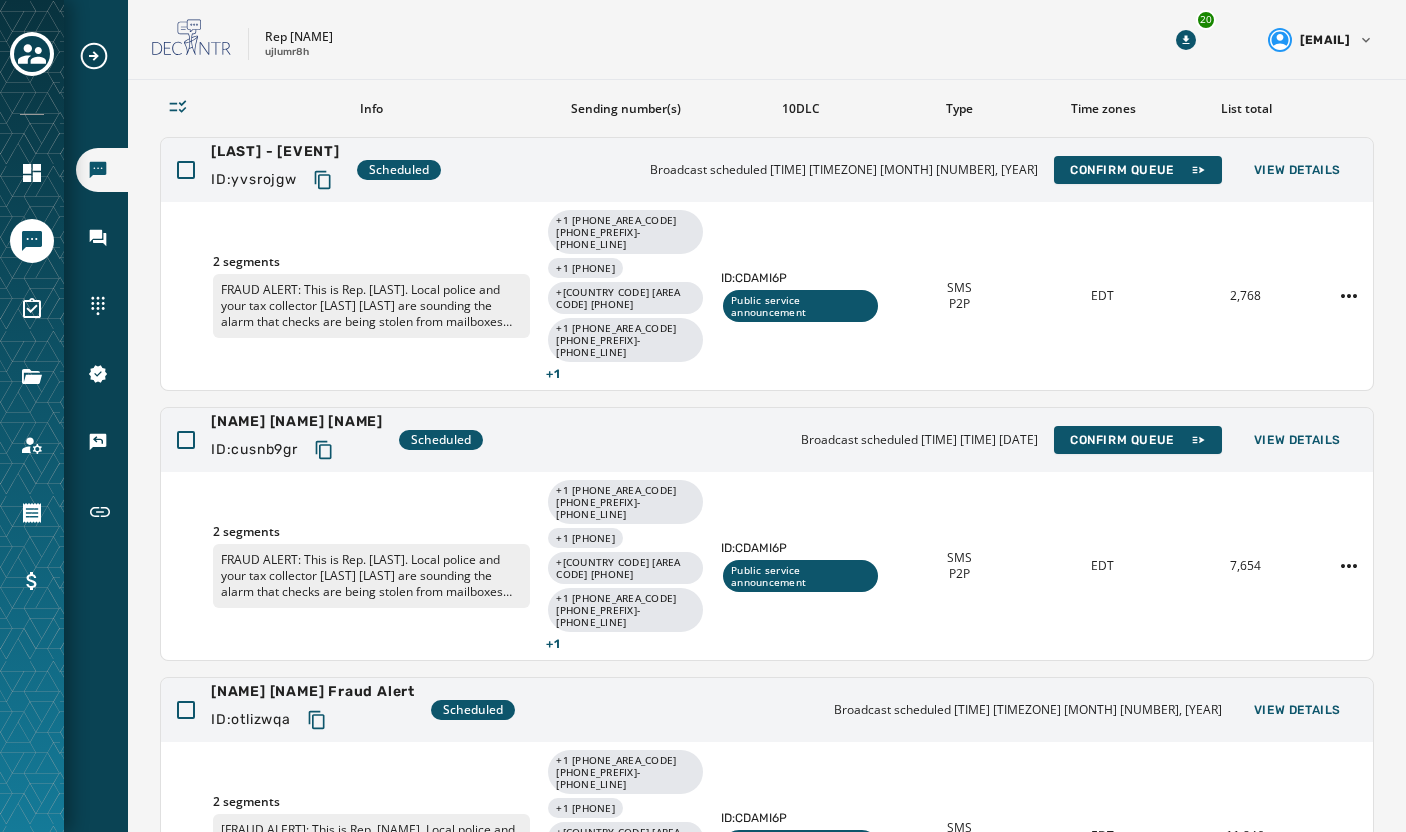 scroll, scrollTop: 146, scrollLeft: 0, axis: vertical 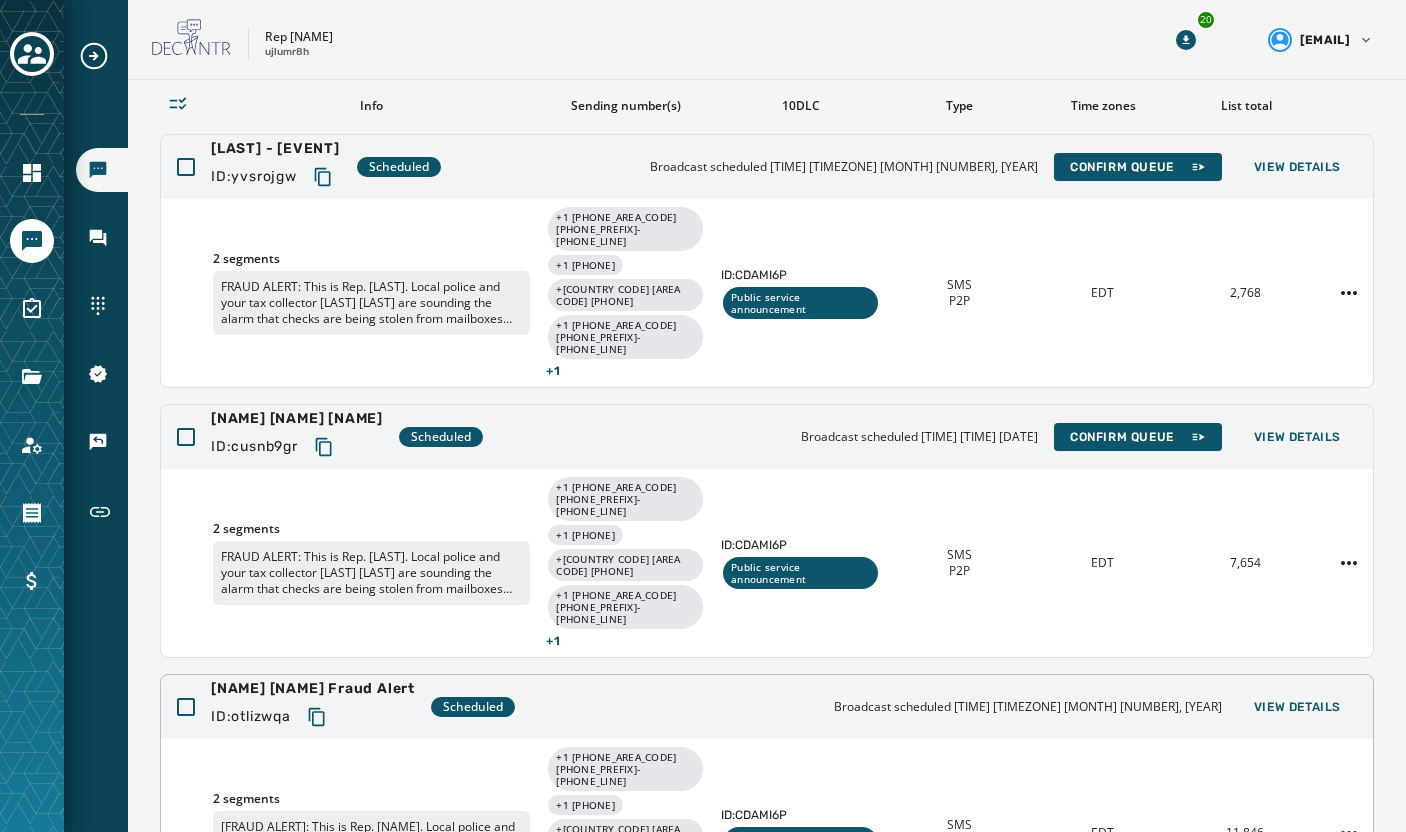 click on "Hogan Middletown Fraud Alert ID:  otlizwqa Scheduled Broadcast scheduled 11:00 AM EDT August 11, 2025 View Details" at bounding box center (767, 707) 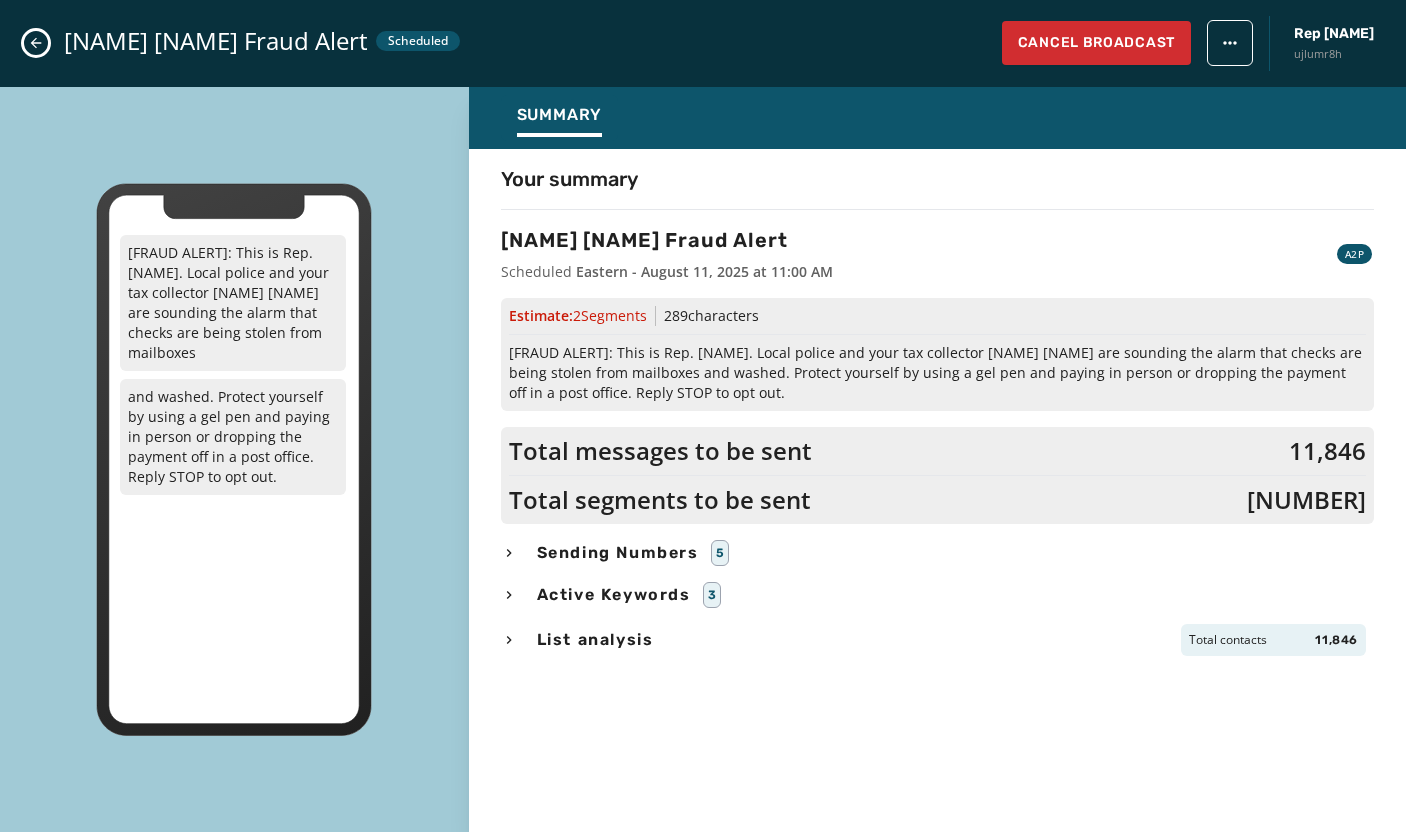 click at bounding box center (36, 43) 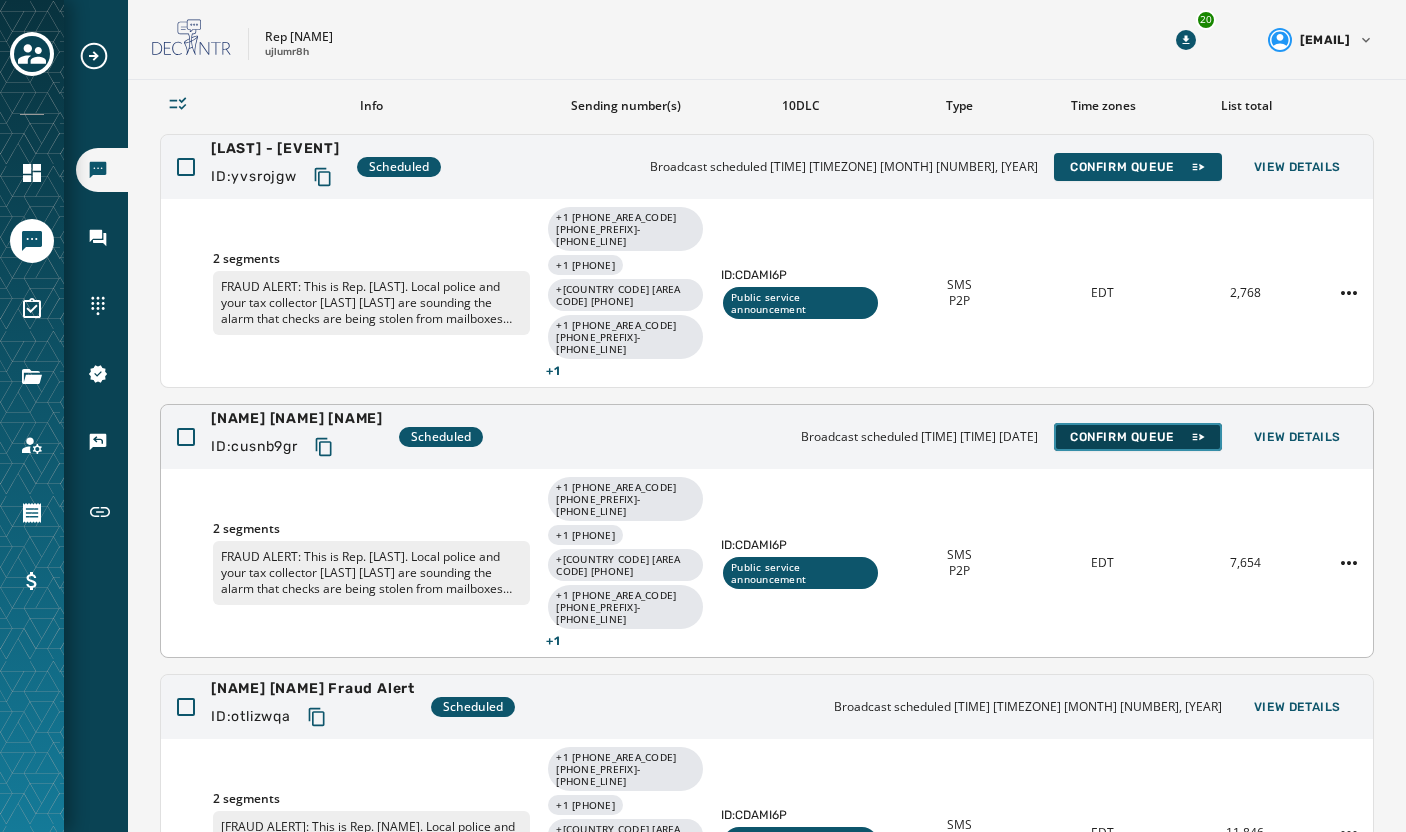 click on "Confirm Queue" at bounding box center (1138, 437) 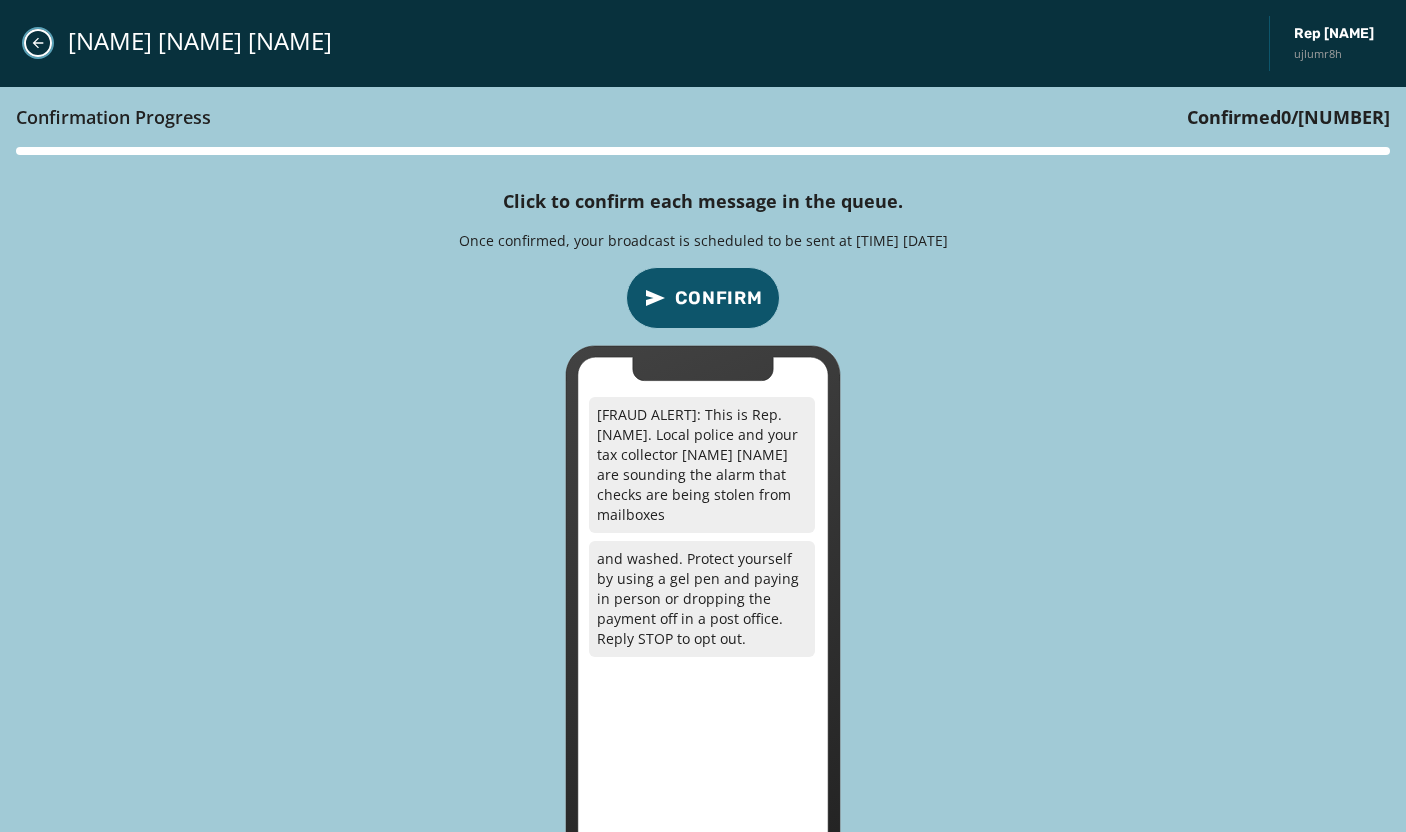 click 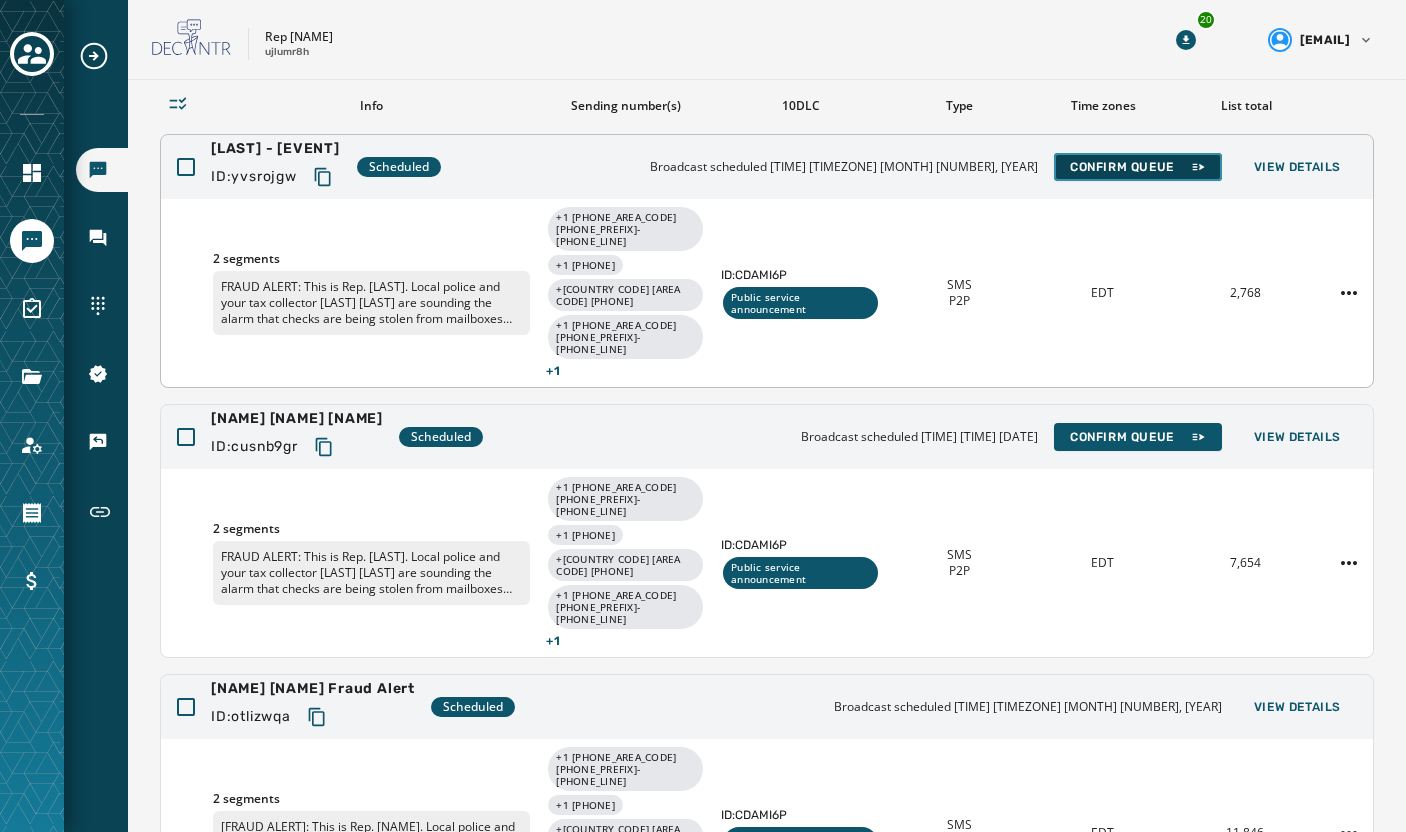 click on "Confirm Queue" at bounding box center [1138, 167] 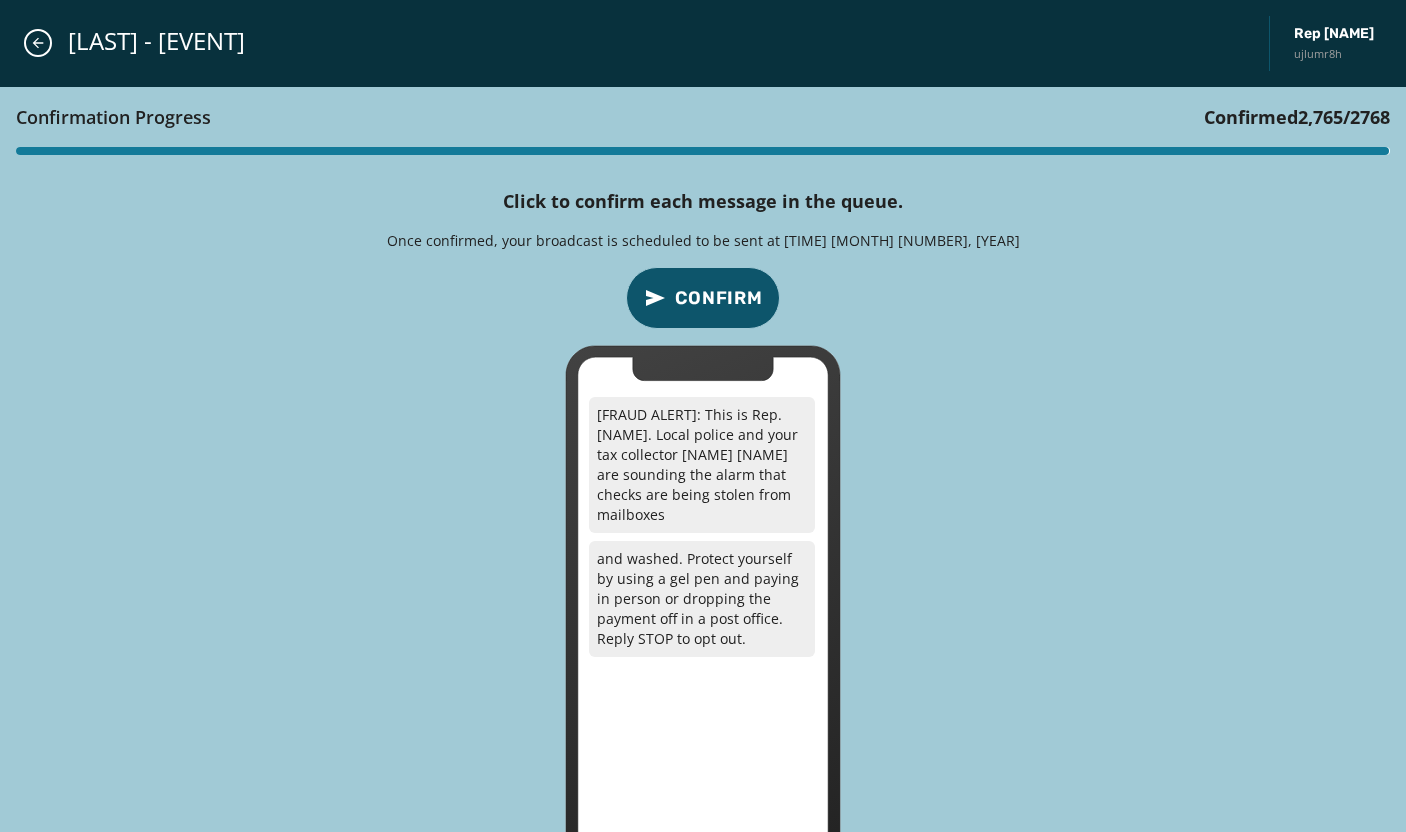 type 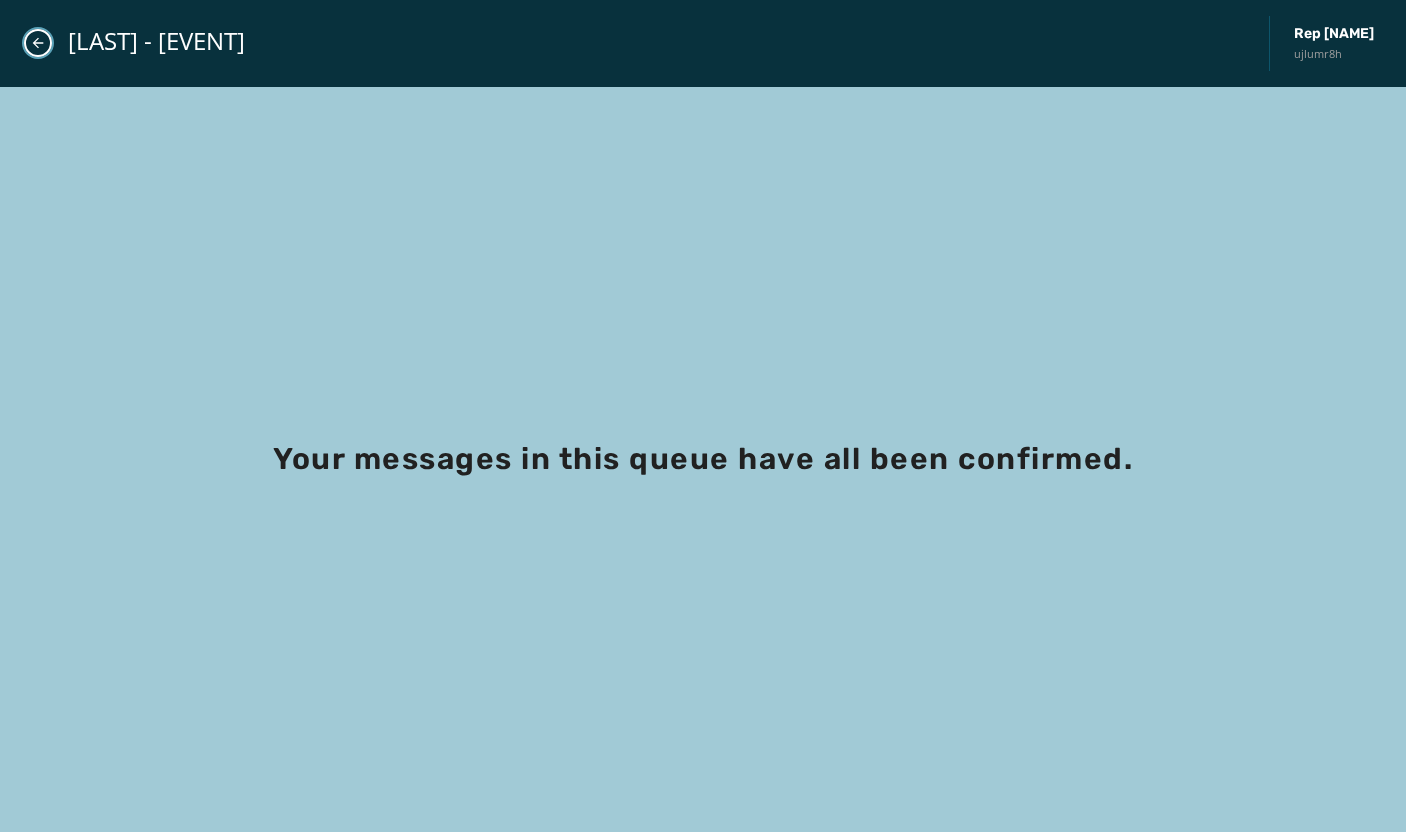 click at bounding box center (38, 43) 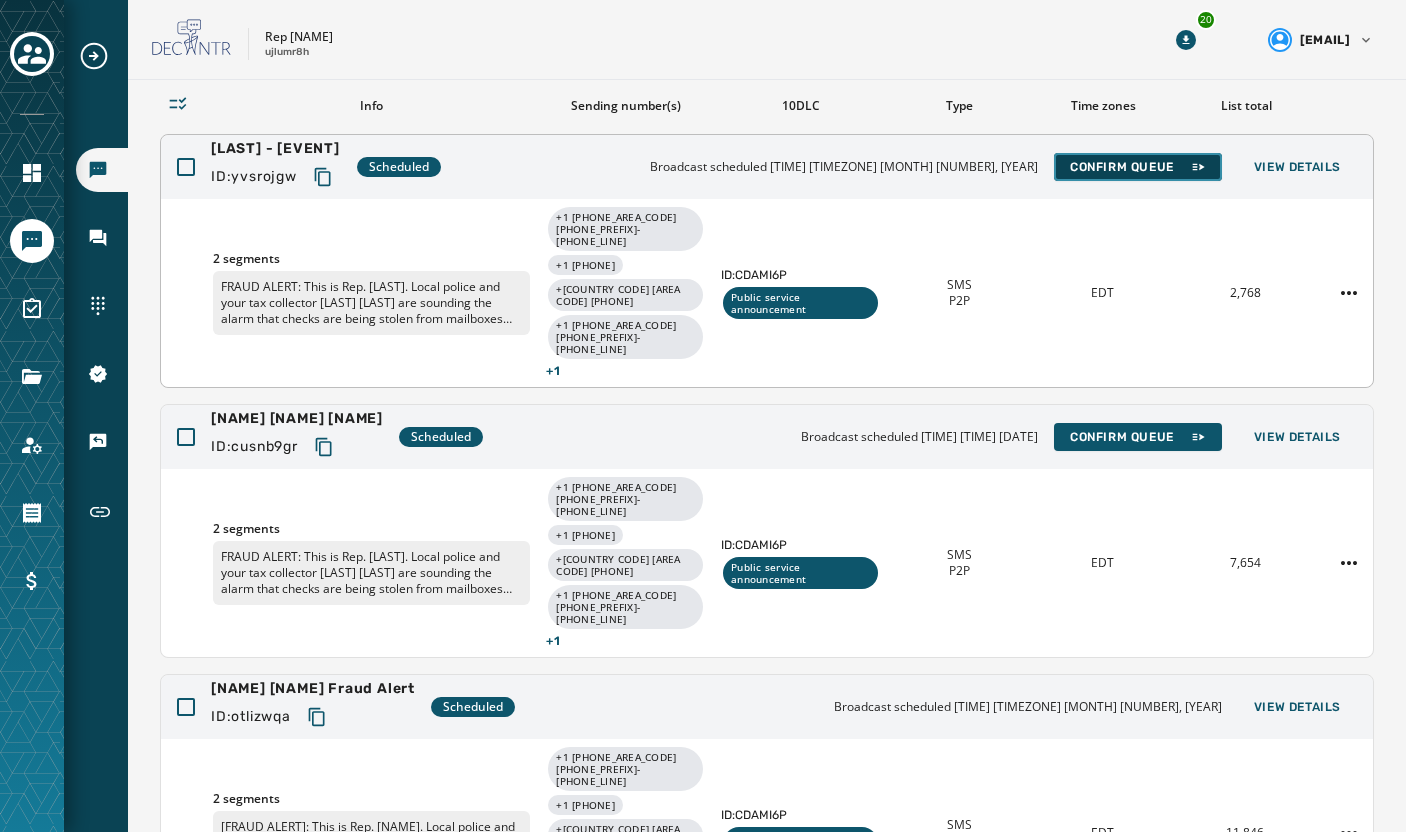 click on "Confirm Queue" at bounding box center [1138, 167] 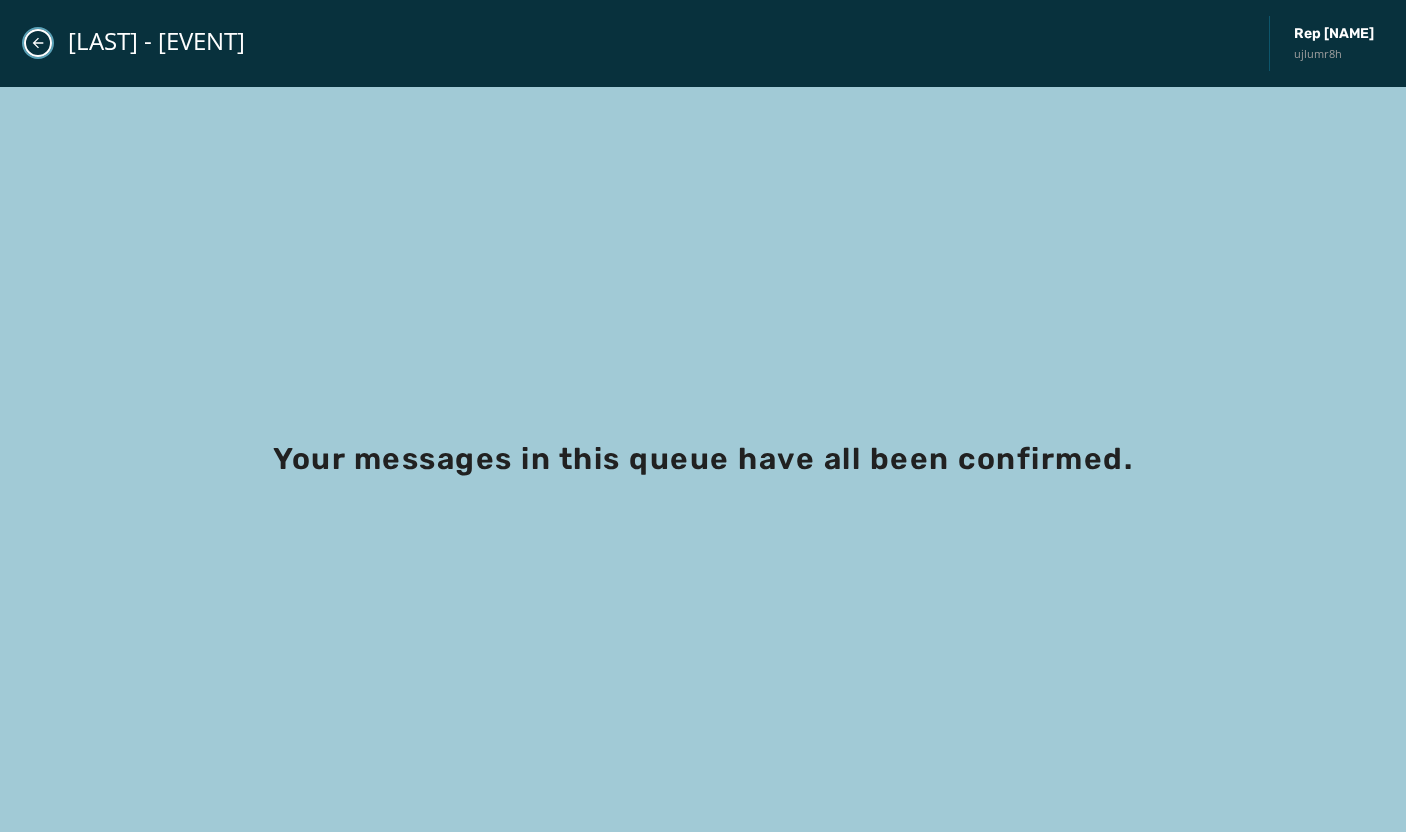 click at bounding box center (38, 43) 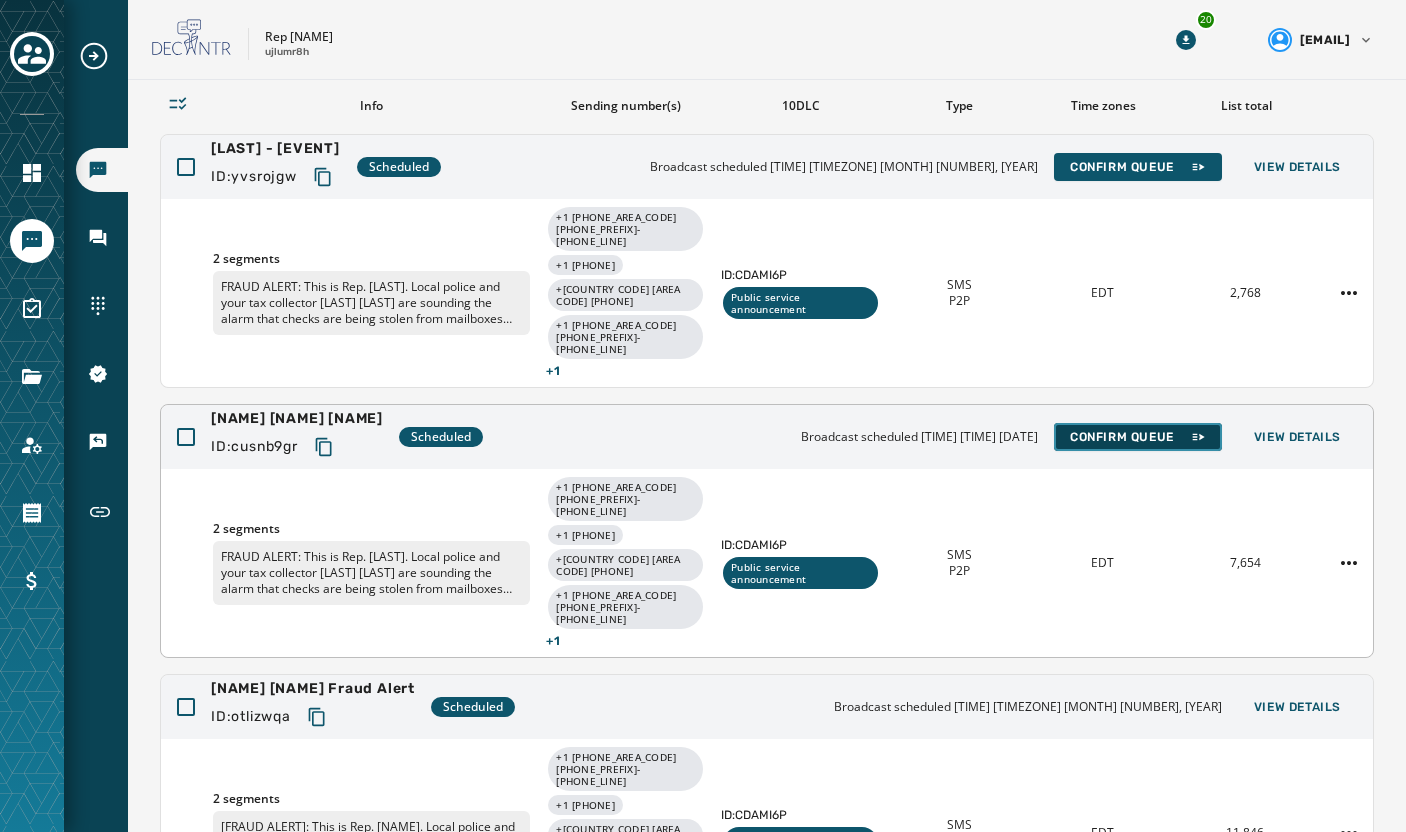 click on "Confirm Queue" at bounding box center [1138, 437] 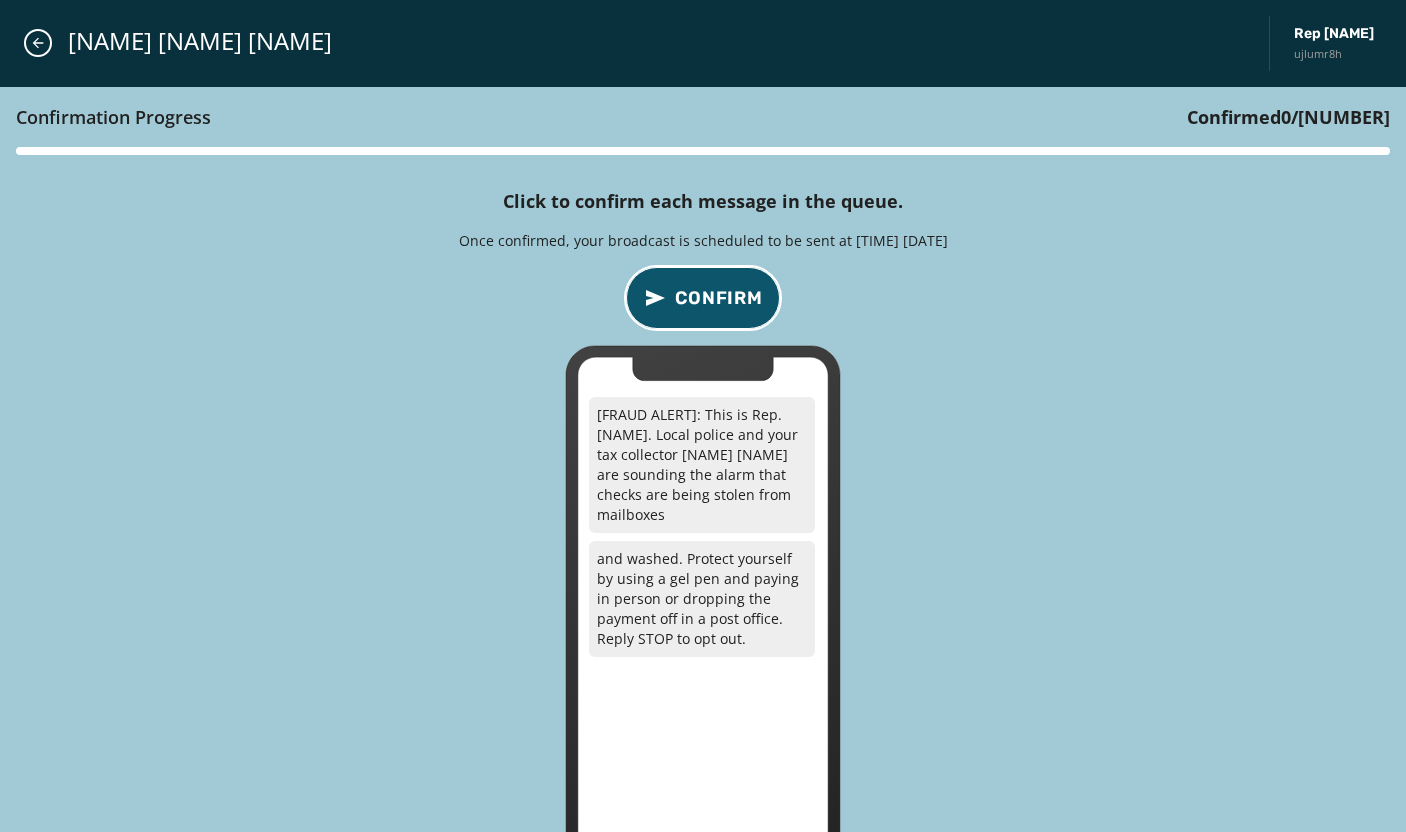 type 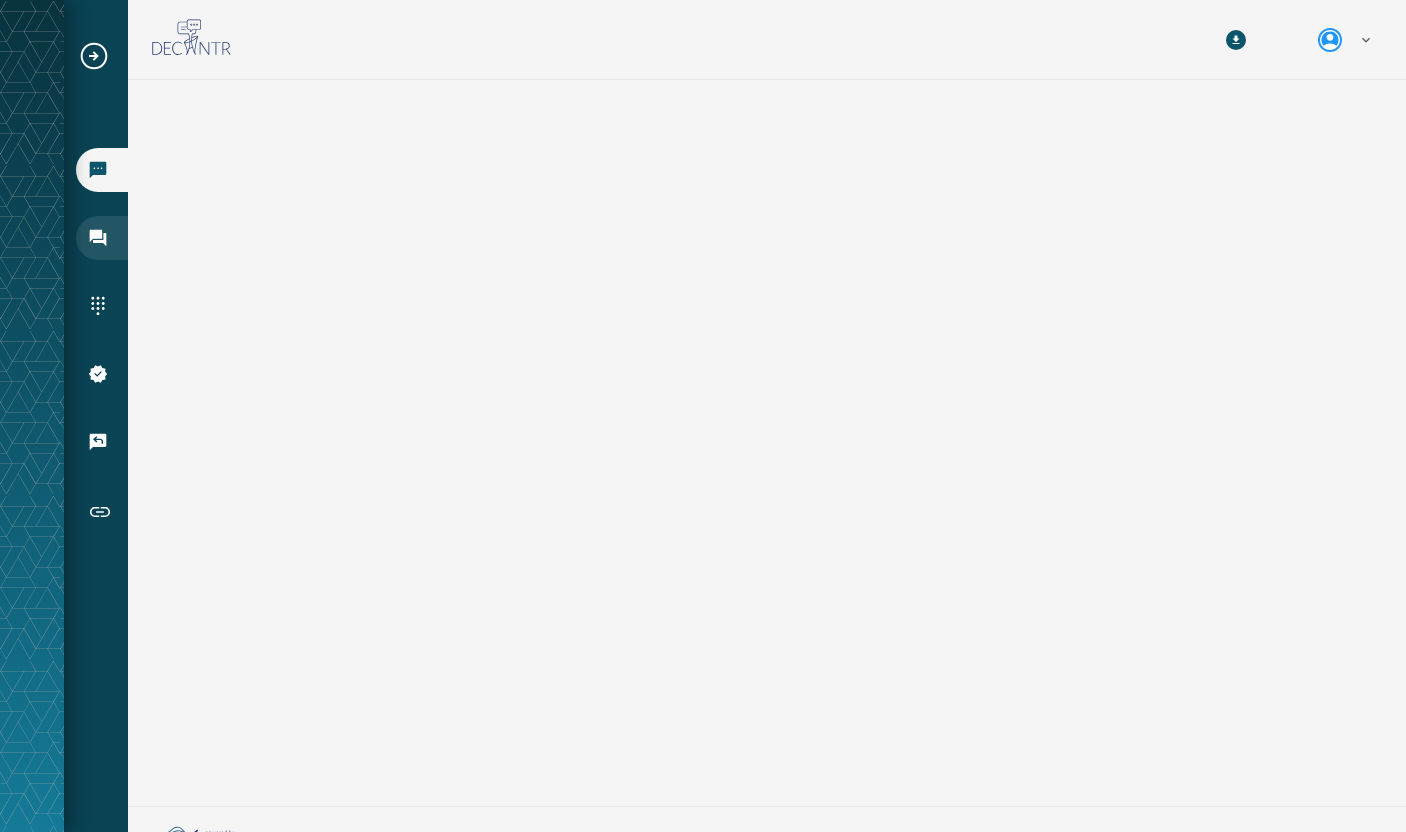 click 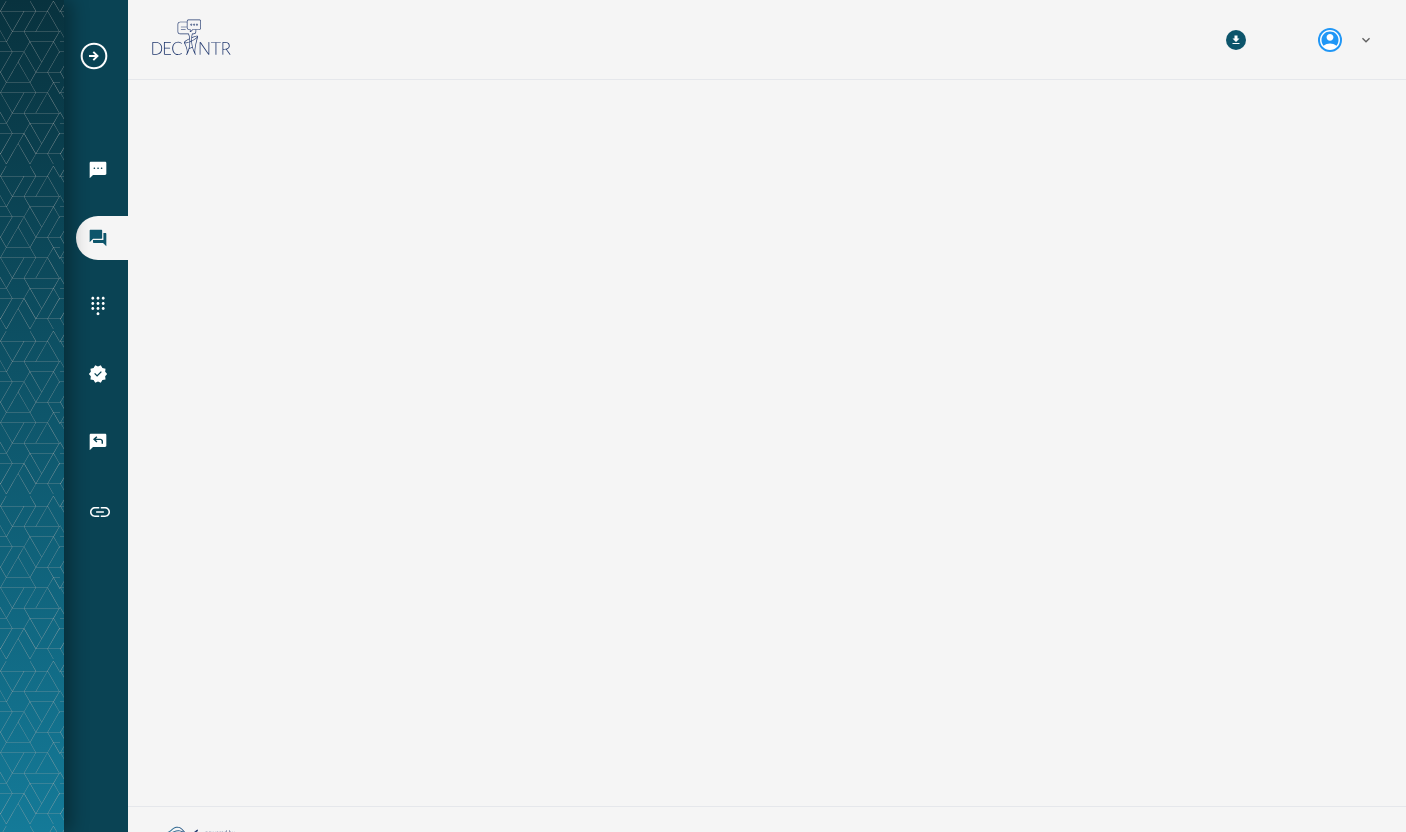 click at bounding box center [98, 238] 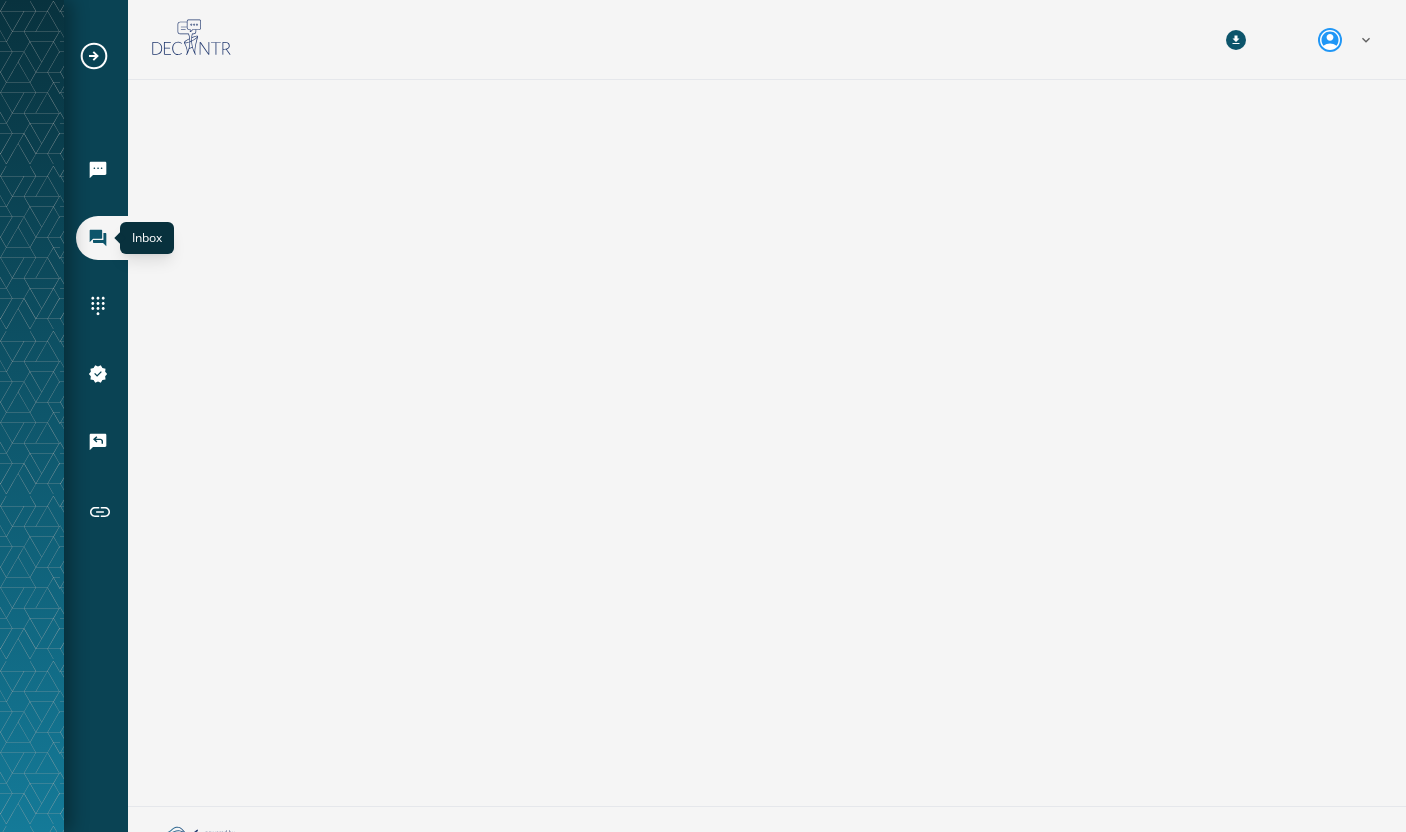 click at bounding box center [98, 238] 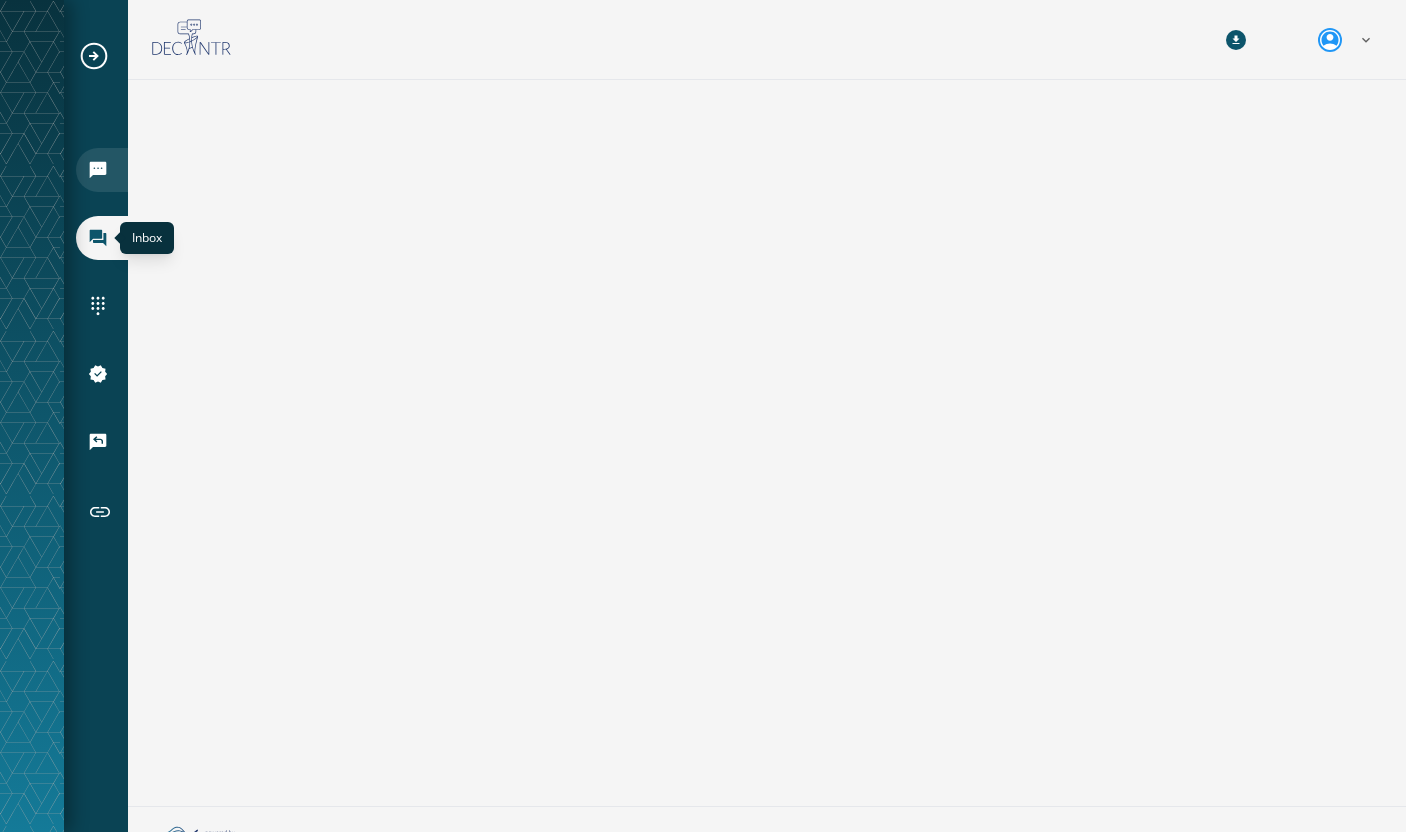 click at bounding box center [98, 238] 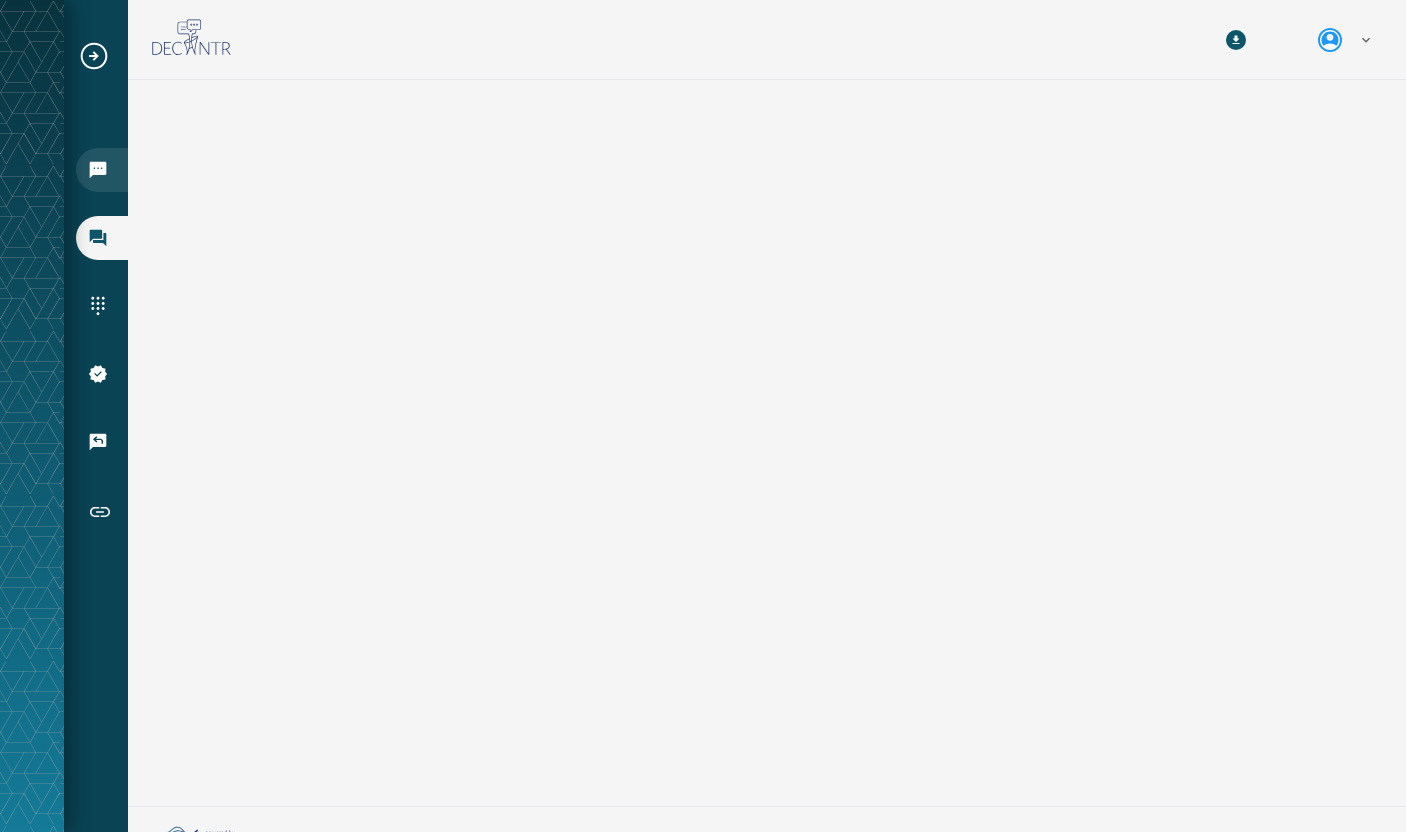 click at bounding box center [98, 238] 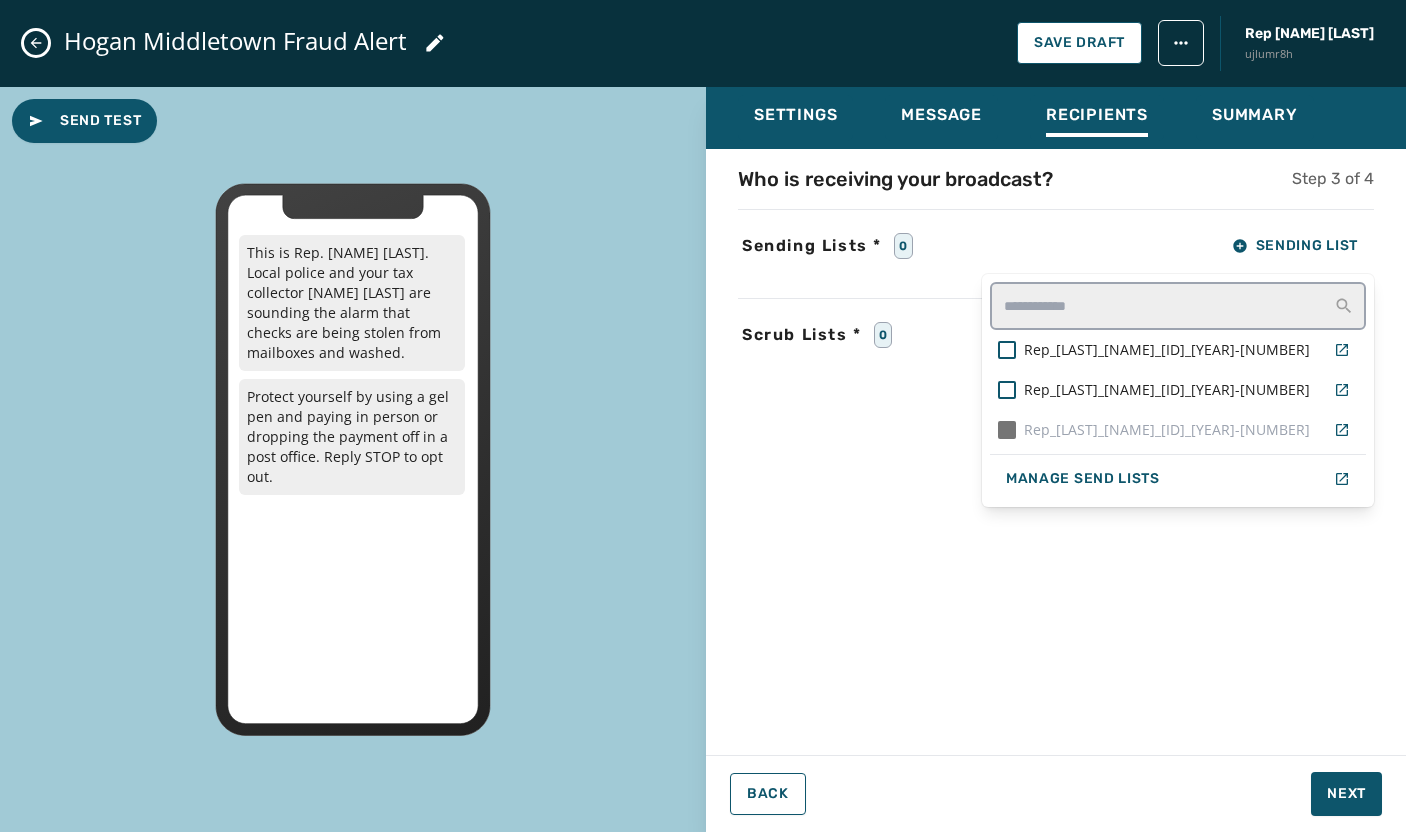 scroll, scrollTop: 0, scrollLeft: 0, axis: both 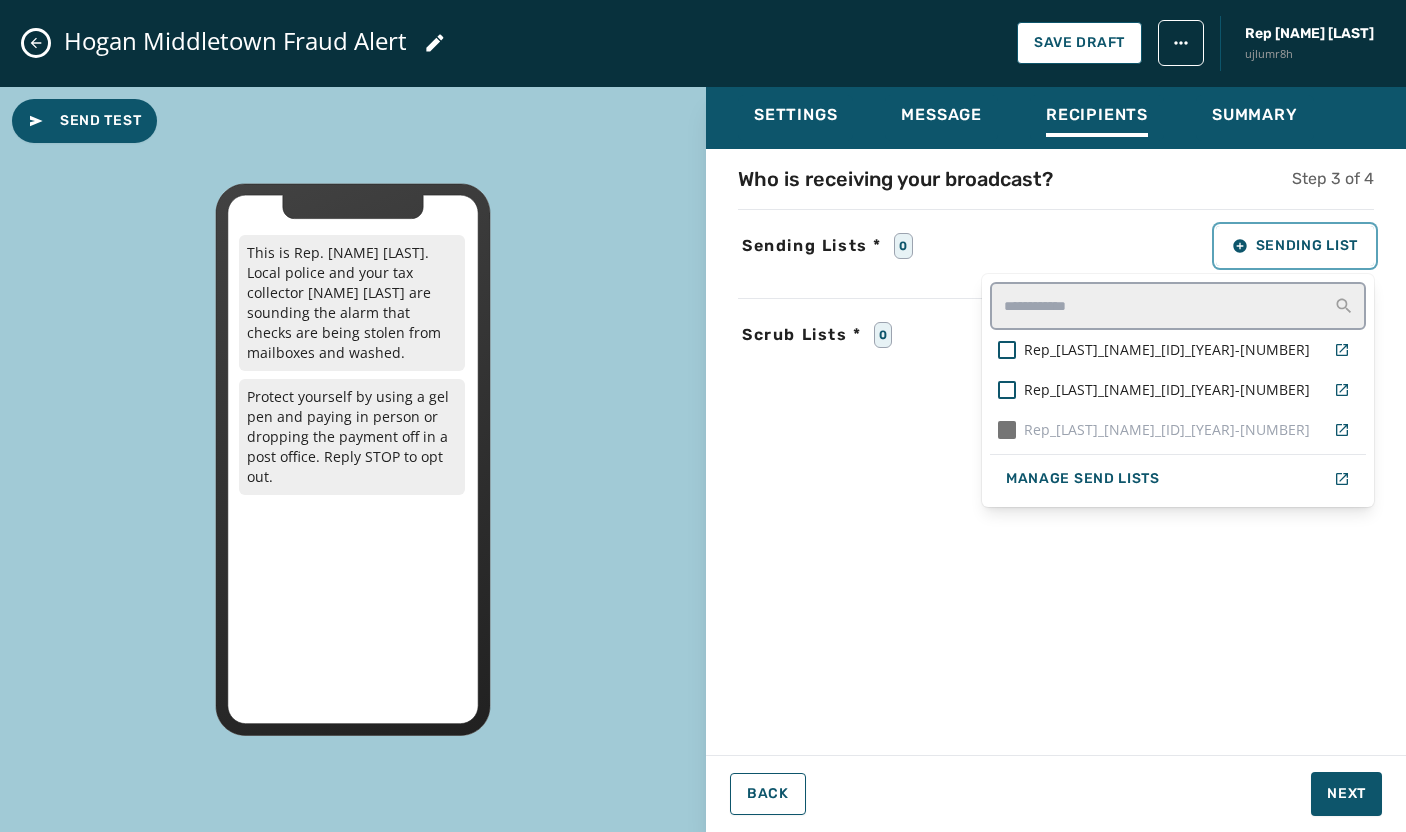 type 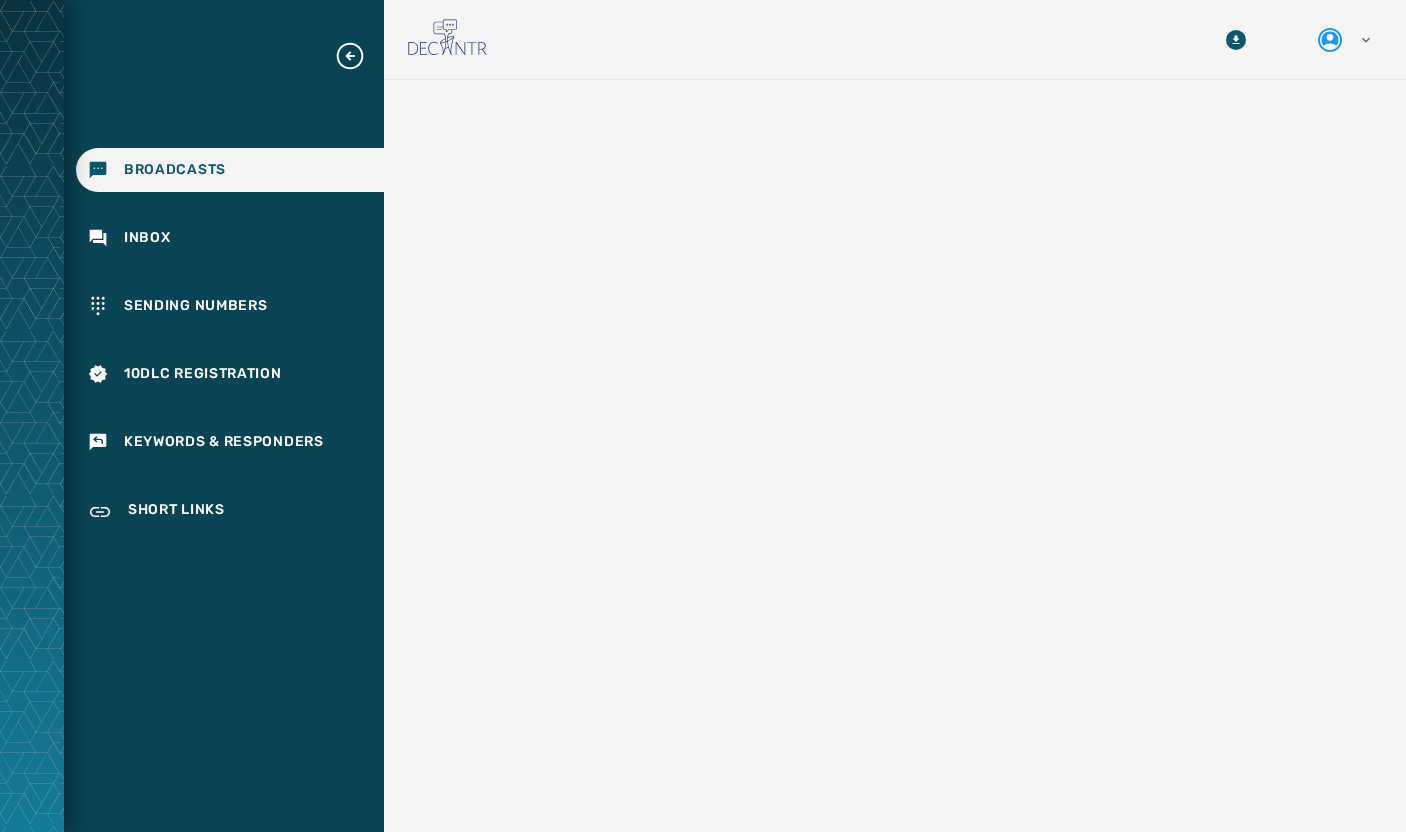click 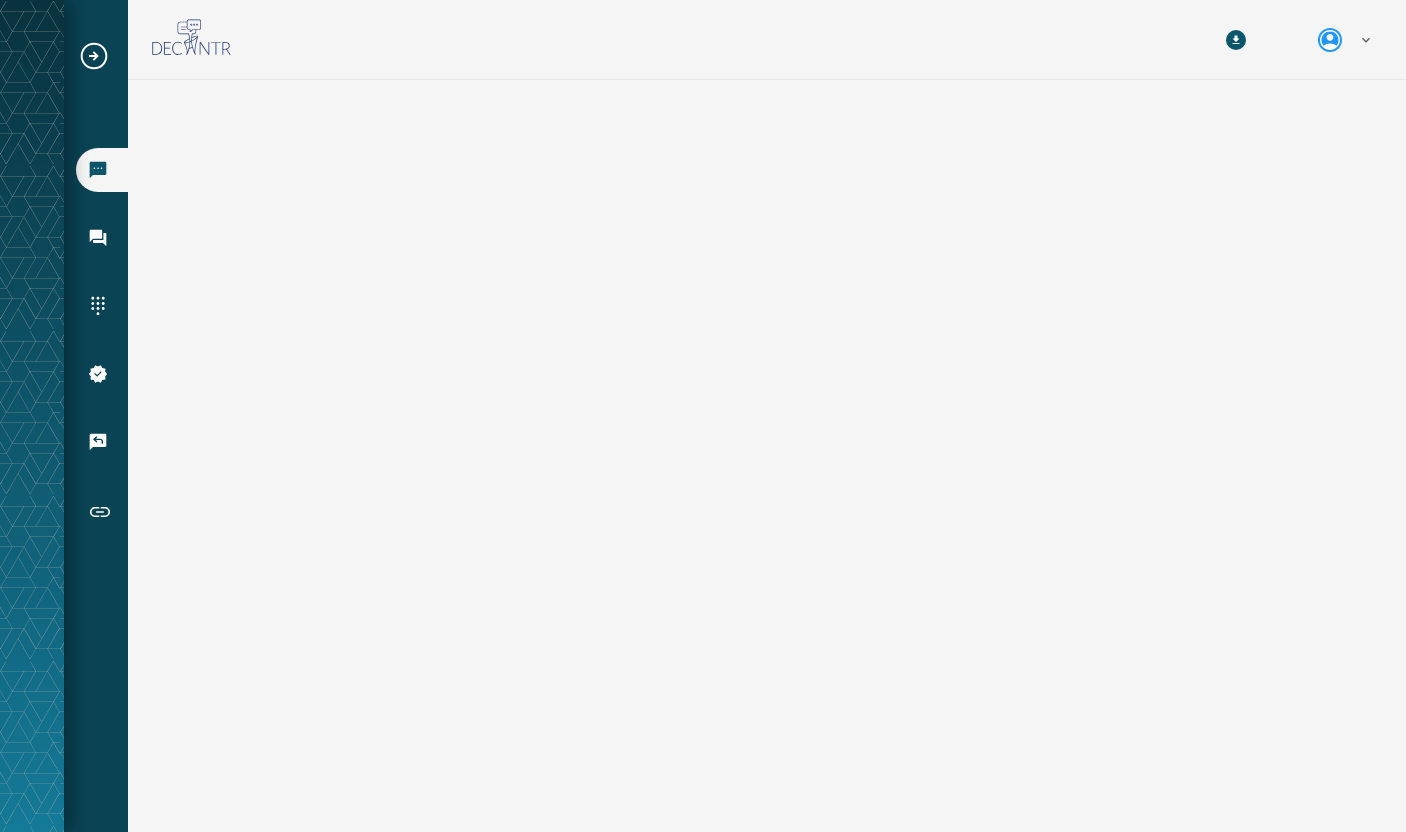 click at bounding box center [102, 56] 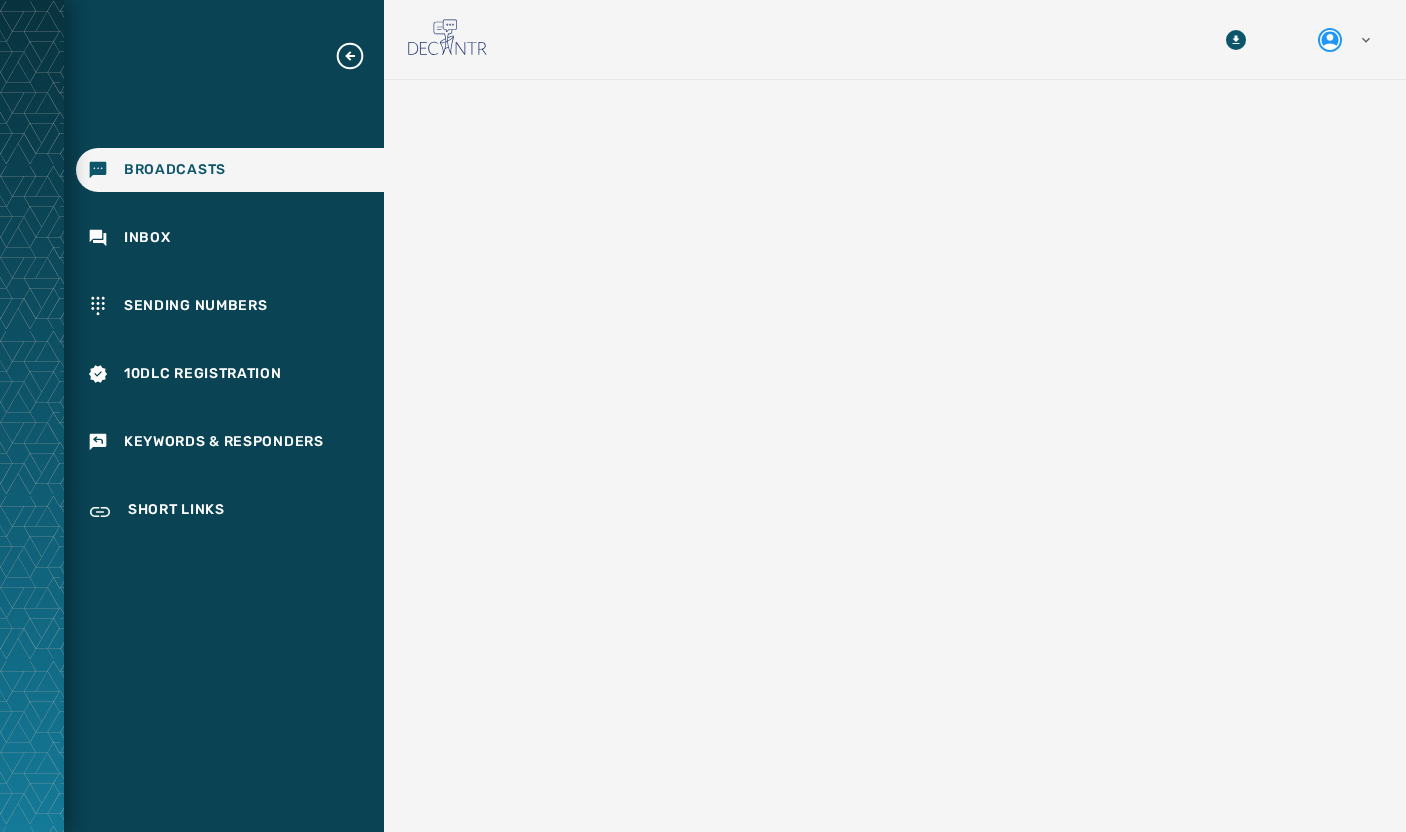 click at bounding box center (358, 56) 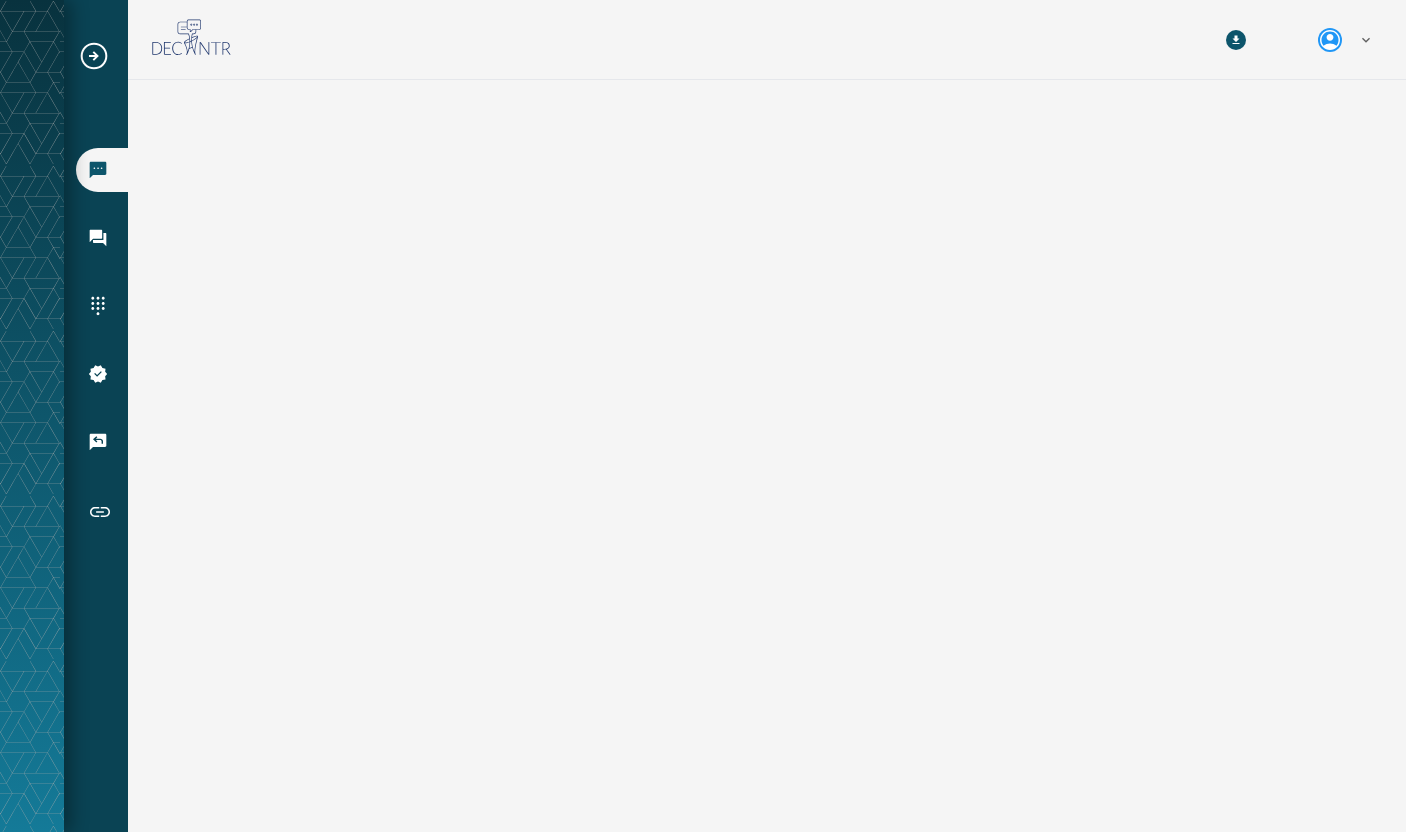click at bounding box center [102, 56] 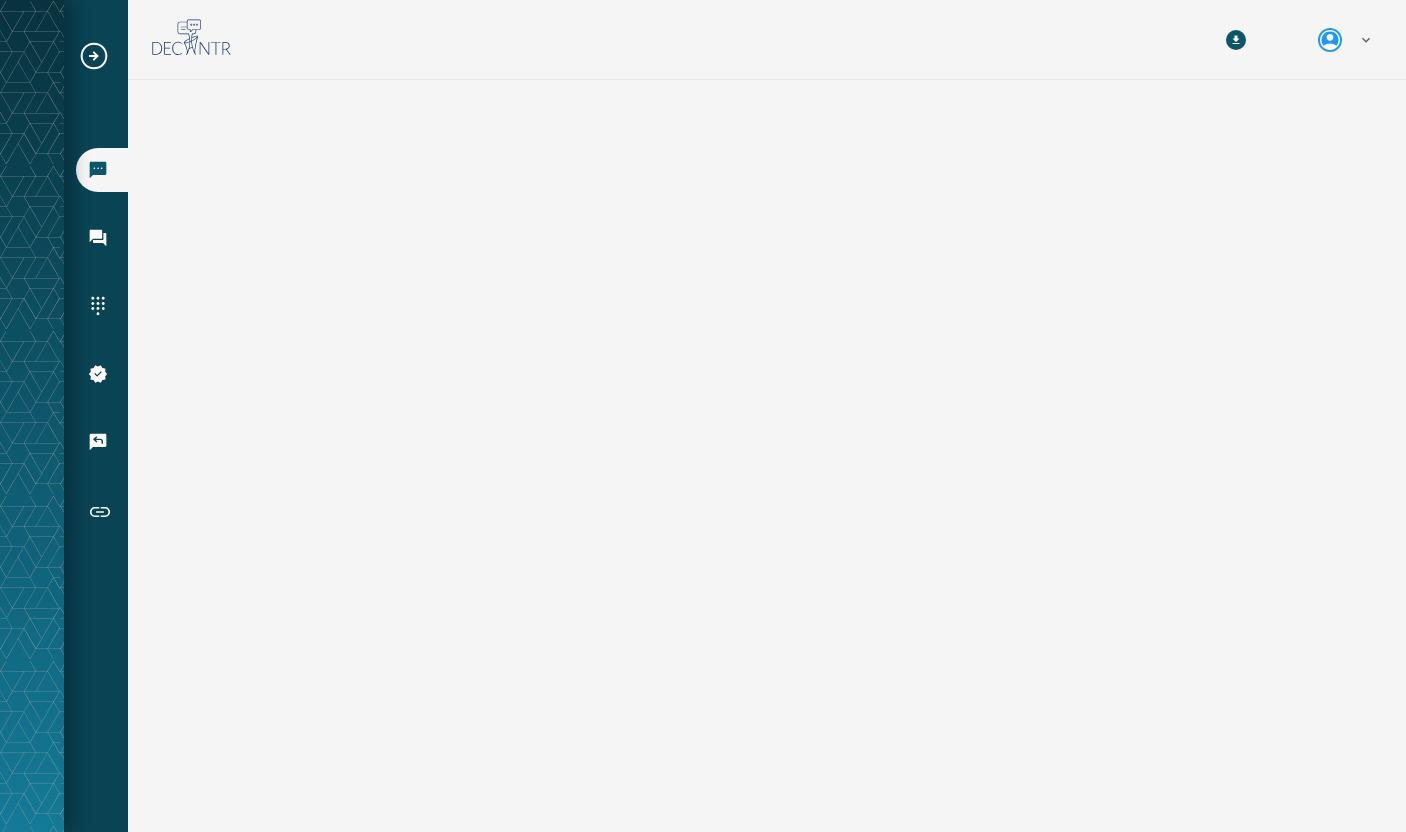 click at bounding box center (102, 56) 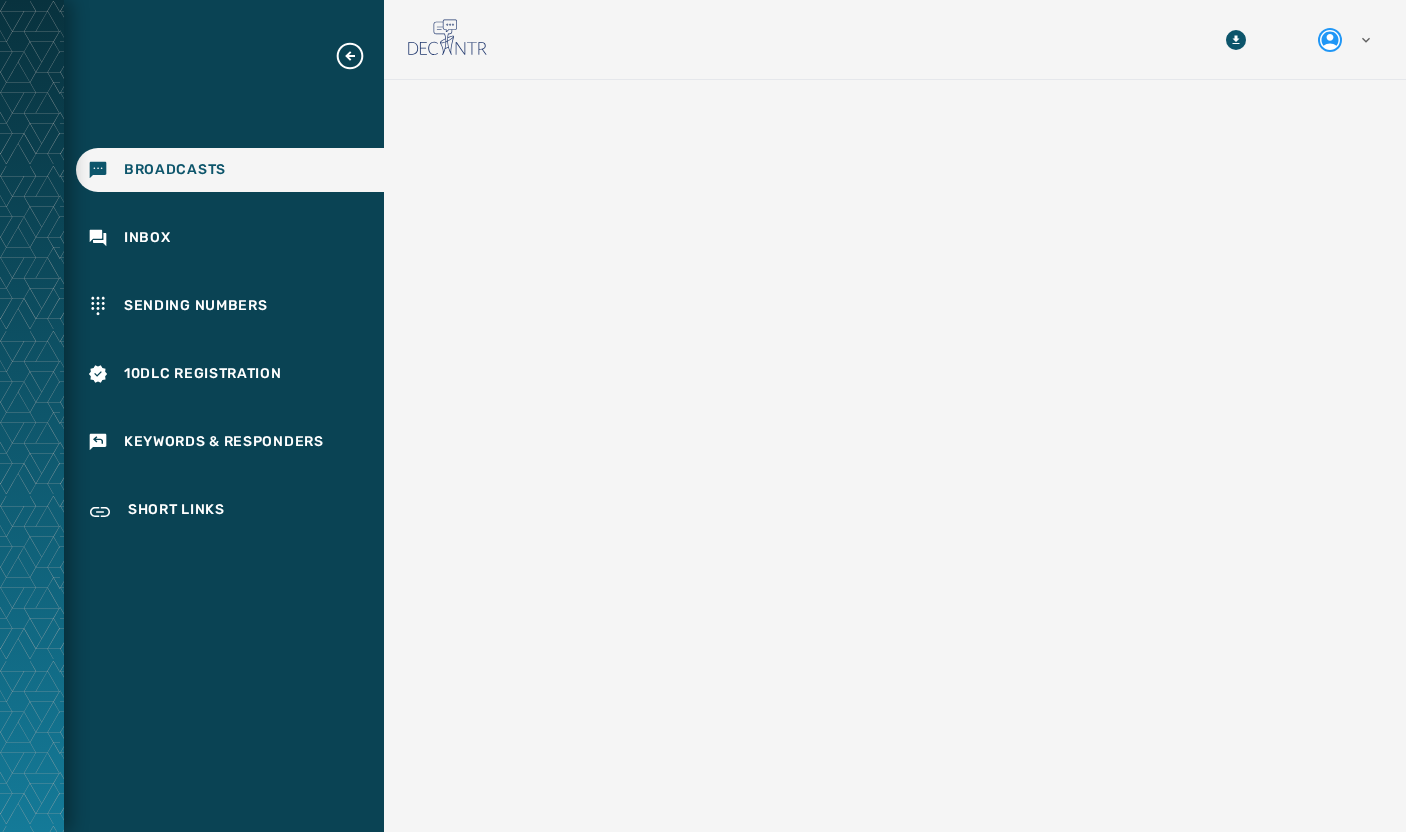 click at bounding box center [358, 56] 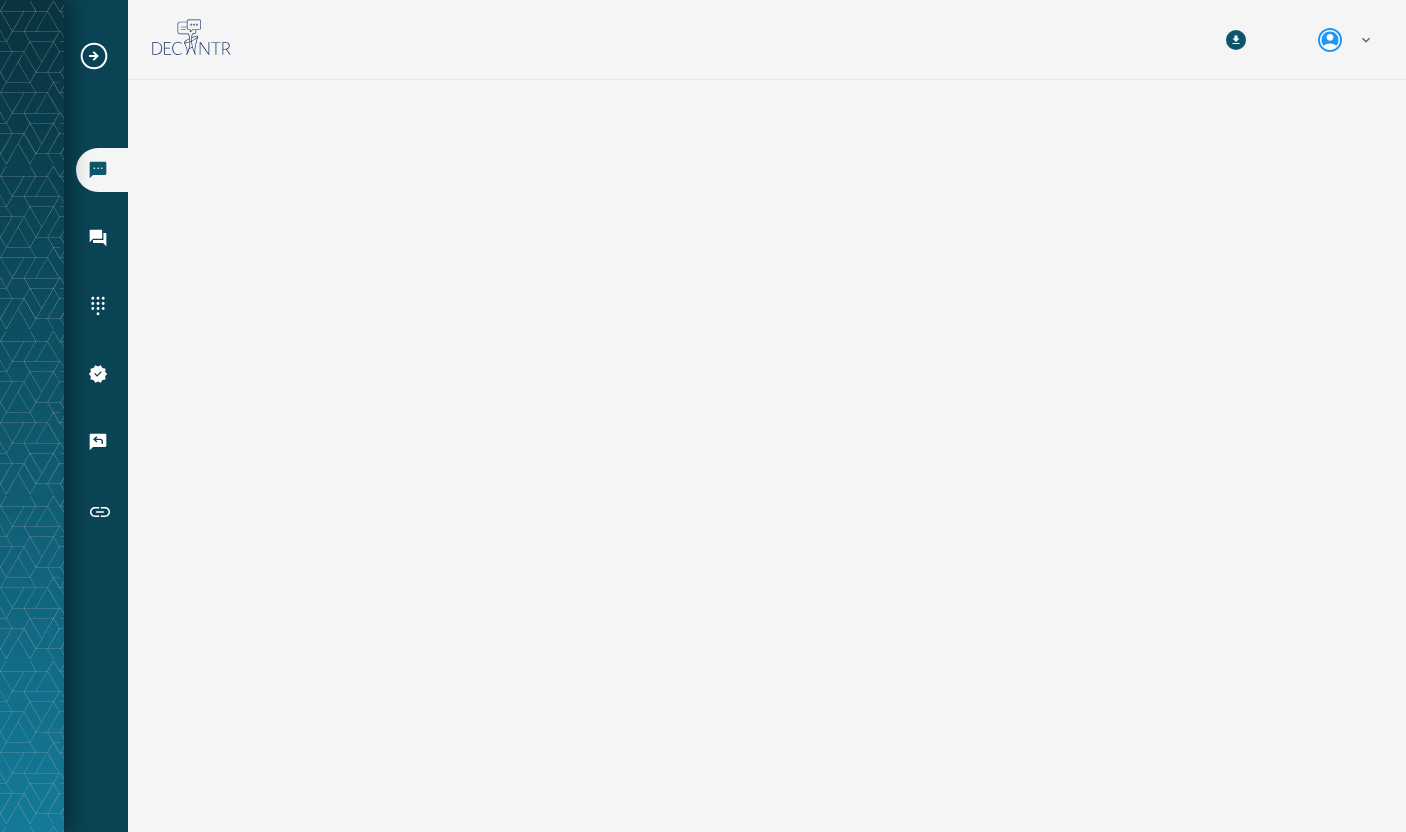 click at bounding box center [102, 56] 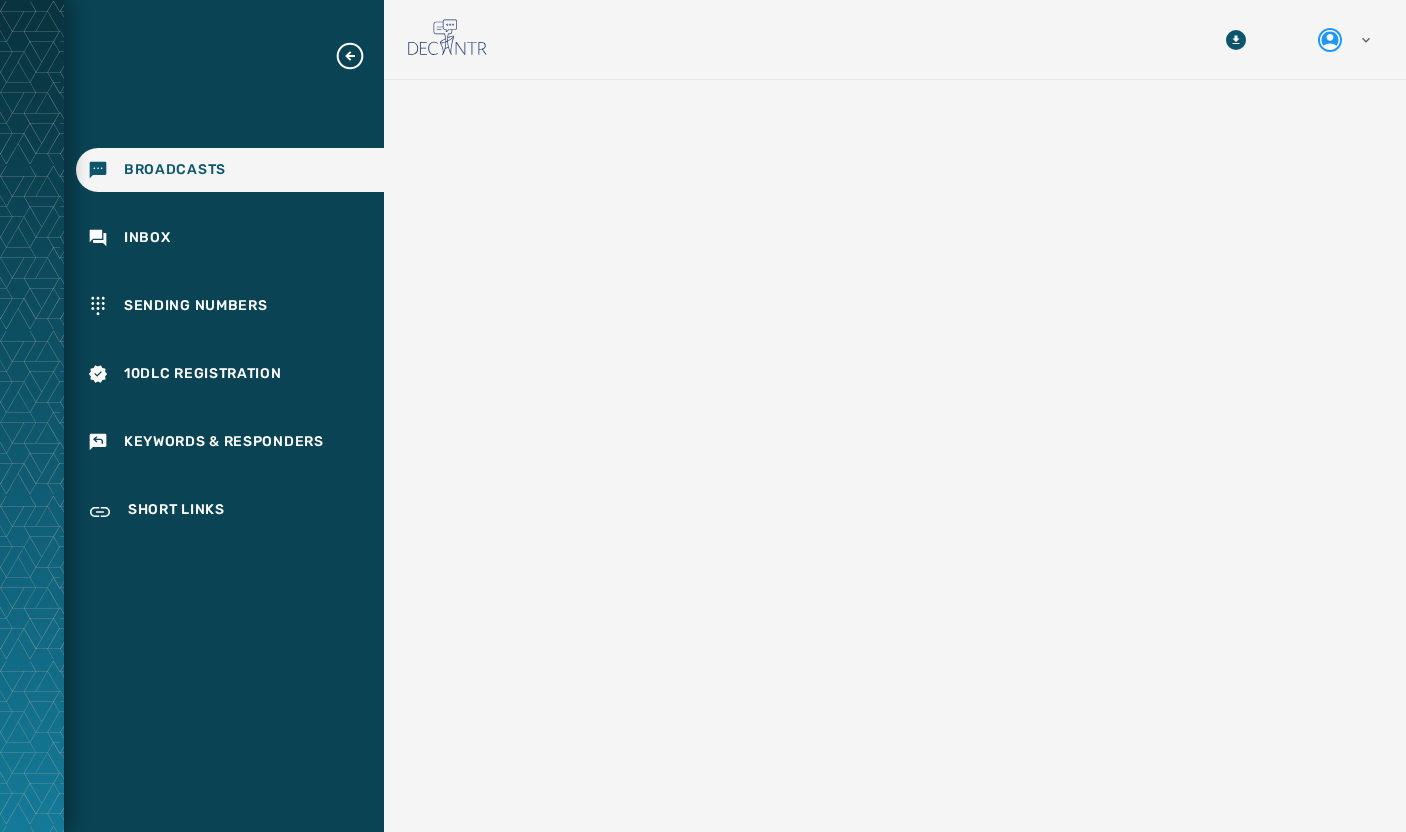 click at bounding box center [358, 56] 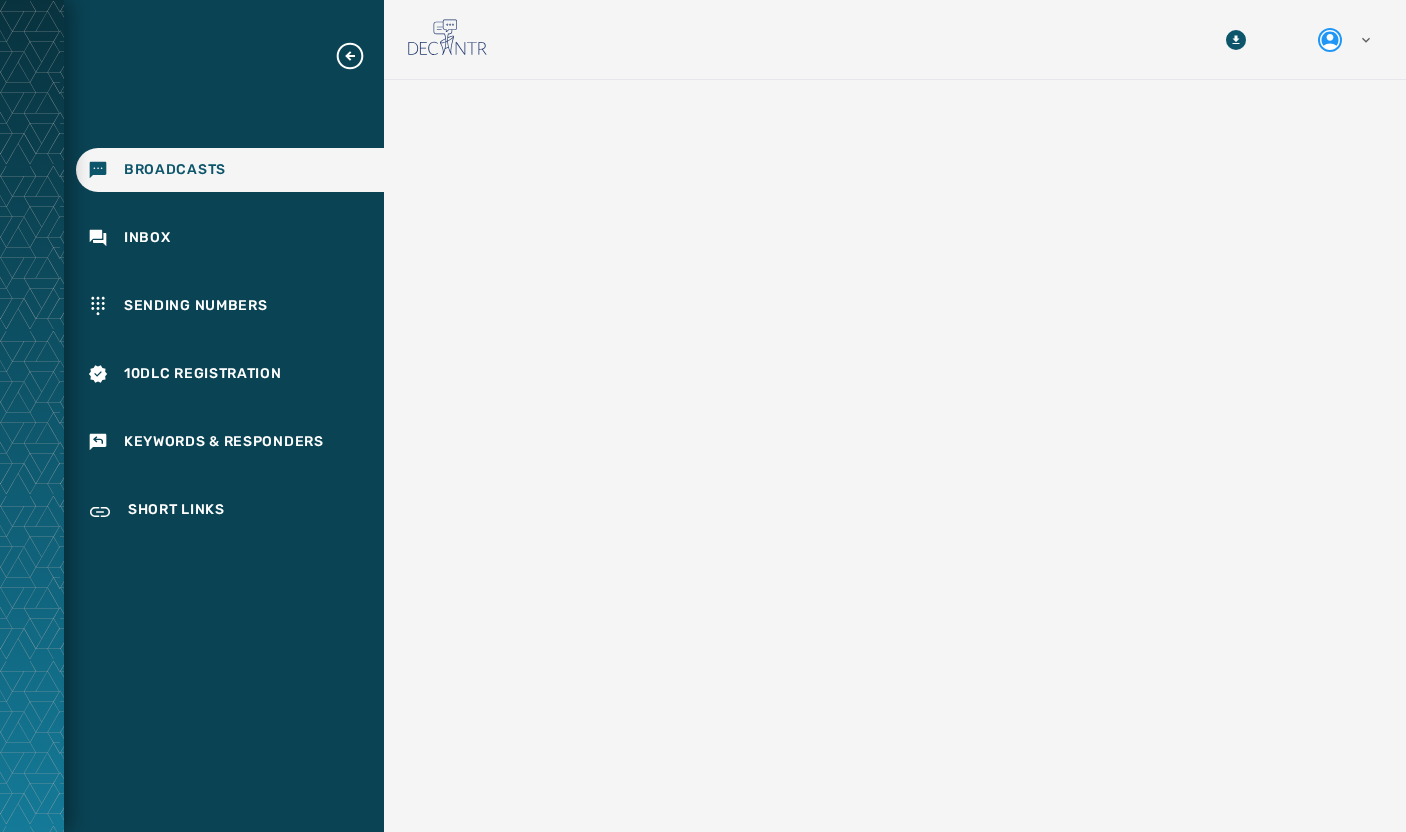 click at bounding box center (358, 56) 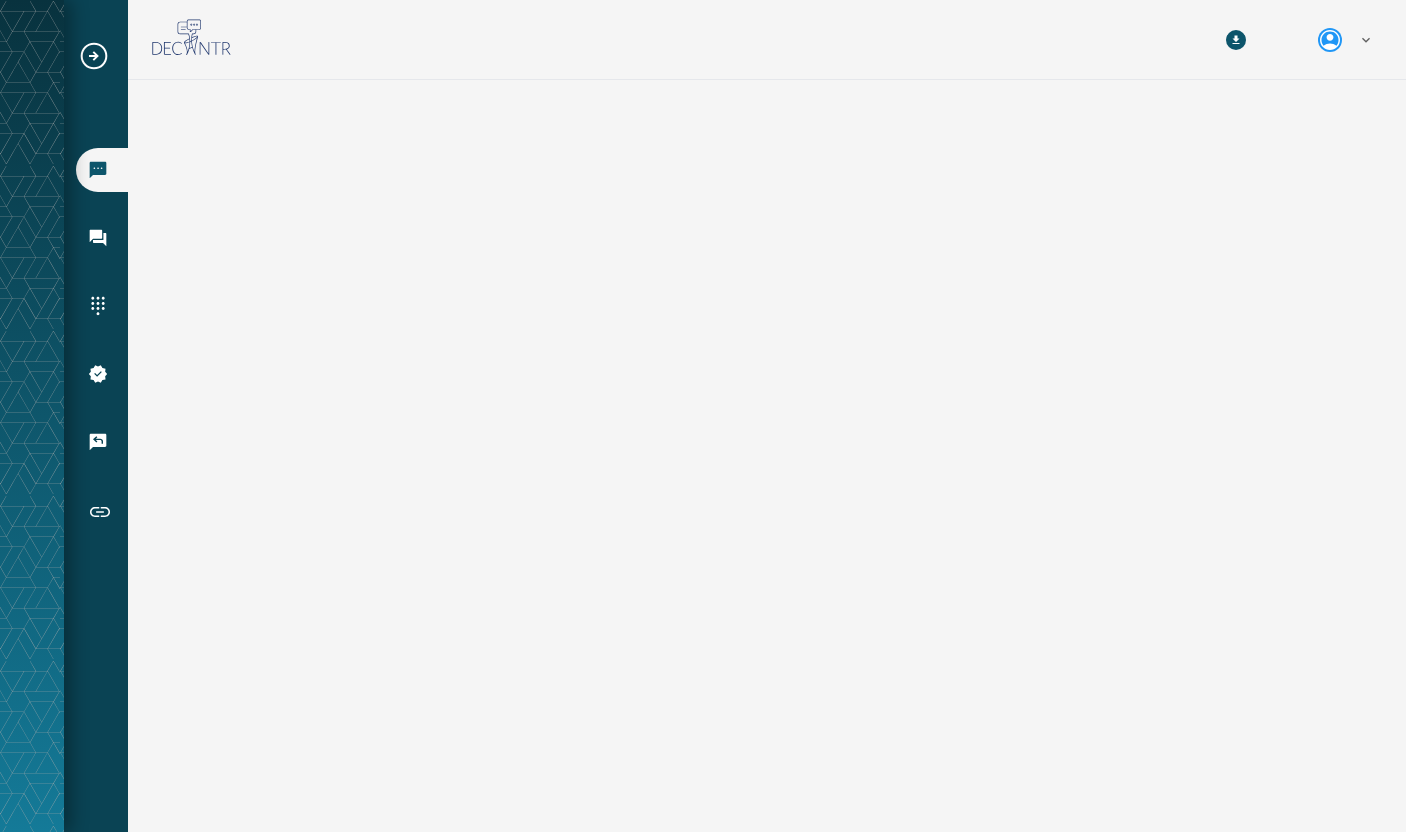 click at bounding box center (102, 56) 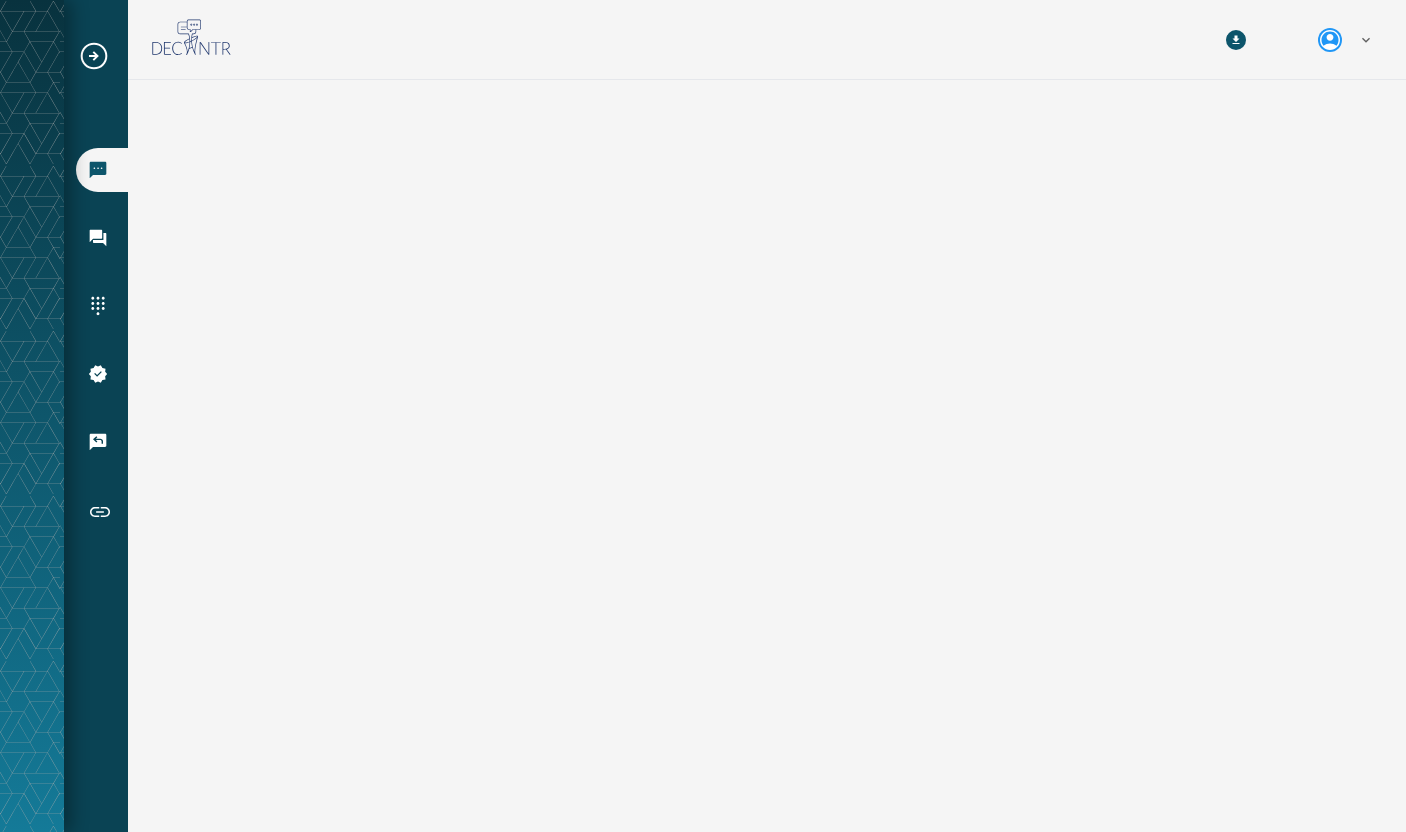 click at bounding box center (102, 56) 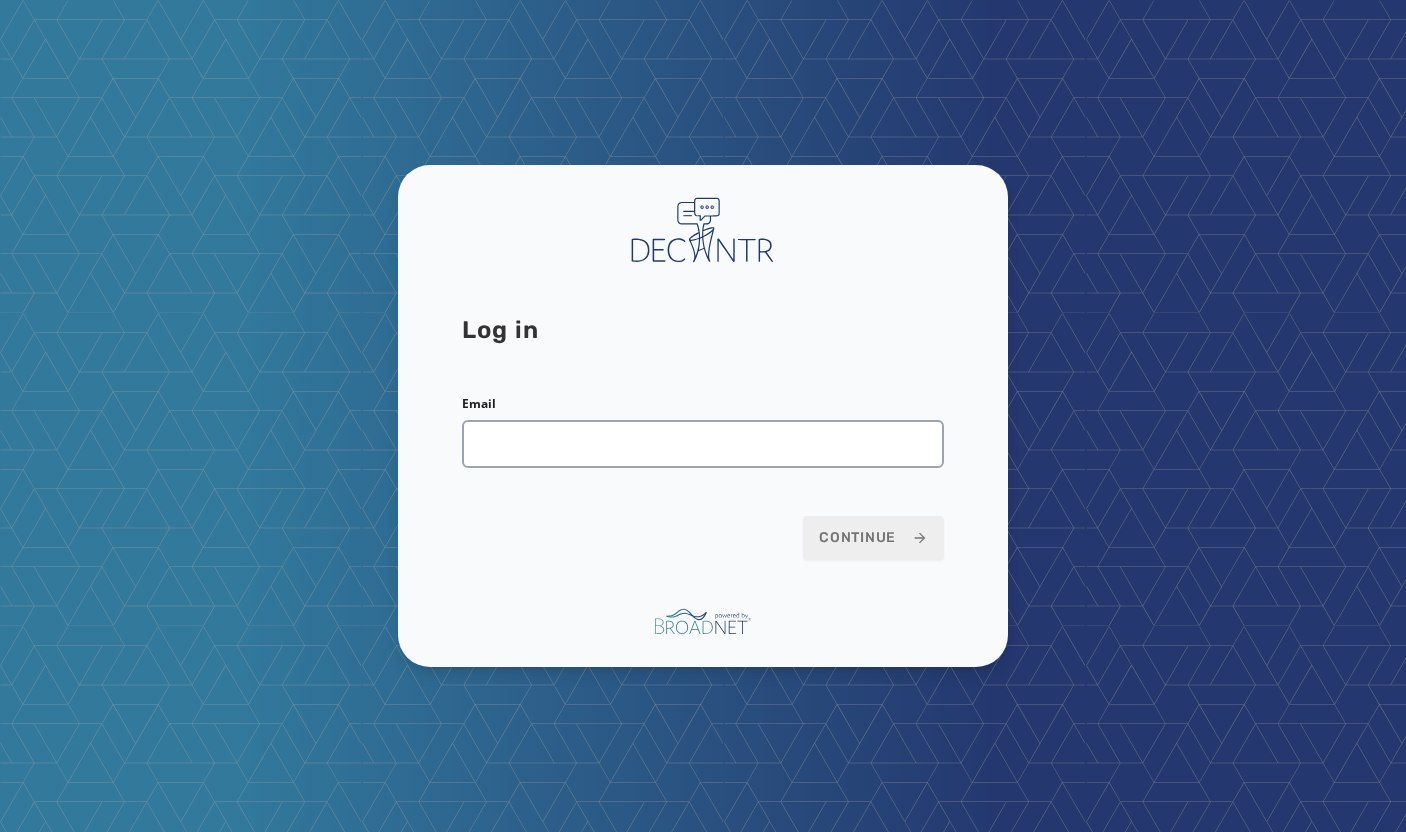 scroll, scrollTop: 0, scrollLeft: 0, axis: both 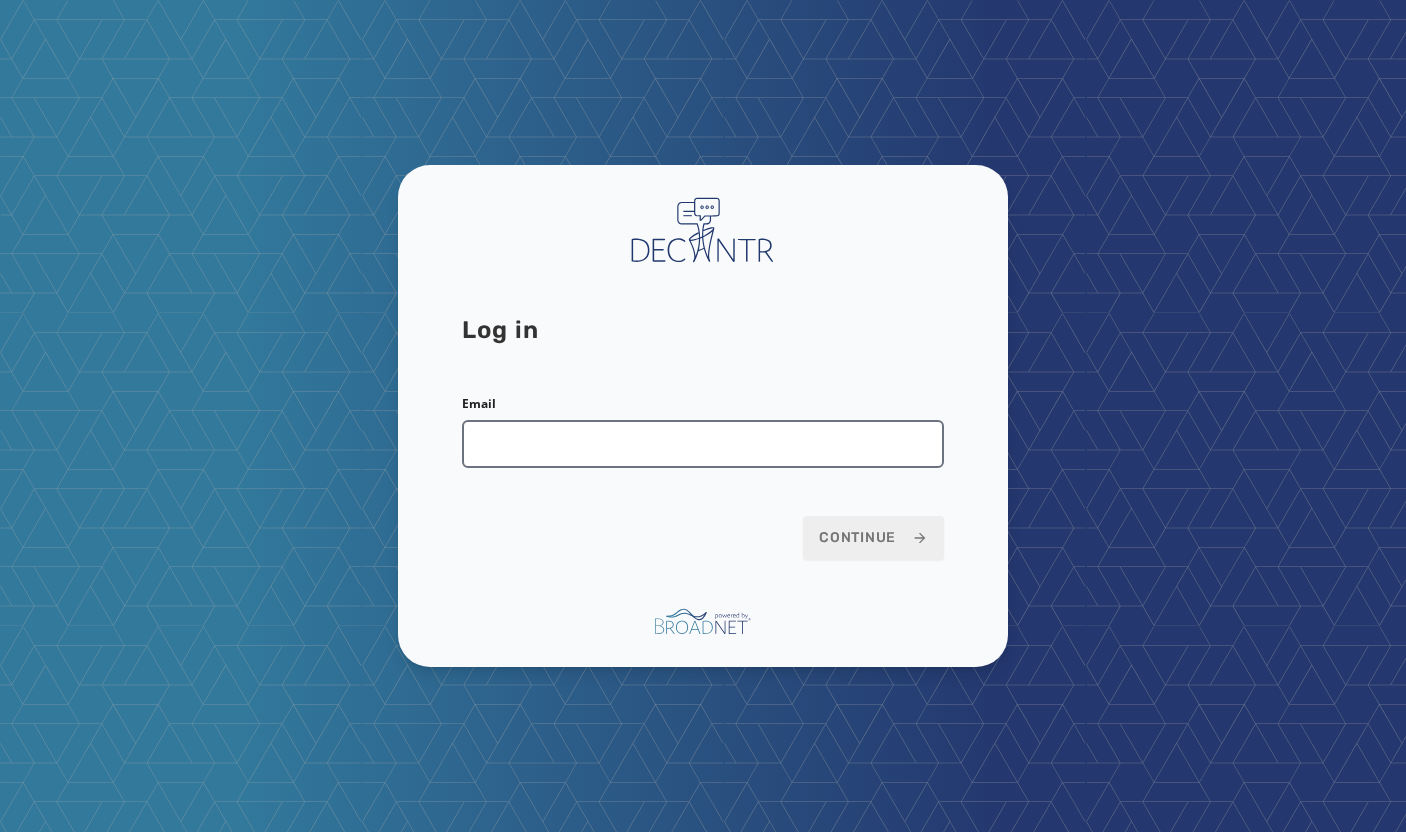 click on "Email" at bounding box center (703, 444) 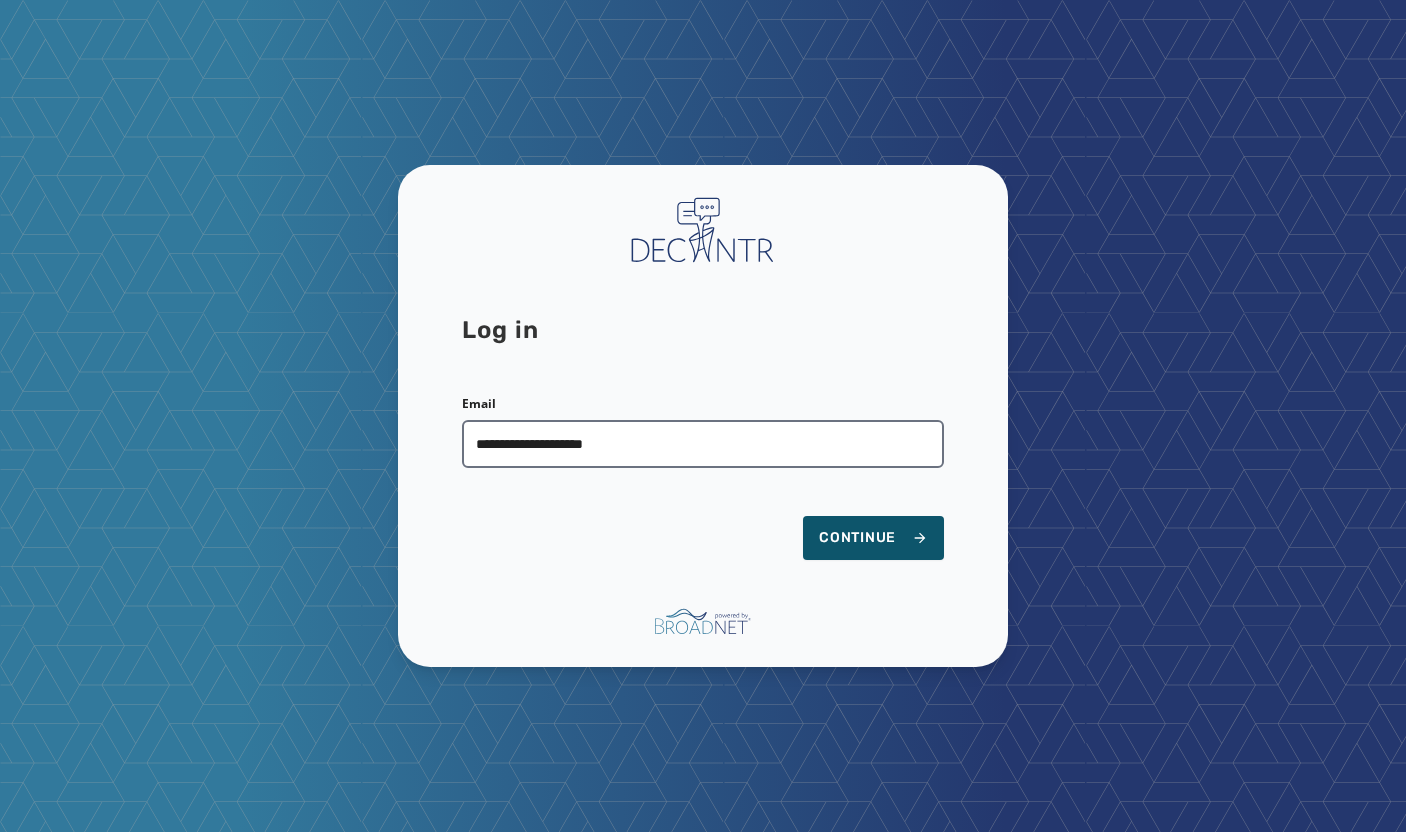 click on "Continue" at bounding box center [873, 538] 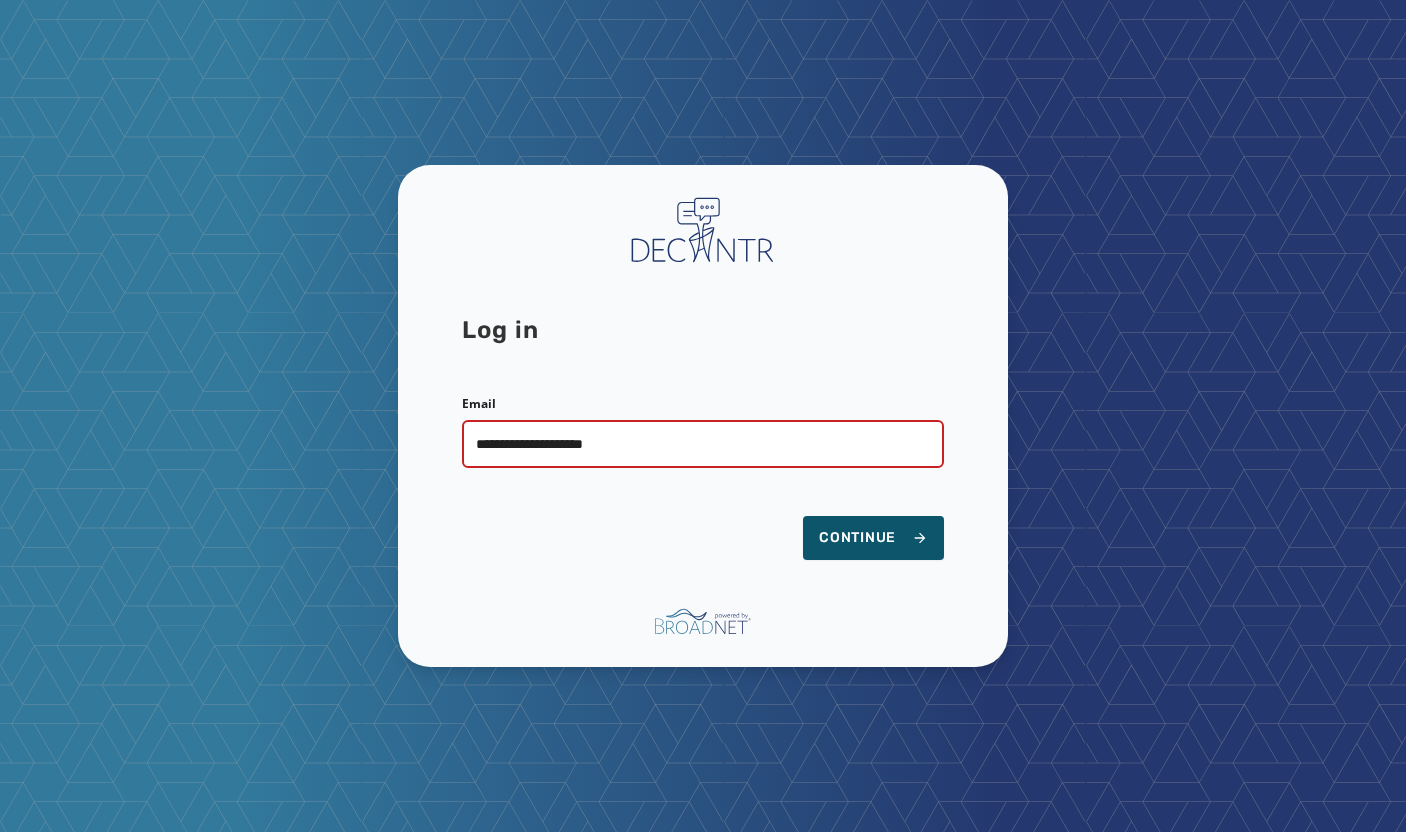 click on "Continue" at bounding box center (873, 538) 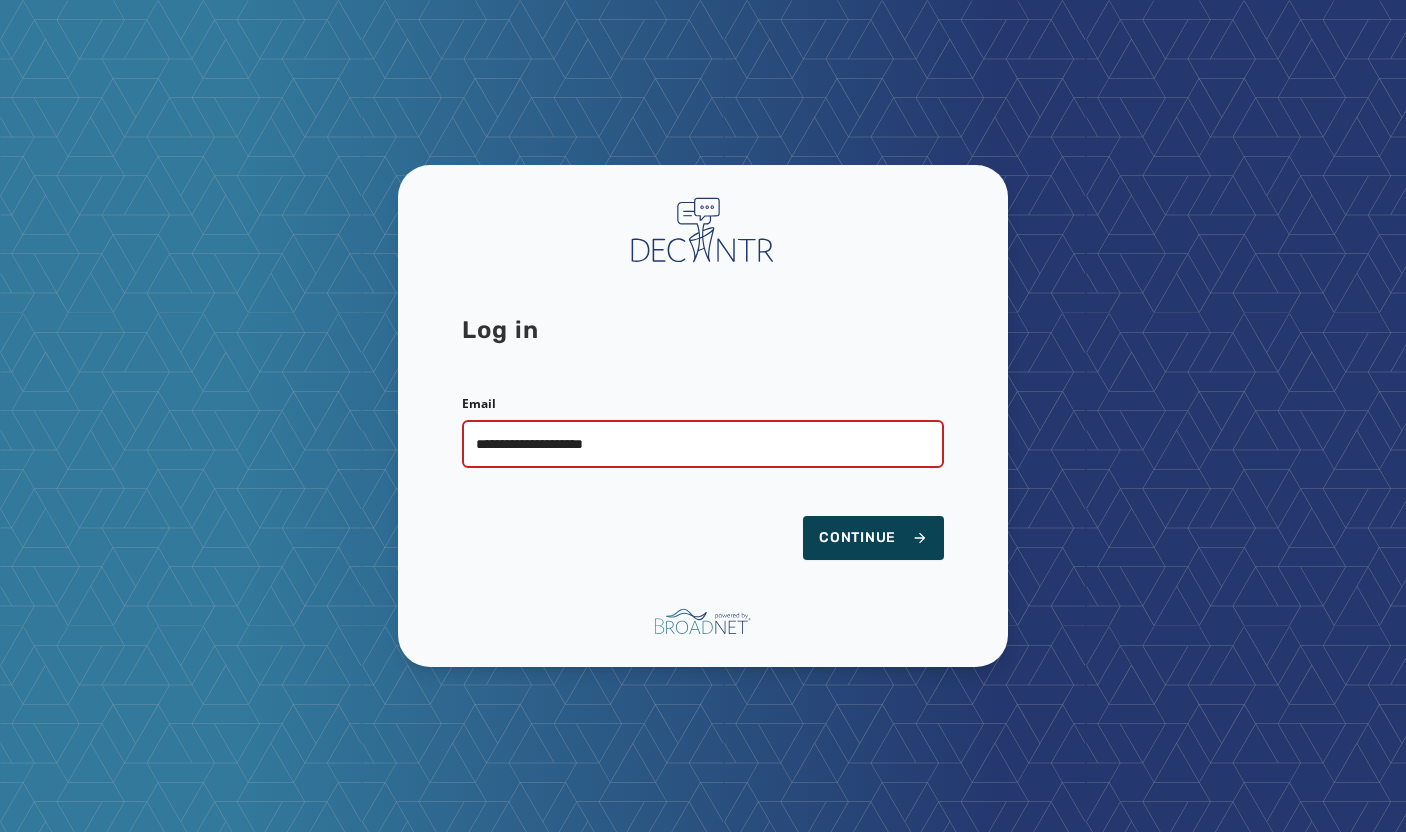 click on "Continue" at bounding box center (873, 538) 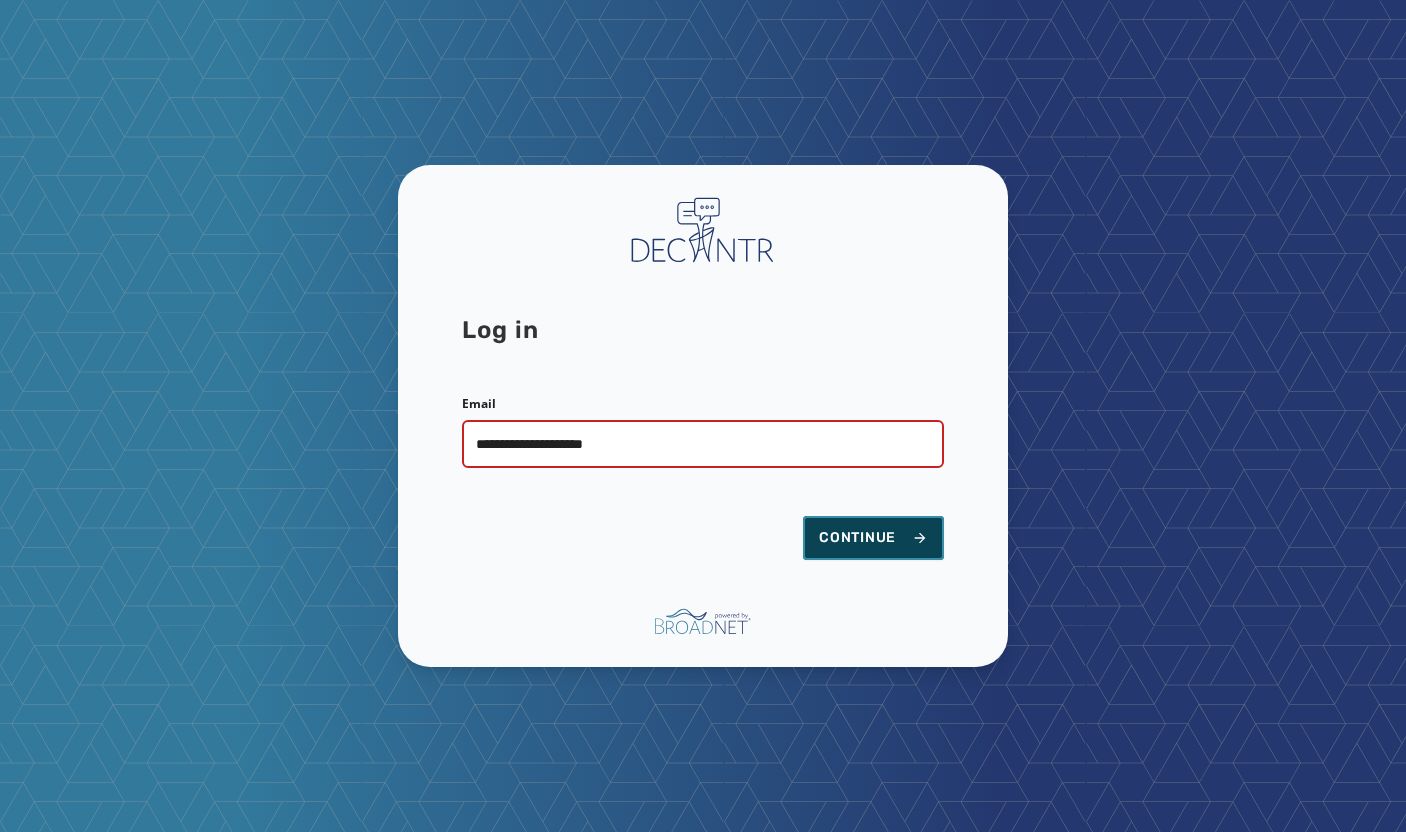 click on "Continue" at bounding box center [873, 538] 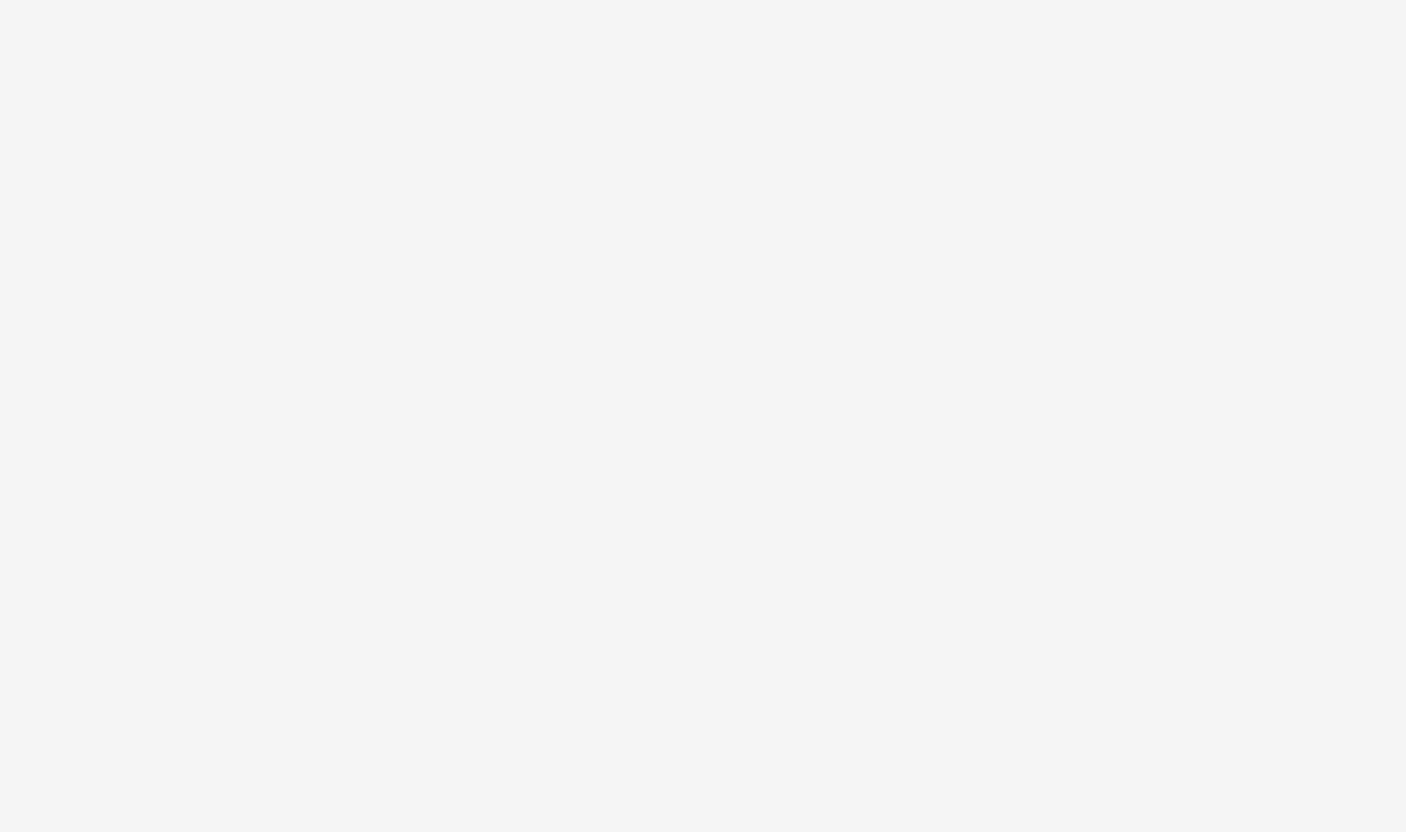 scroll, scrollTop: 0, scrollLeft: 0, axis: both 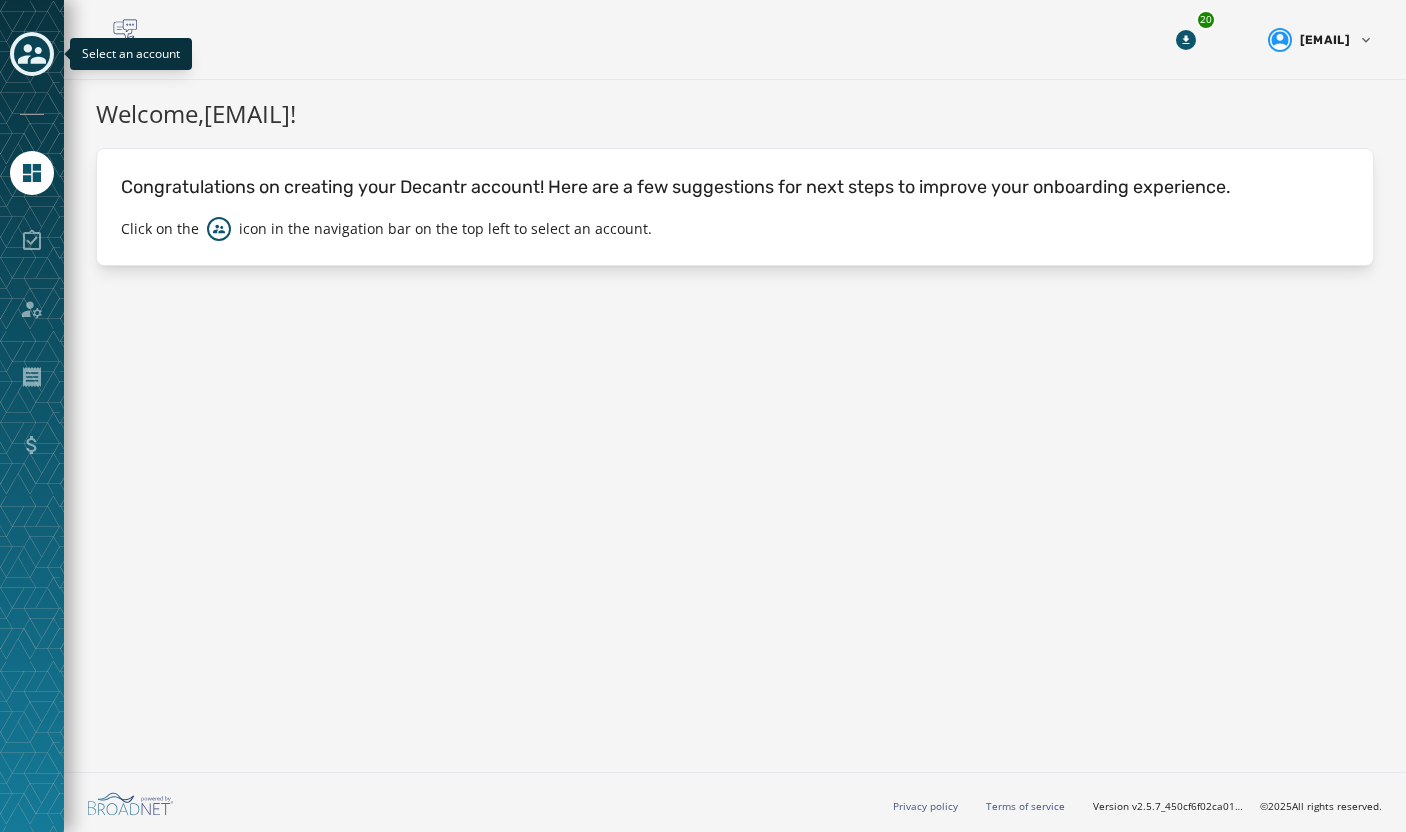 click 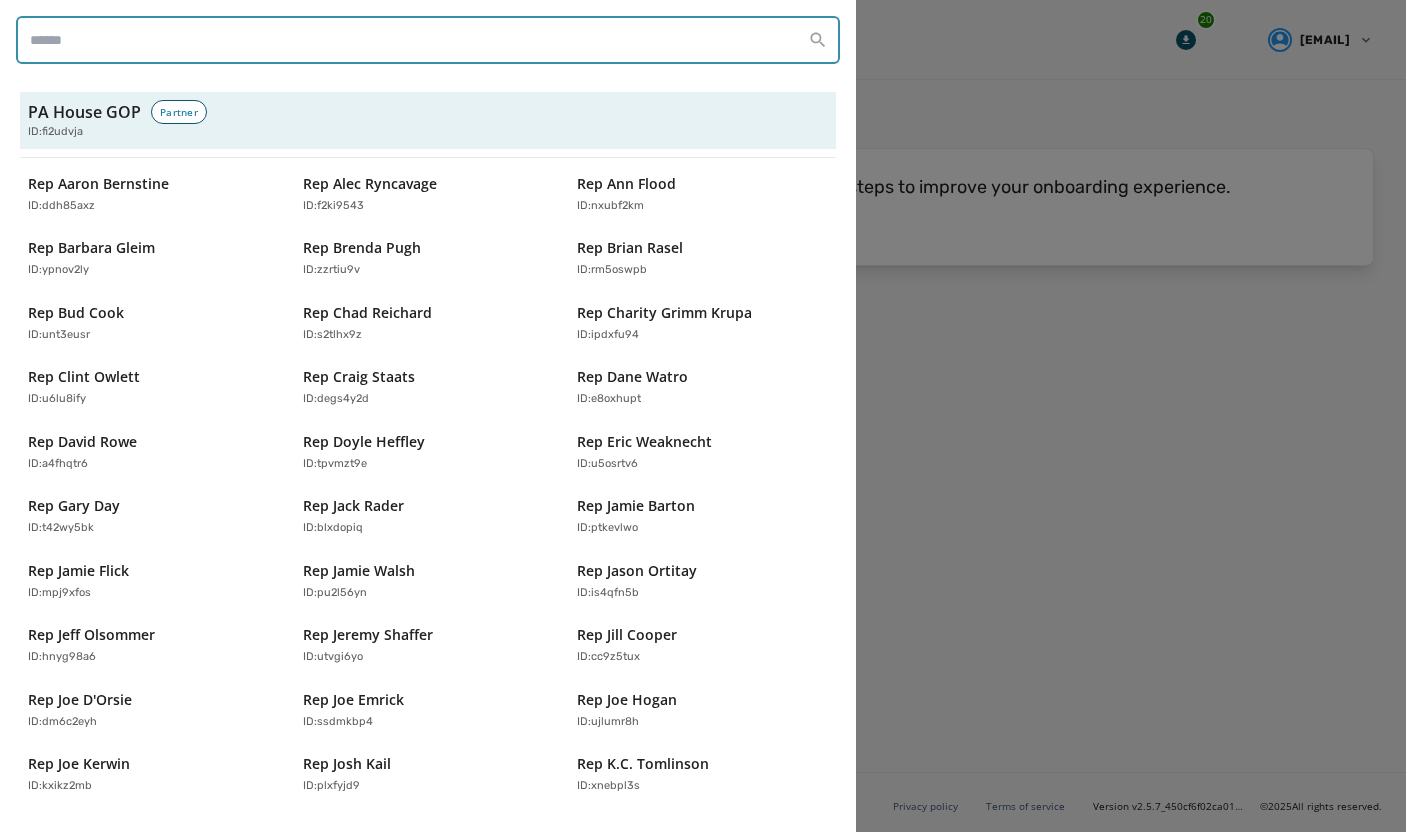 click at bounding box center [428, 40] 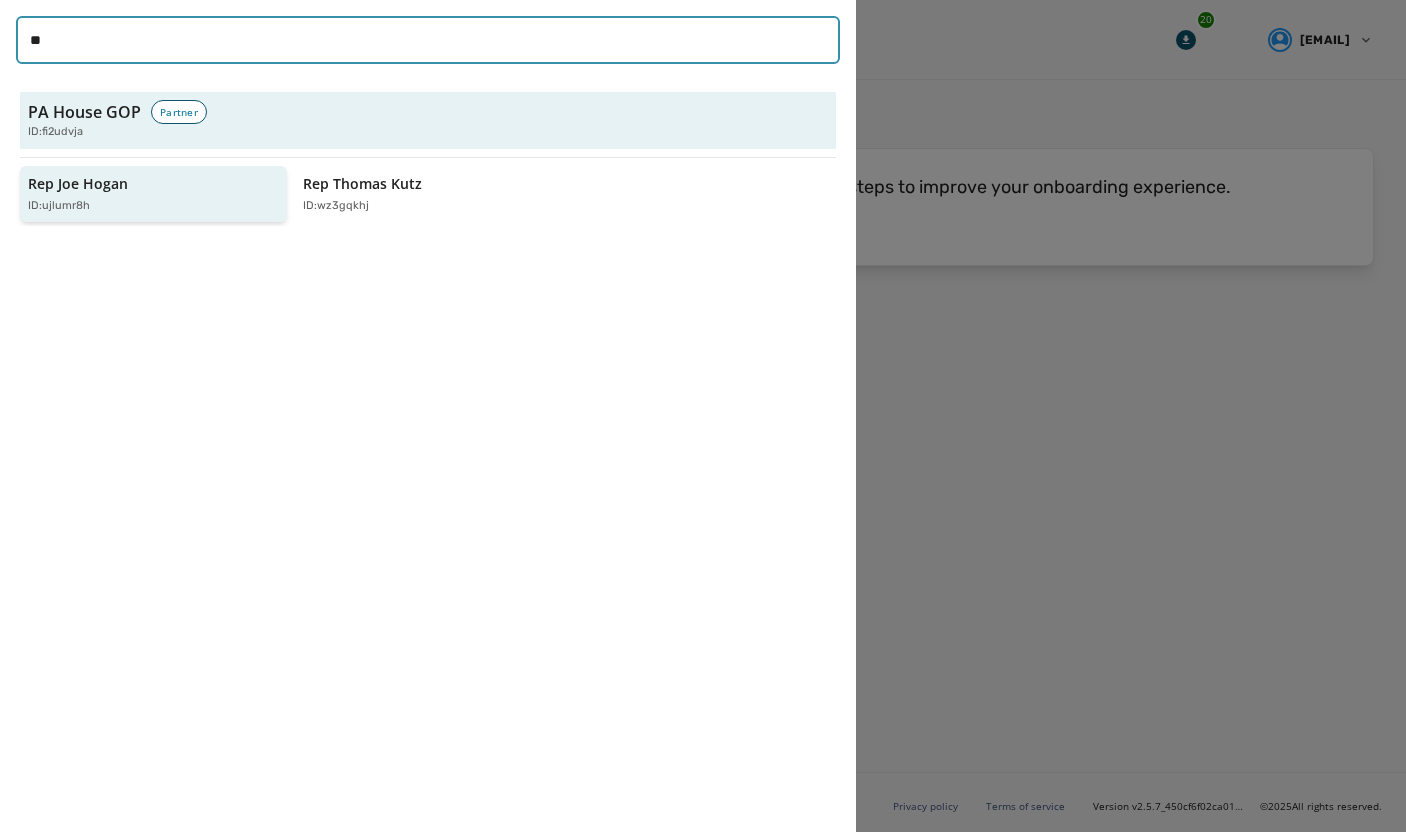 type on "**" 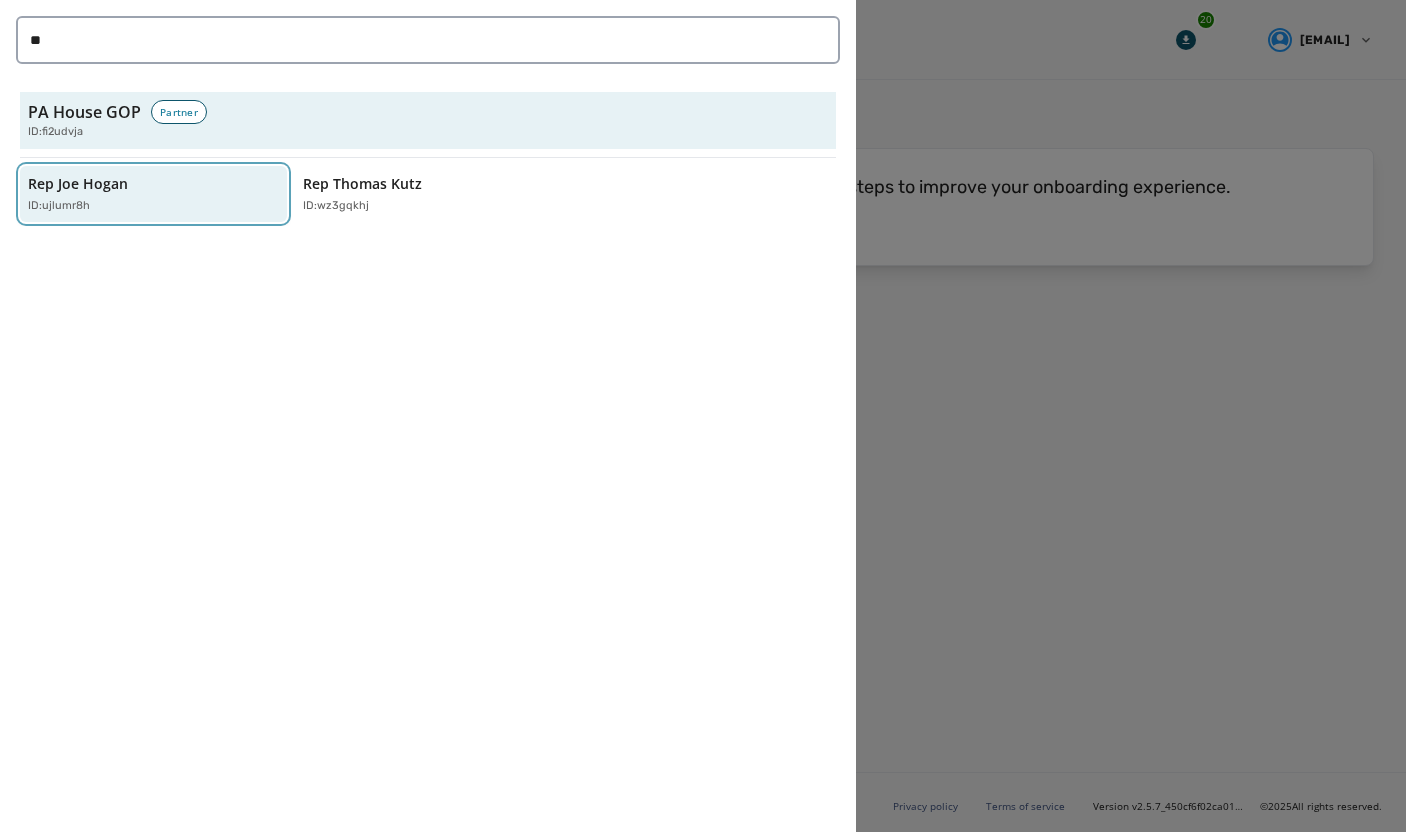 click on "Rep Joe Hogan" at bounding box center [78, 184] 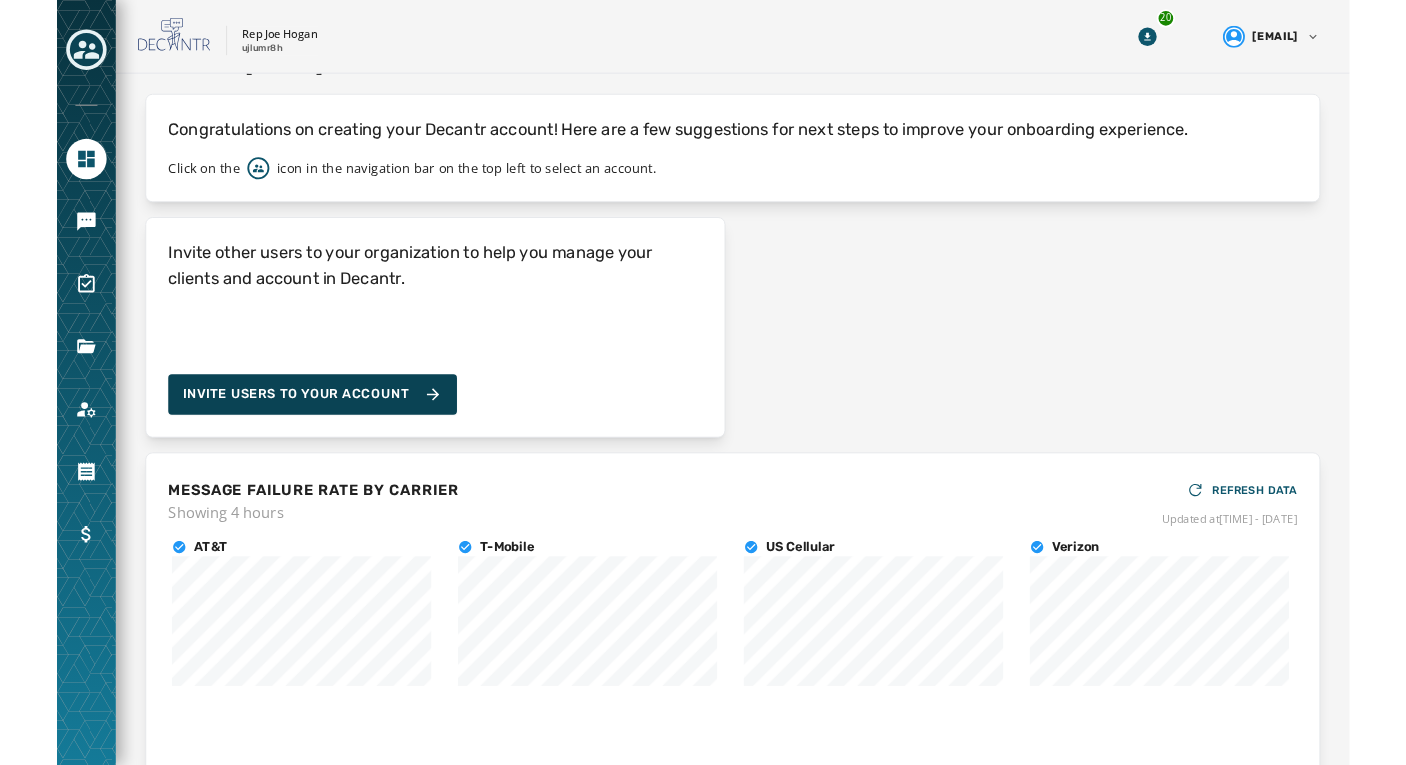 scroll, scrollTop: 0, scrollLeft: 0, axis: both 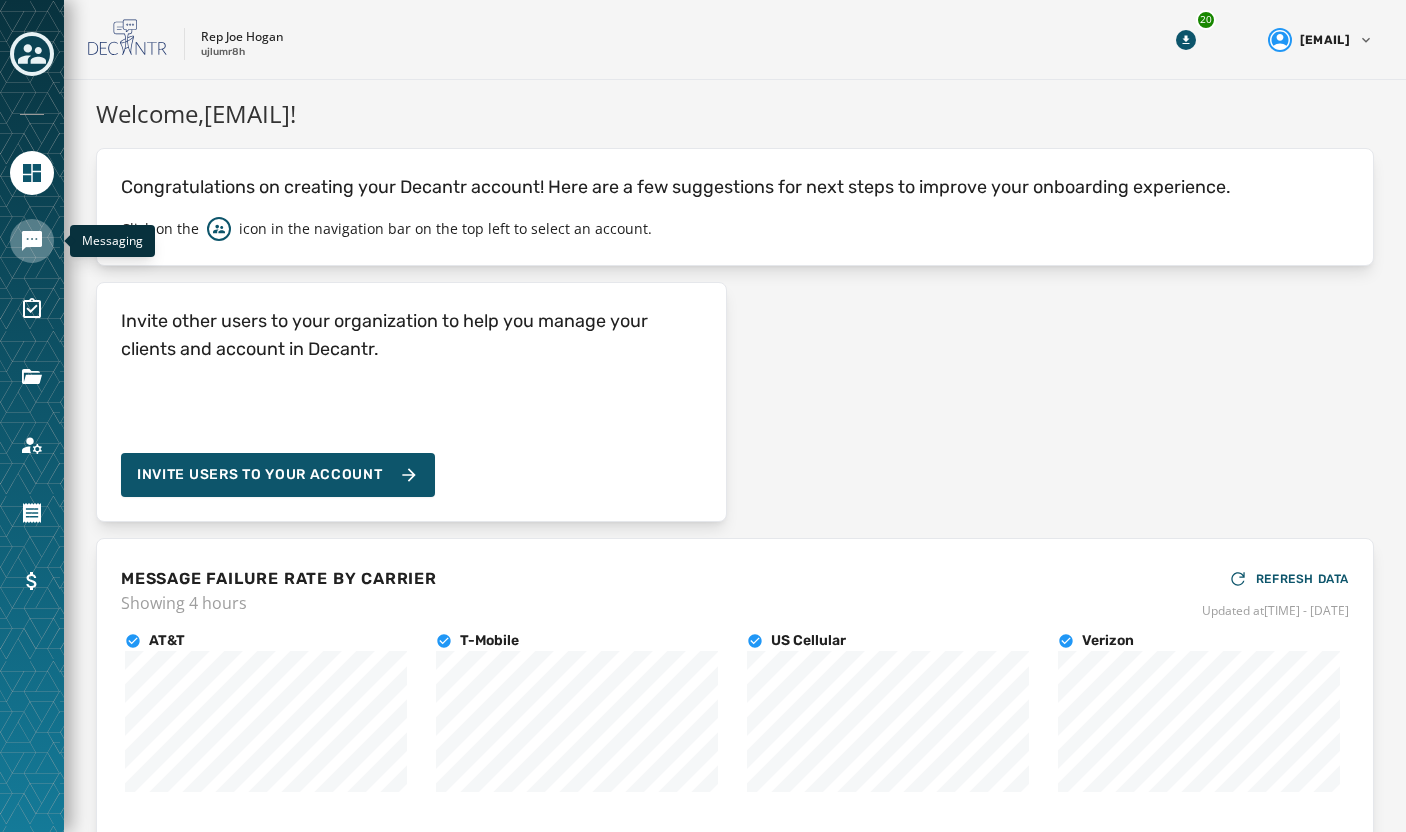 click 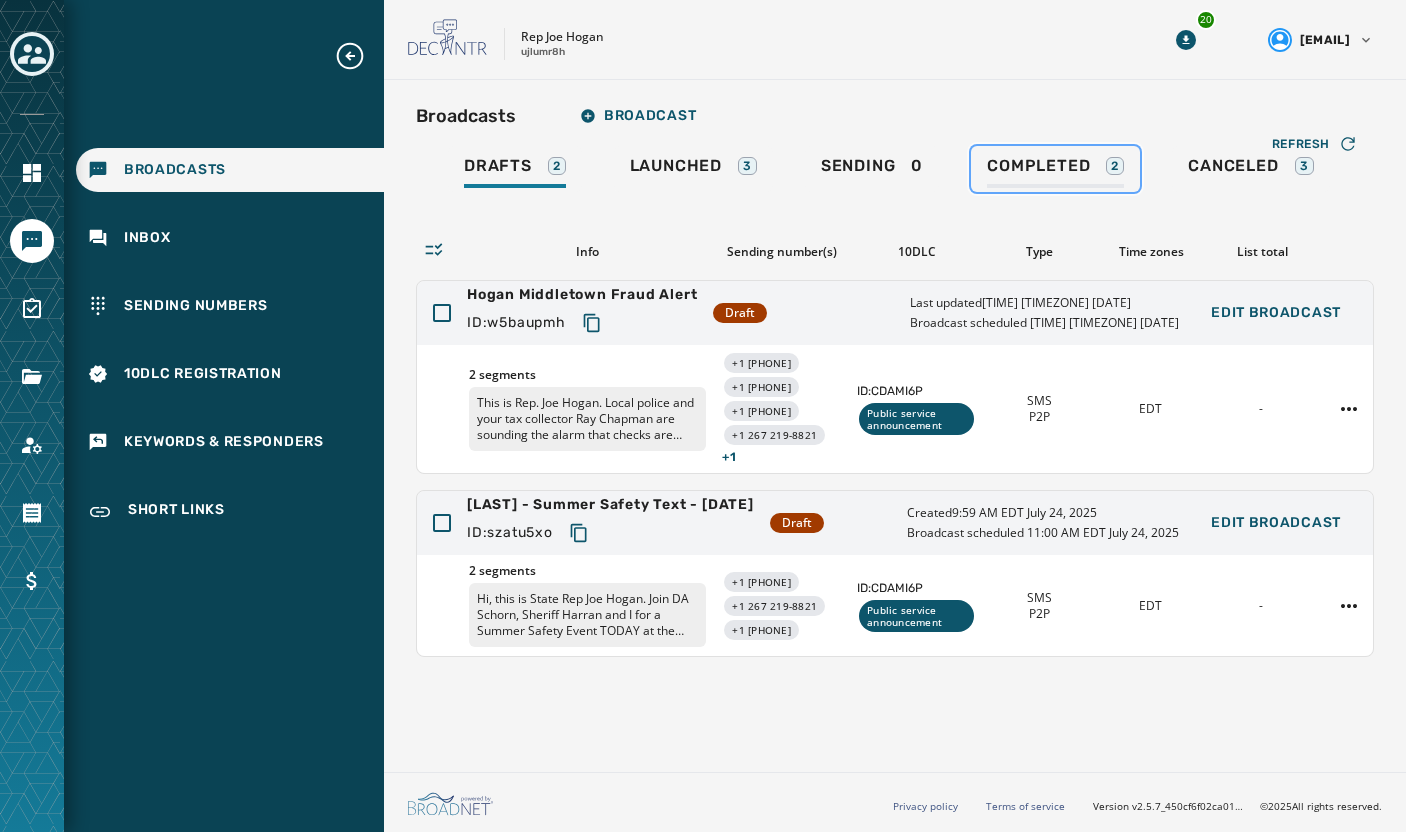 click on "Completed 2" at bounding box center [1055, 172] 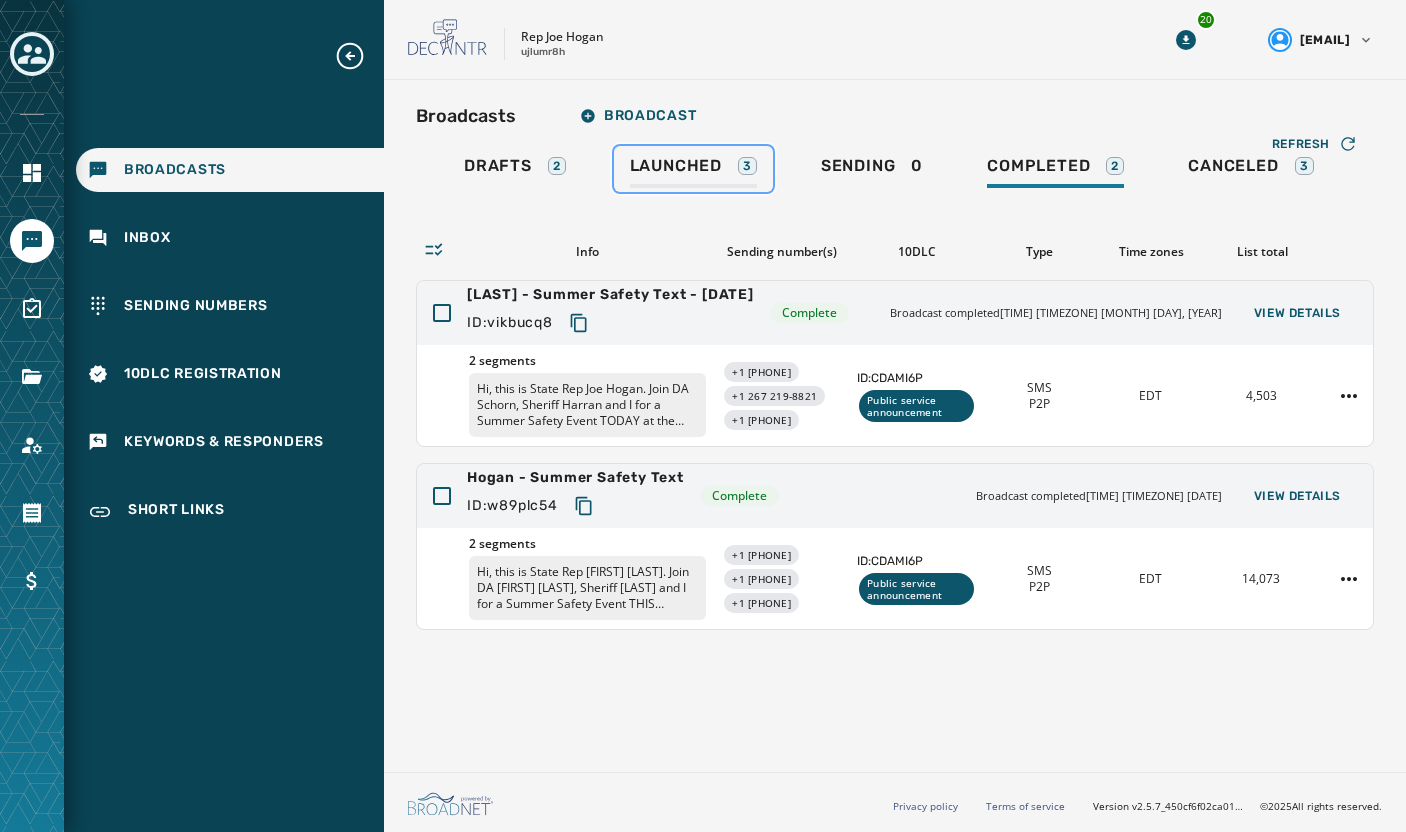 click on "Launched 3" at bounding box center [693, 172] 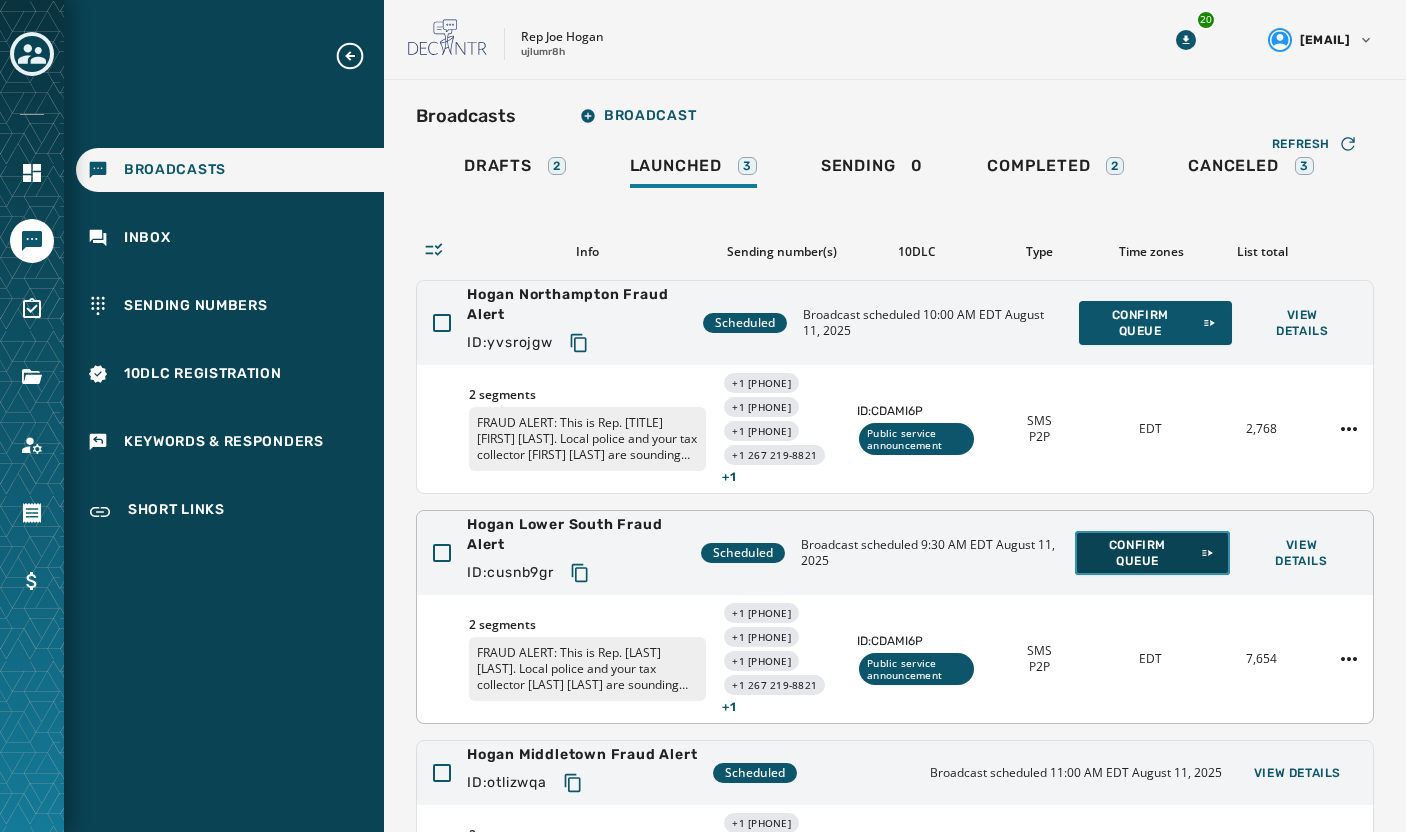 click on "Confirm Queue" at bounding box center (1152, 553) 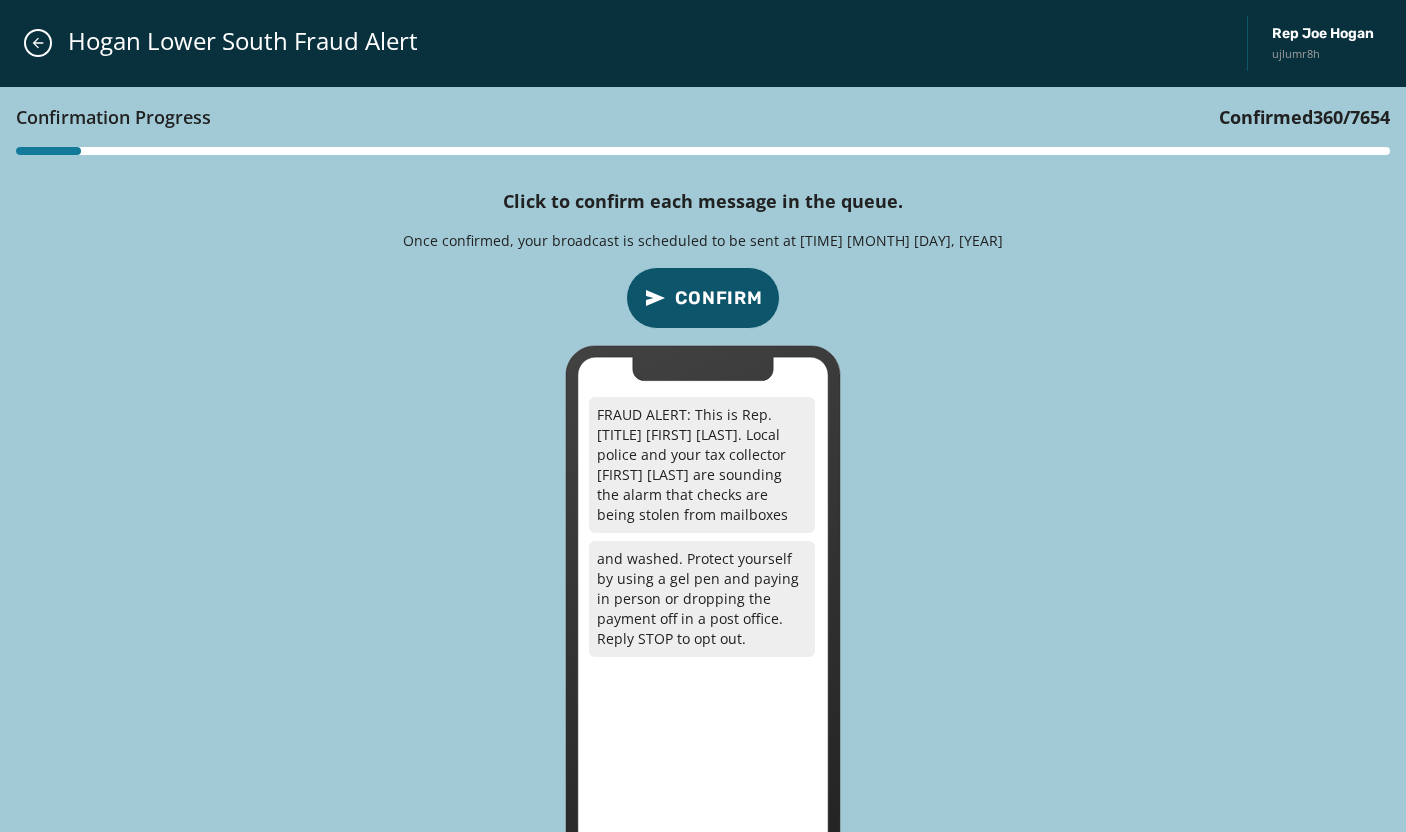 click on "Confirmation Progress Confirmed  360   /  7654 Click to confirm each message in the queue. Once confirmed, your broadcast is scheduled to be sent at 9:30 AM August 11, 2025 Confirm FRAUD ALERT: This is Rep. Joe Hogan. Local police and your tax collector Deb Doneker are sounding the alarm that checks are being stolen from mailboxes and washed. Protect yourself by using a gel pen and paying in person or dropping the payment off in a post office. Reply STOP to opt out." at bounding box center (703, 492) 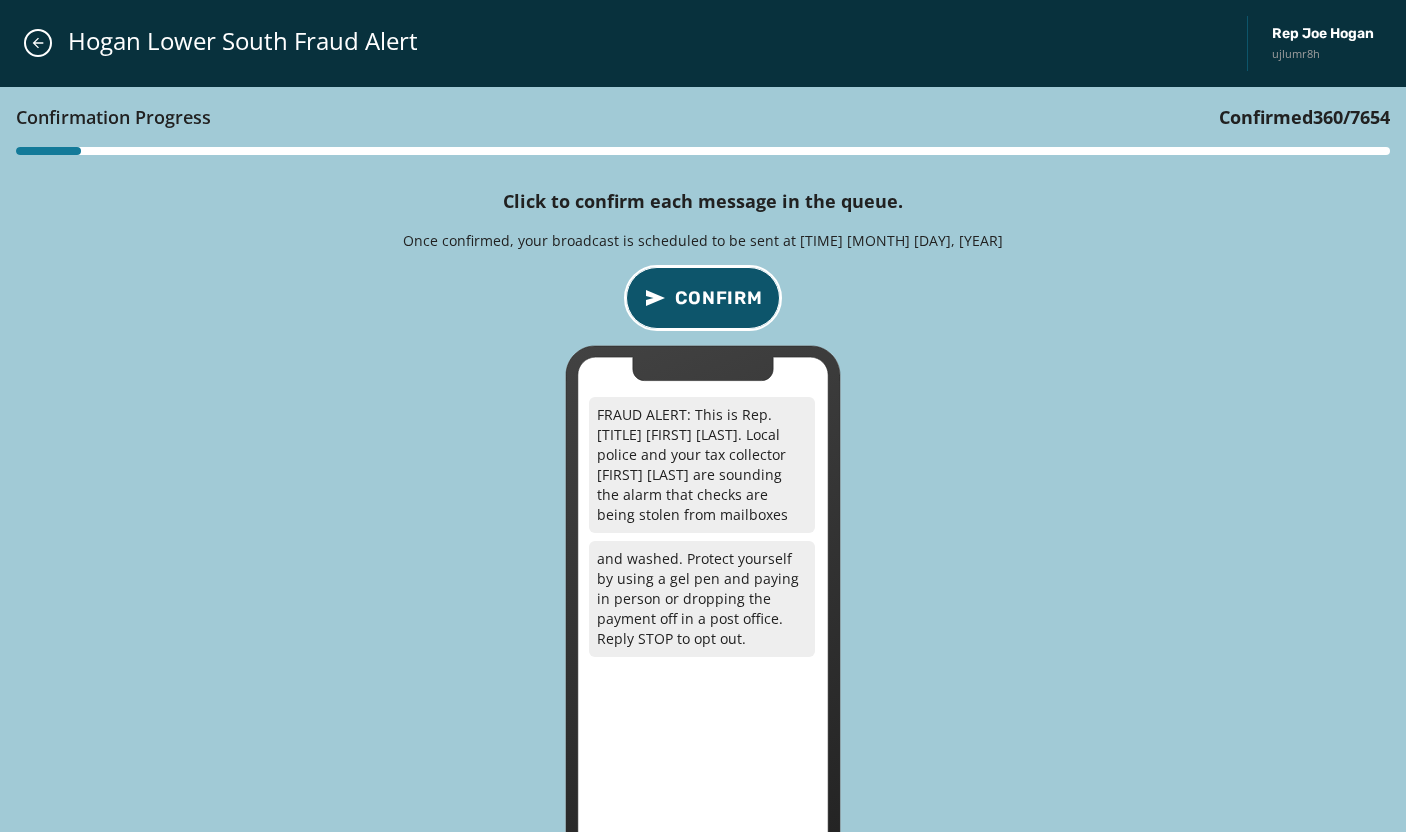 click on "Confirm" at bounding box center (719, 298) 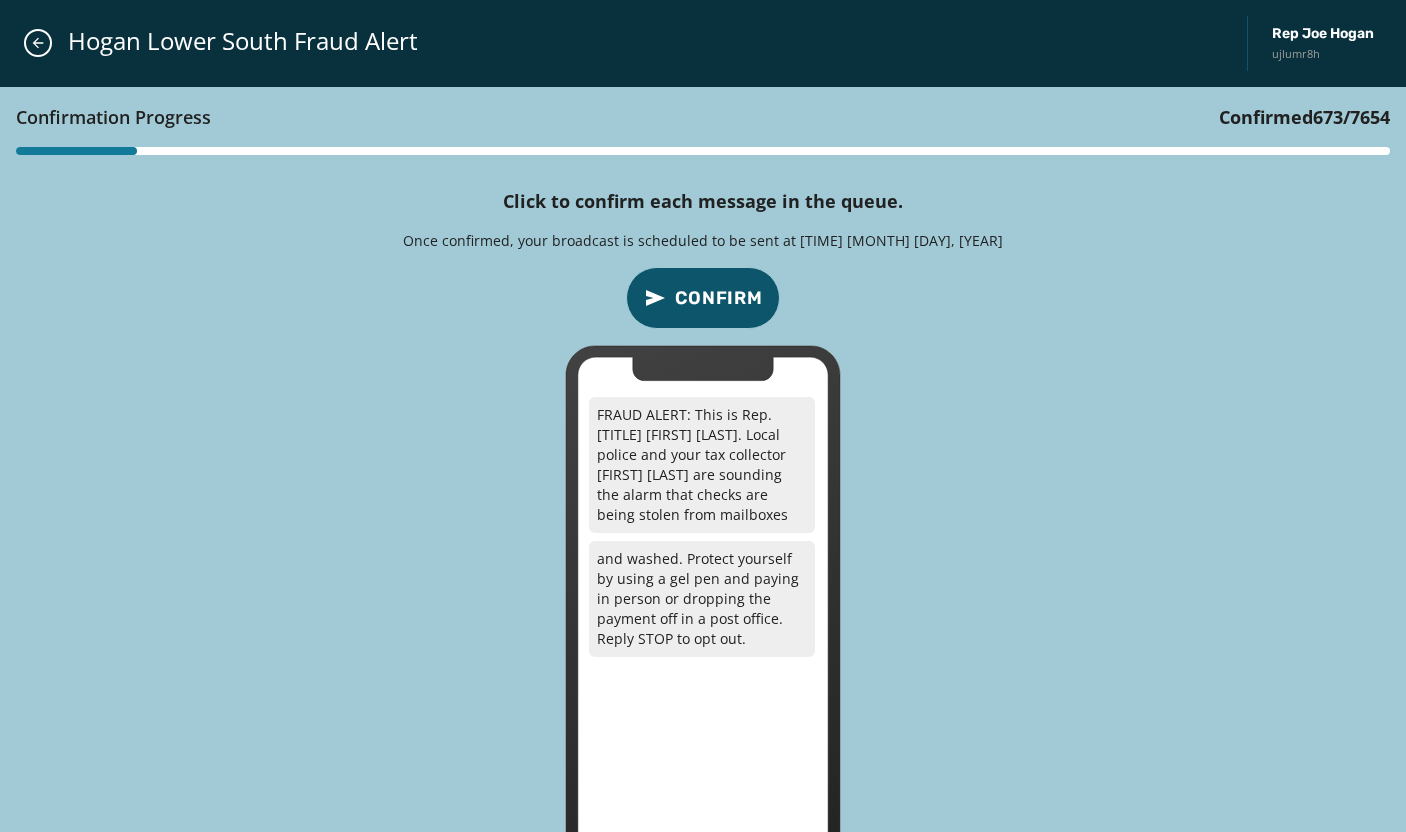 type 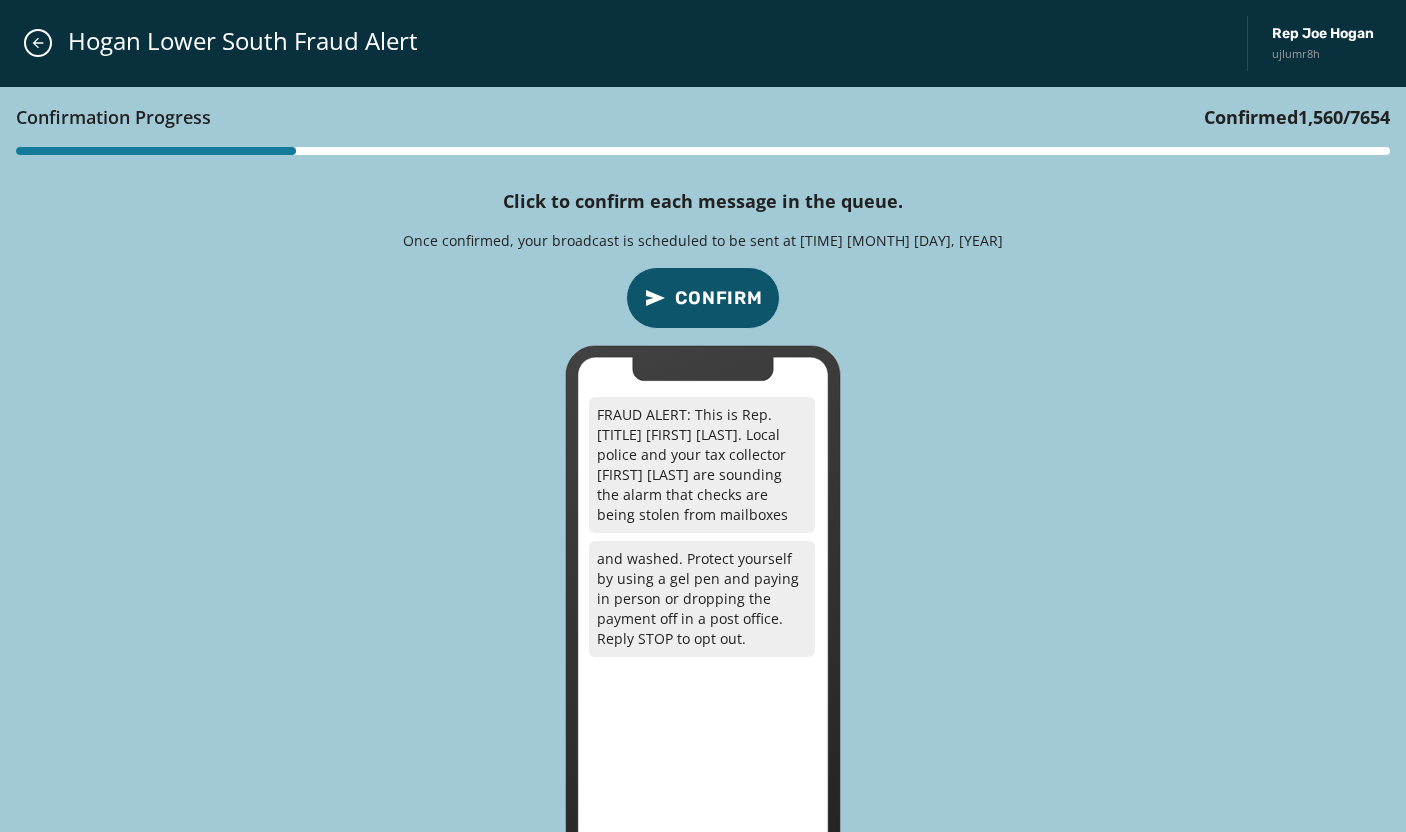 type 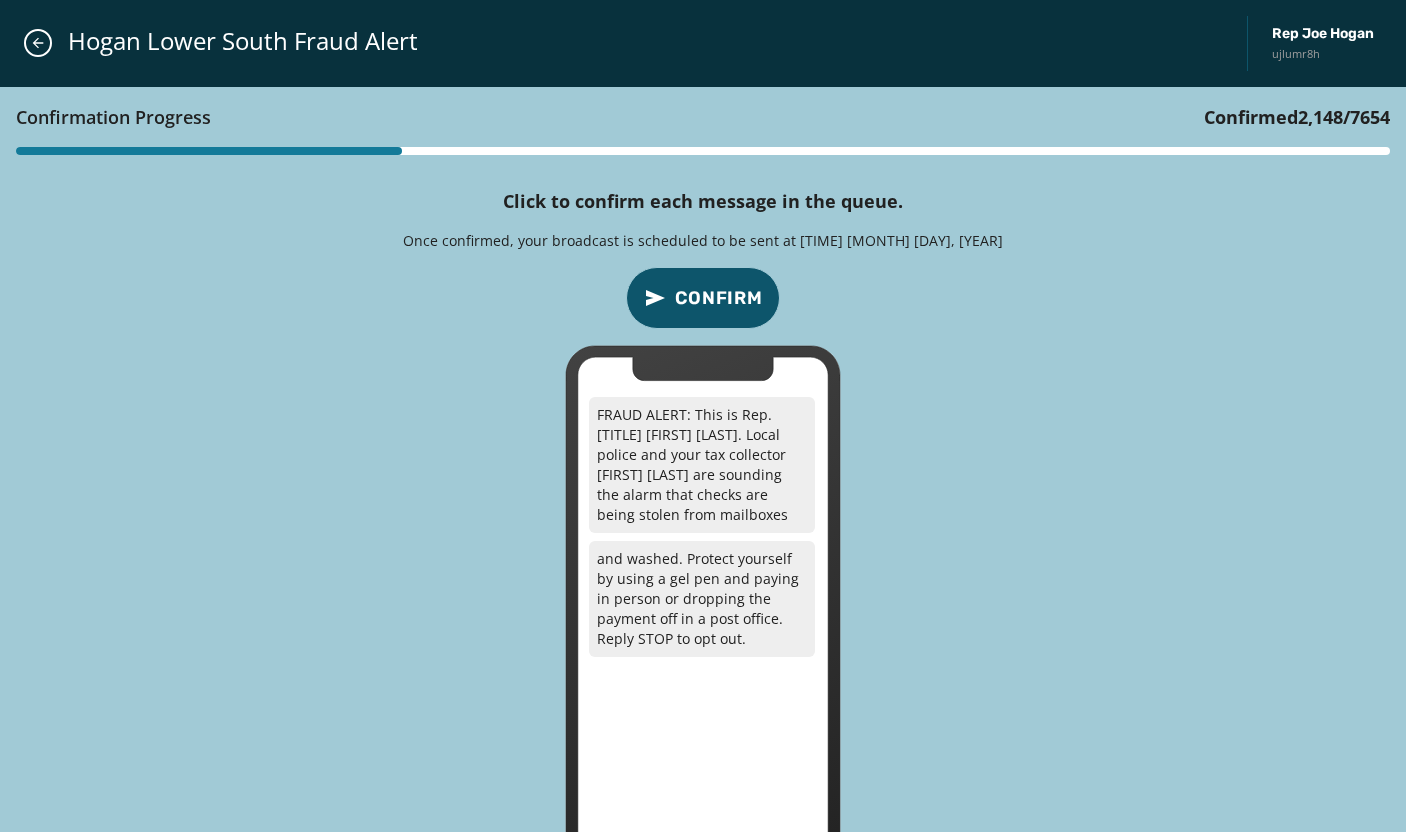 click on "Confirmation Progress Confirmed  2,148   /  7654 Click to confirm each message in the queue. Once confirmed, your broadcast is scheduled to be sent at 9:30 AM August 11, 2025 Confirm FRAUD ALERT: This is Rep. Joe Hogan. Local police and your tax collector Deb Doneker are sounding the alarm that checks are being stolen from mailboxes and washed. Protect yourself by using a gel pen and paying in person or dropping the payment off in a post office. Reply STOP to opt out." at bounding box center [703, 492] 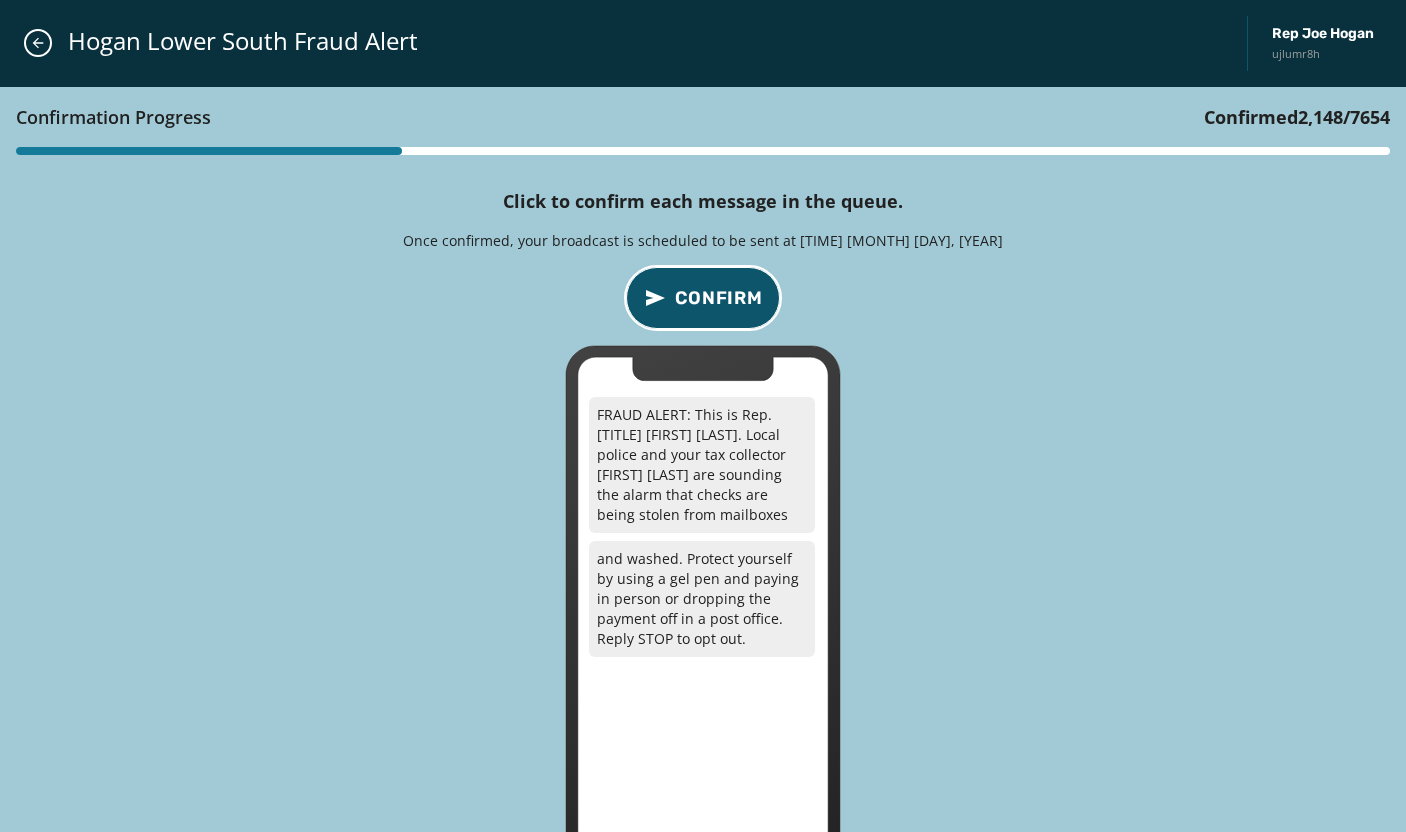 click on "Confirm" at bounding box center [719, 298] 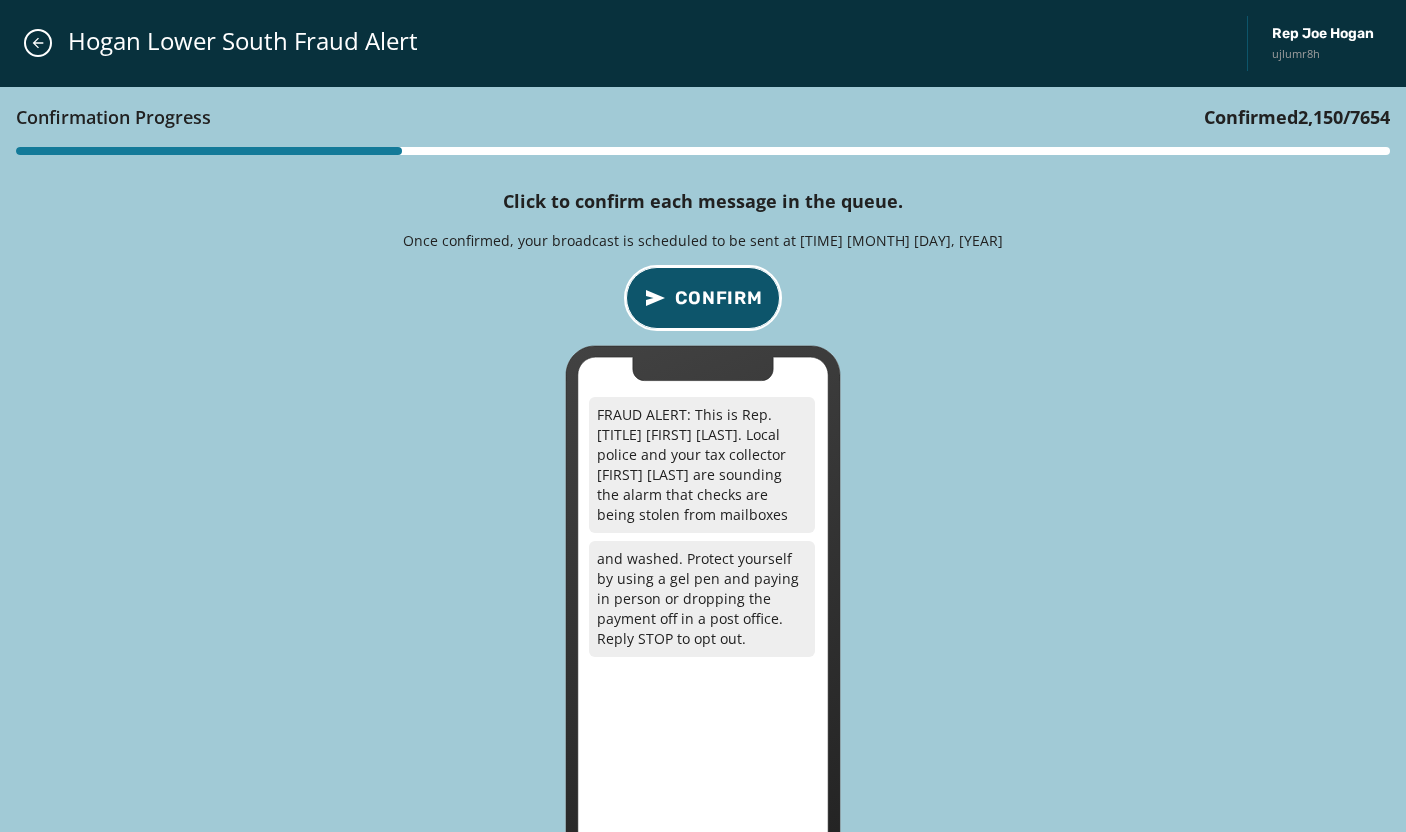 click on "Confirm" at bounding box center (719, 298) 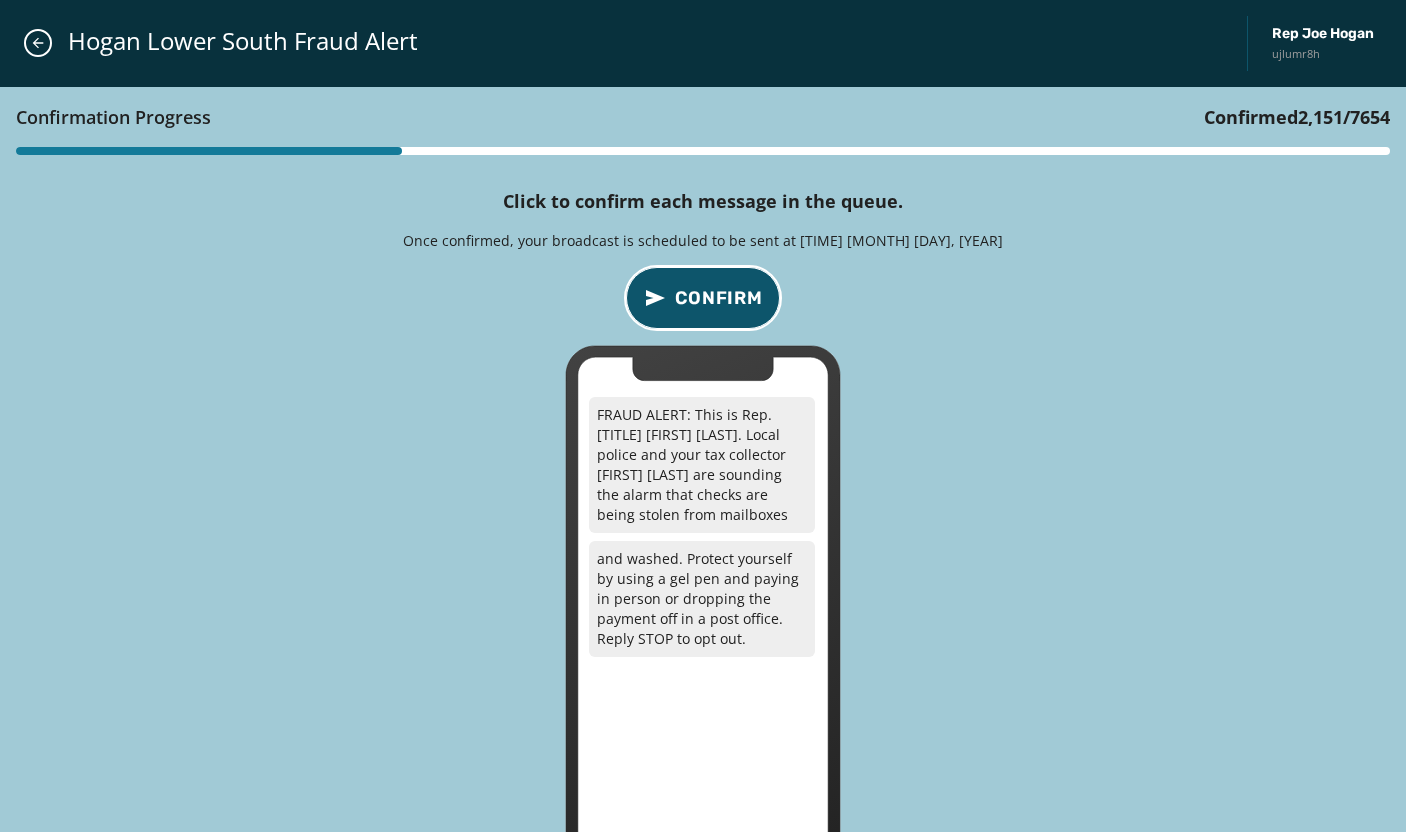 click on "Confirm" at bounding box center (719, 298) 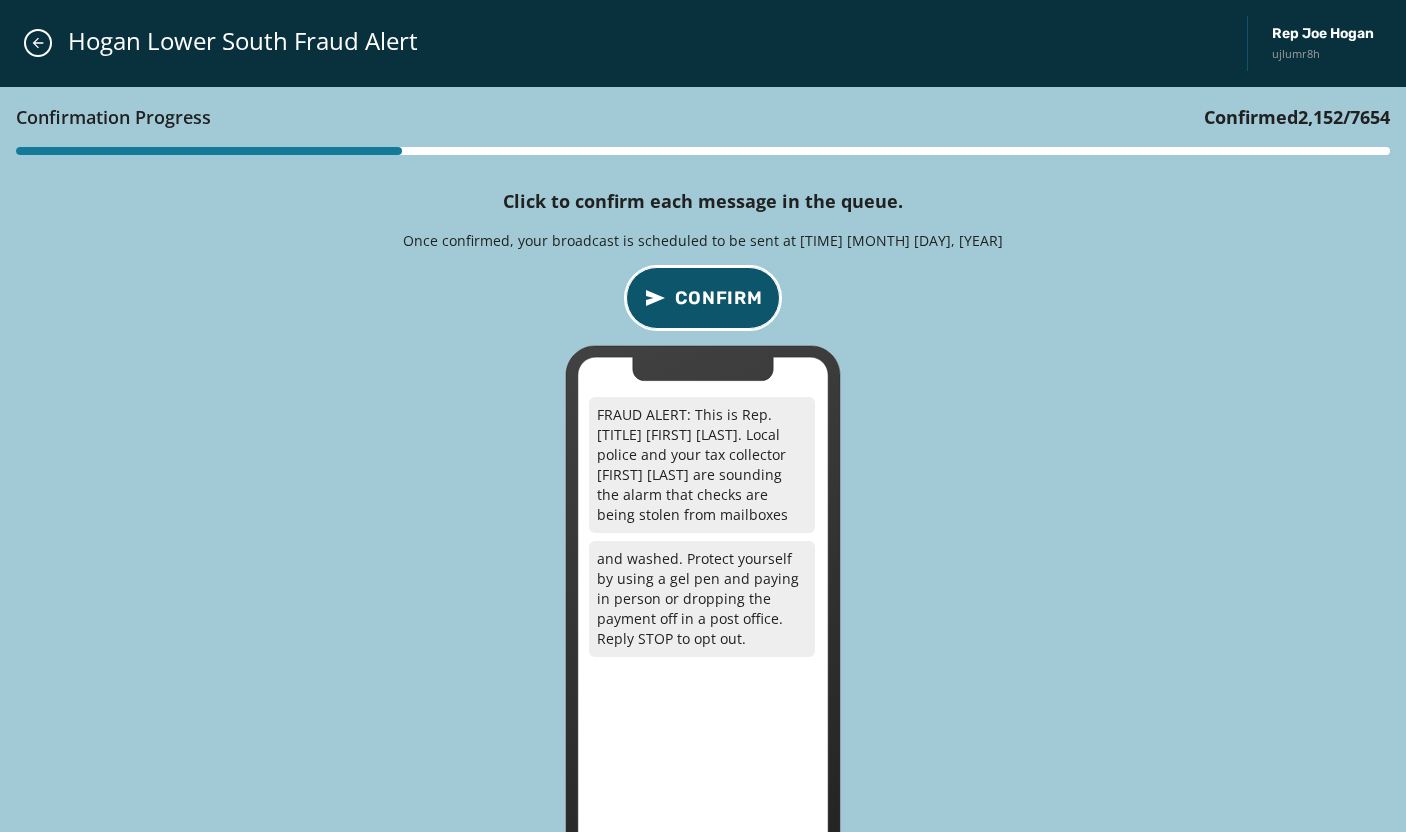 click on "Confirm" at bounding box center (719, 298) 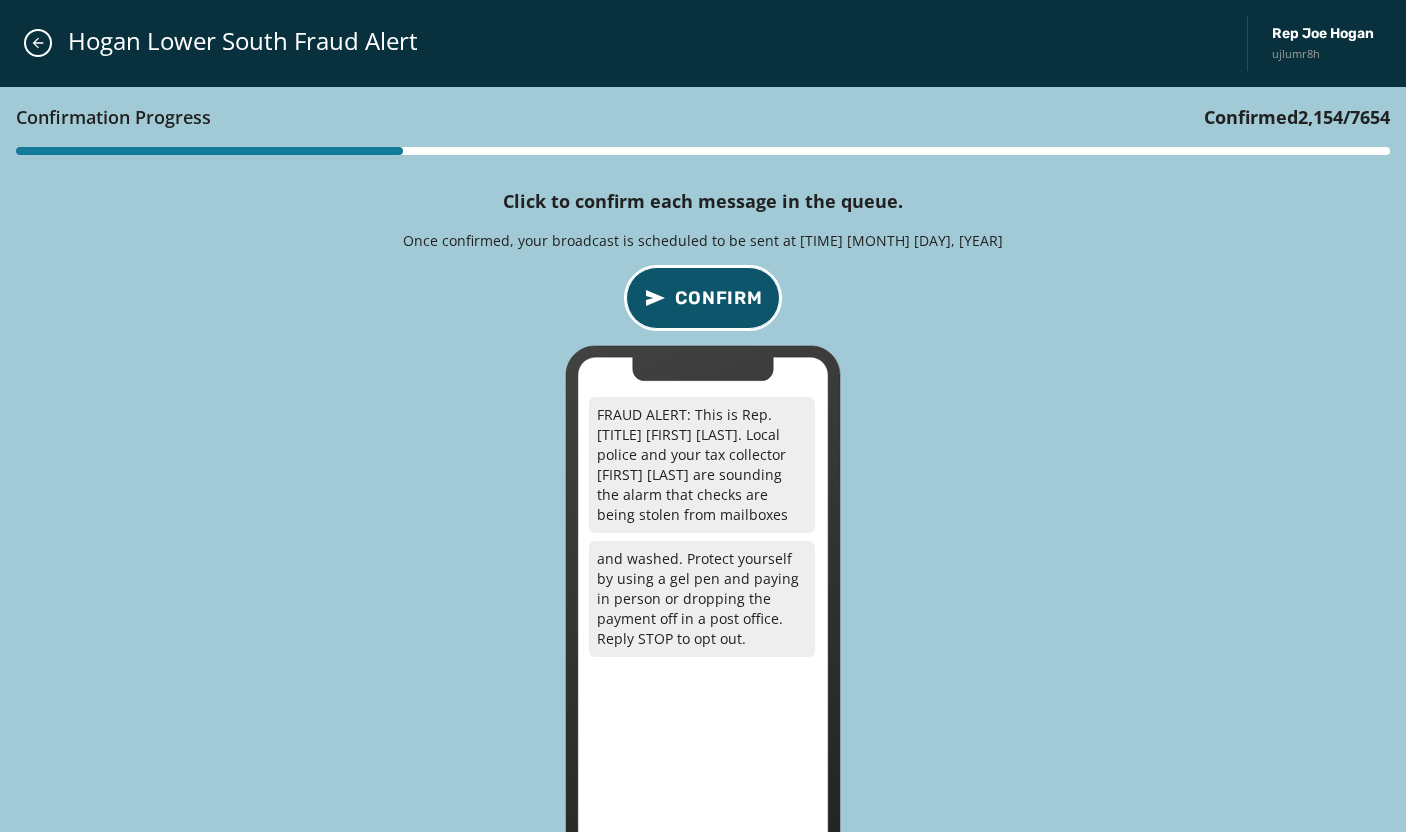 click on "Confirm" at bounding box center [719, 298] 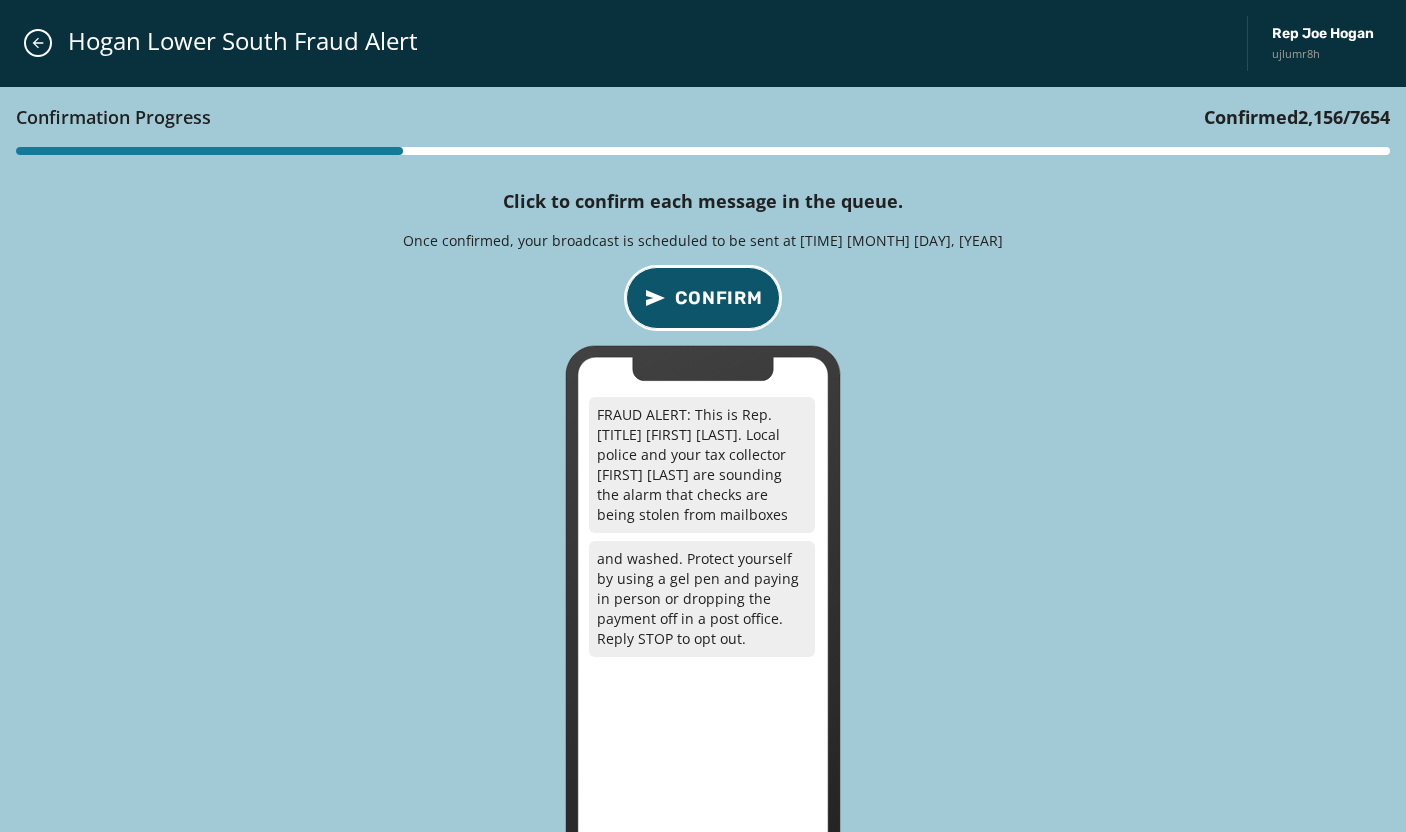 click on "Confirm" at bounding box center (719, 298) 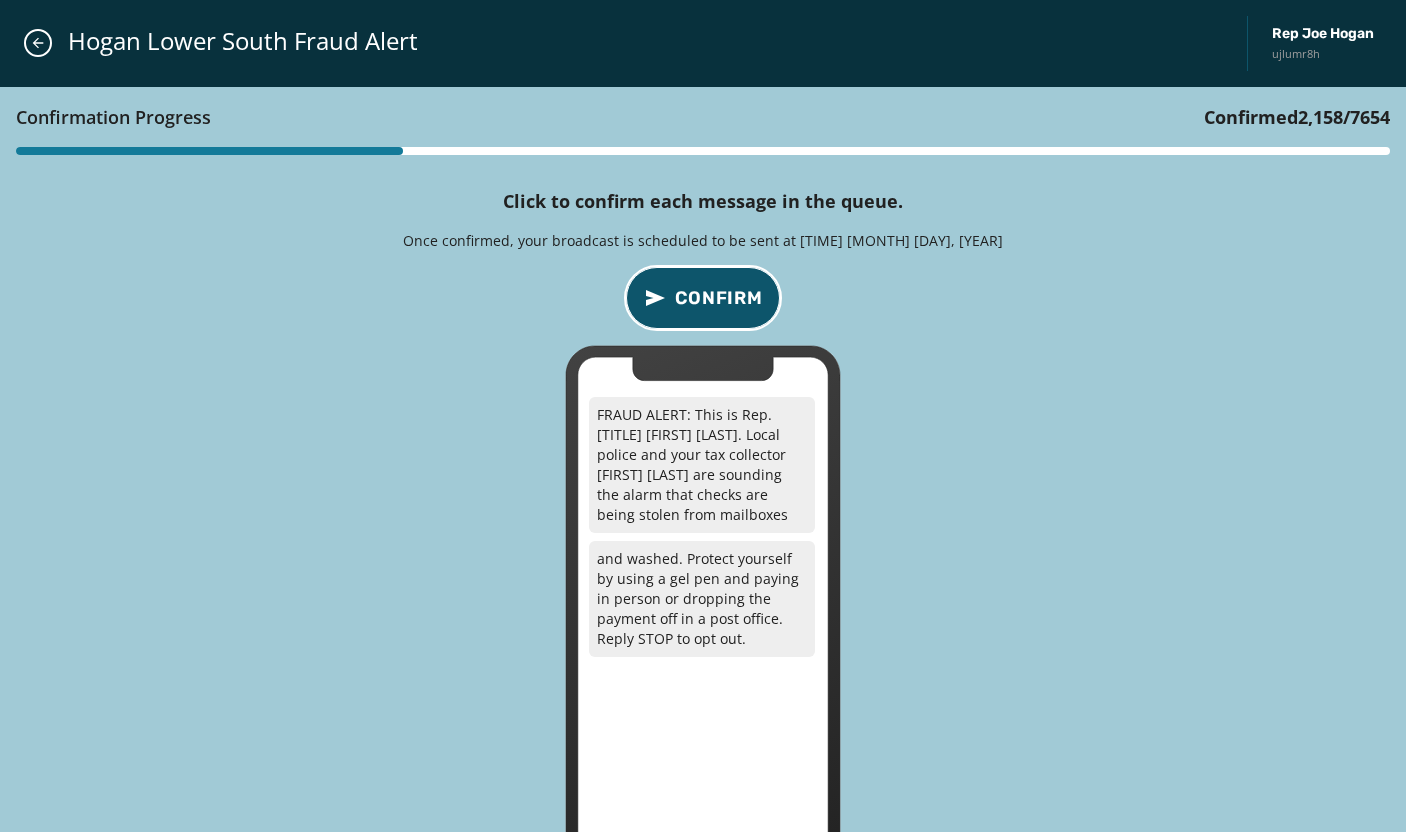 drag, startPoint x: 757, startPoint y: 297, endPoint x: 760, endPoint y: 311, distance: 14.3178215 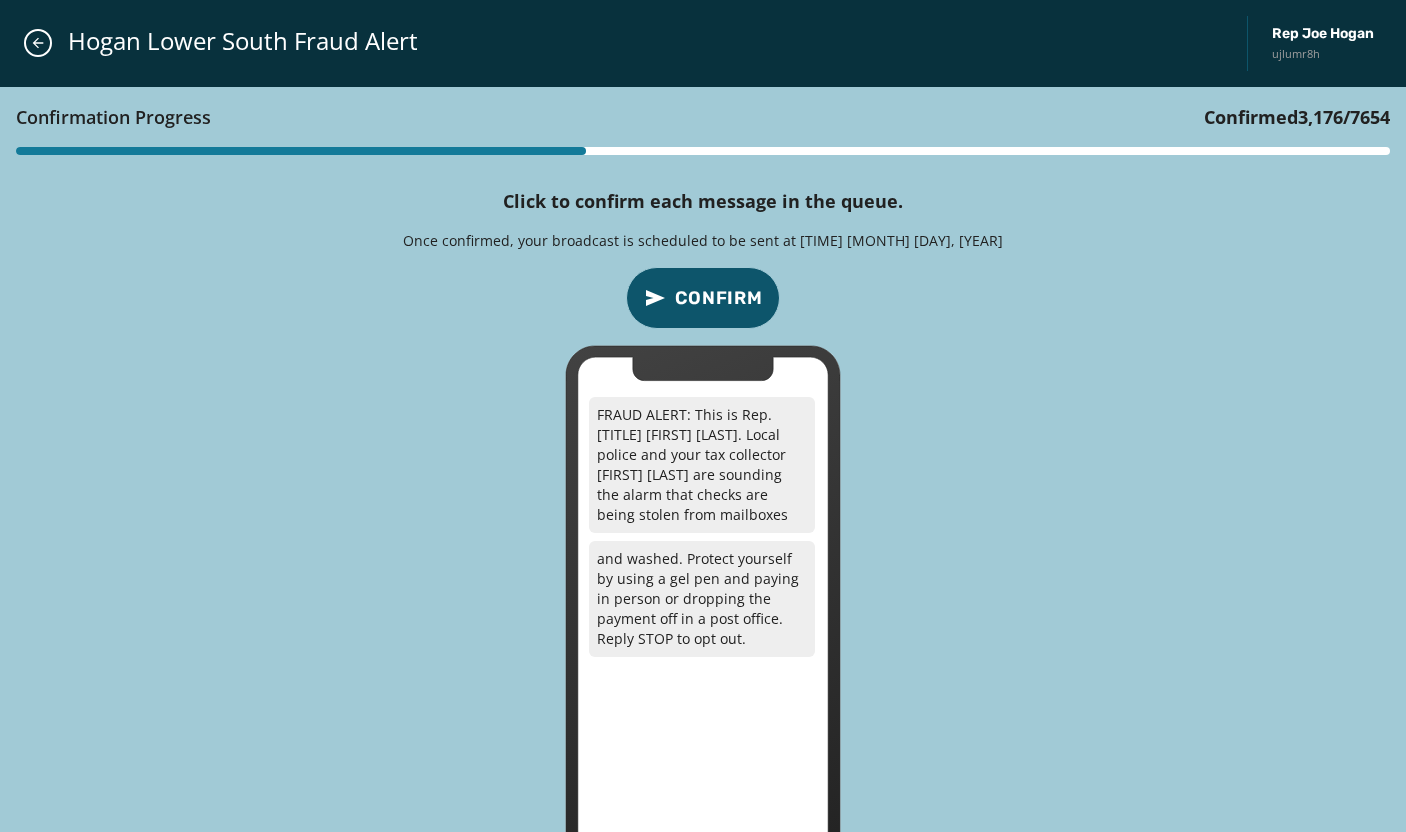 type 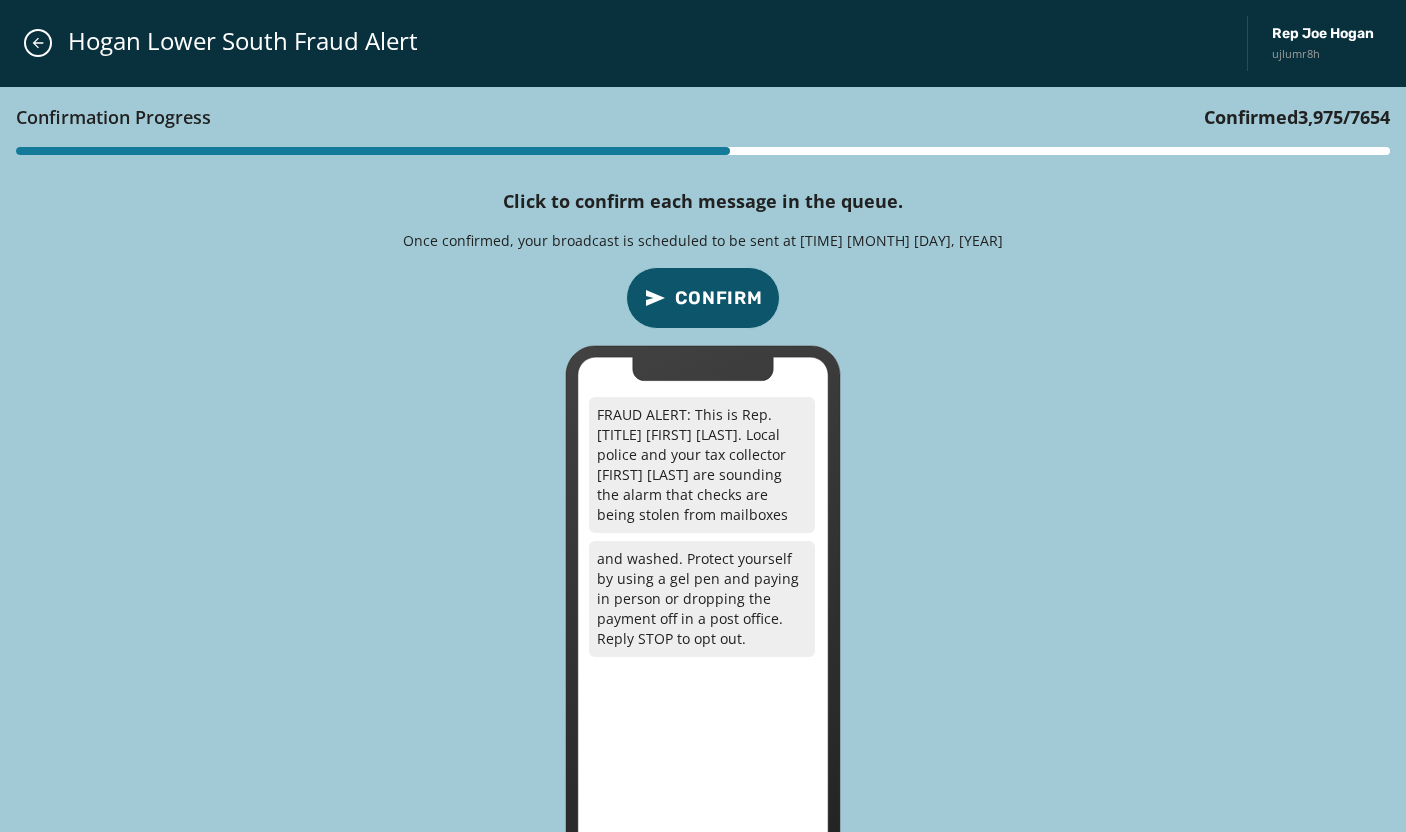 type 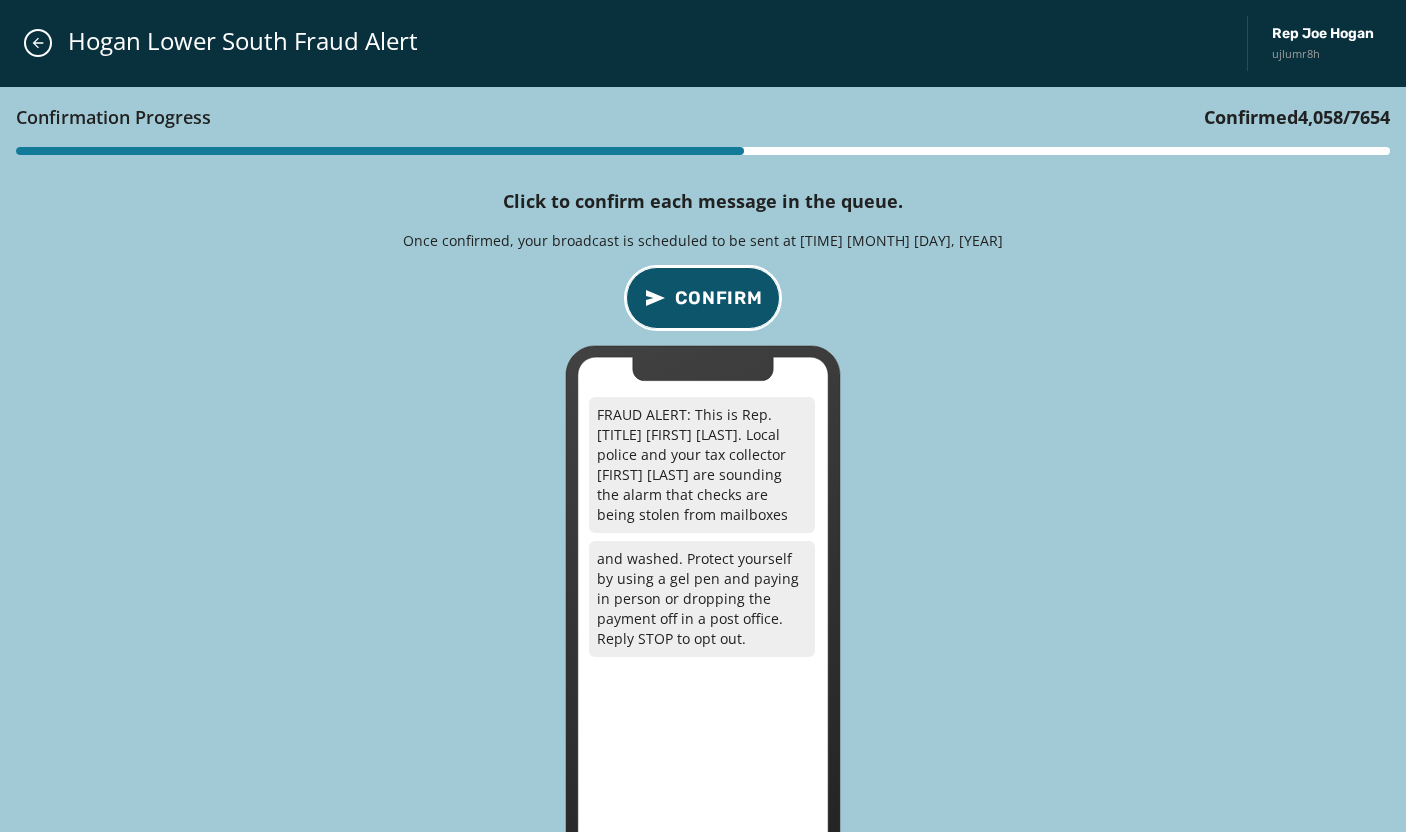 click on "Confirm" at bounding box center [719, 298] 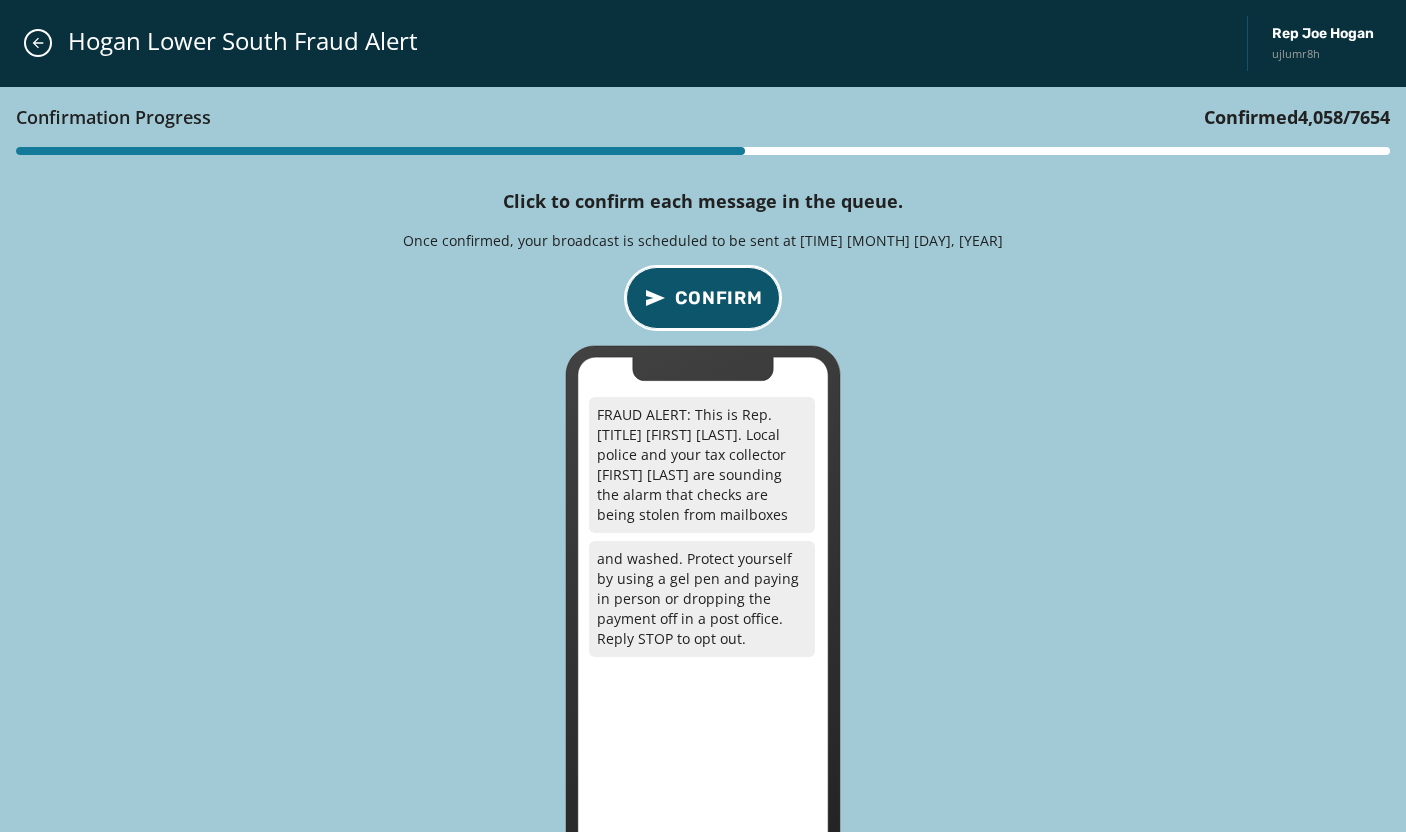 click on "Confirm" at bounding box center [719, 298] 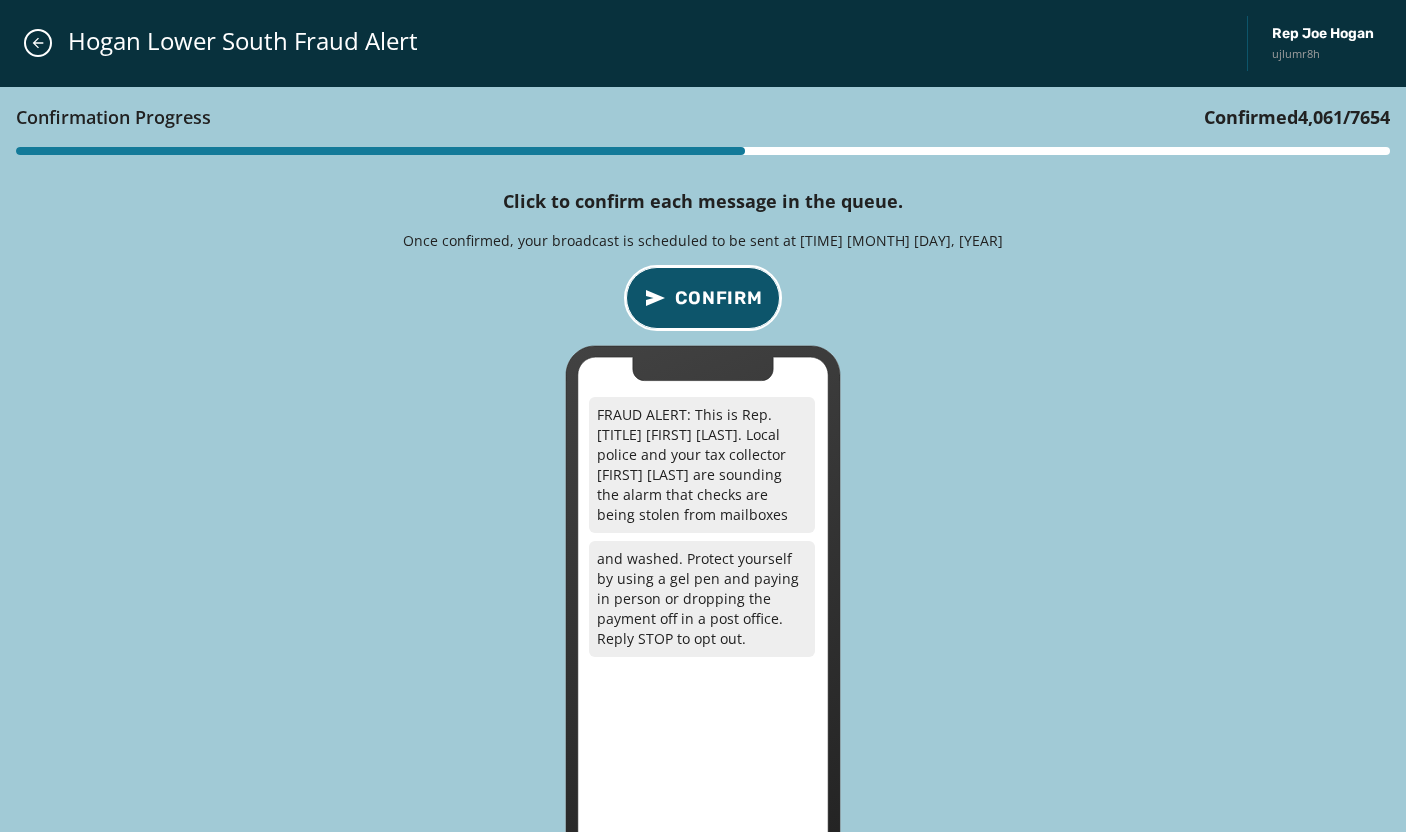 click on "Confirm" at bounding box center [719, 298] 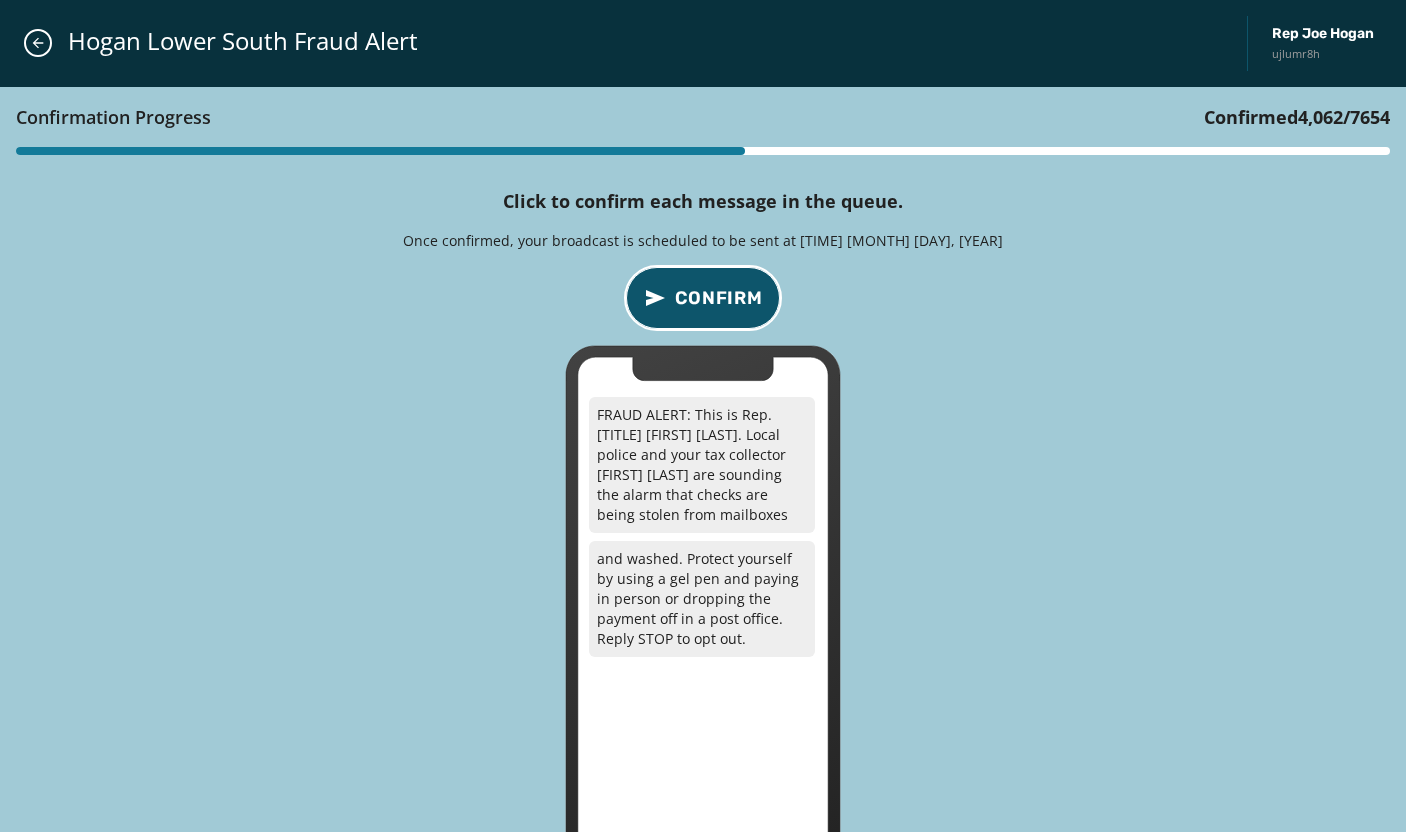 click on "Confirm" at bounding box center [719, 298] 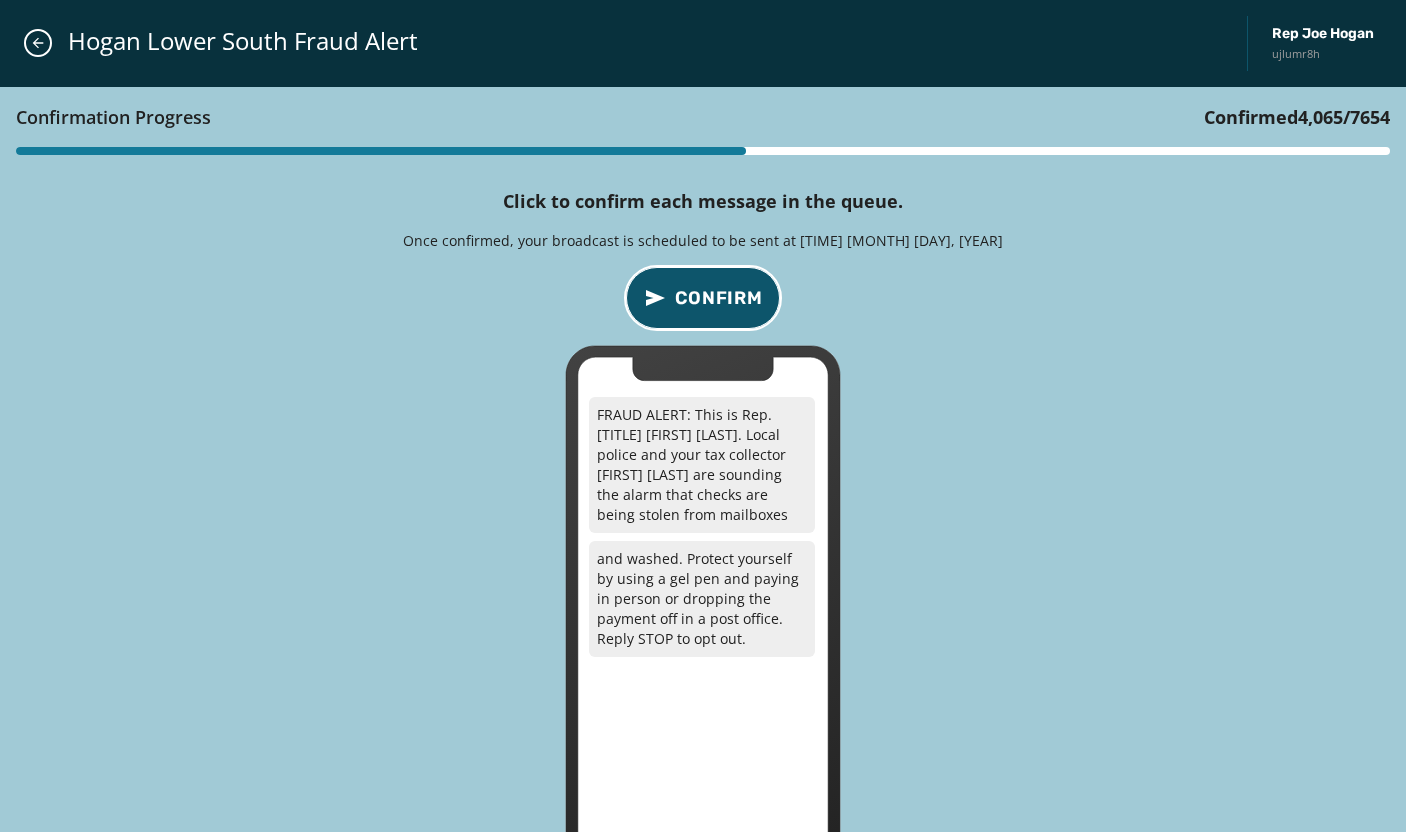 click on "Confirm" at bounding box center [719, 298] 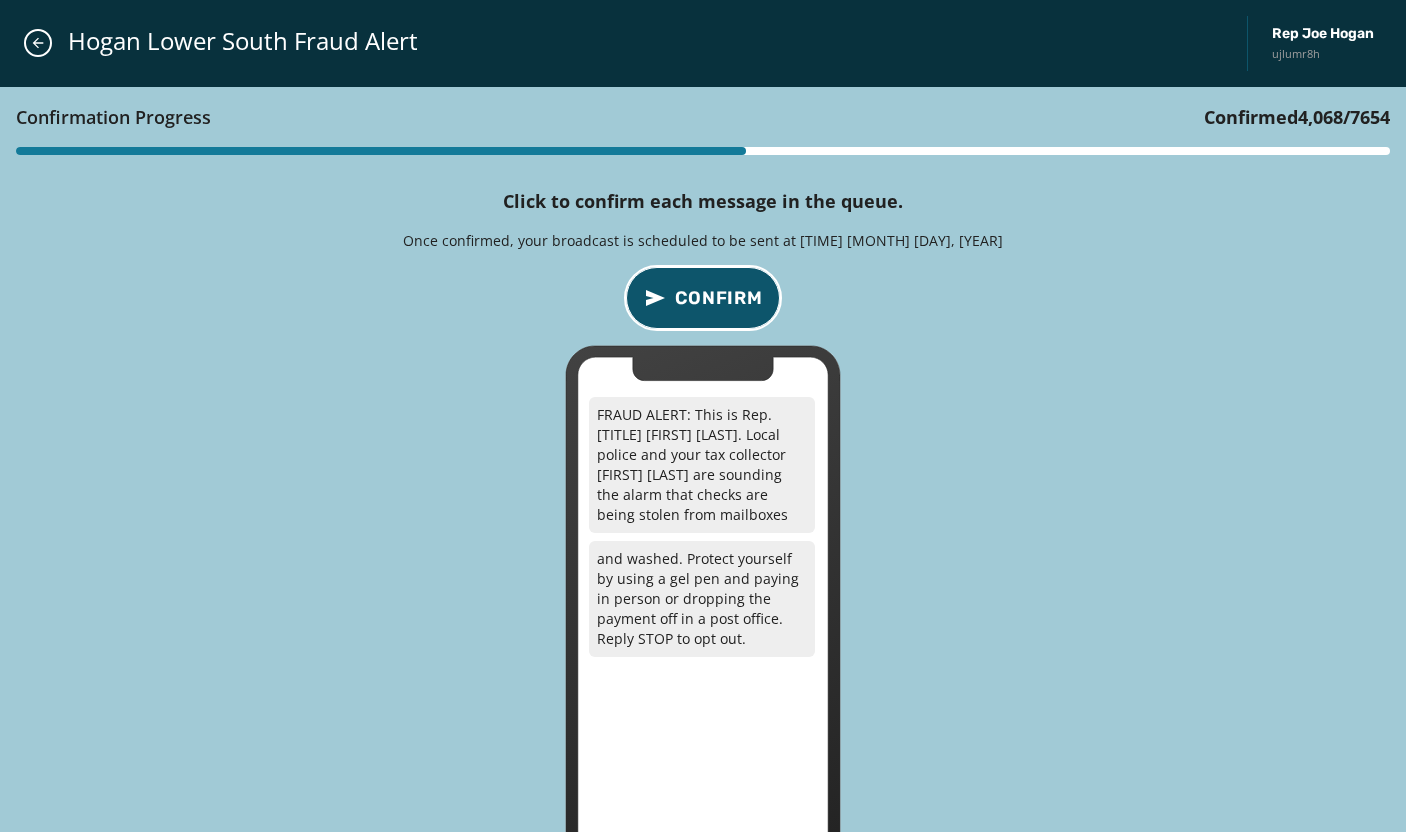 click on "Confirm" at bounding box center [719, 298] 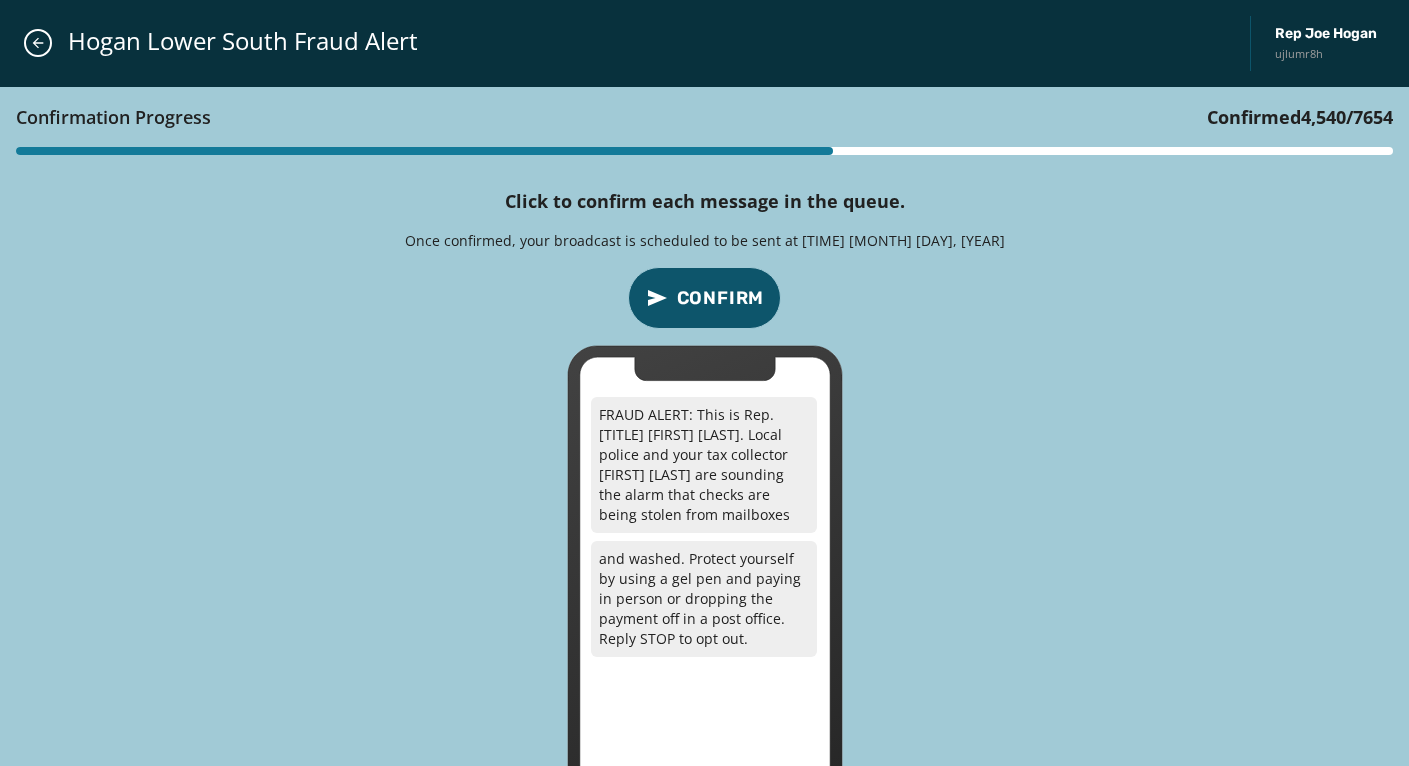 type 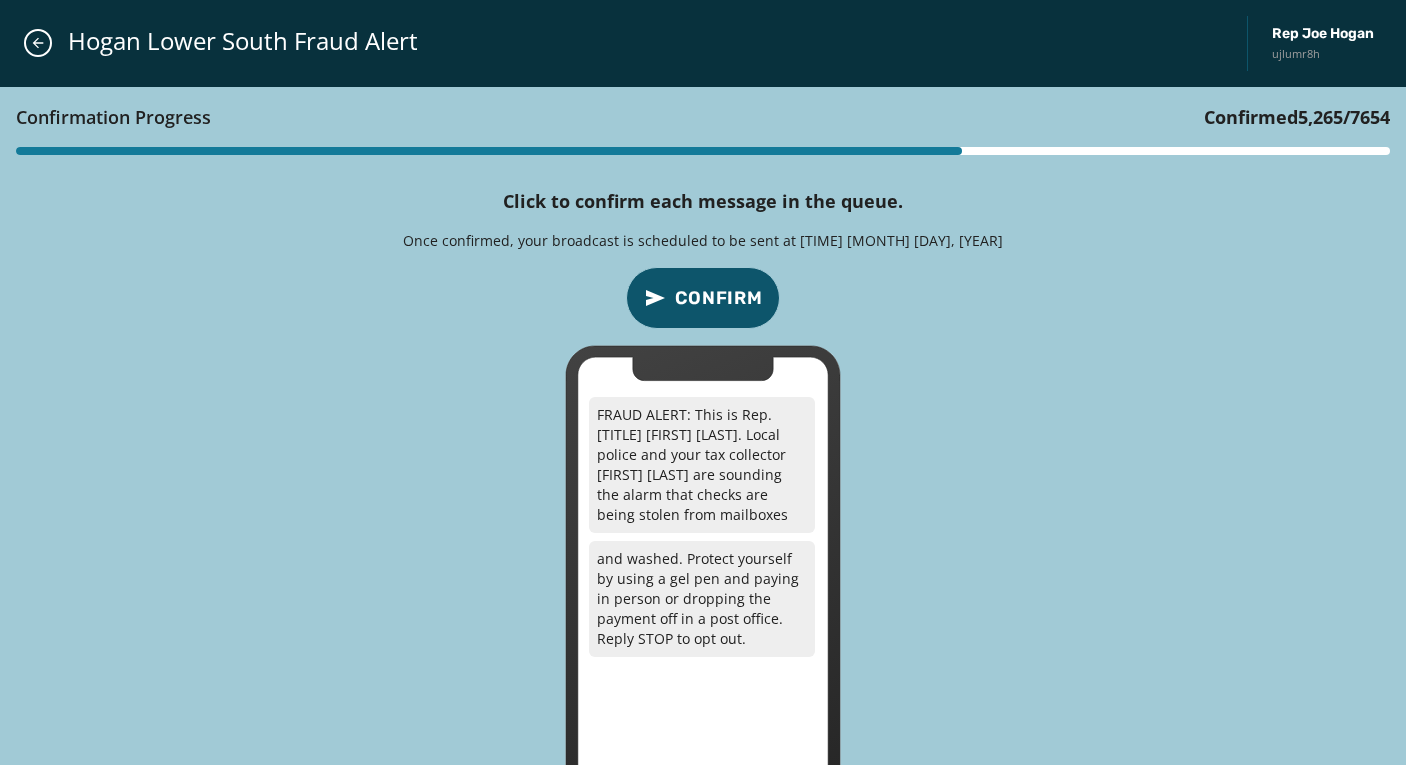 type 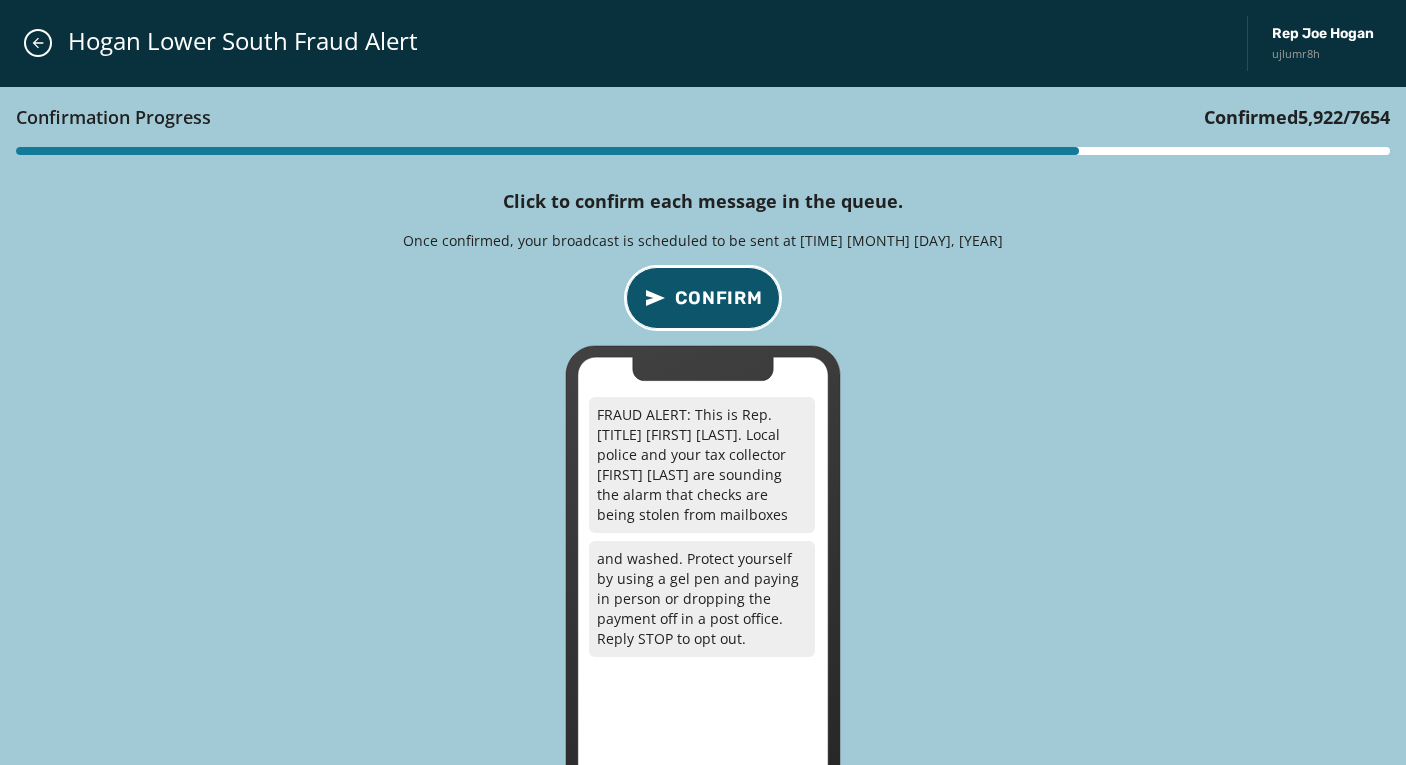 click on "Confirm" at bounding box center (719, 298) 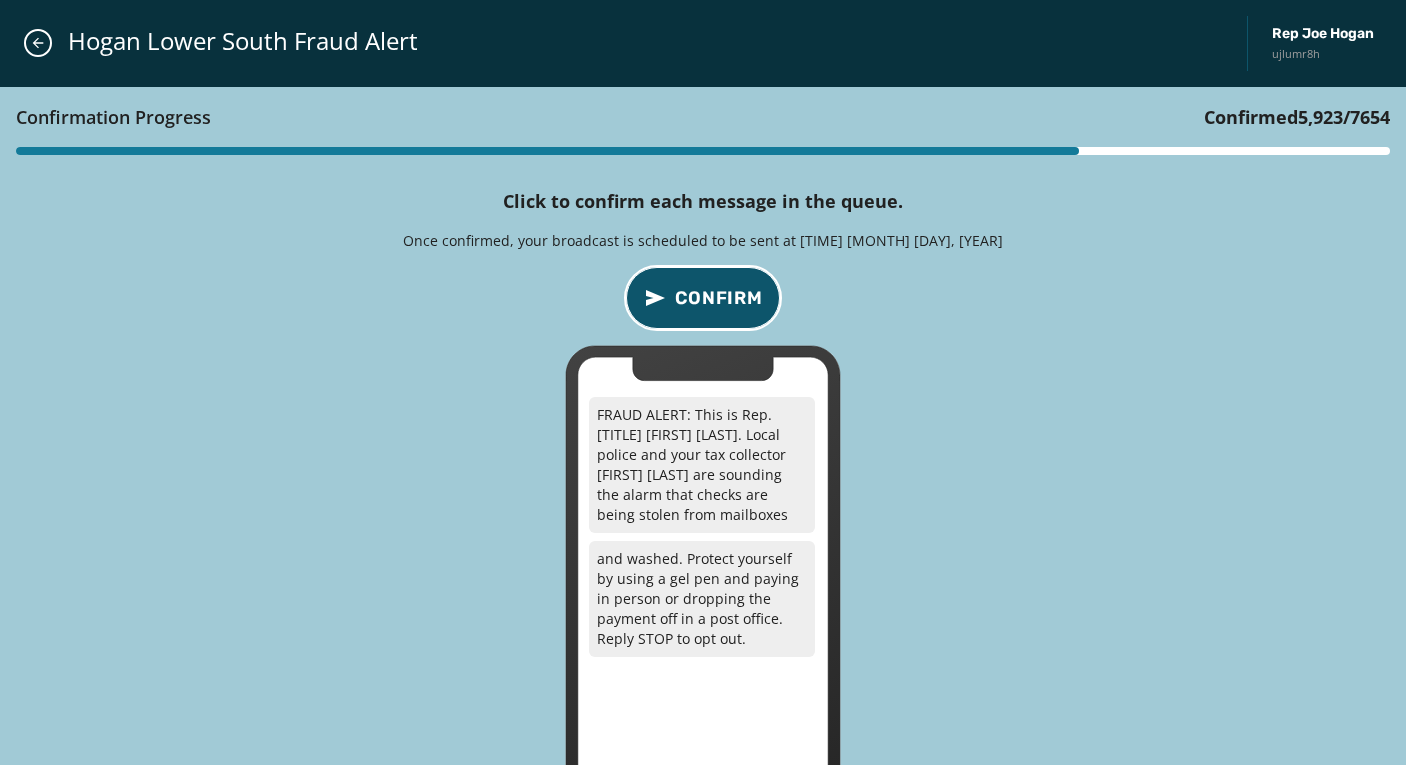 click on "Confirm" at bounding box center [719, 298] 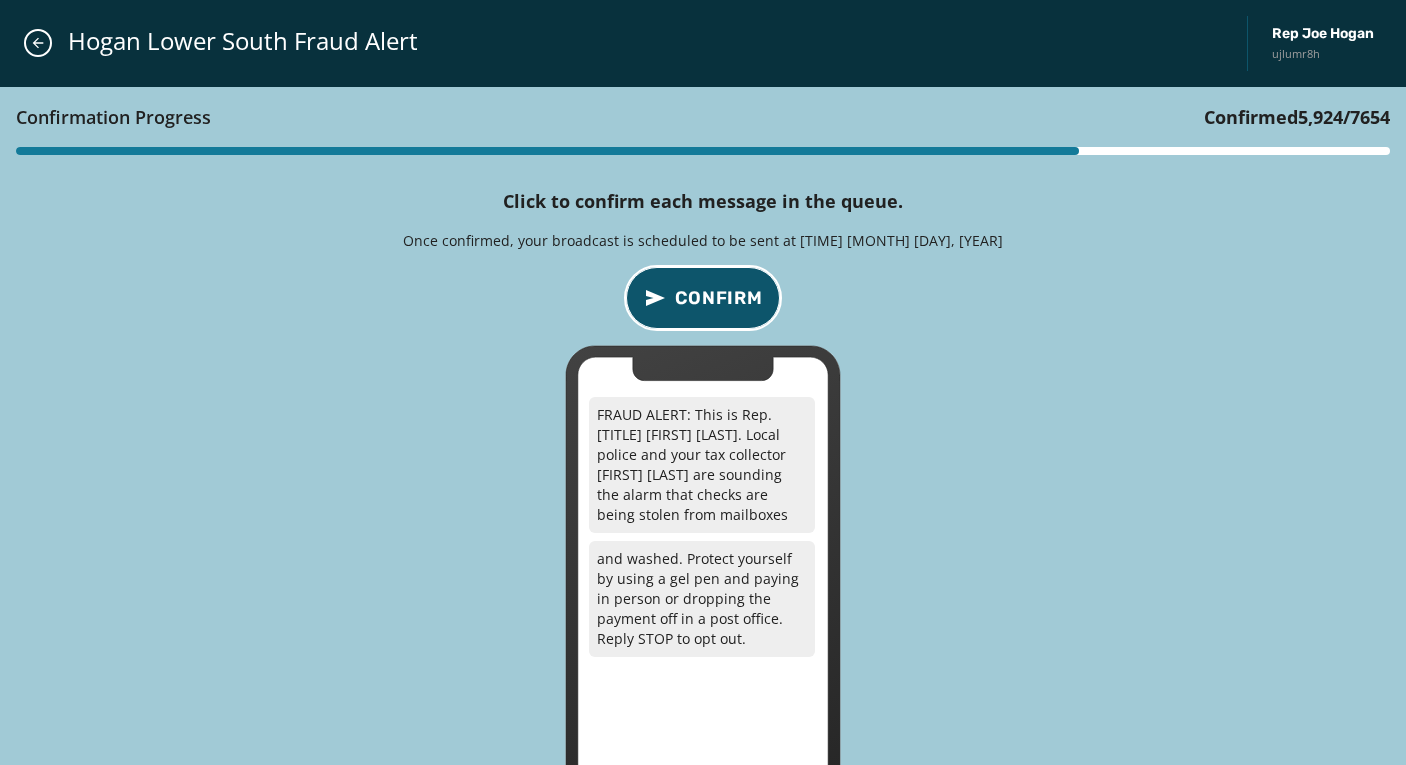 click on "Confirm" at bounding box center [719, 298] 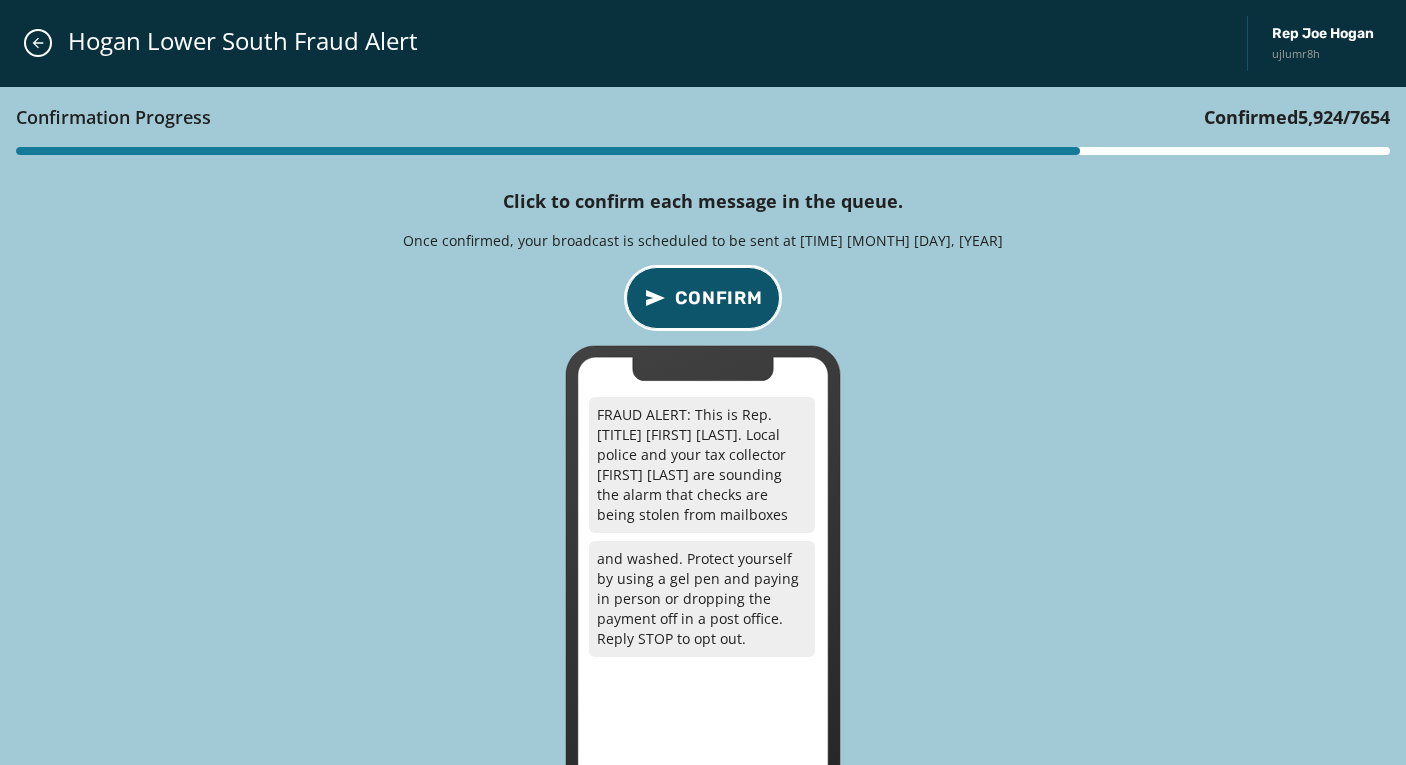 click on "Confirm" at bounding box center [719, 298] 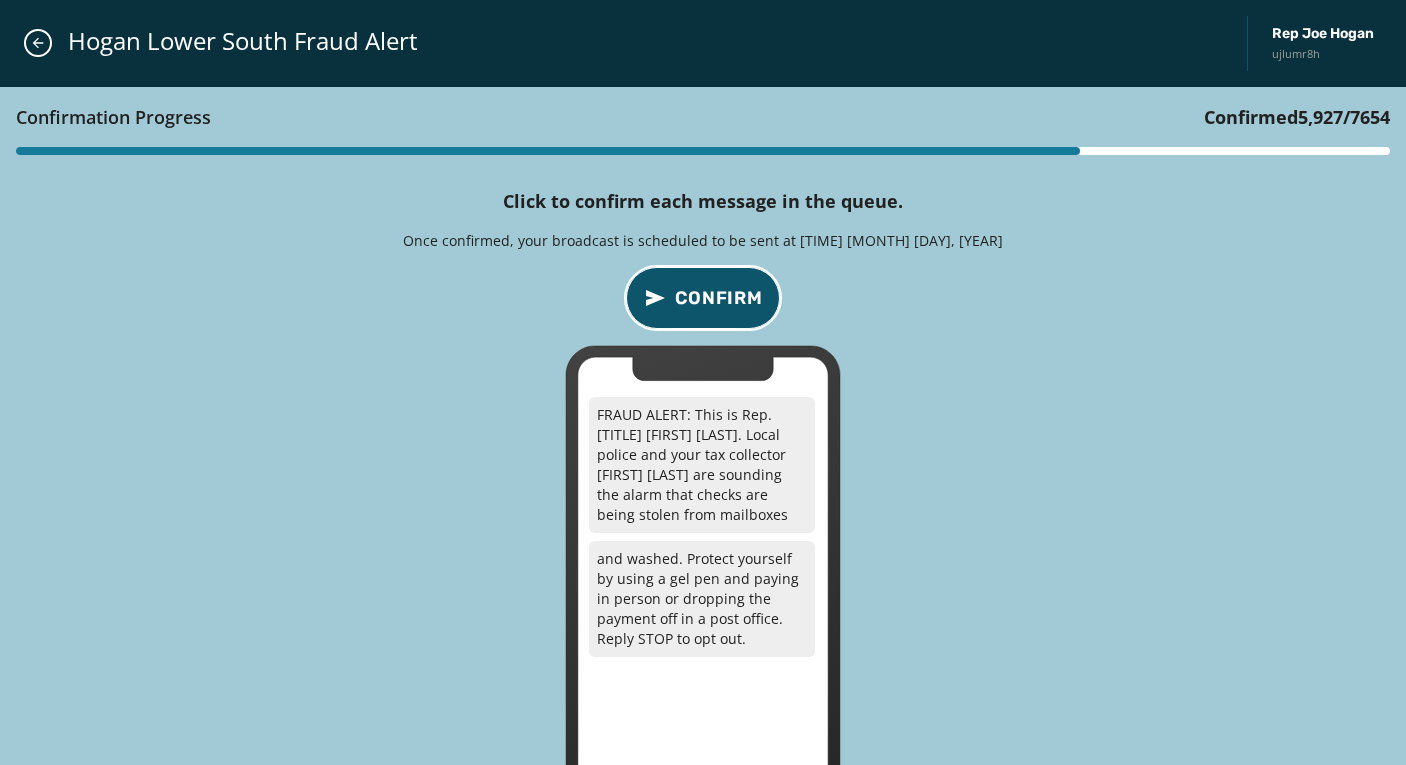 click on "Confirm" at bounding box center (719, 298) 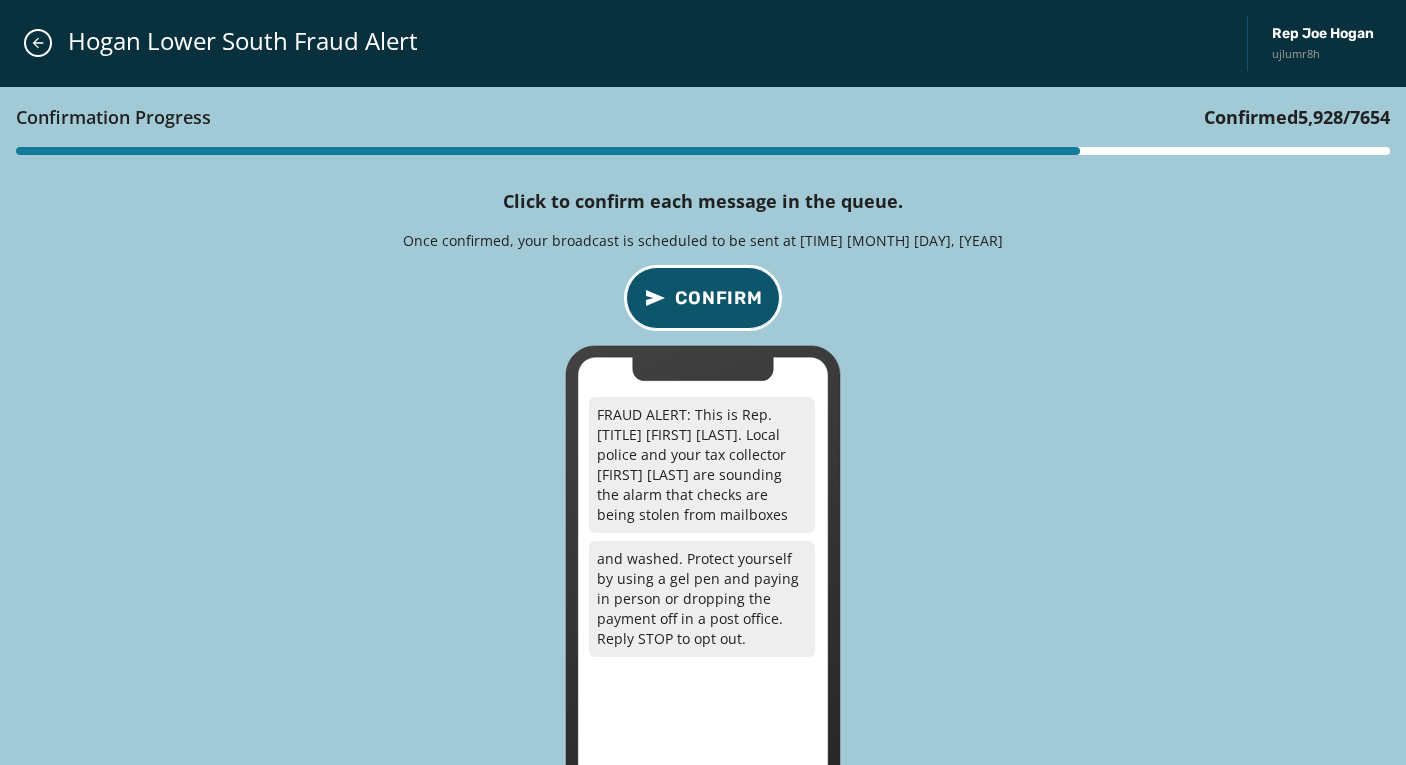 click on "Confirm" at bounding box center (719, 298) 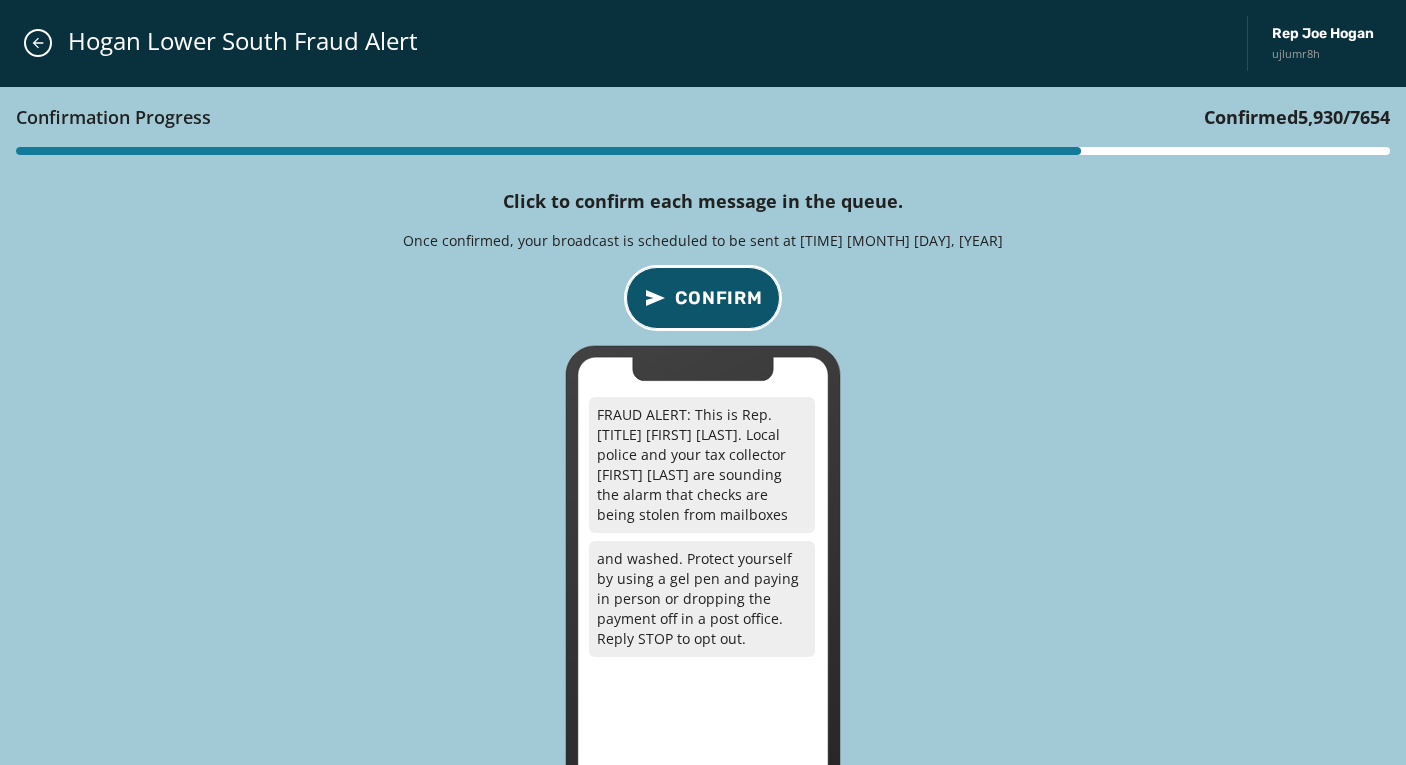click on "Confirm" at bounding box center (719, 298) 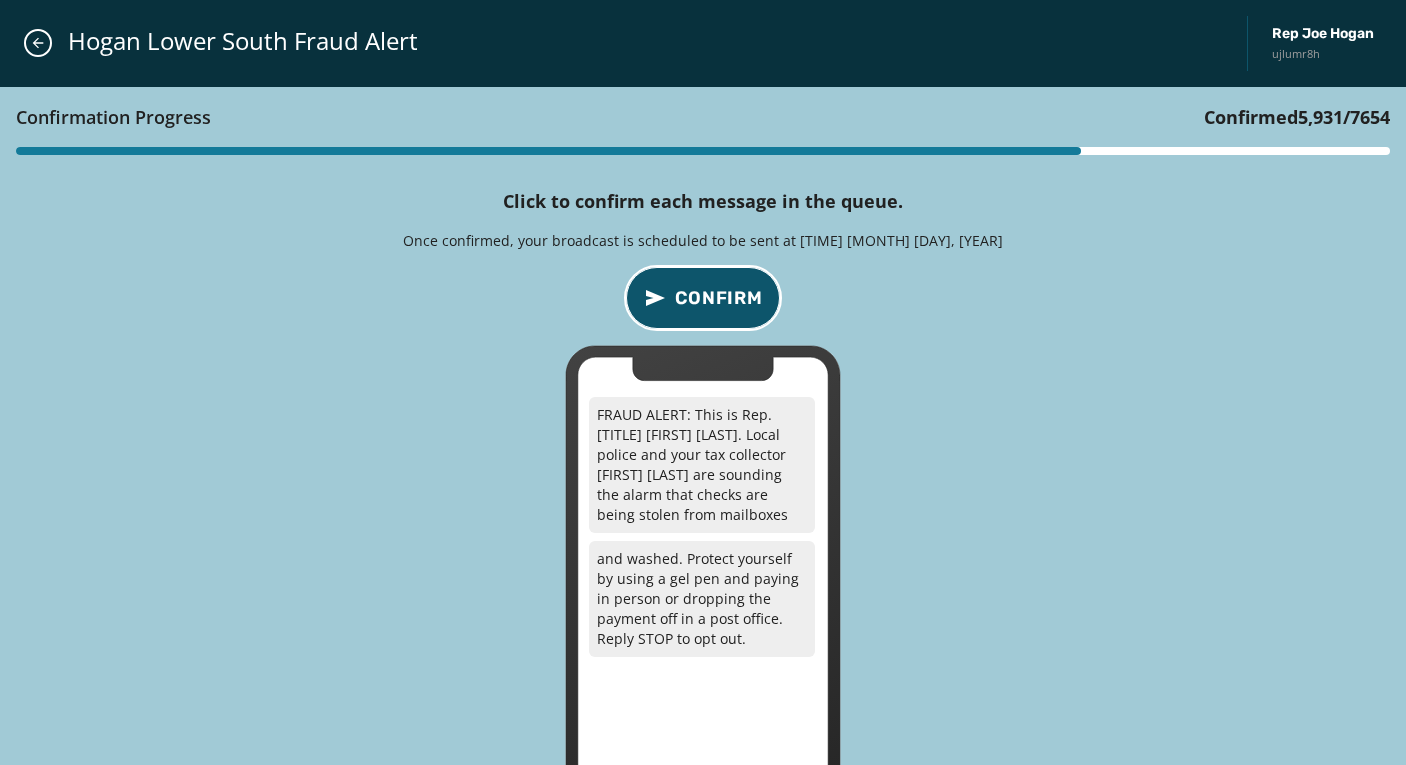 click on "Confirm" at bounding box center [719, 298] 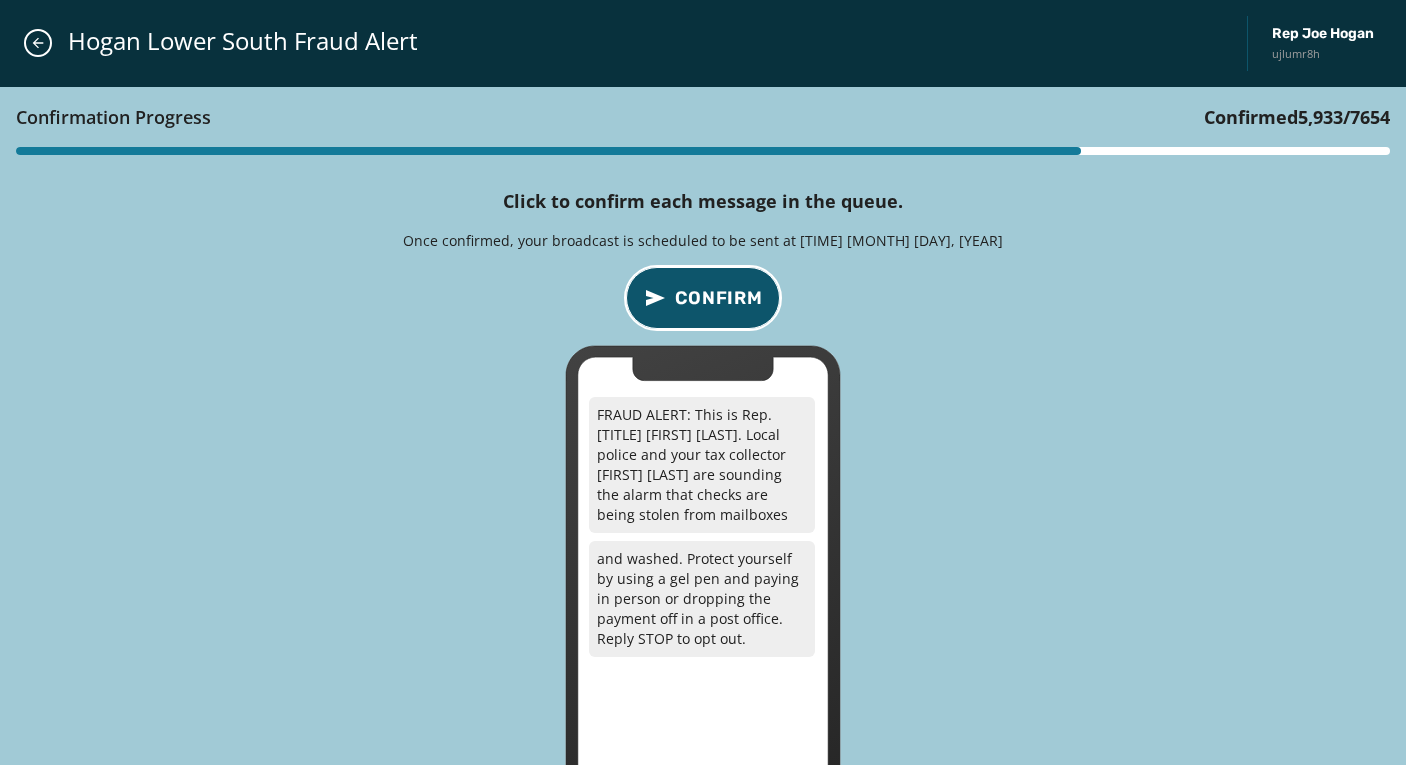 click on "Confirm" at bounding box center (719, 298) 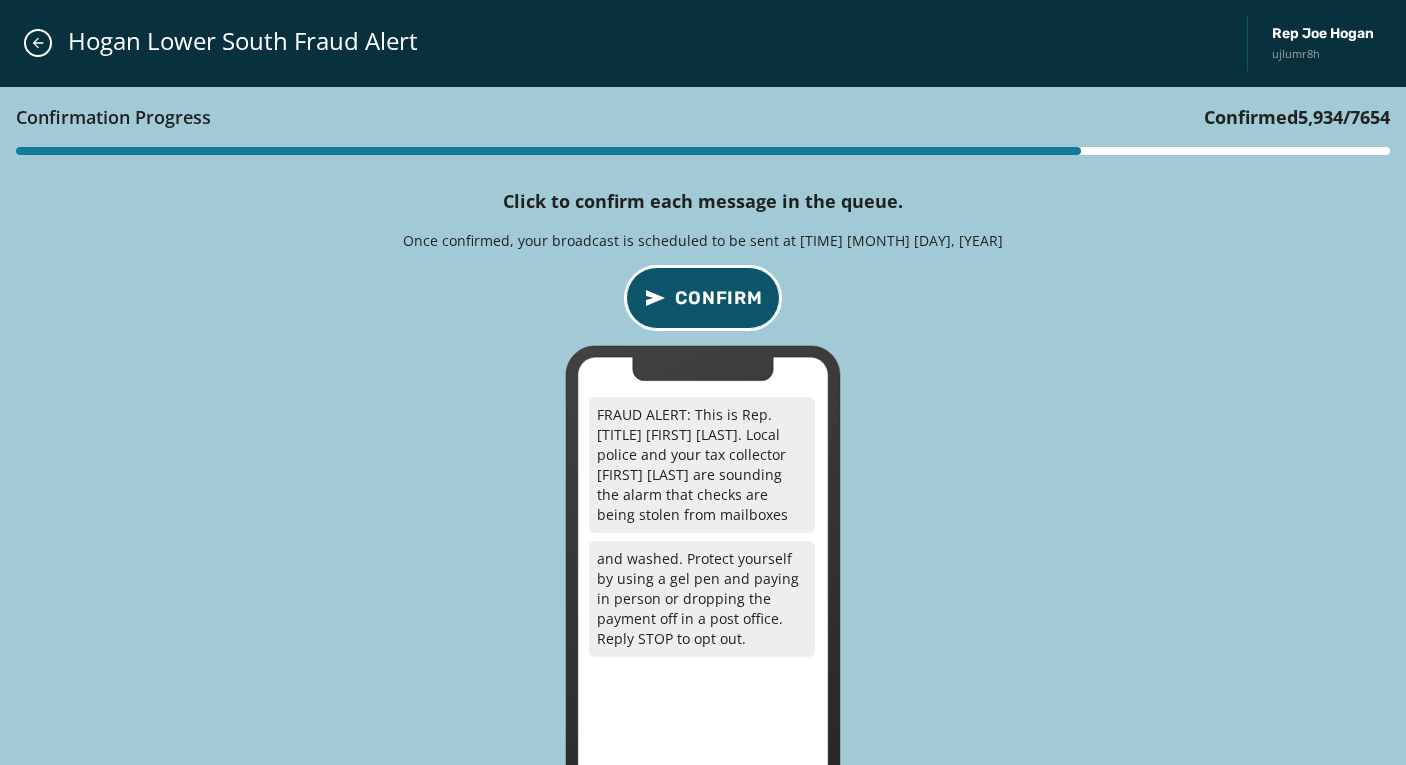 click on "Confirm" at bounding box center (719, 298) 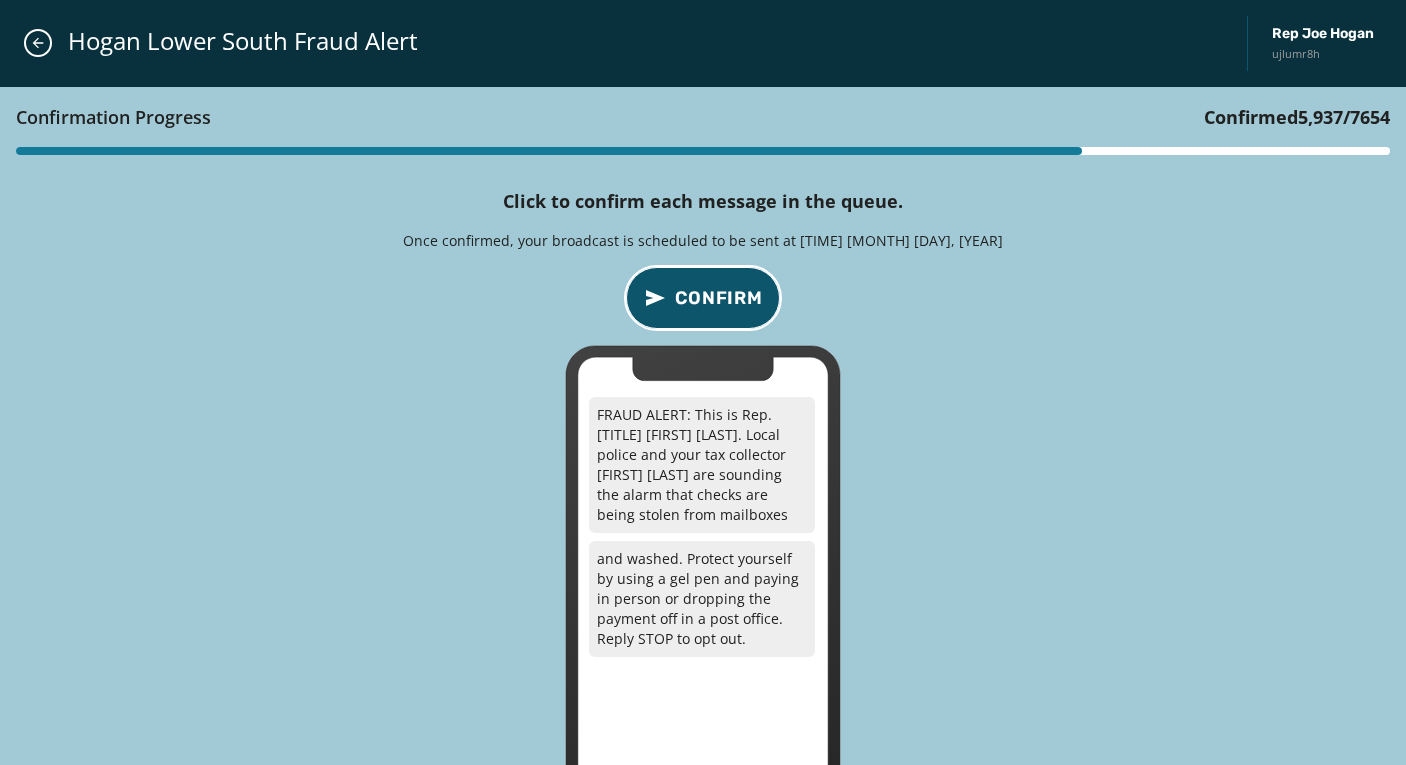 click on "Confirm" at bounding box center [719, 298] 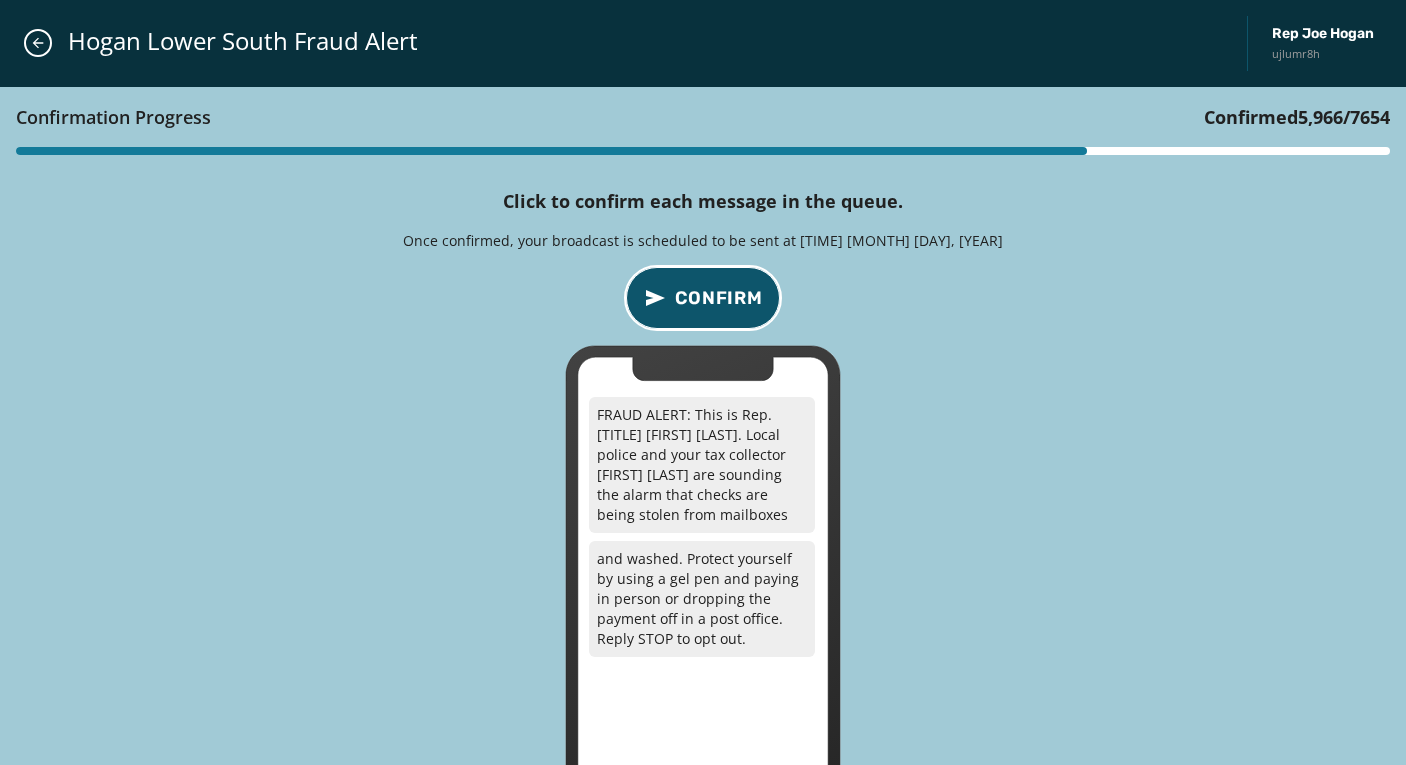 click on "Confirm" at bounding box center (703, 298) 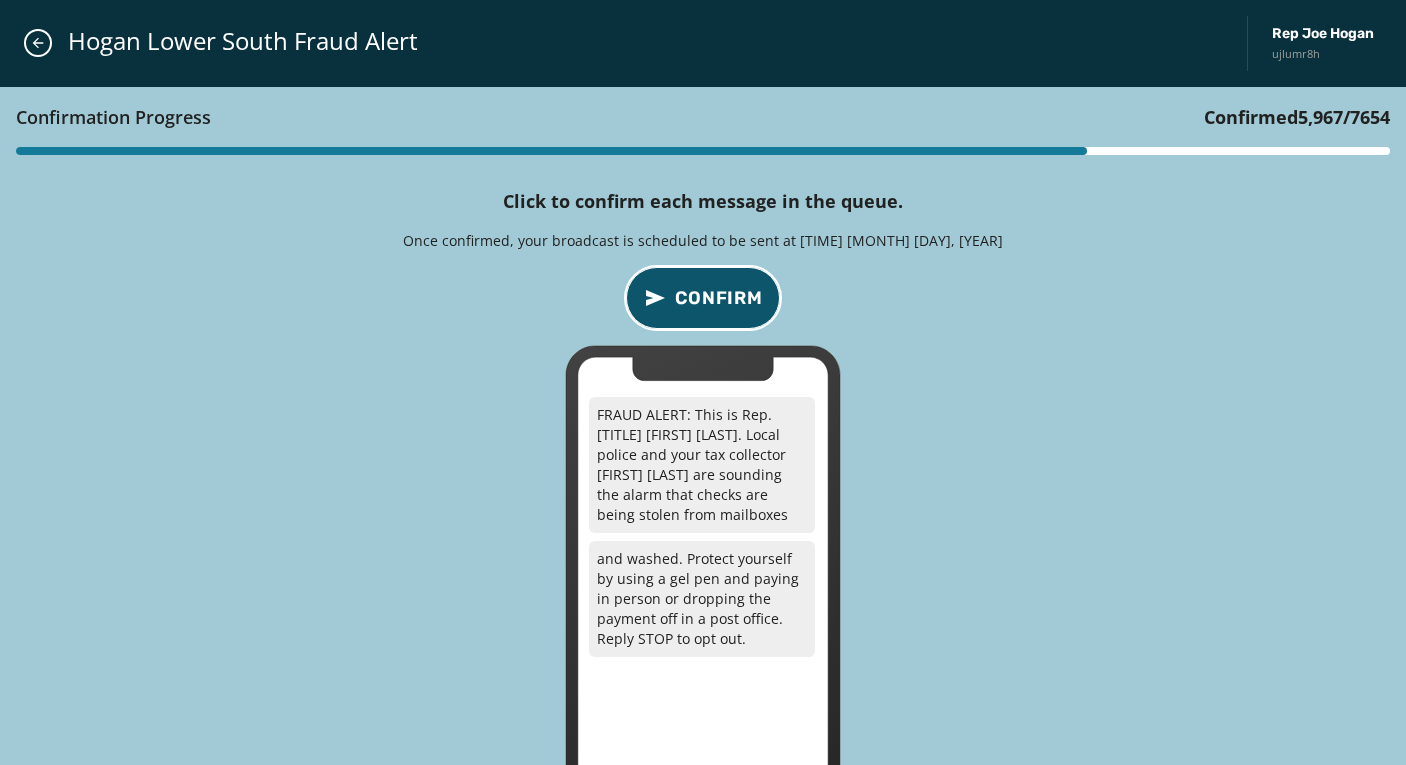 click on "Confirm" at bounding box center [703, 298] 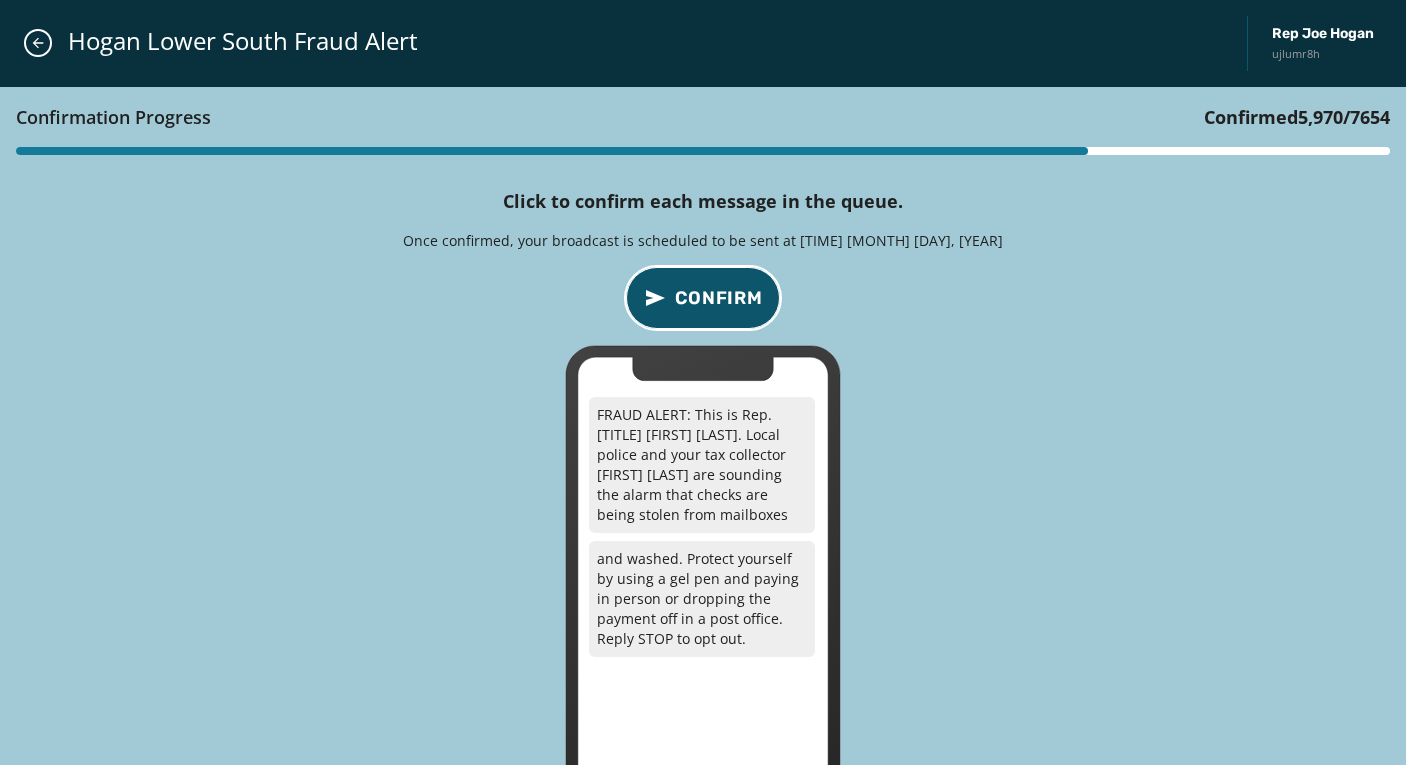 click on "Confirm" at bounding box center [703, 298] 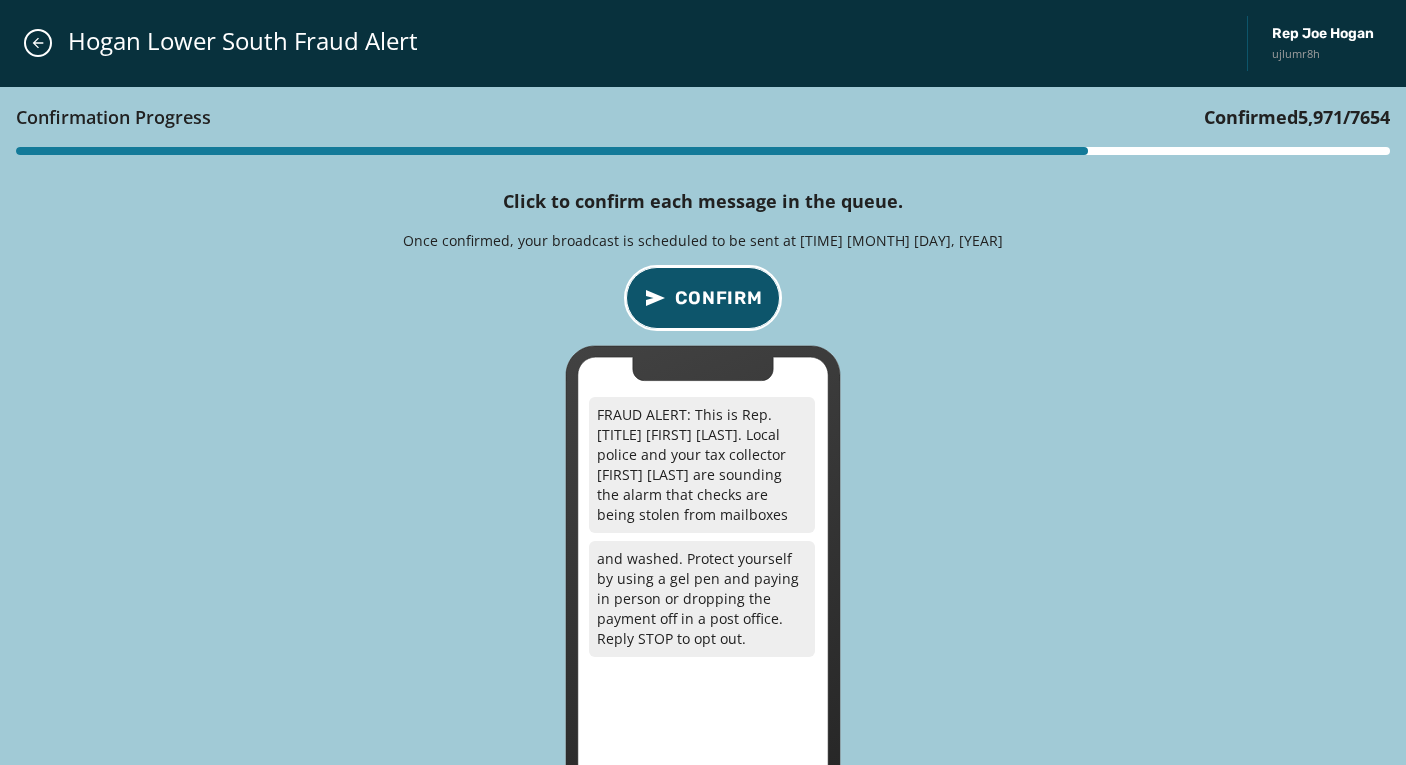 click on "Confirm" at bounding box center [703, 298] 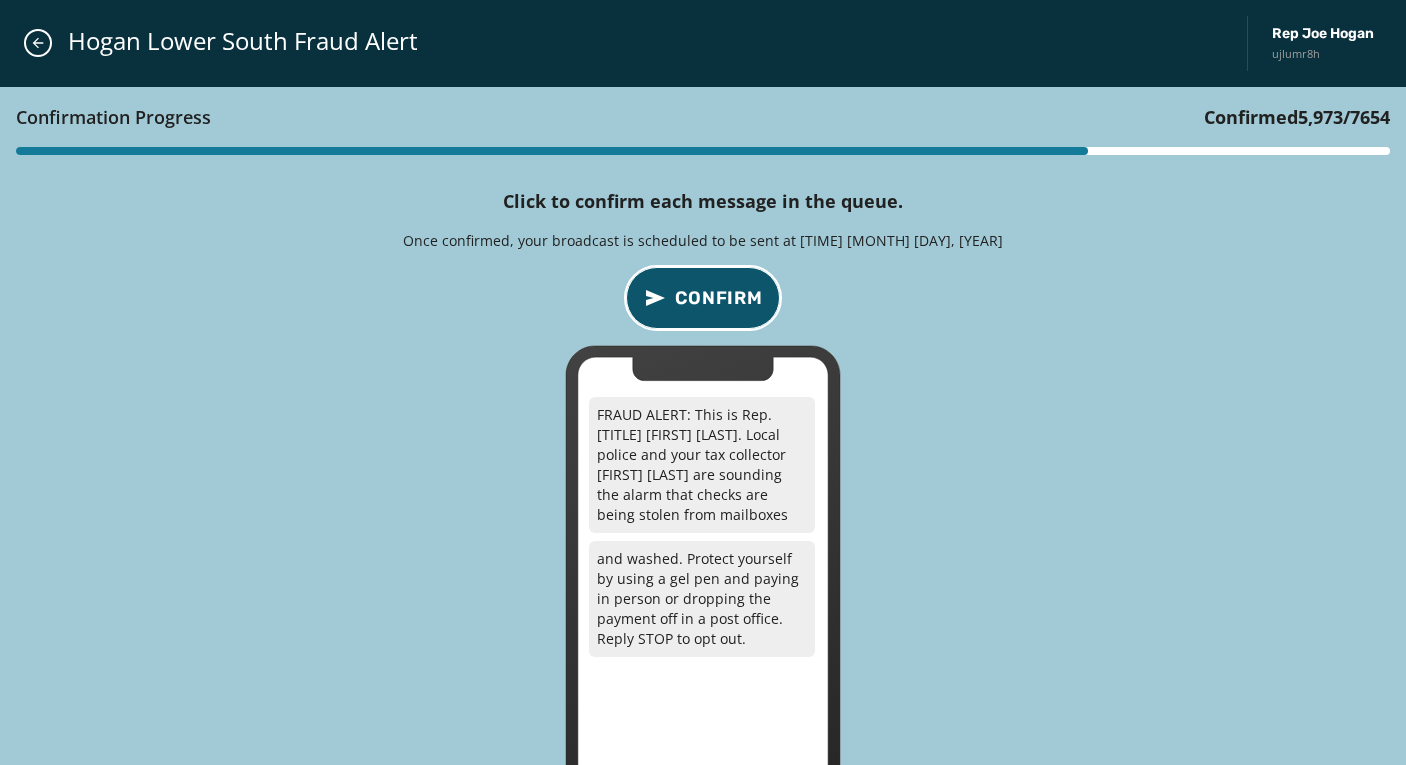 click on "Confirm" at bounding box center [703, 298] 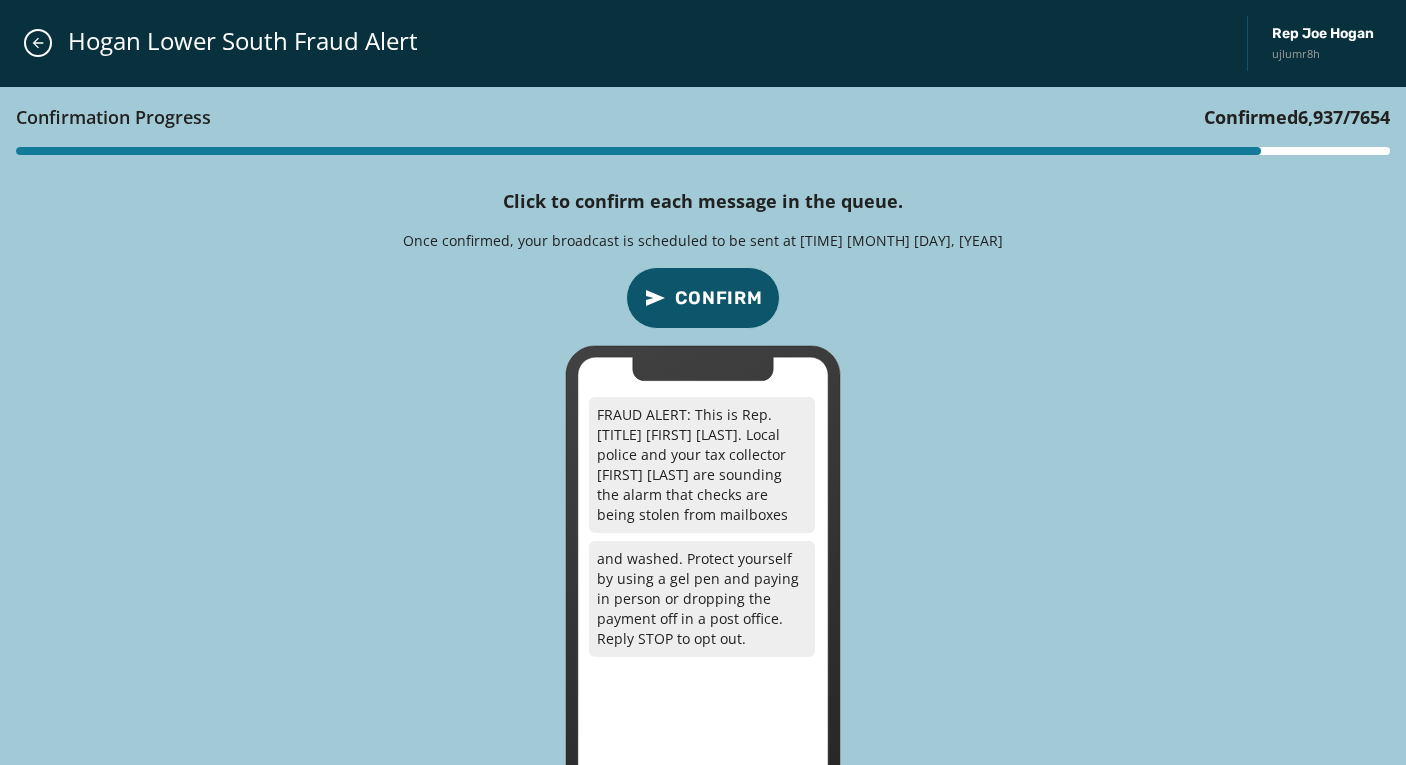 click on "Confirmation Progress Confirmed  6,937   /  7654 Click to confirm each message in the queue. Once confirmed, your broadcast is scheduled to be sent at 9:30 AM August 11, 2025 Confirm FRAUD ALERT: This is Rep. Joe Hogan. Local police and your tax collector Deb Doneker are sounding the alarm that checks are being stolen from mailboxes and washed. Protect yourself by using a gel pen and paying in person or dropping the payment off in a post office. Reply STOP to opt out." at bounding box center (703, 469) 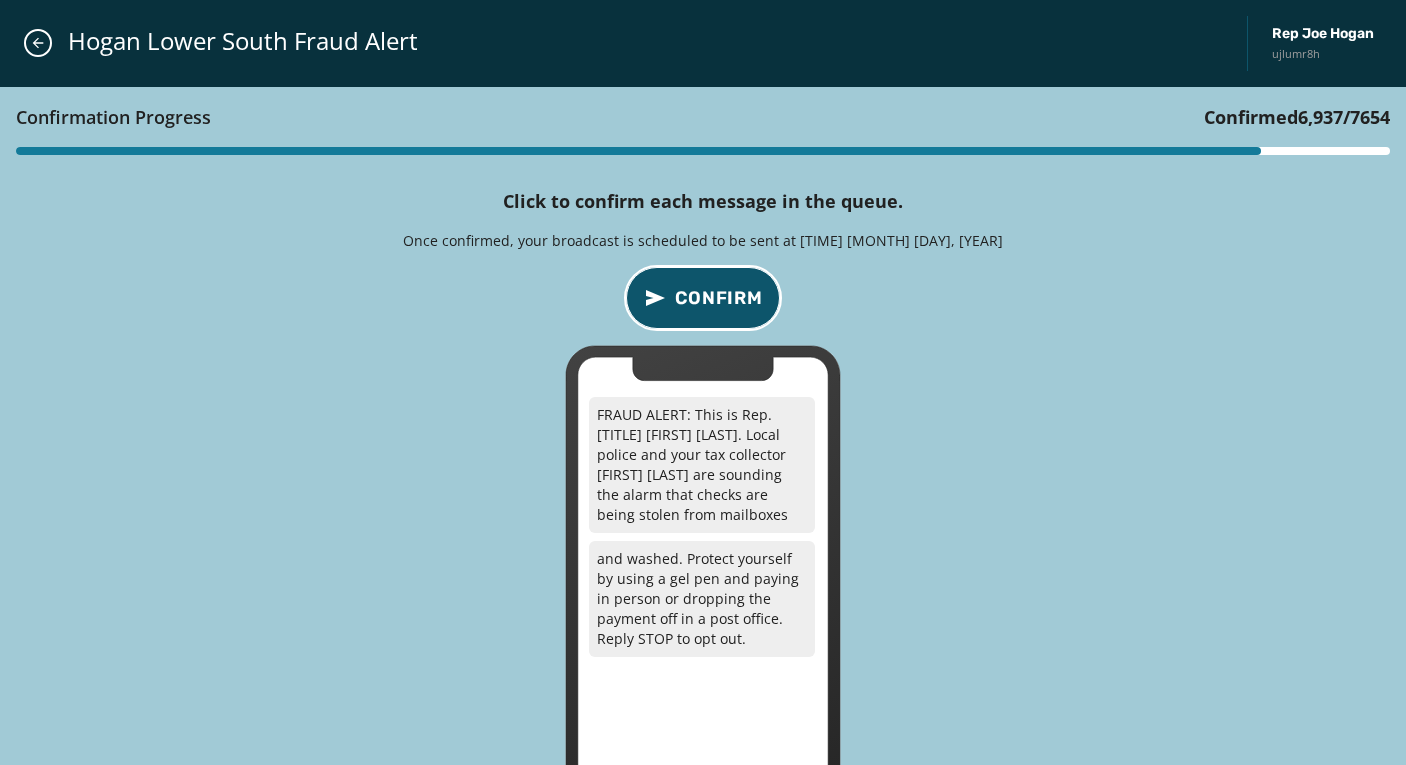 click on "Confirm" at bounding box center [719, 298] 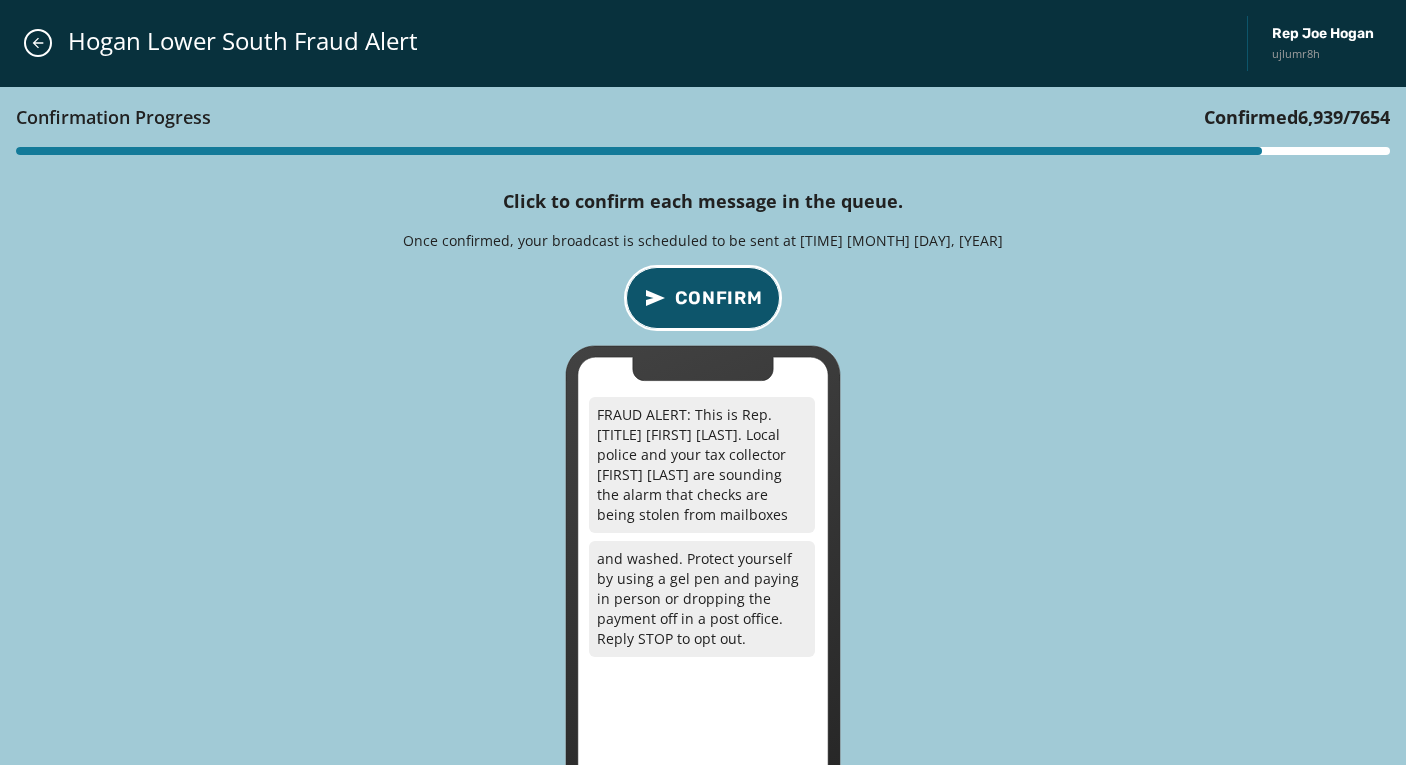 click on "Confirm" at bounding box center (719, 298) 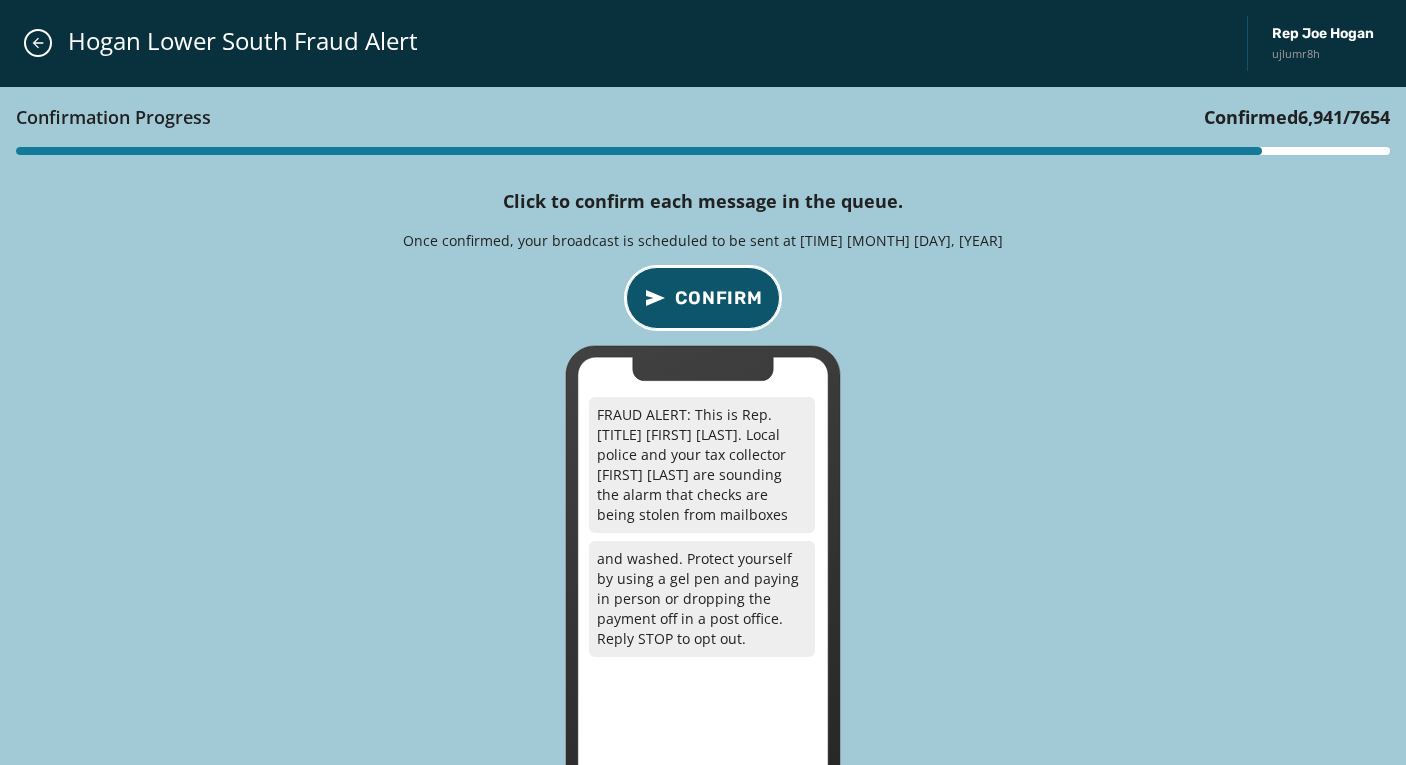 click on "Confirm" at bounding box center [719, 298] 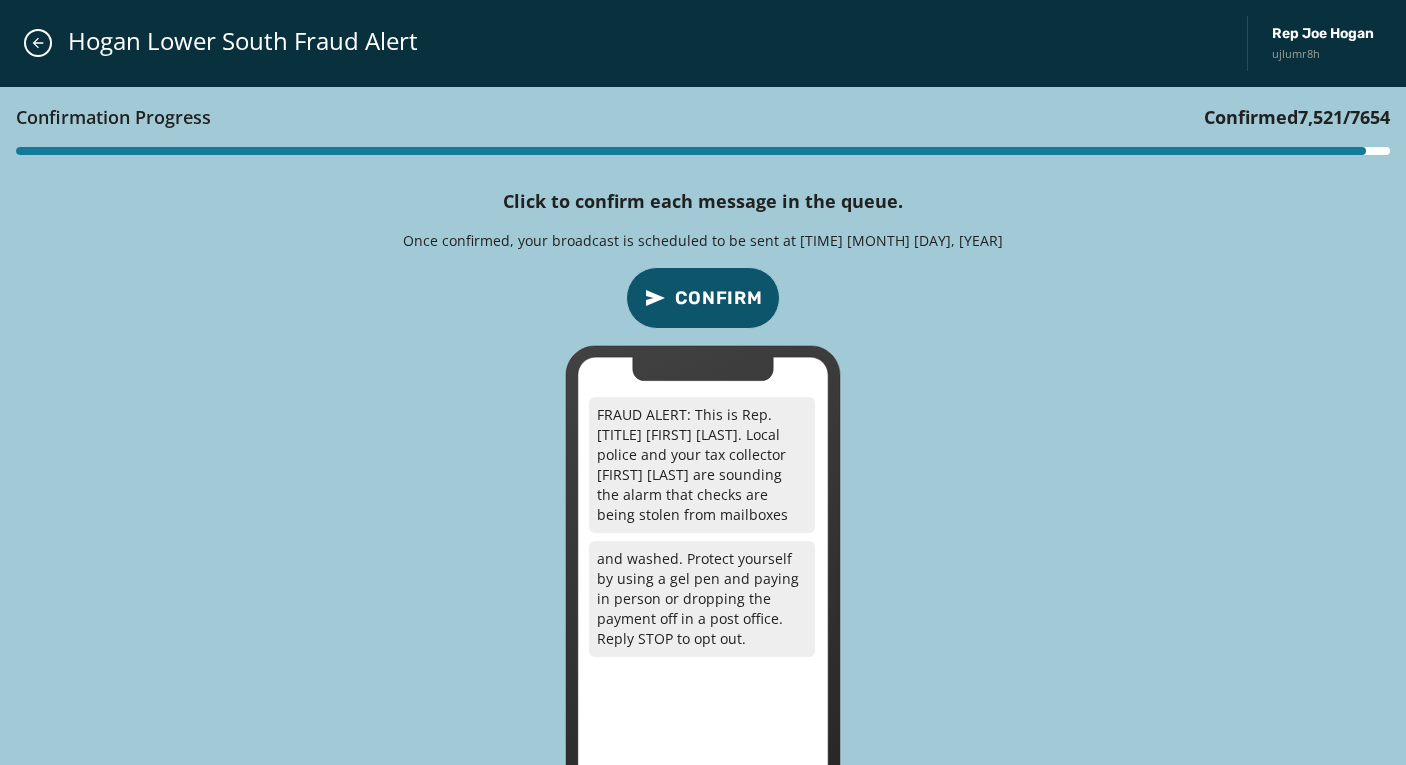 click on "Confirmation Progress Confirmed  7,521   /  7654 Click to confirm each message in the queue. Once confirmed, your broadcast is scheduled to be sent at 9:30 AM August 11, 2025 Confirm FRAUD ALERT: This is Rep. Joe Hogan. Local police and your tax collector Deb Doneker are sounding the alarm that checks are being stolen from mailboxes and washed. Protect yourself by using a gel pen and paying in person or dropping the payment off in a post office. Reply STOP to opt out." at bounding box center (703, 469) 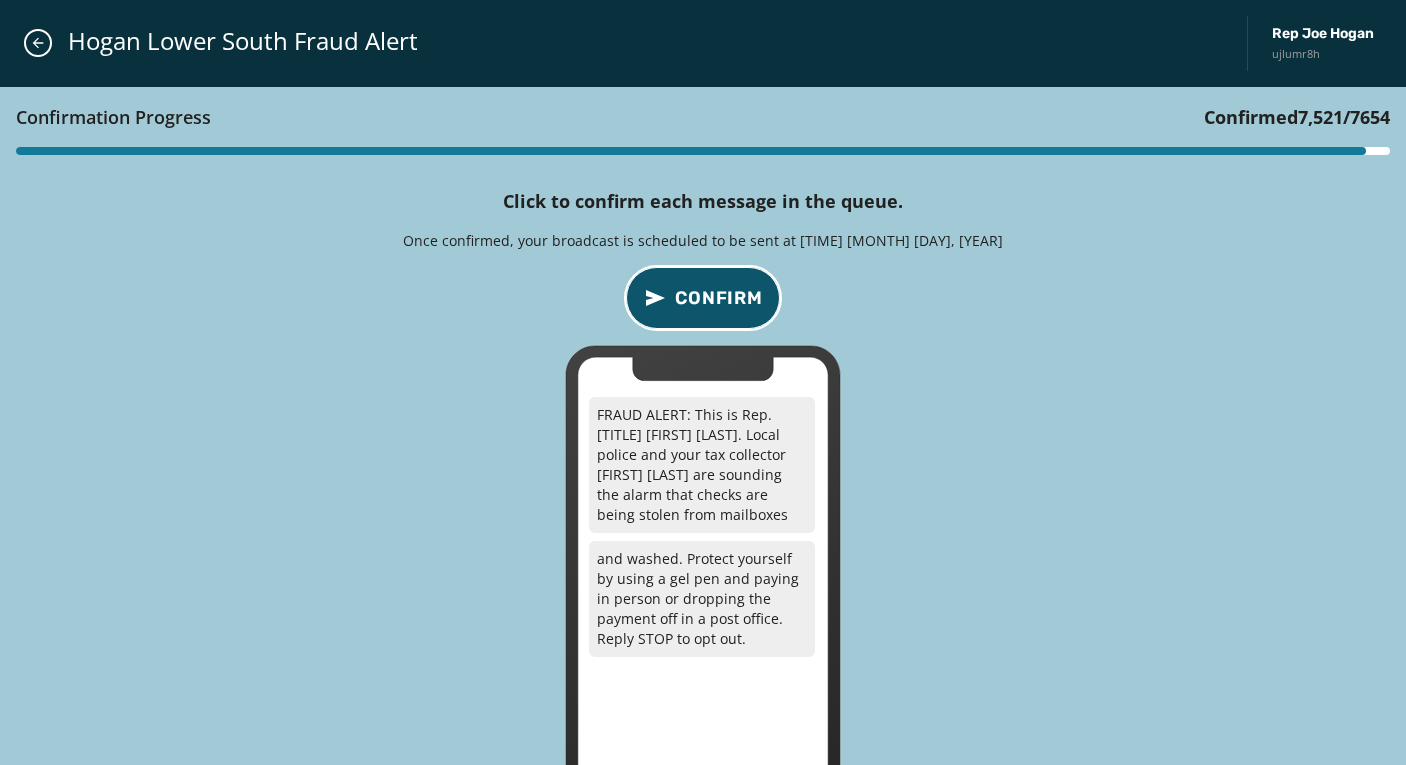 click on "Confirm" at bounding box center (719, 298) 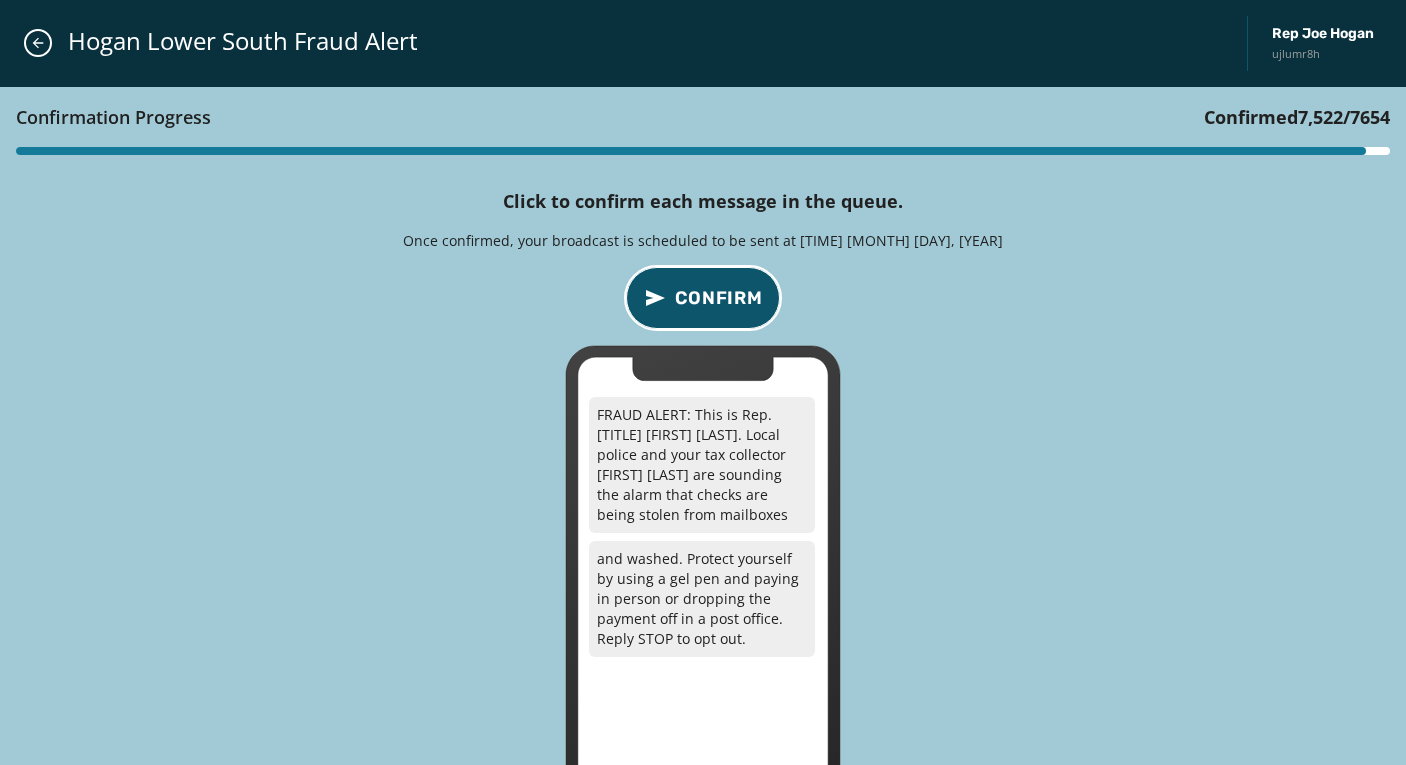 click on "Confirm" at bounding box center (719, 298) 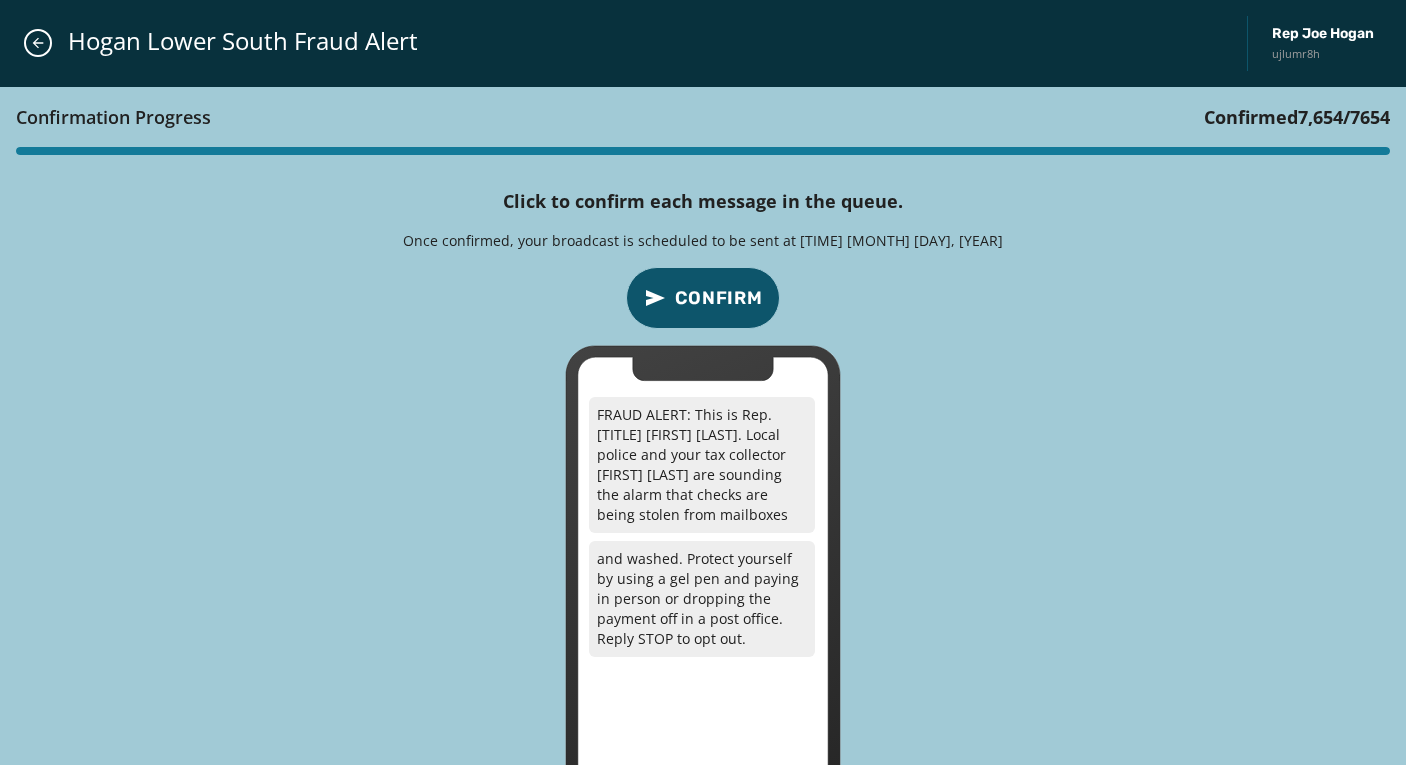 click on "Confirm" at bounding box center [719, 298] 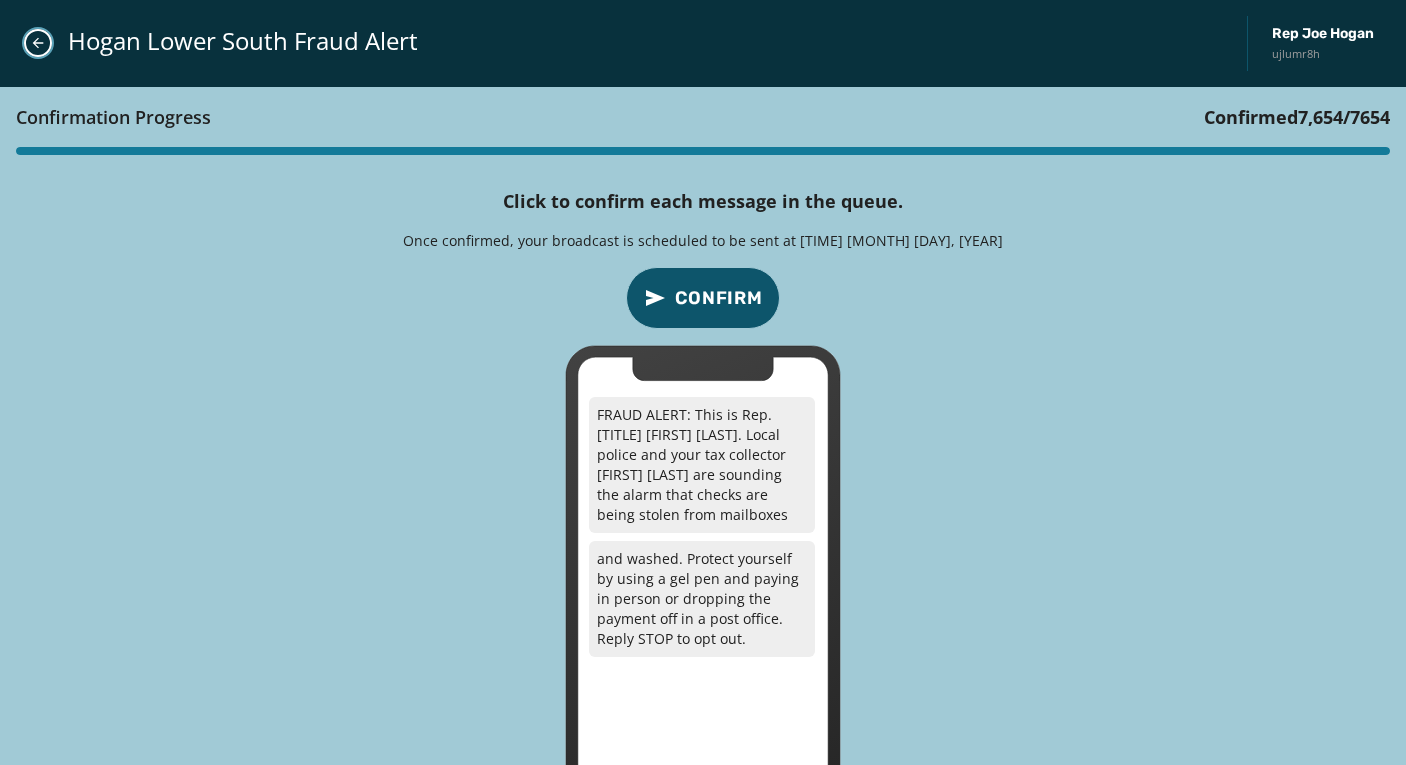 click at bounding box center [38, 43] 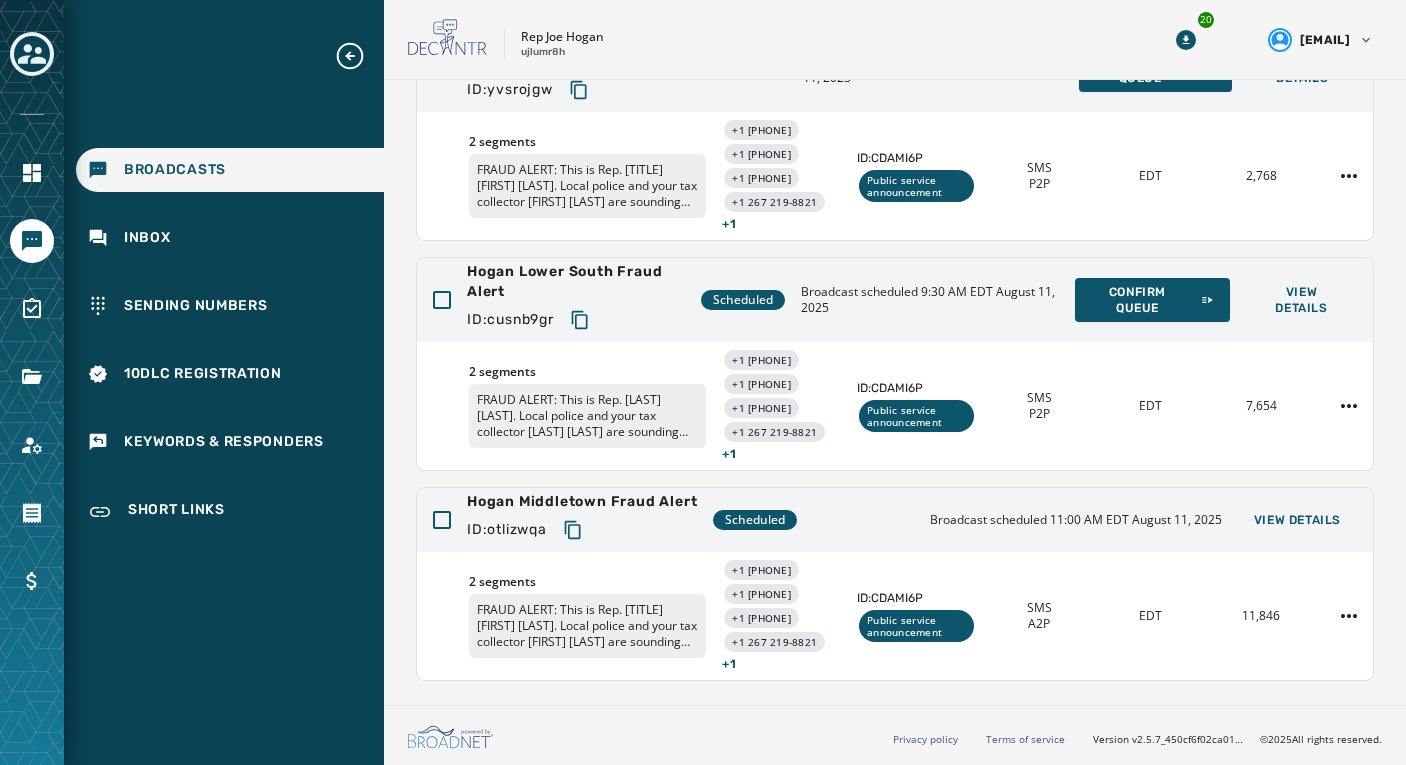 scroll, scrollTop: 0, scrollLeft: 0, axis: both 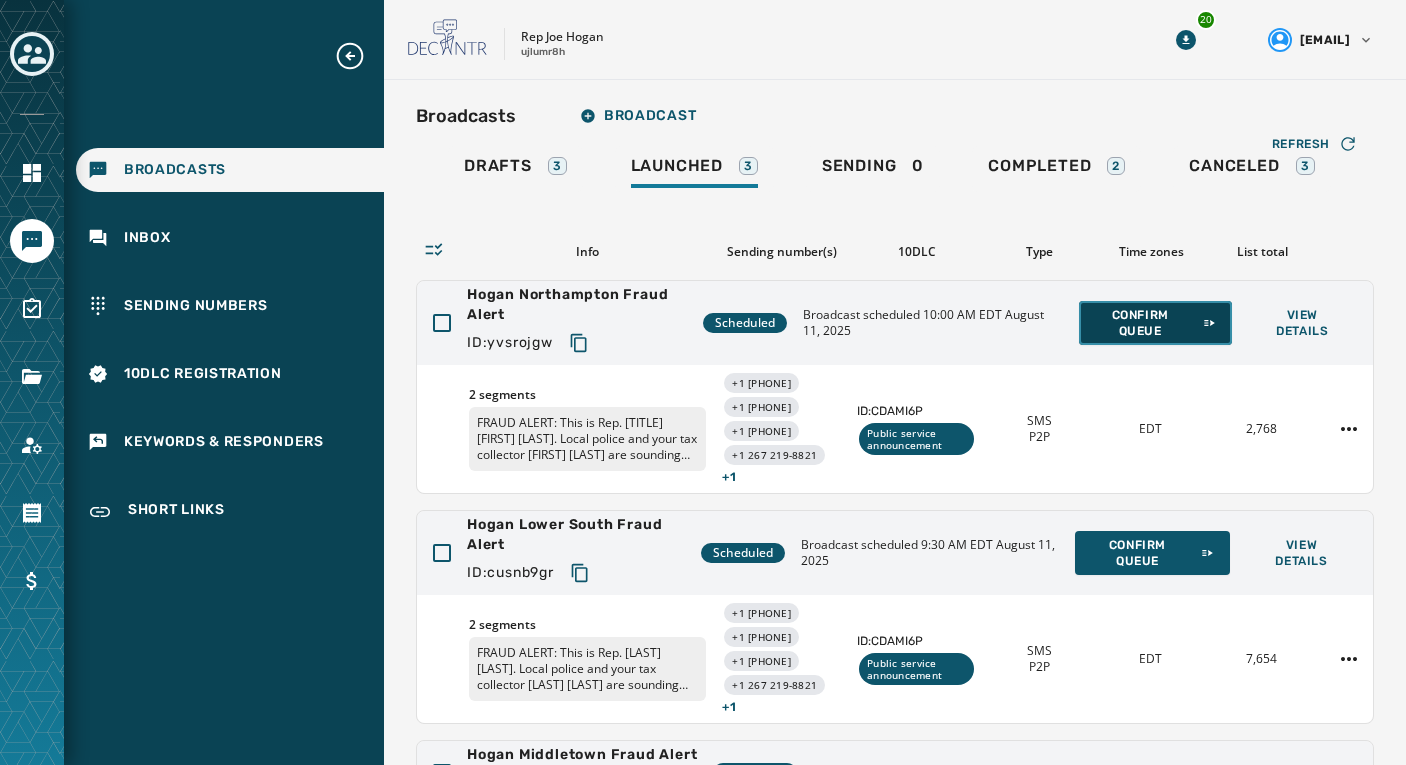 click on "Confirm Queue" at bounding box center (1155, 323) 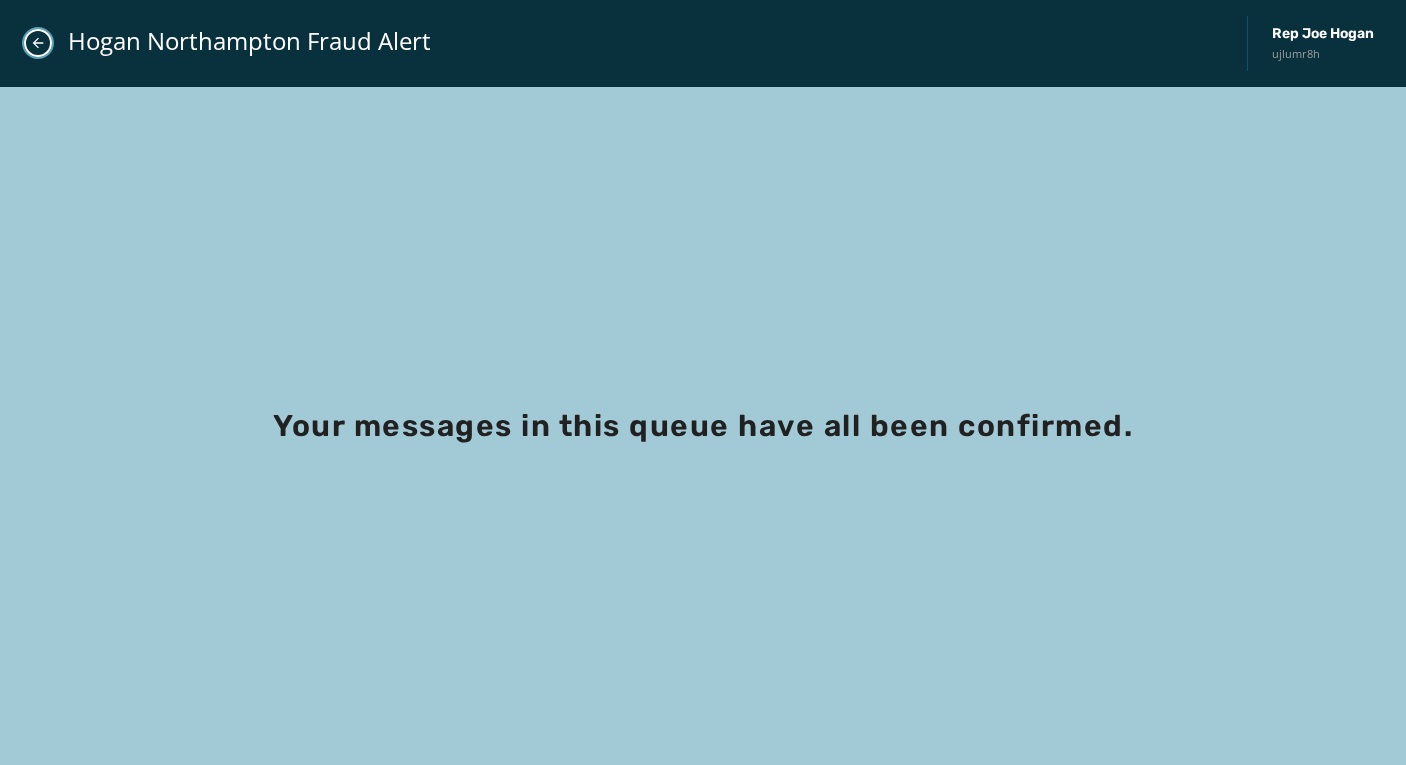 click at bounding box center (38, 43) 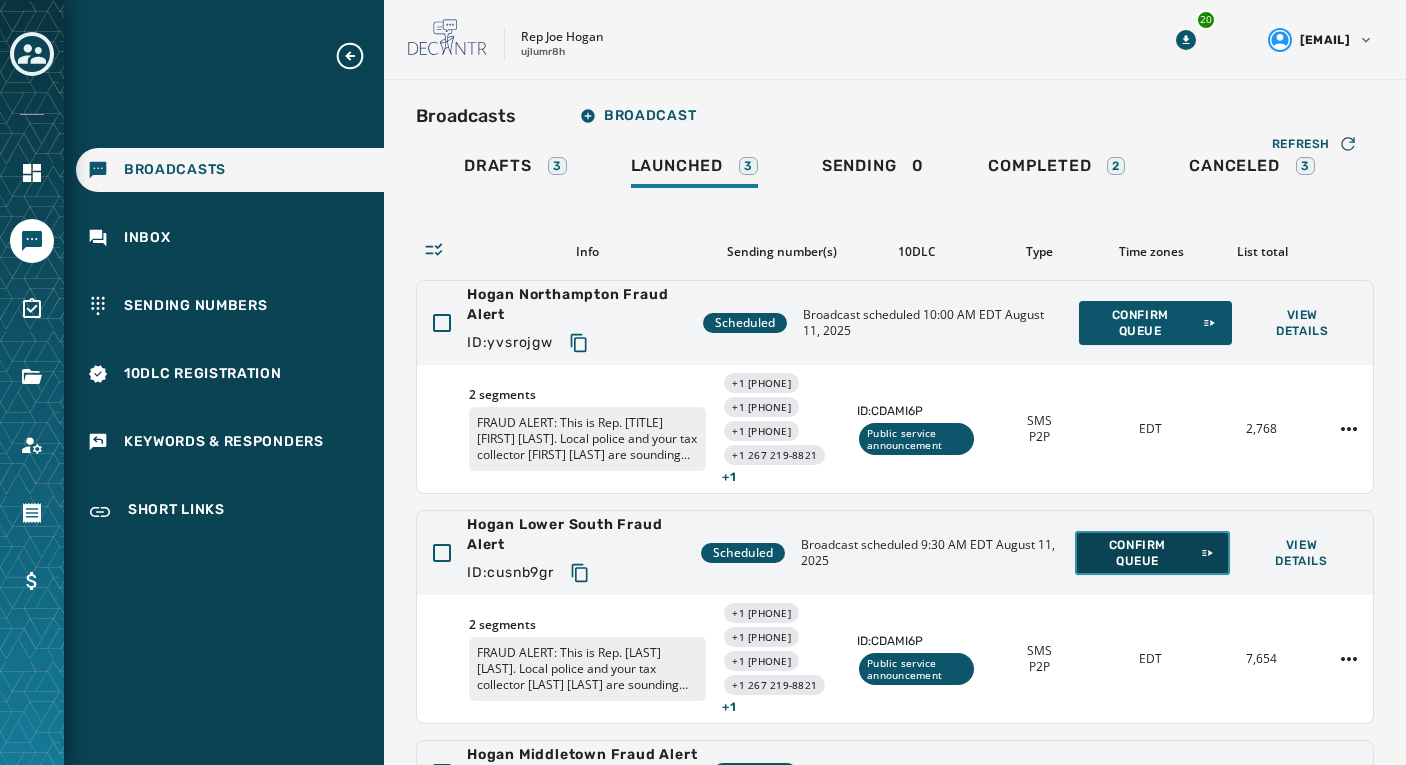 click on "Confirm Queue" at bounding box center (1152, 553) 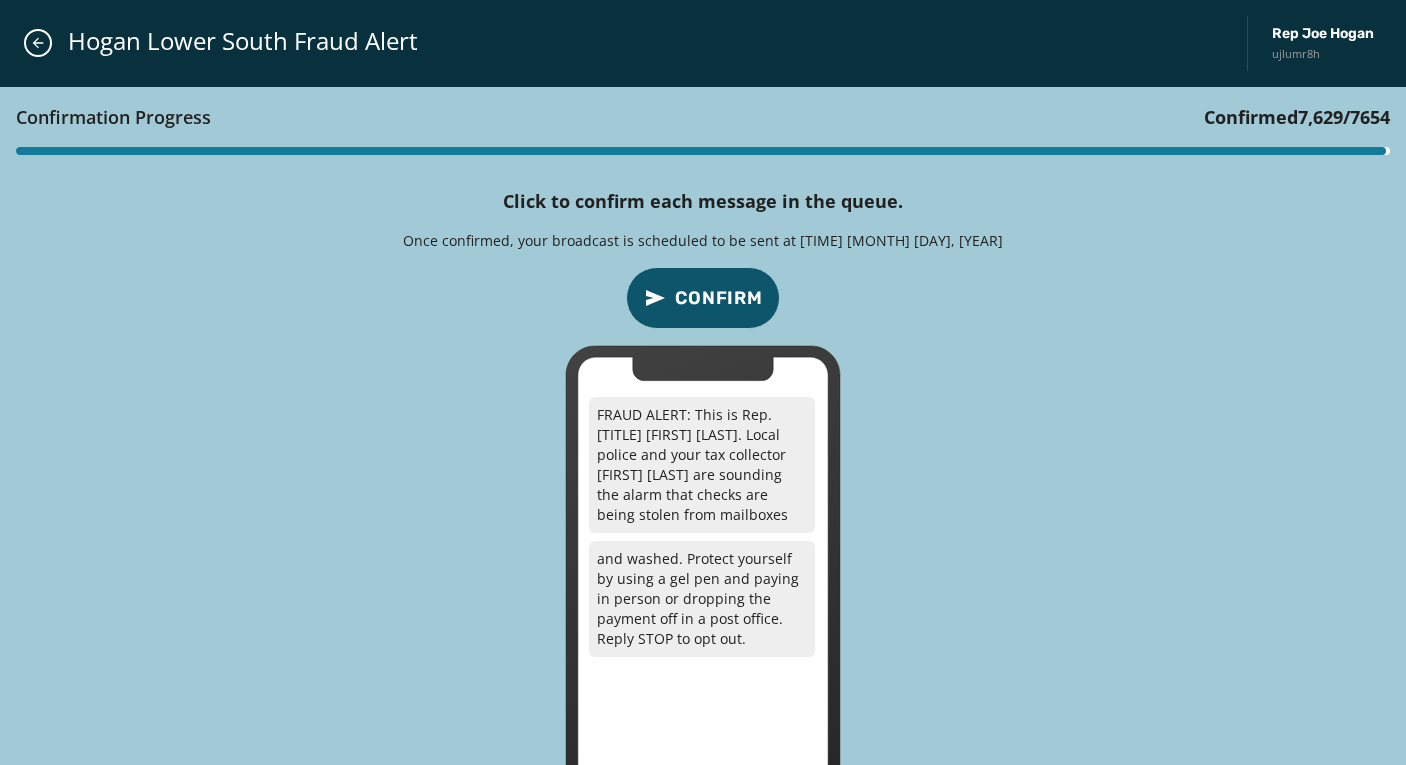 click on "Confirm" at bounding box center (719, 298) 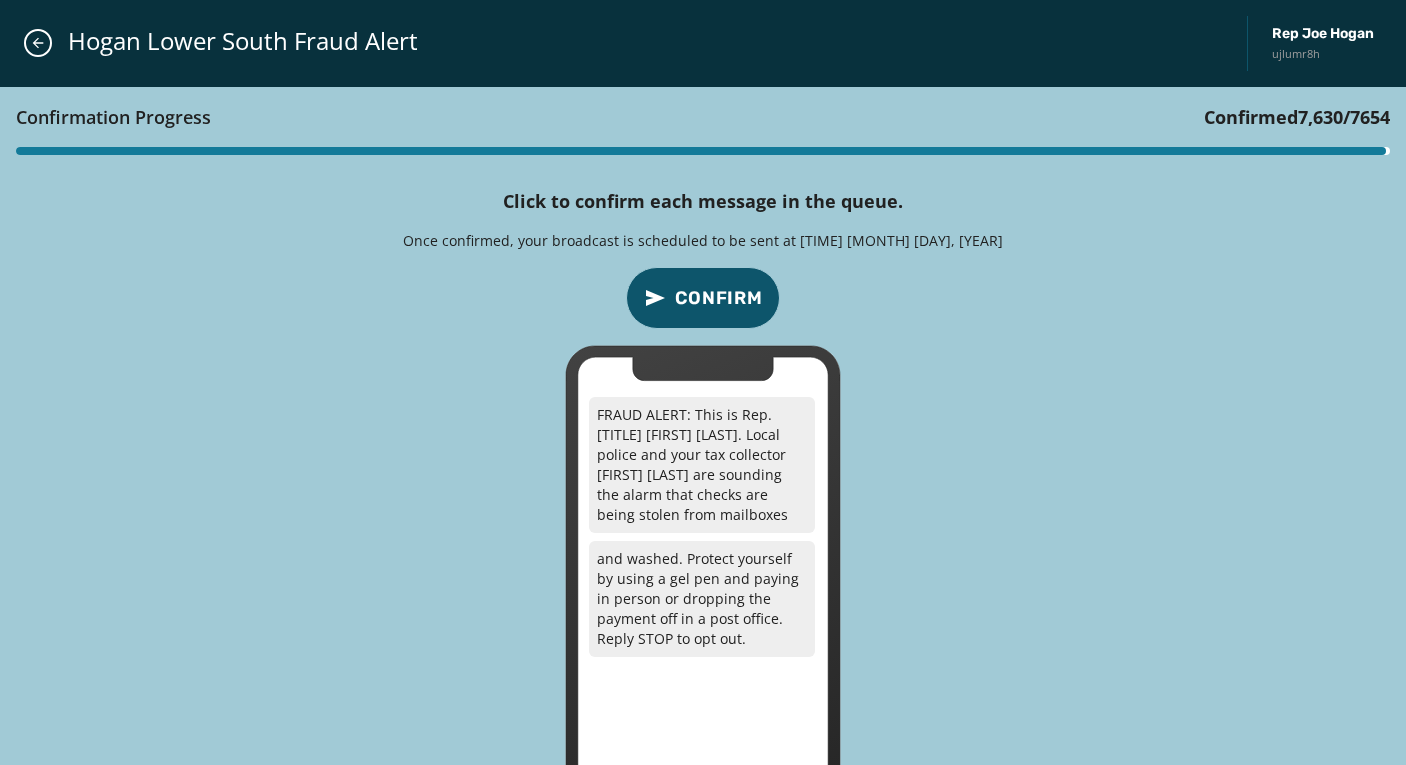 click on "Confirm" at bounding box center [719, 298] 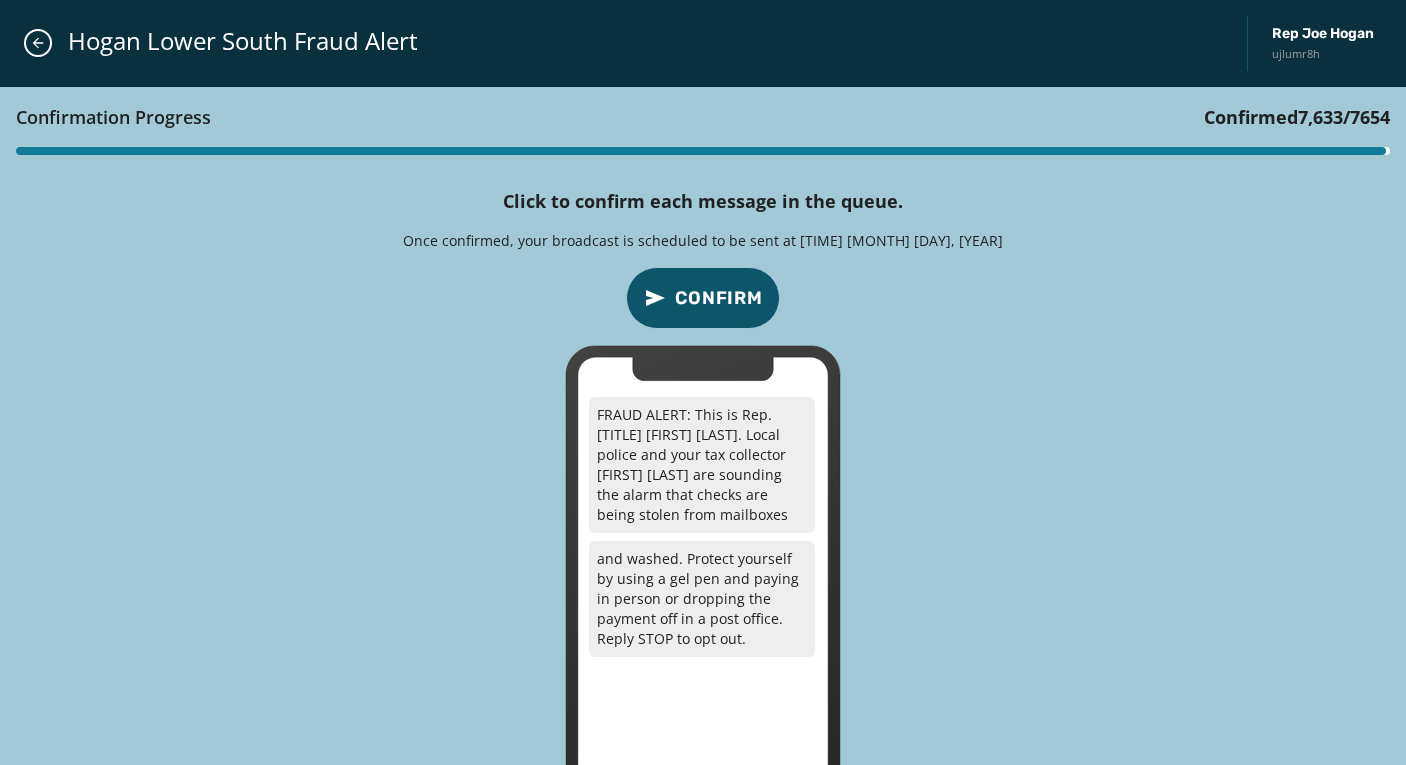 click on "Confirm" at bounding box center [719, 298] 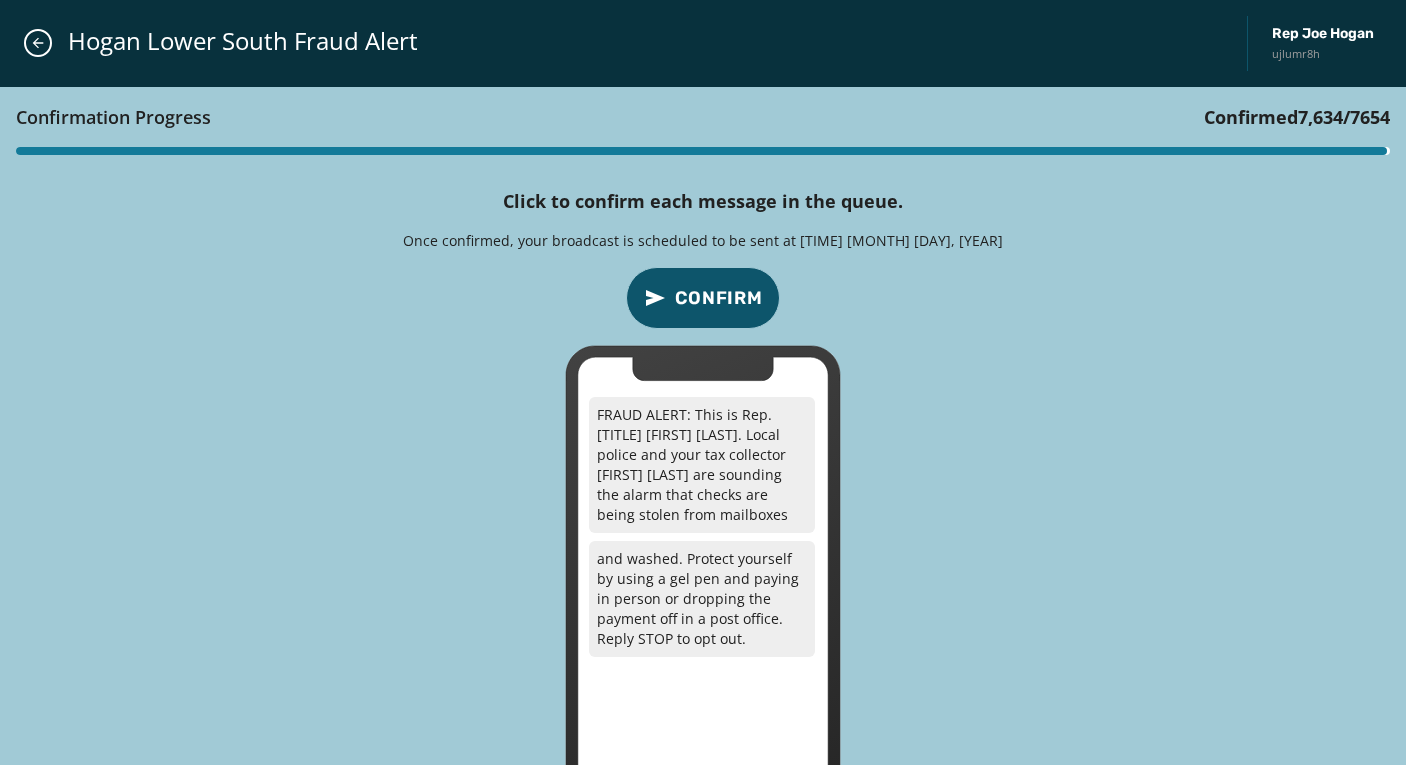 click on "Confirm" at bounding box center (719, 298) 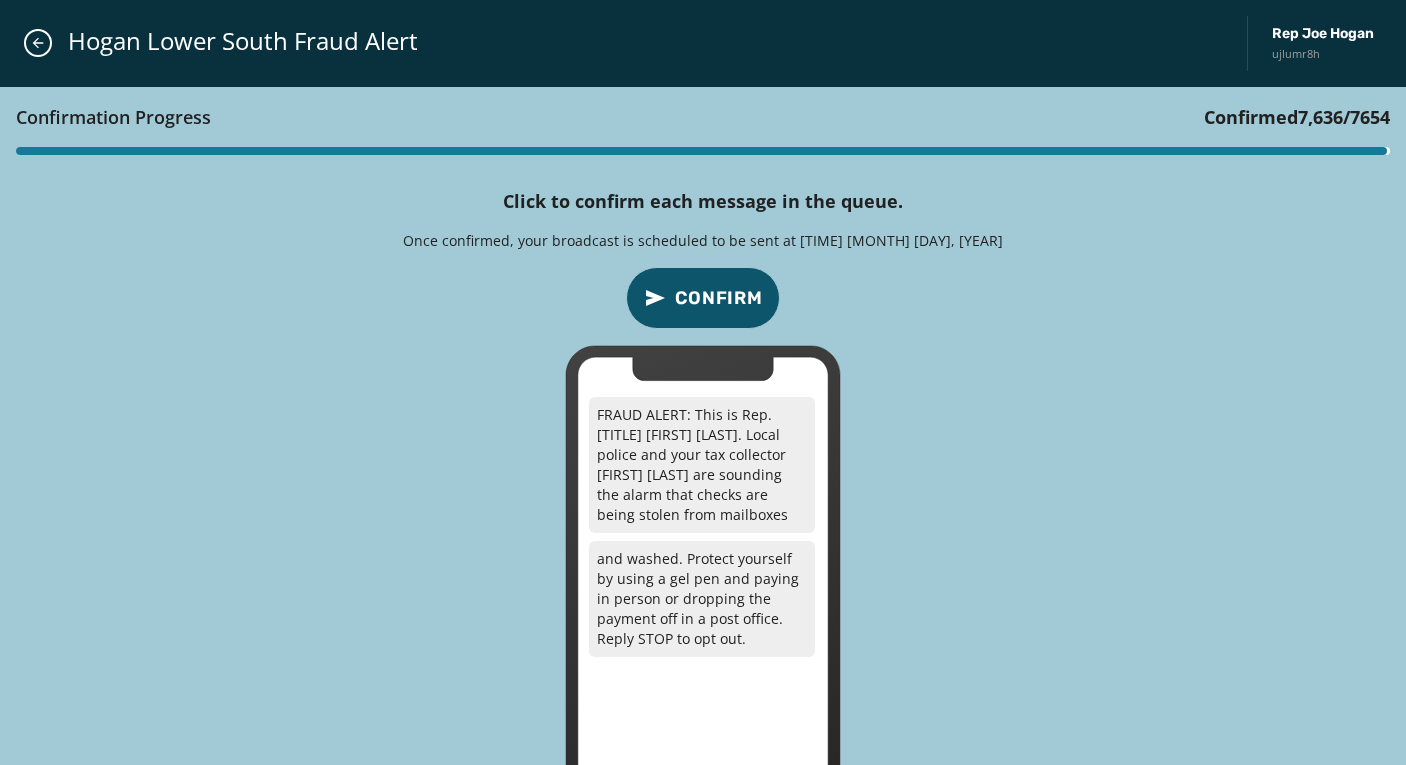 click on "Confirm" at bounding box center (719, 298) 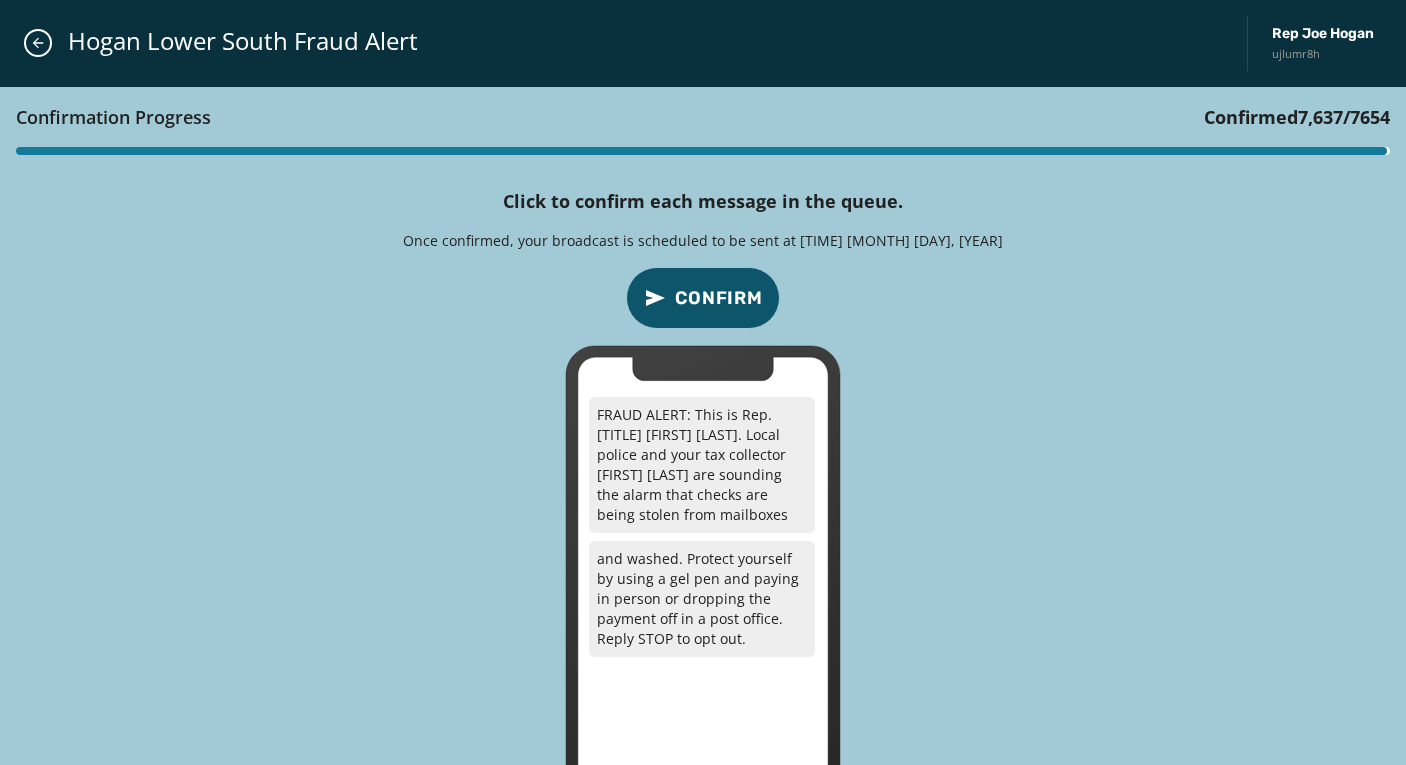 click on "Confirm" at bounding box center (719, 298) 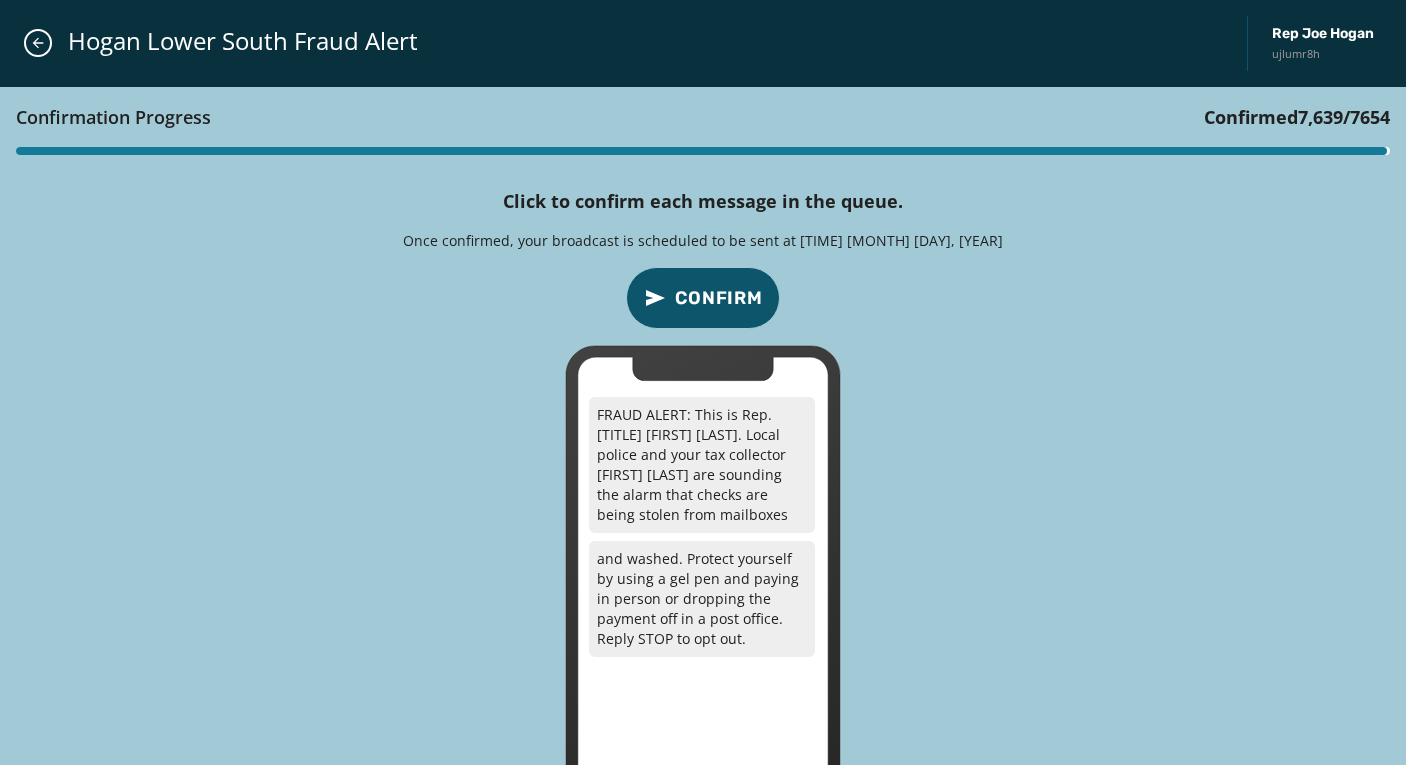 click on "Confirm" at bounding box center [719, 298] 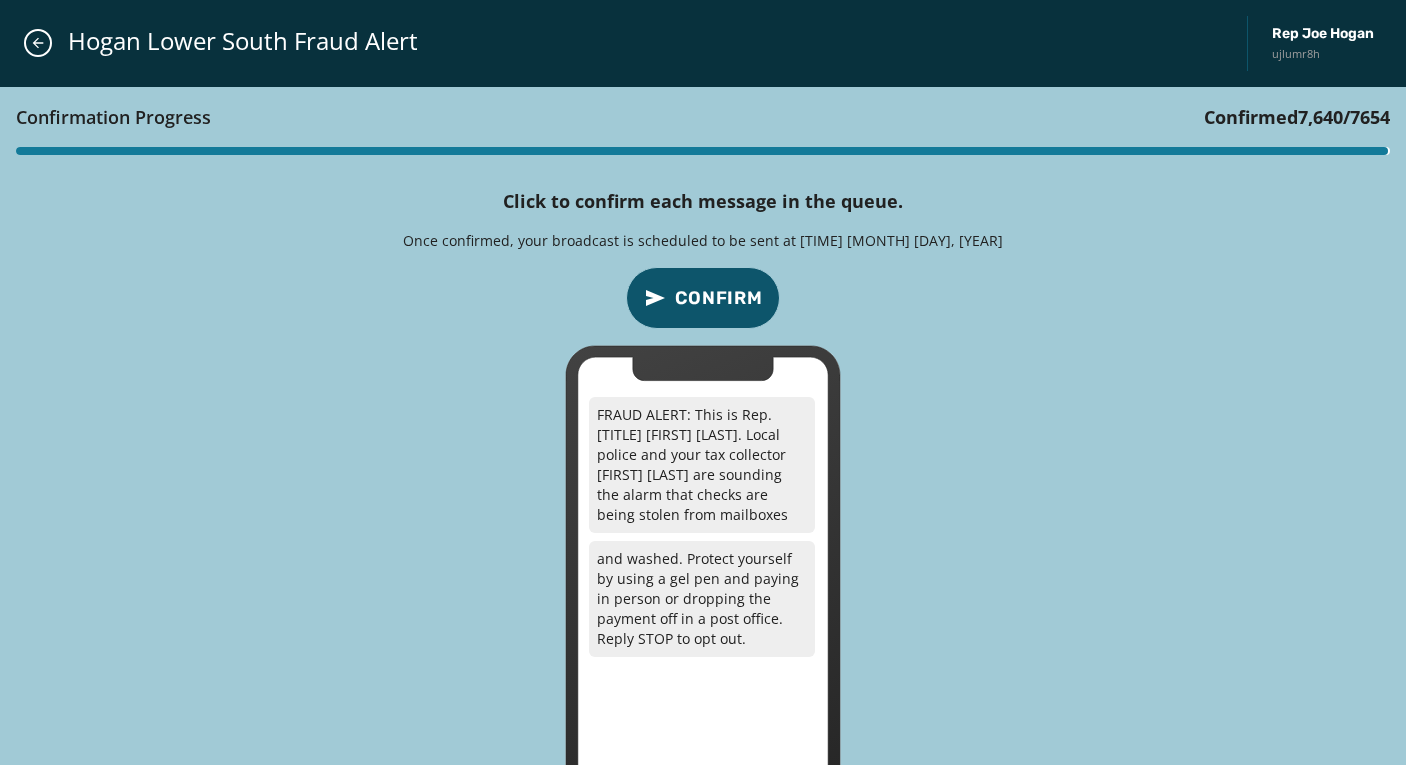 click on "Confirm" at bounding box center [719, 298] 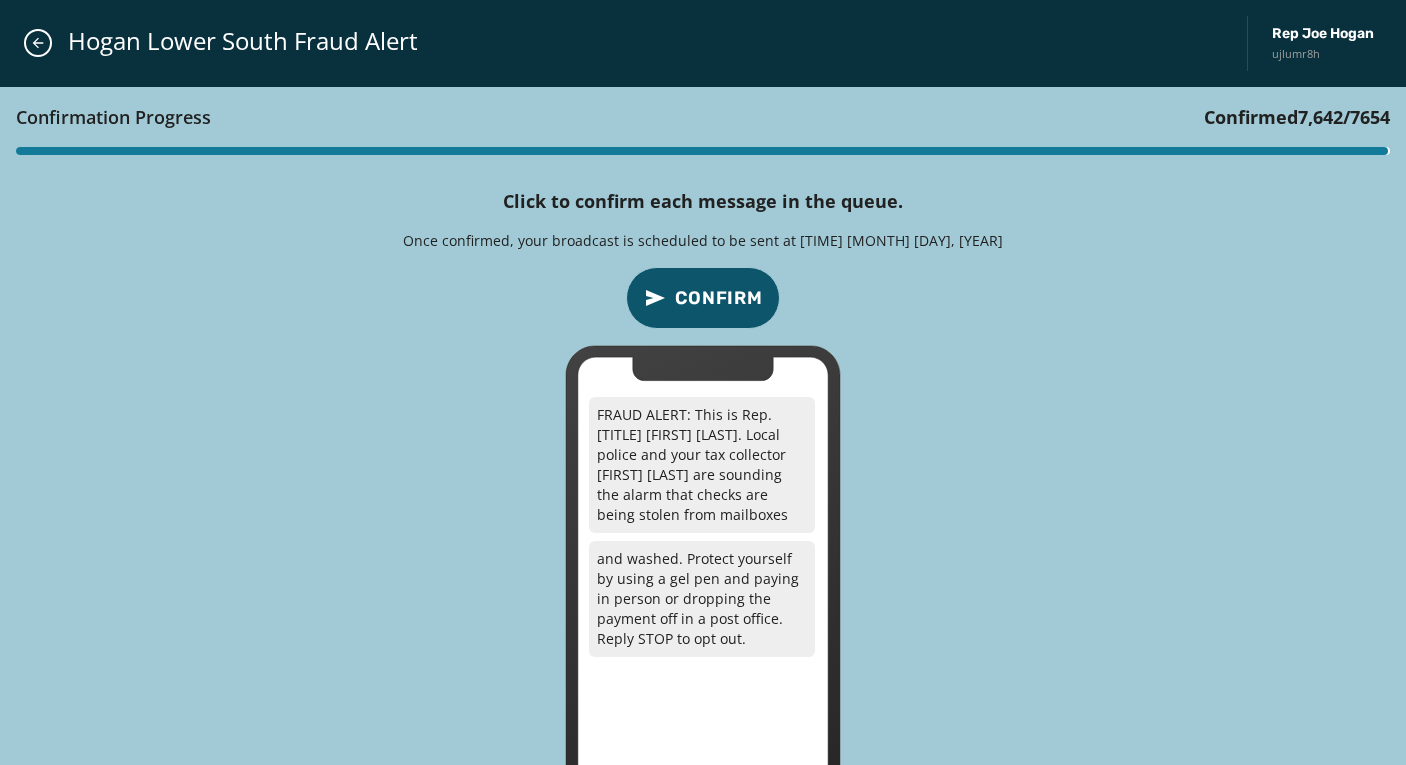 click on "Confirm" at bounding box center [719, 298] 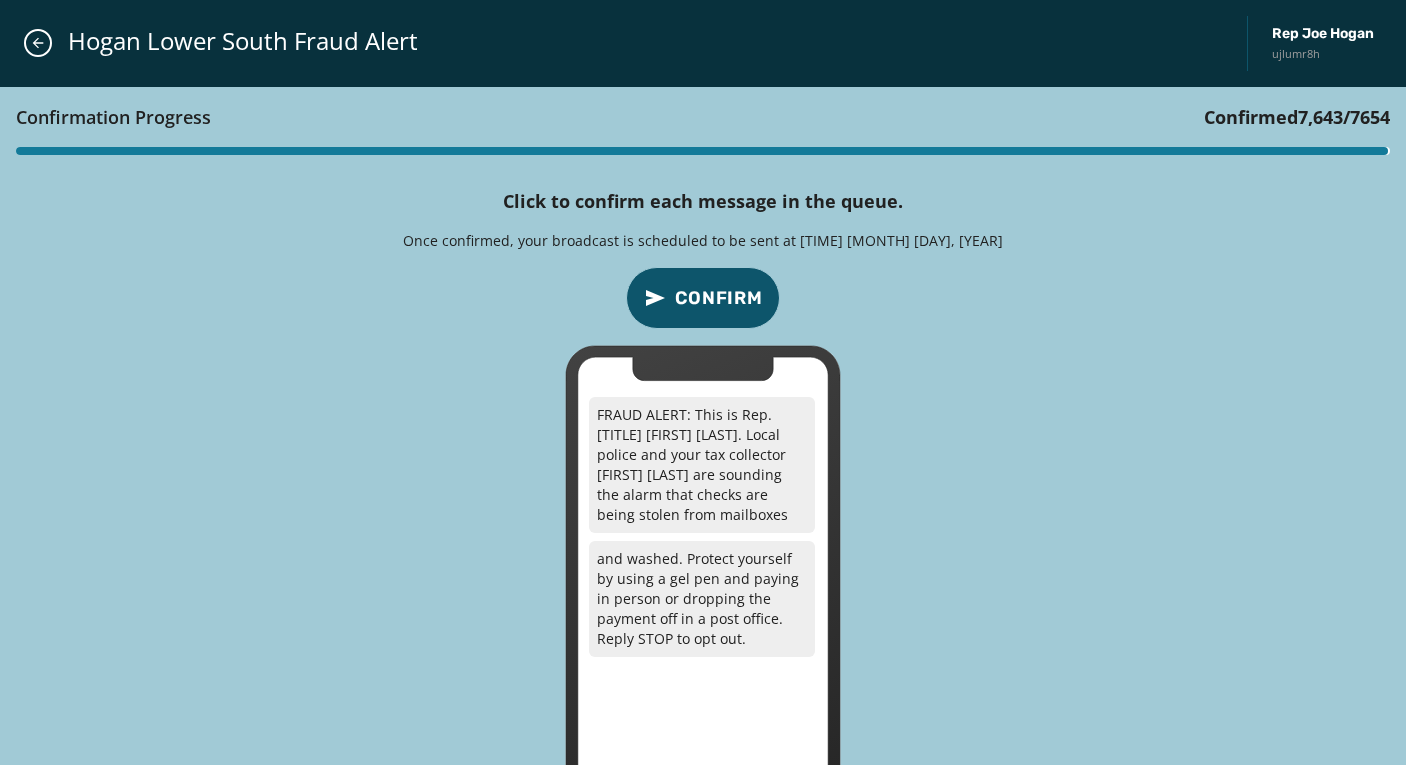 click on "Confirm" at bounding box center (719, 298) 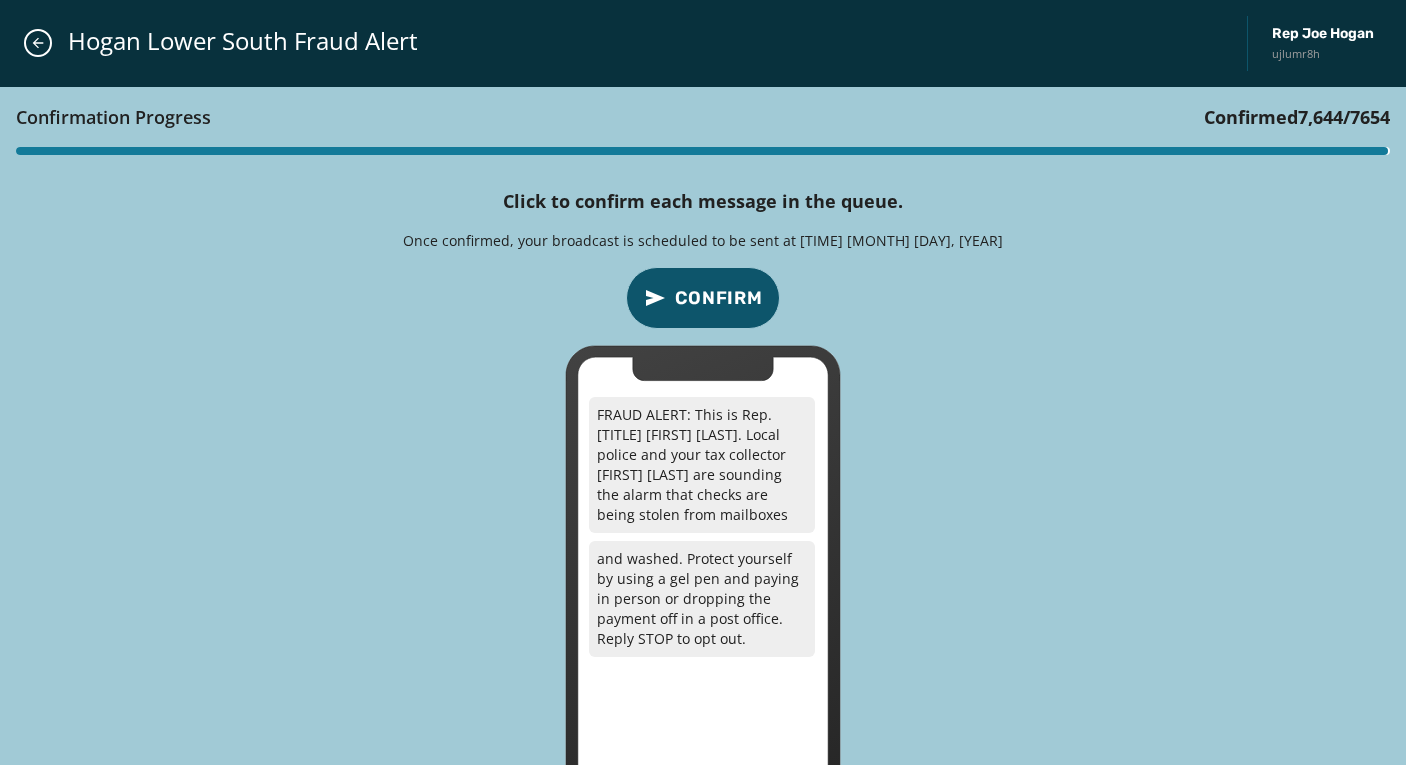 click on "Confirm" at bounding box center (719, 298) 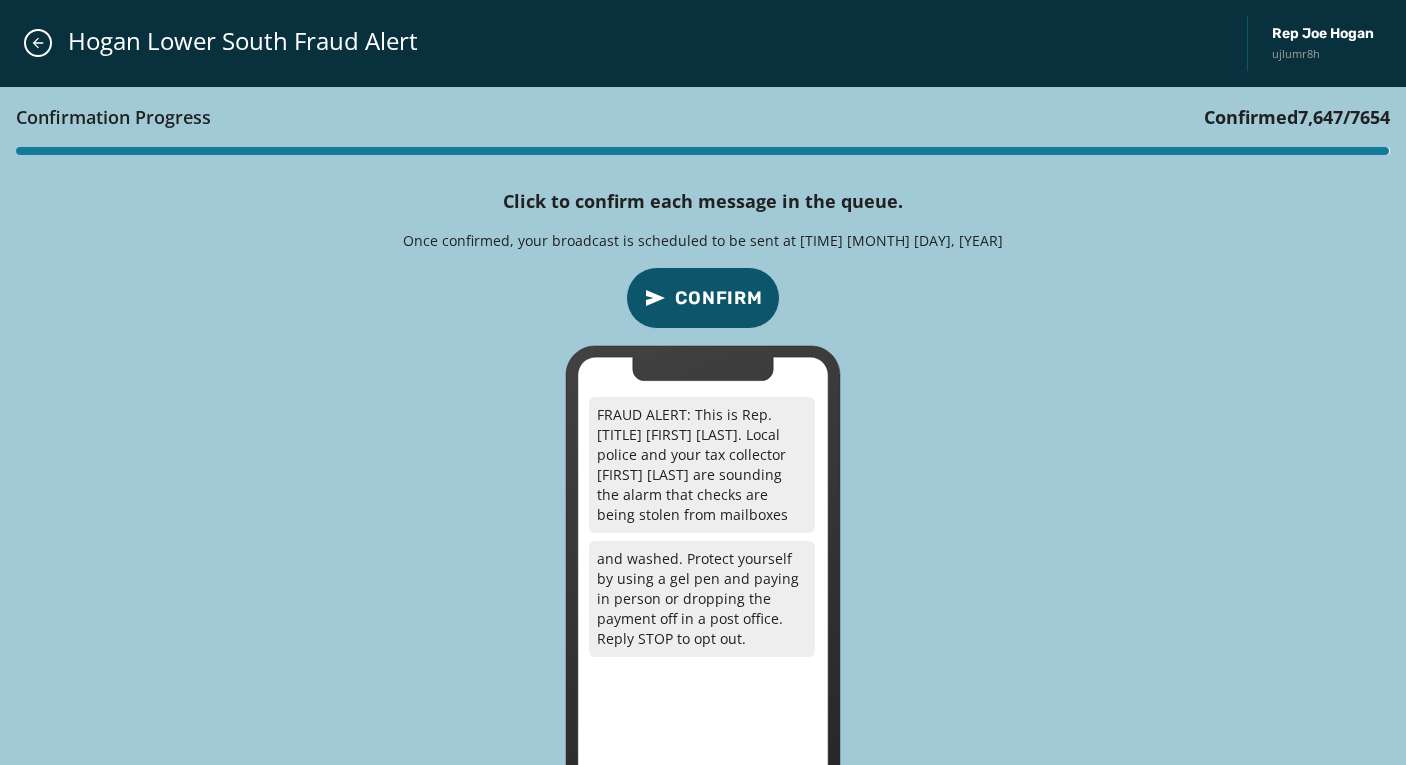 click on "Confirm" at bounding box center (719, 298) 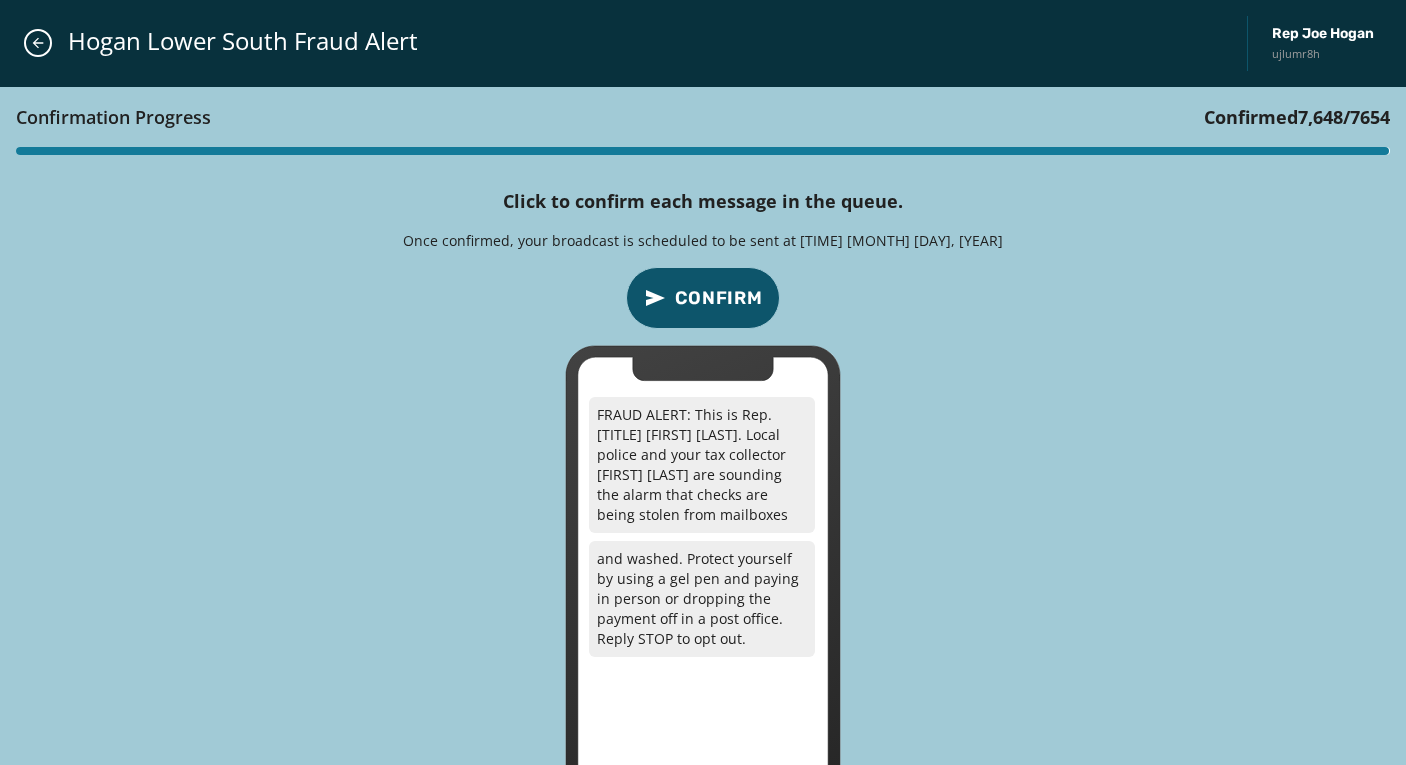 click on "Confirm" at bounding box center (719, 298) 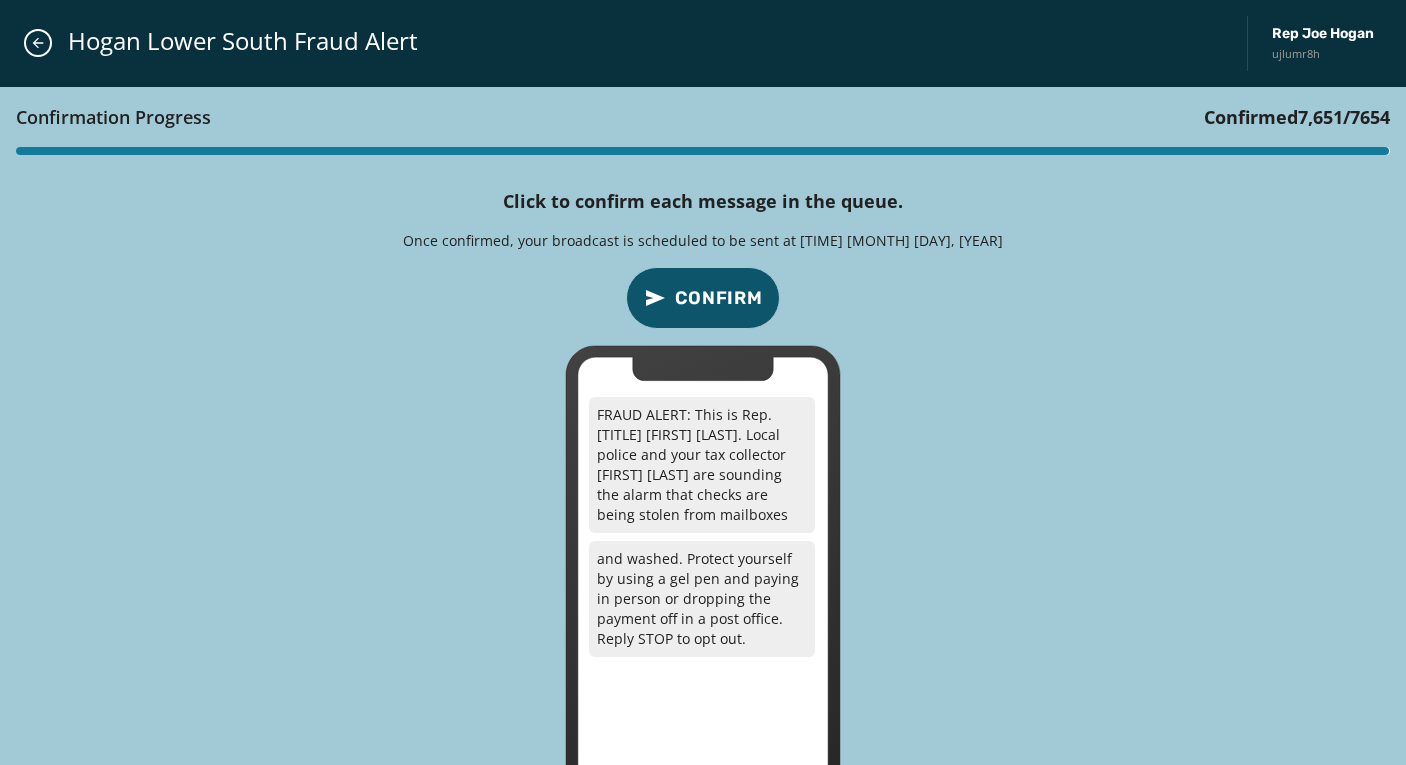 click on "Confirm" at bounding box center [719, 298] 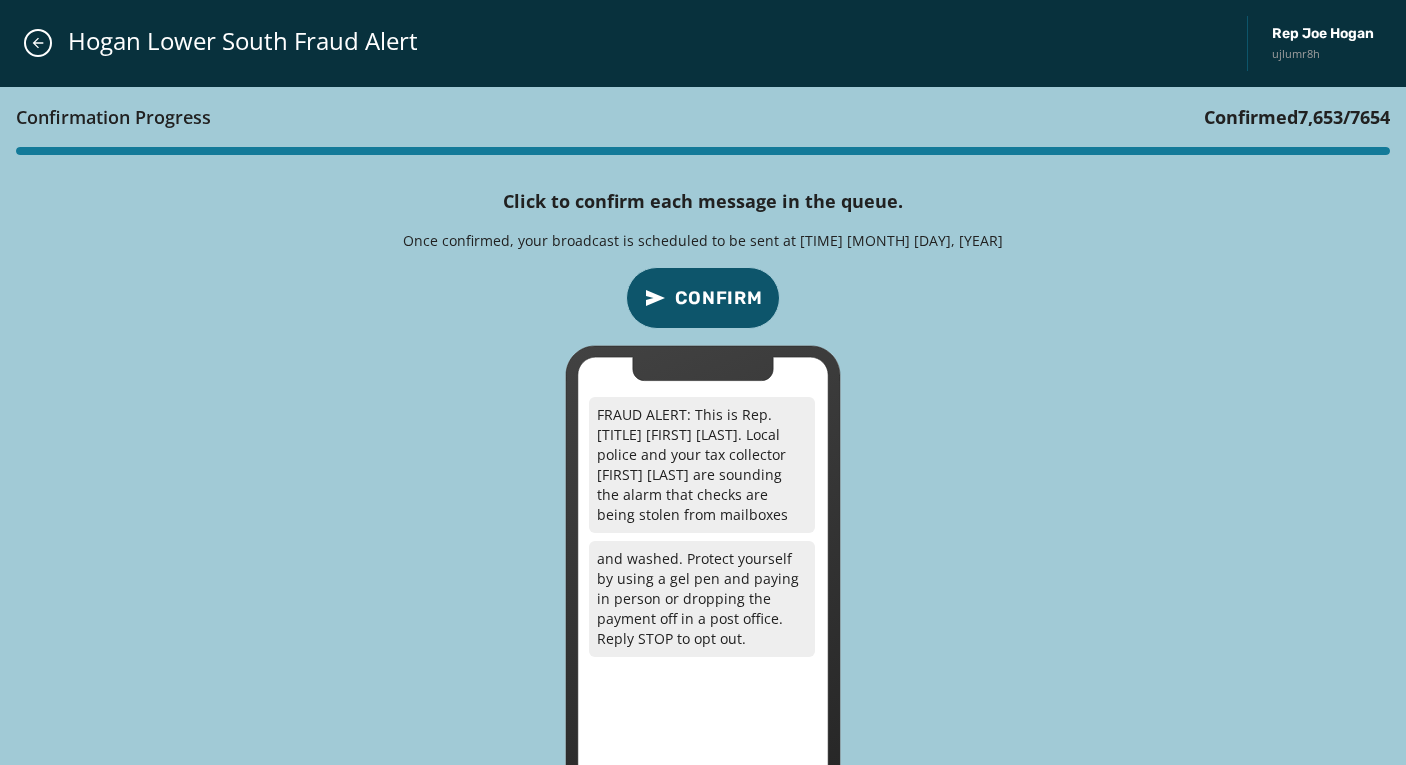 click on "Confirm" at bounding box center [719, 298] 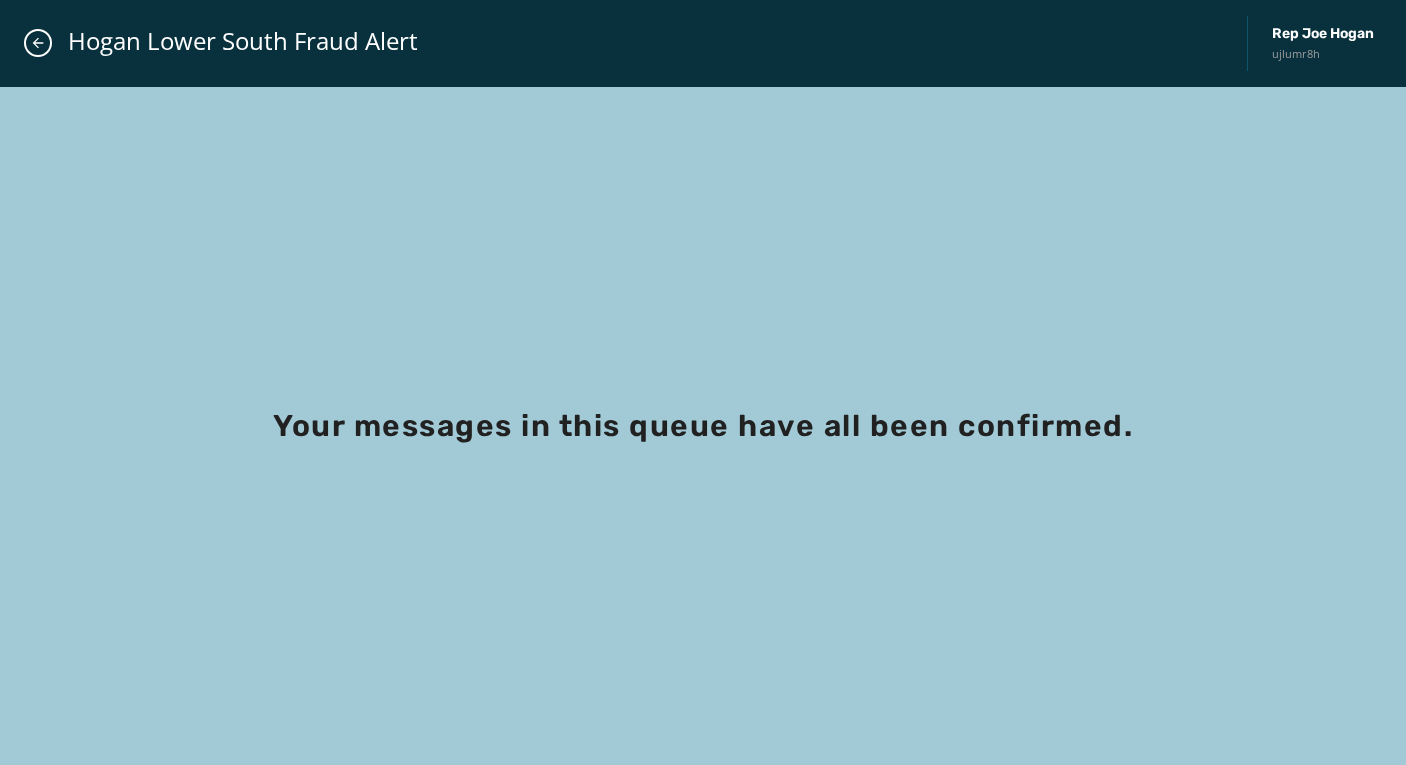 click on "Your messages in this queue have all been confirmed." at bounding box center [703, 426] 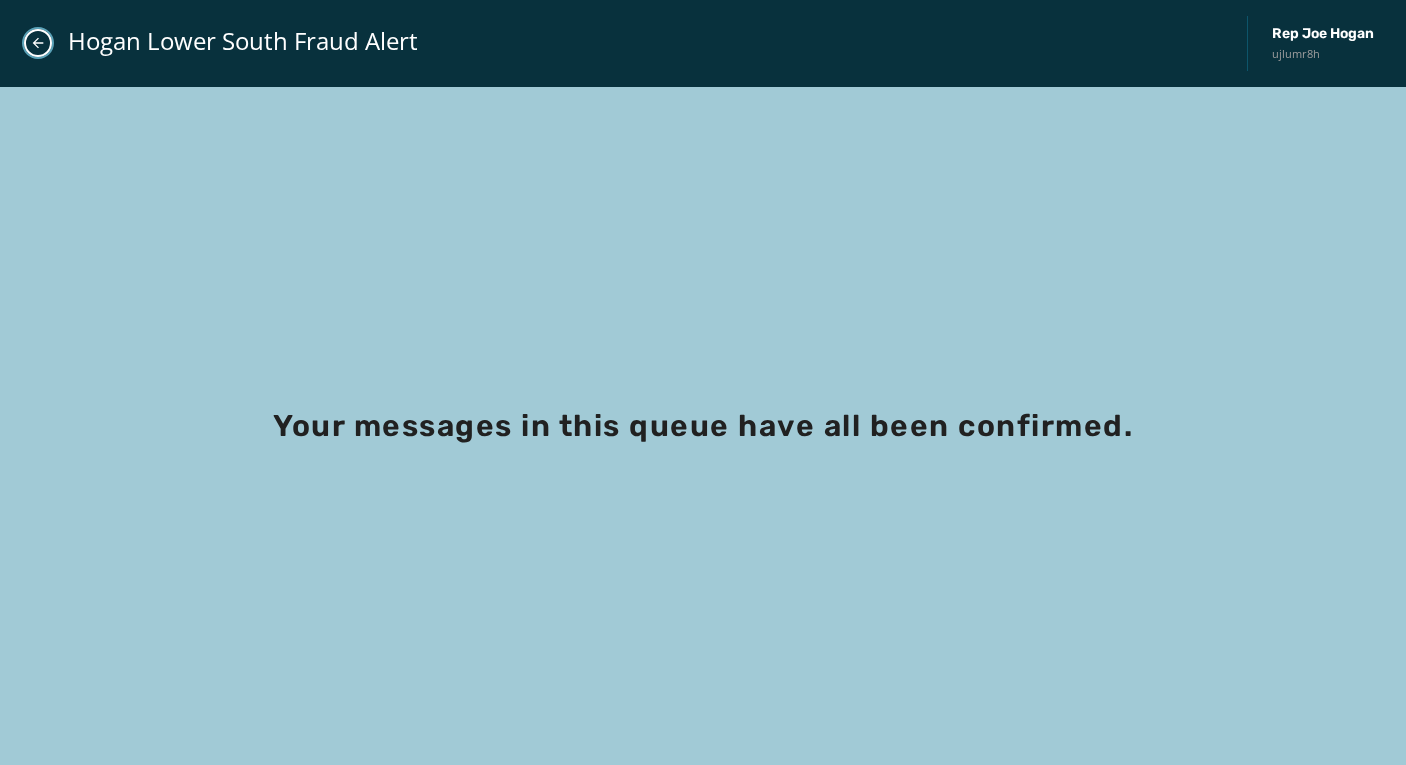 click at bounding box center (38, 43) 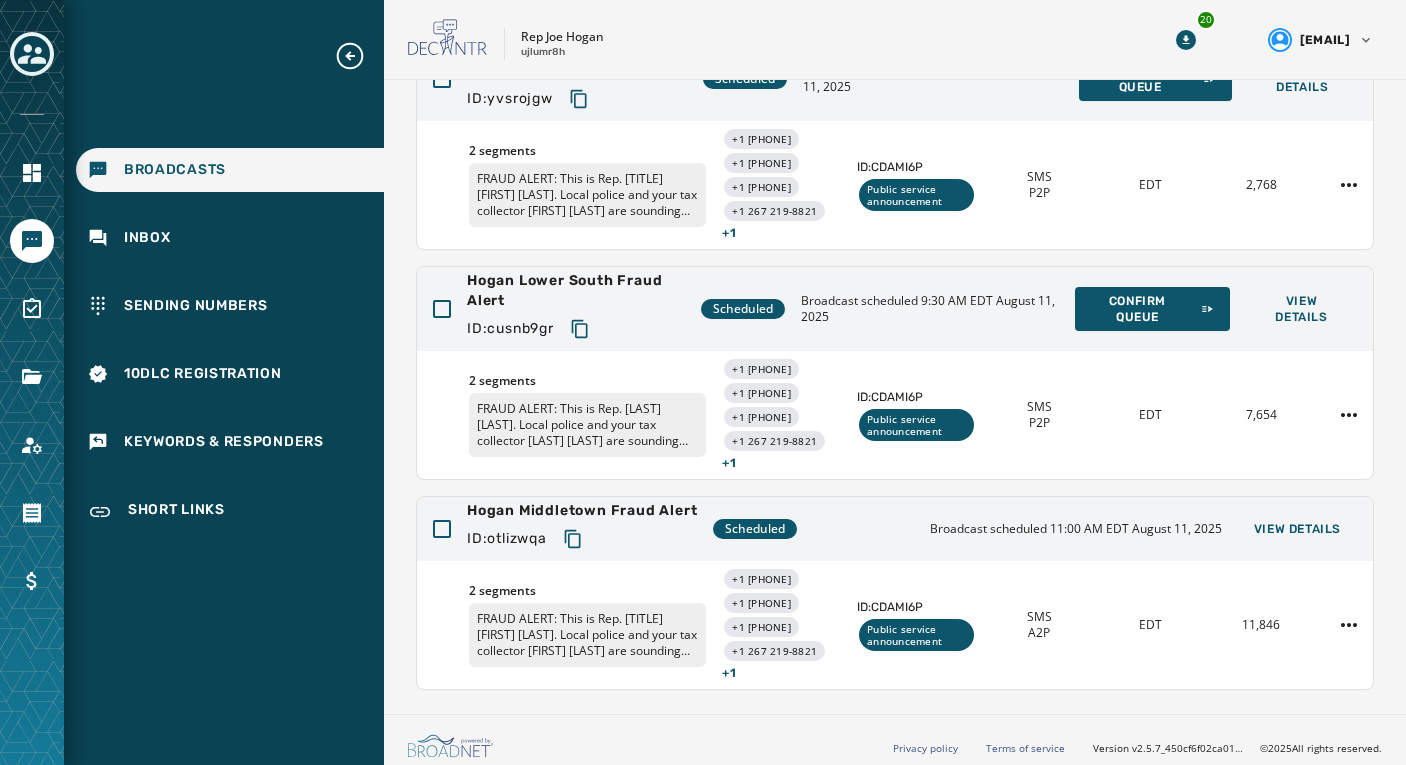scroll, scrollTop: 253, scrollLeft: 0, axis: vertical 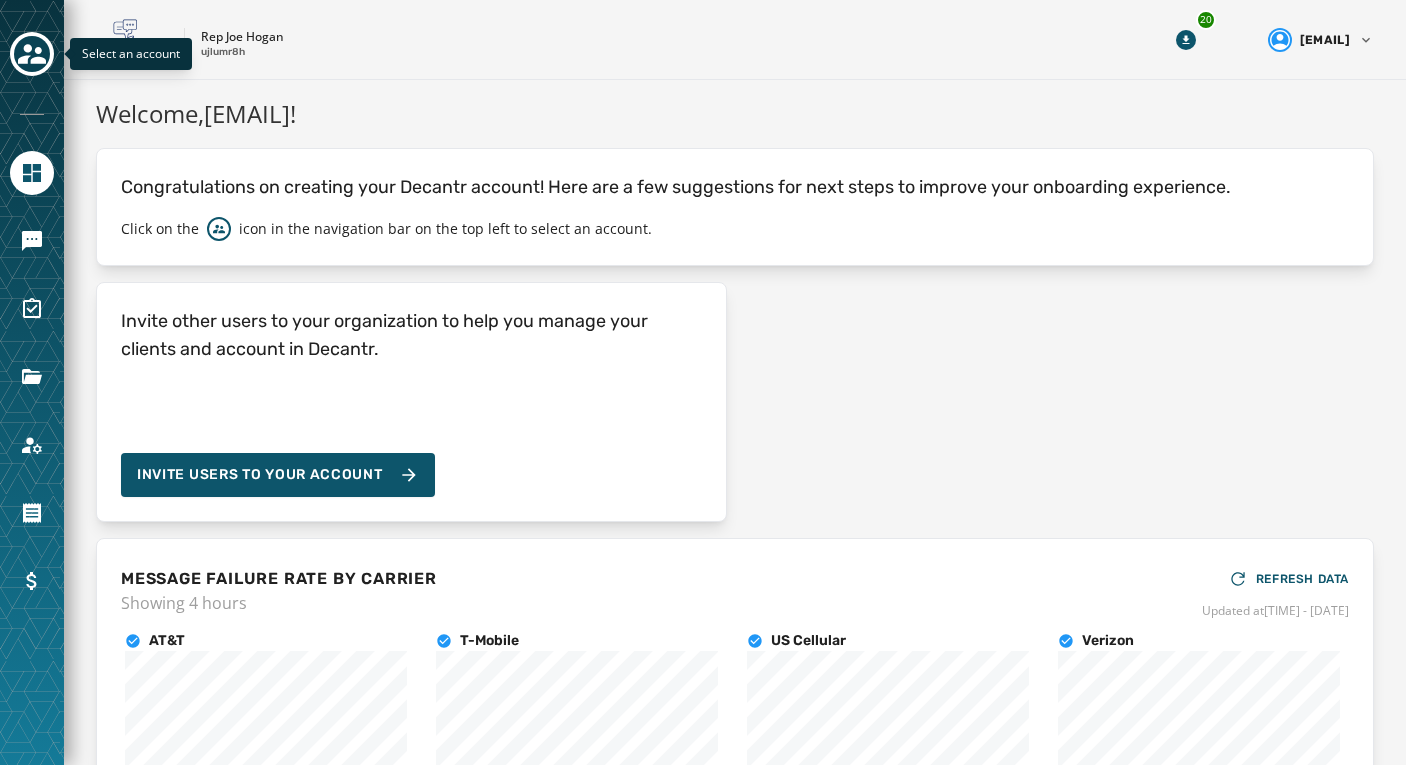 click 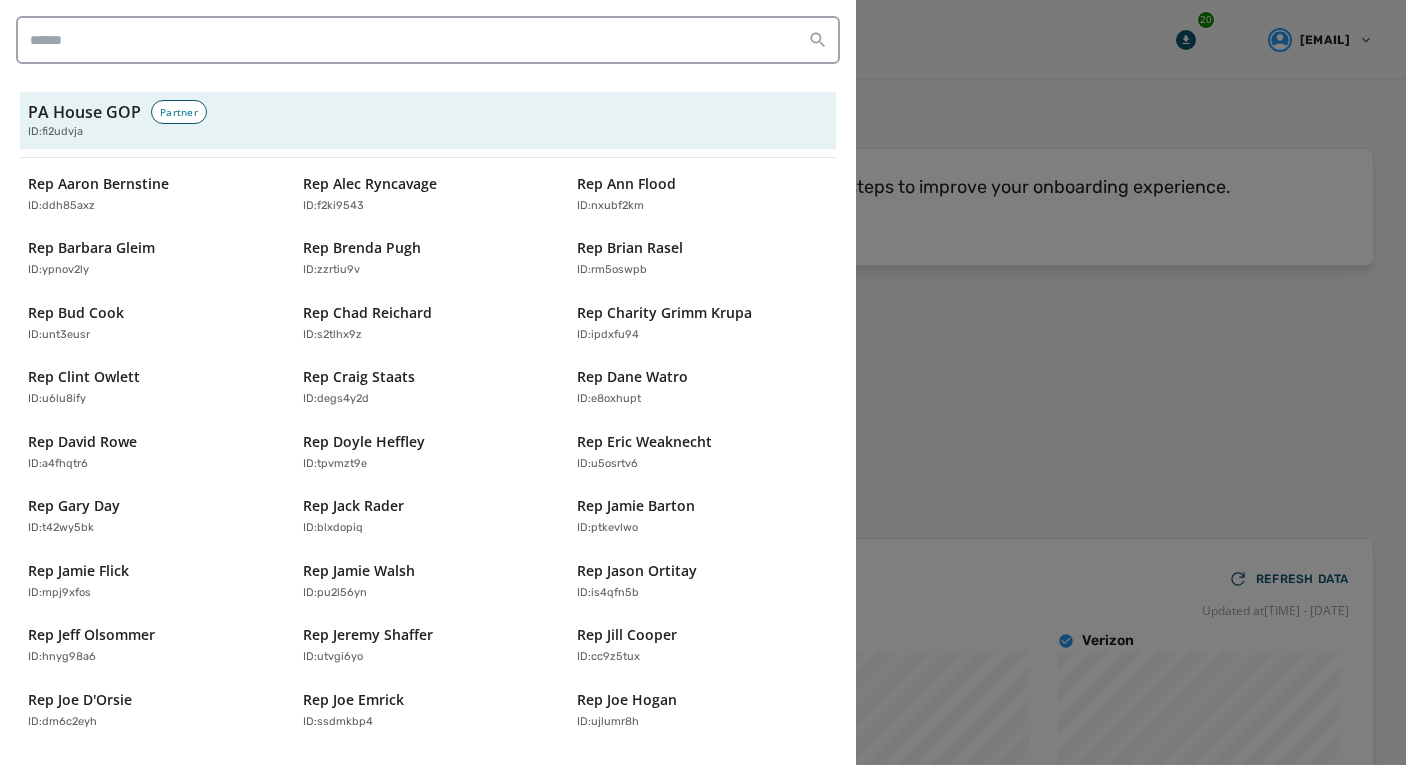 drag, startPoint x: 955, startPoint y: 118, endPoint x: 910, endPoint y: 122, distance: 45.17743 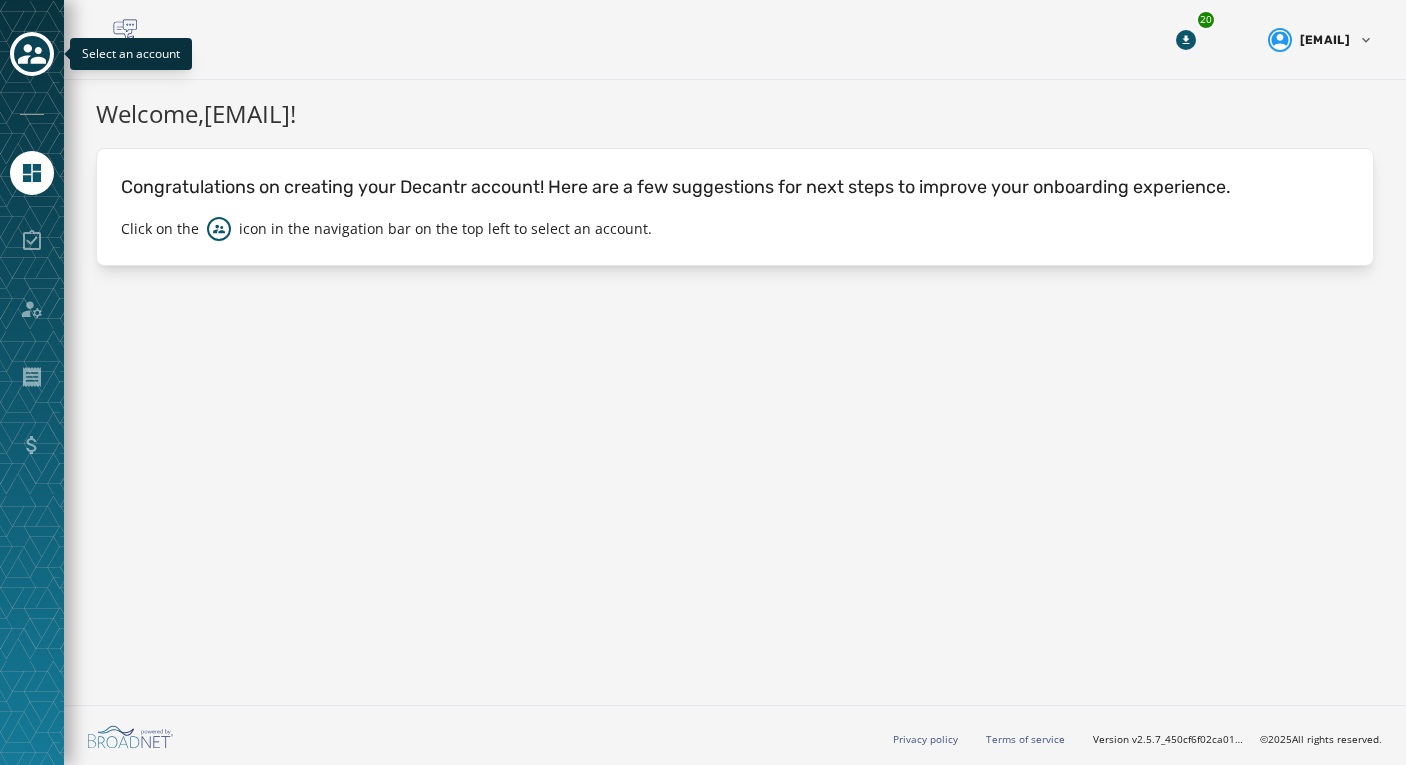 click at bounding box center (32, 54) 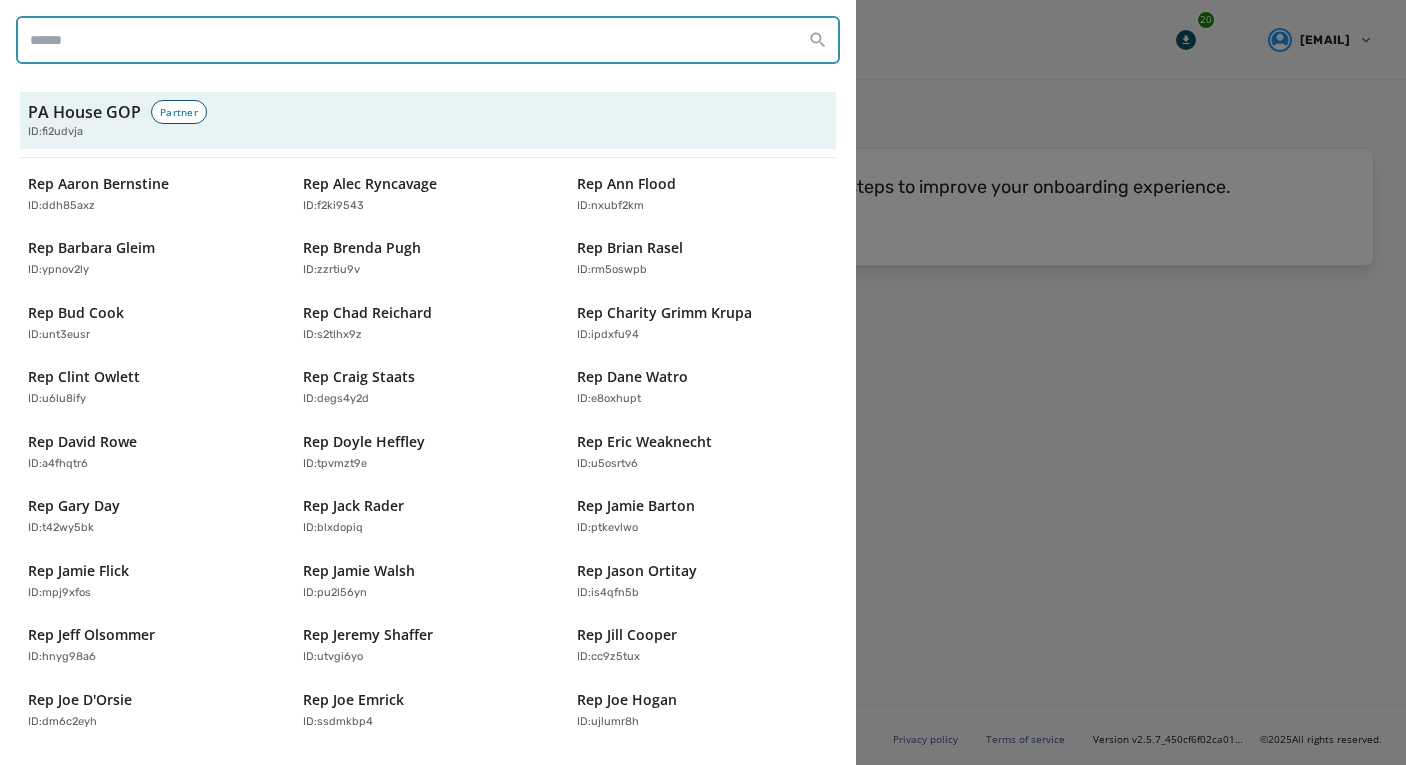 click at bounding box center [428, 40] 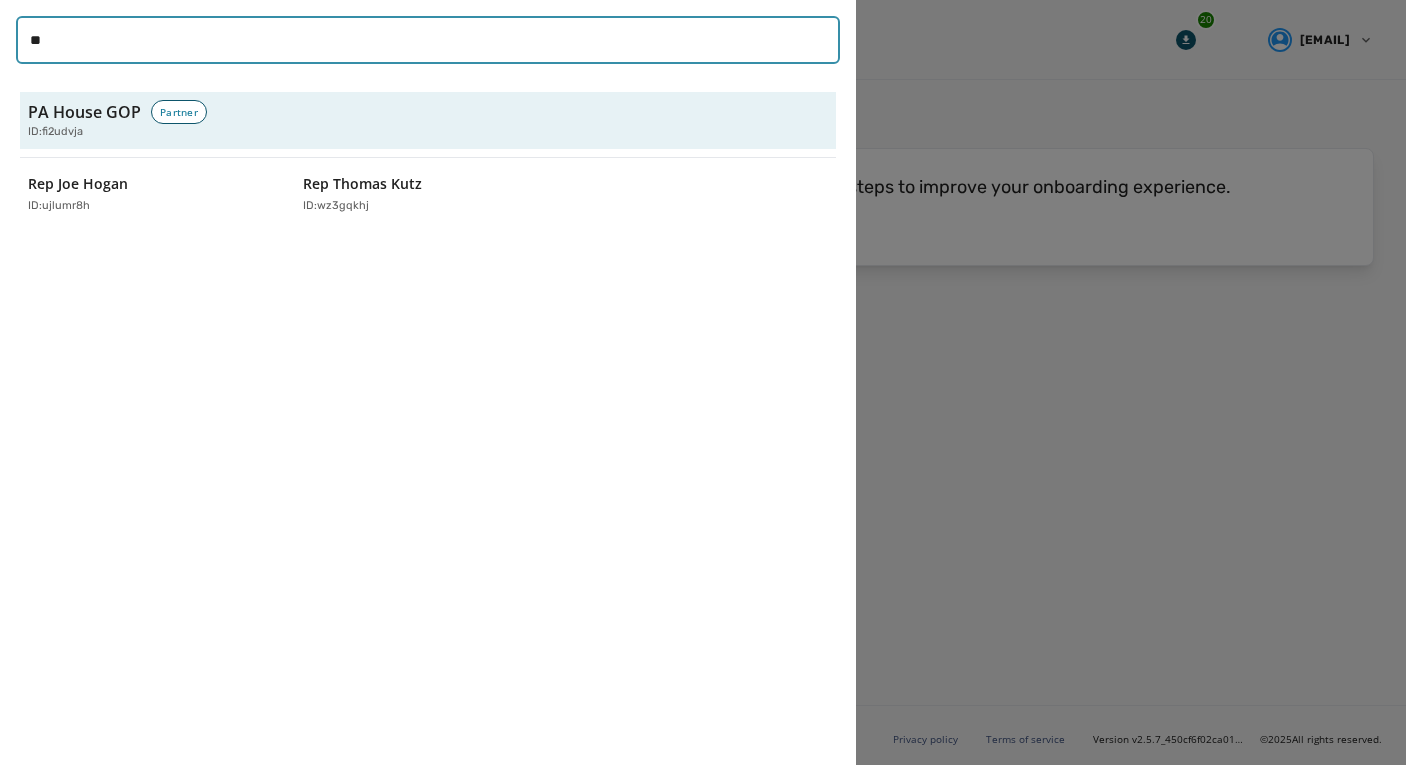 type on "**" 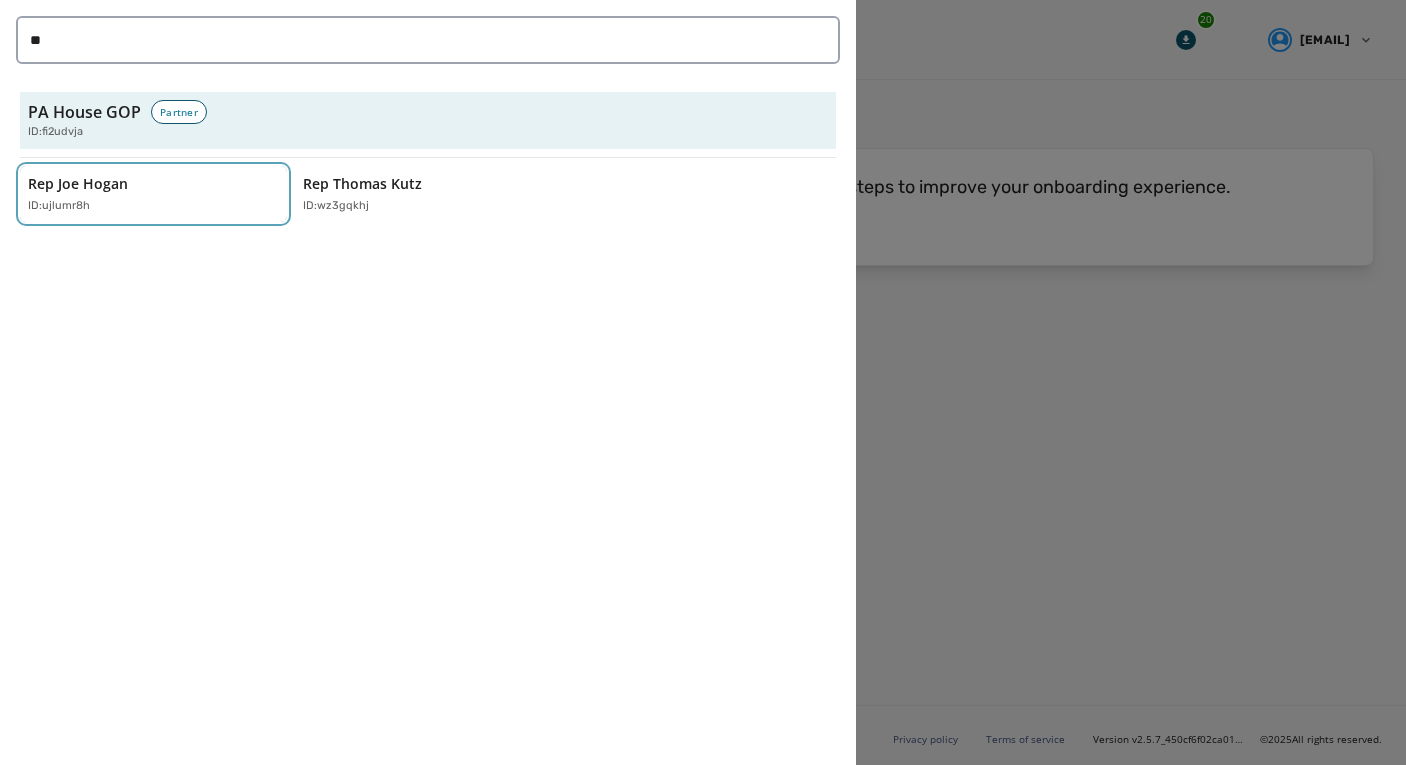click on "ID:  ujlumr8h" at bounding box center [59, 206] 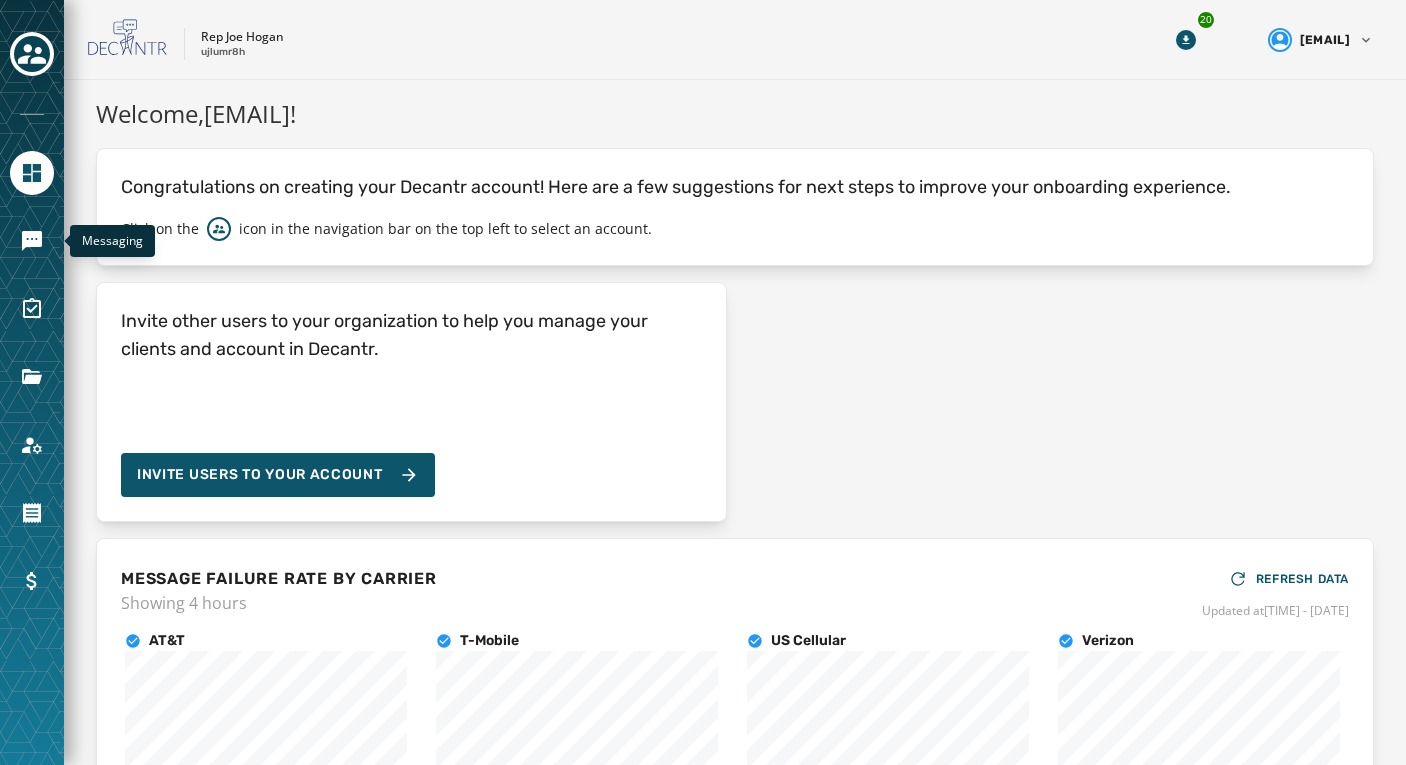 click 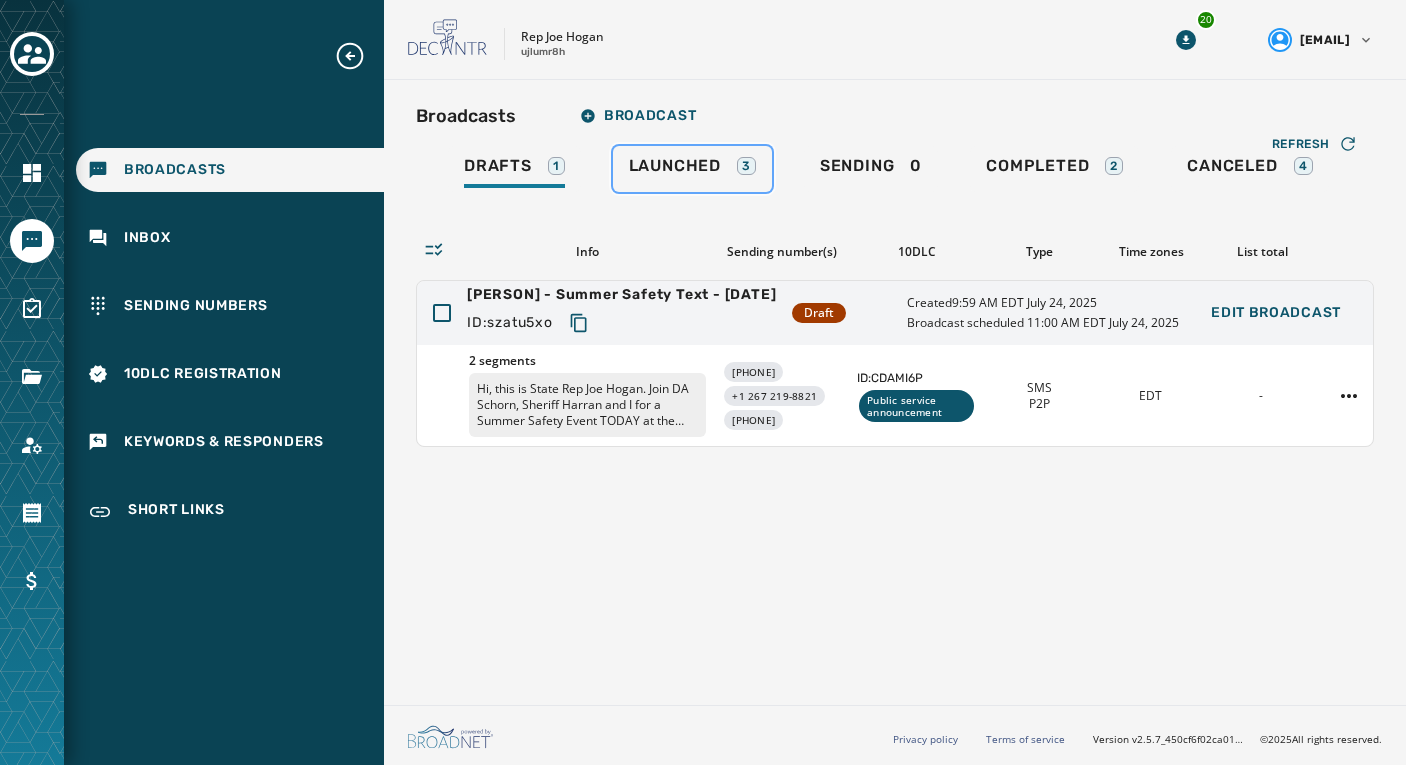 click on "Launched" at bounding box center (675, 166) 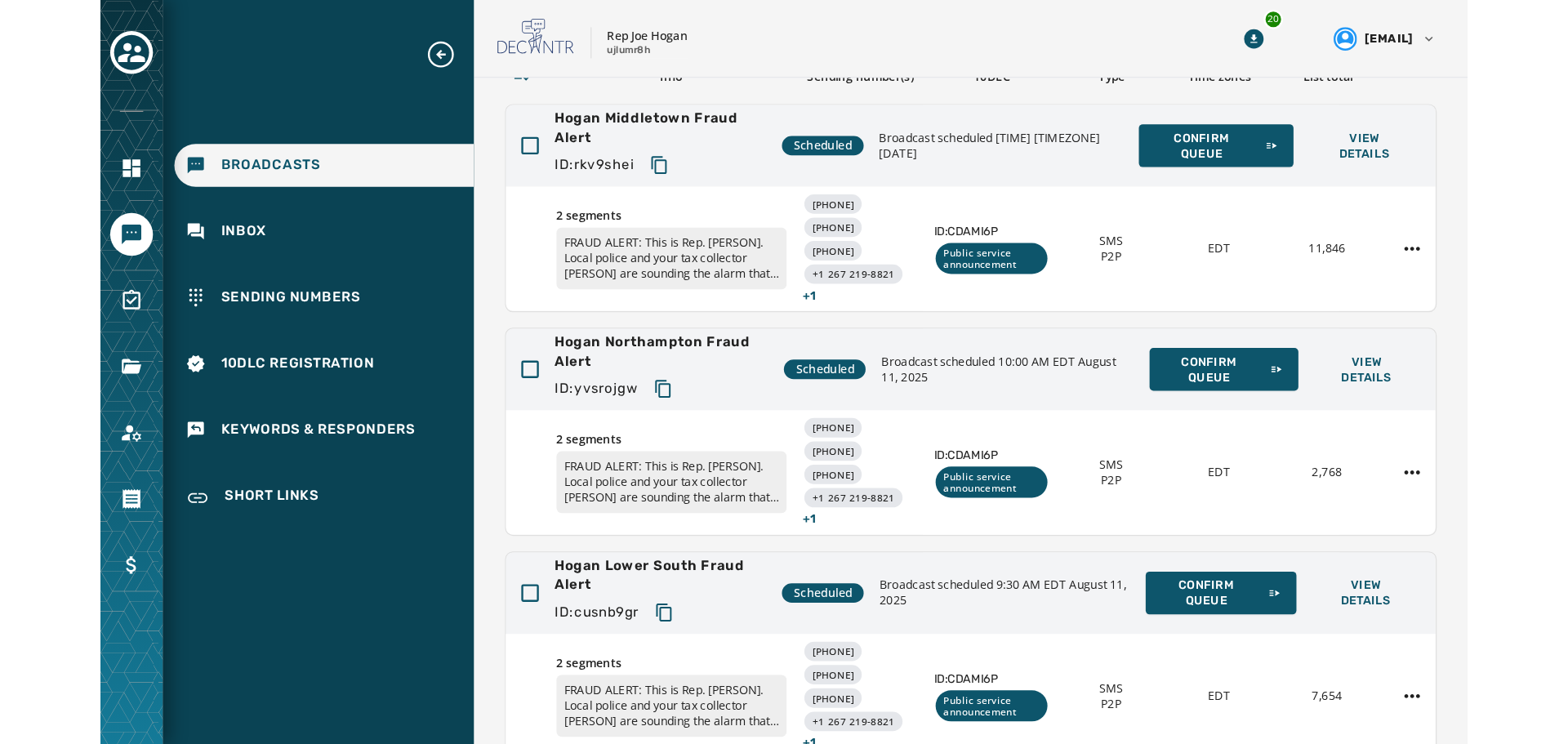 scroll, scrollTop: 60, scrollLeft: 0, axis: vertical 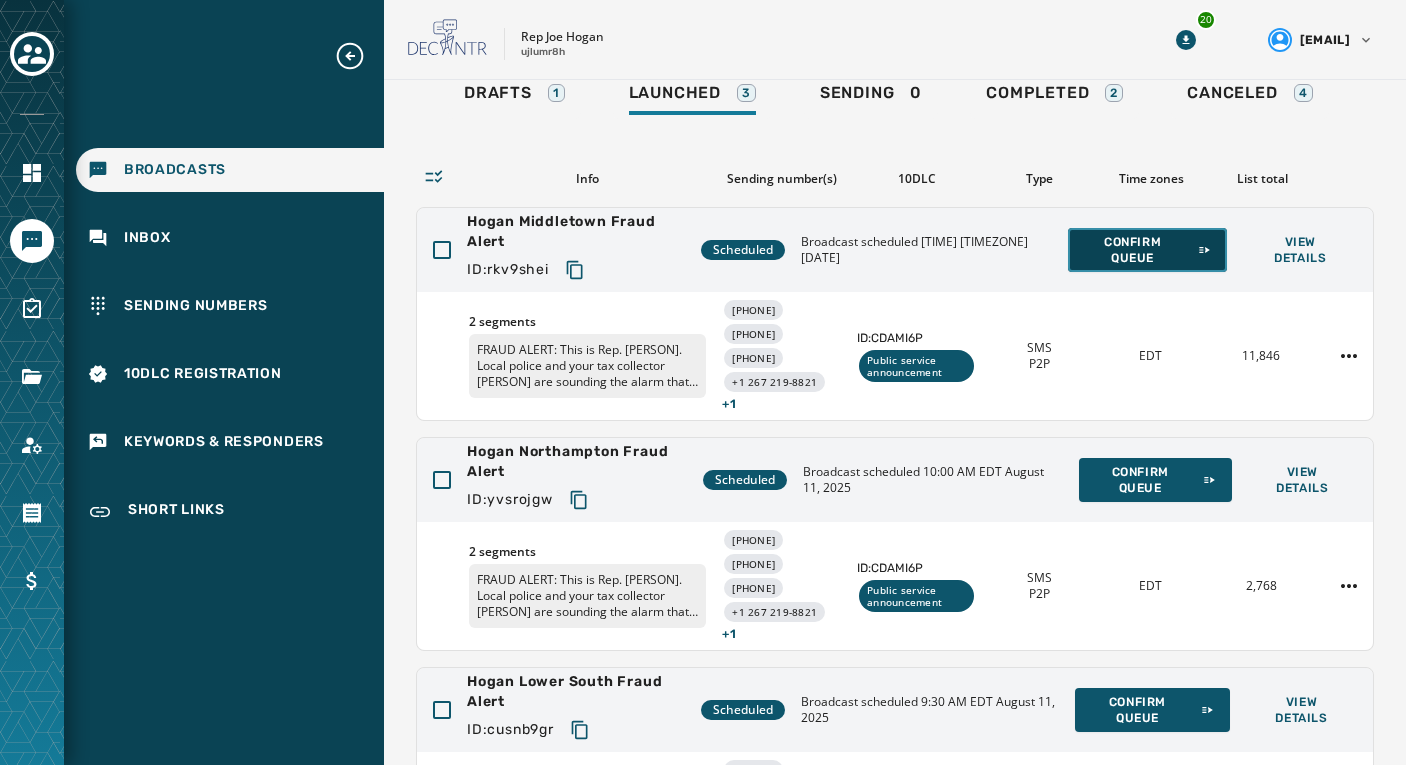 click on "Confirm Queue" at bounding box center (1147, 250) 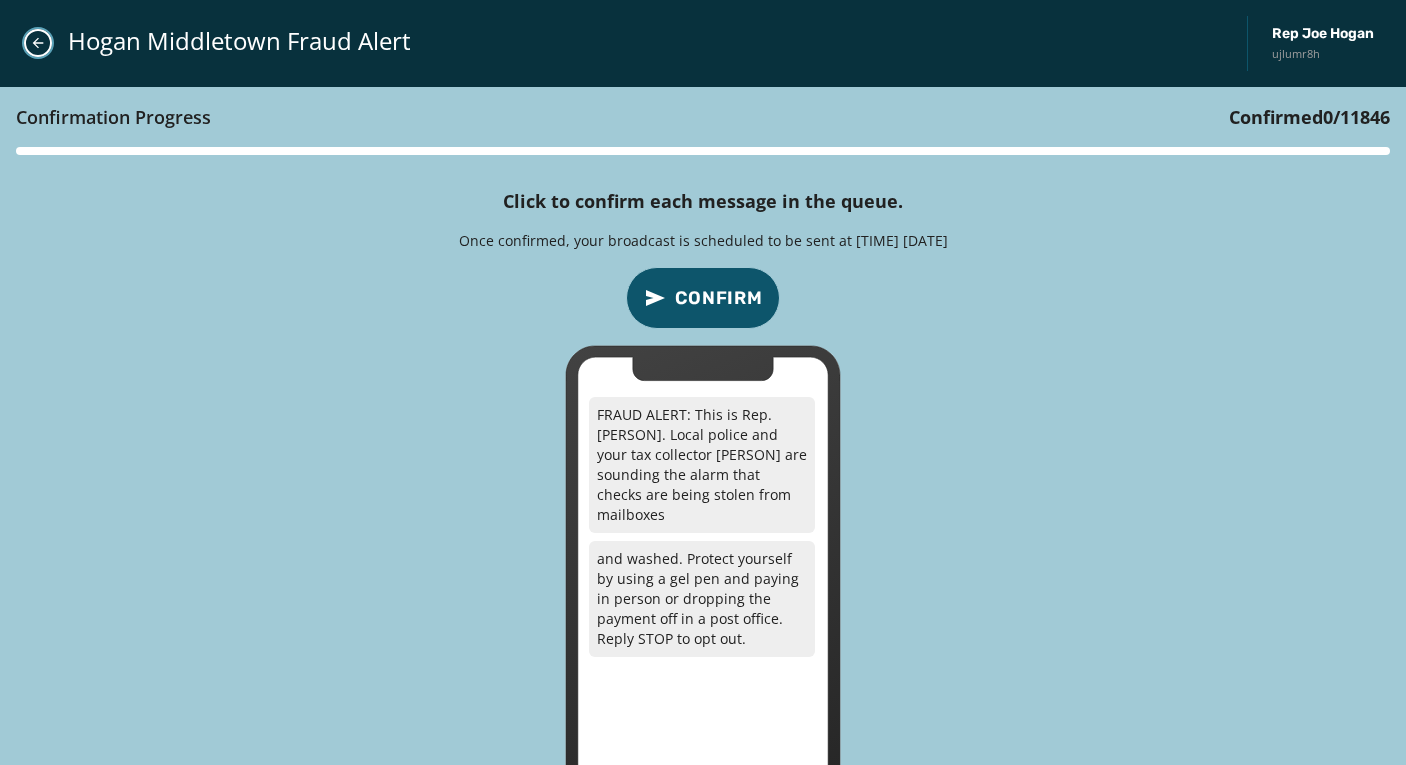 click 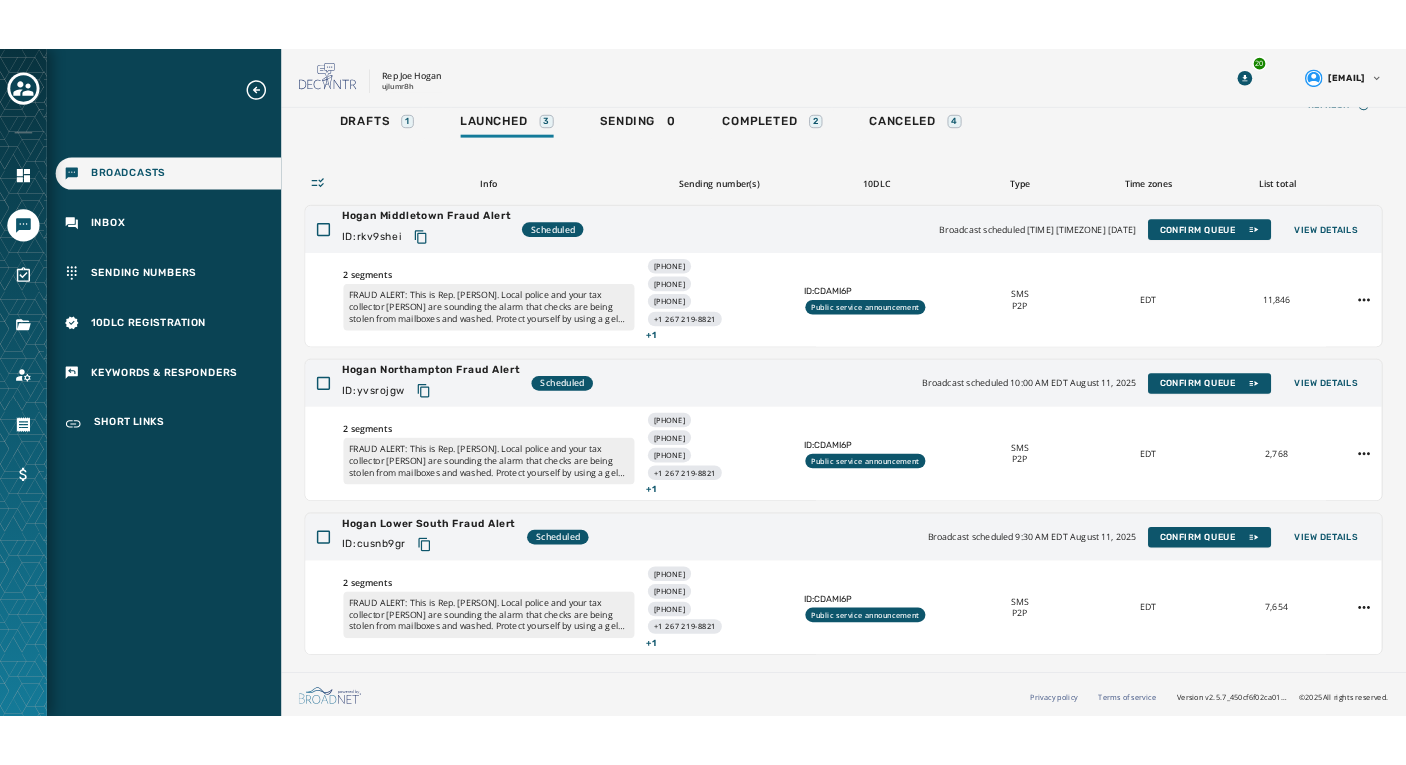 scroll, scrollTop: 67, scrollLeft: 0, axis: vertical 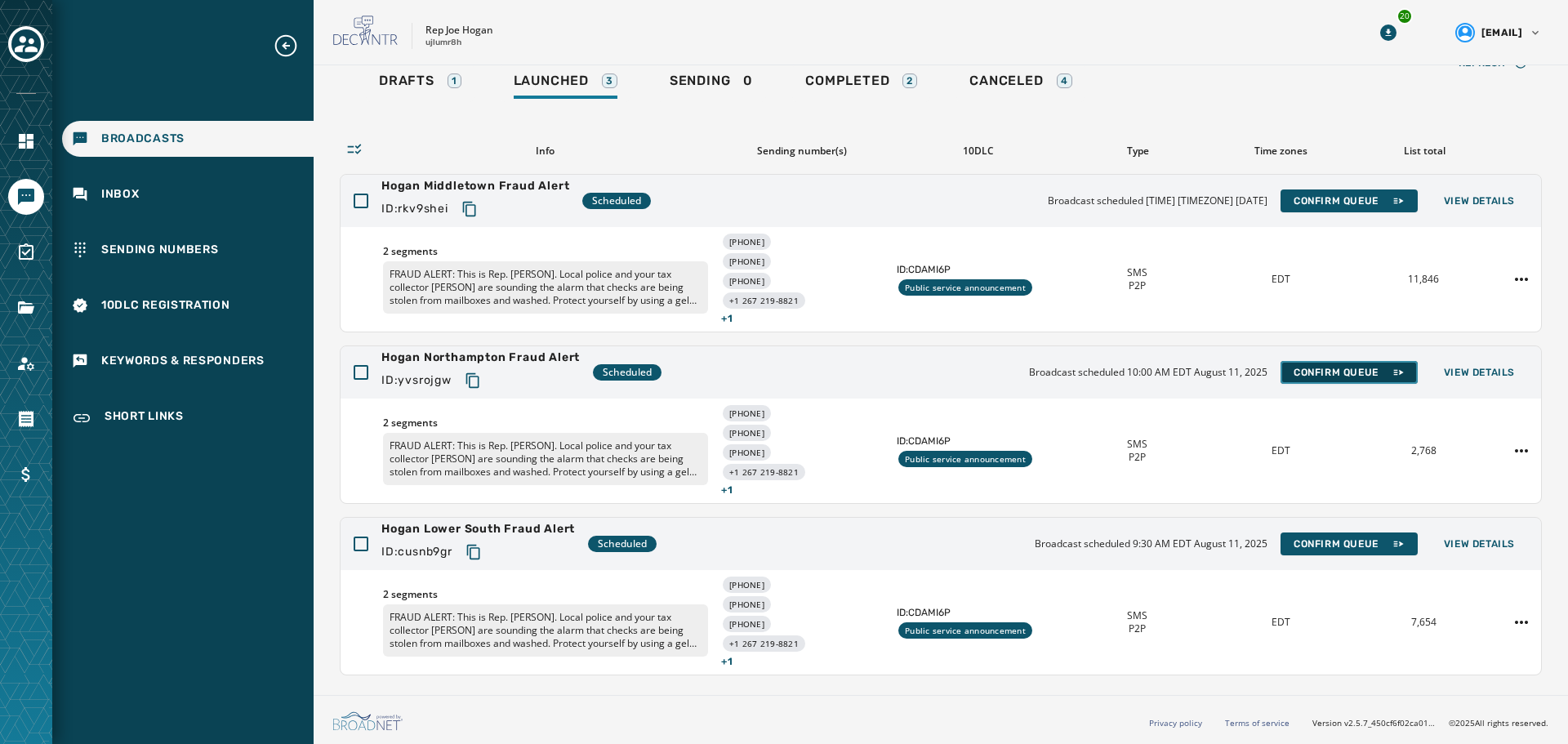 click on "Confirm Queue" at bounding box center (1349, 372) 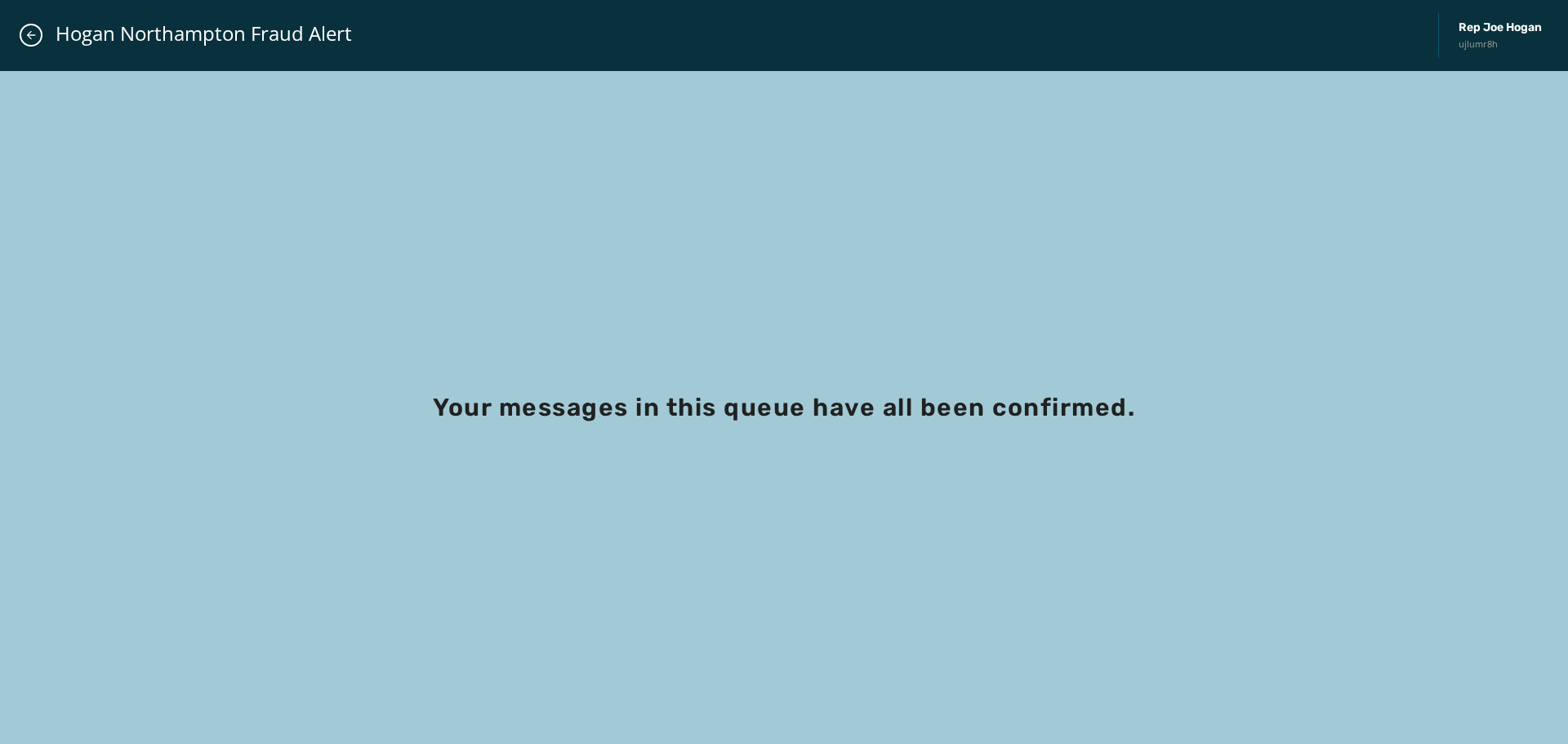 type 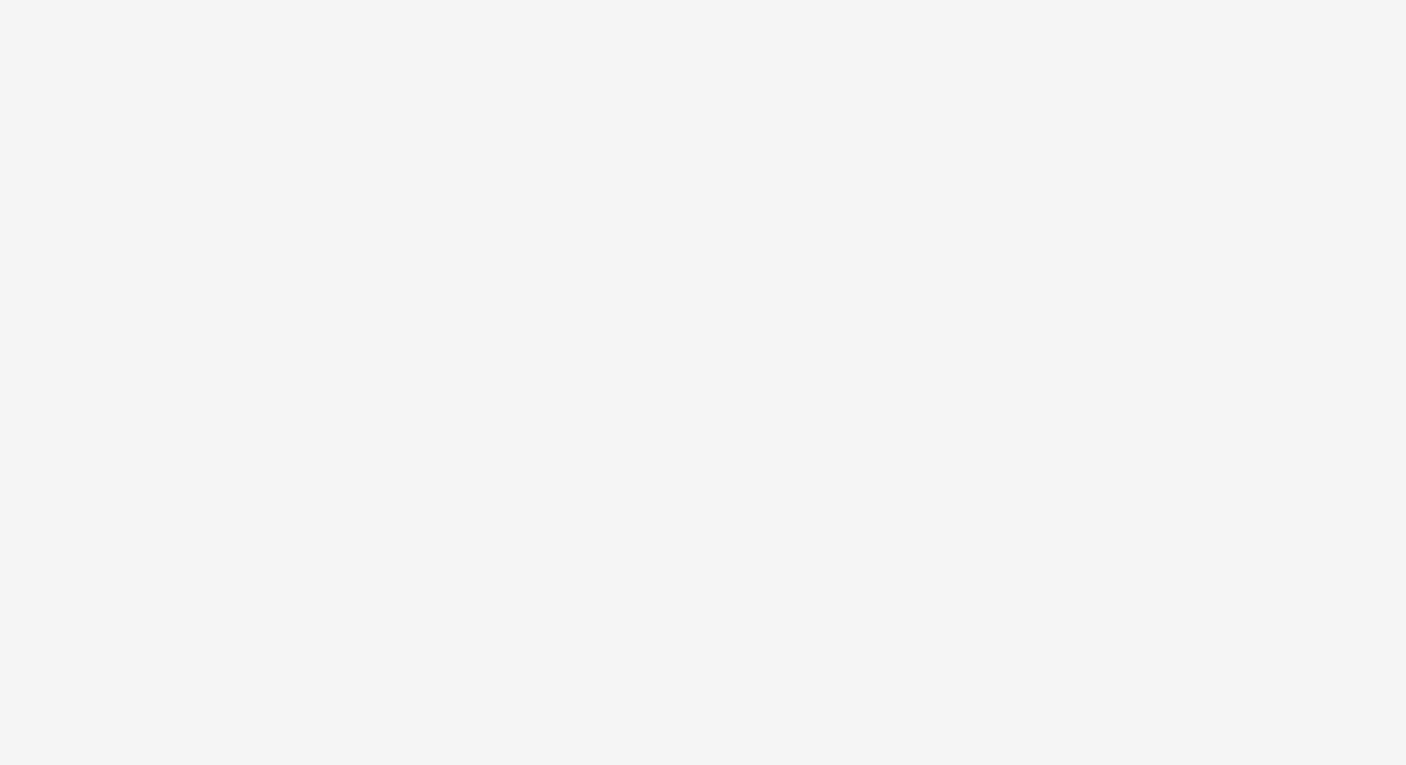 scroll, scrollTop: 0, scrollLeft: 0, axis: both 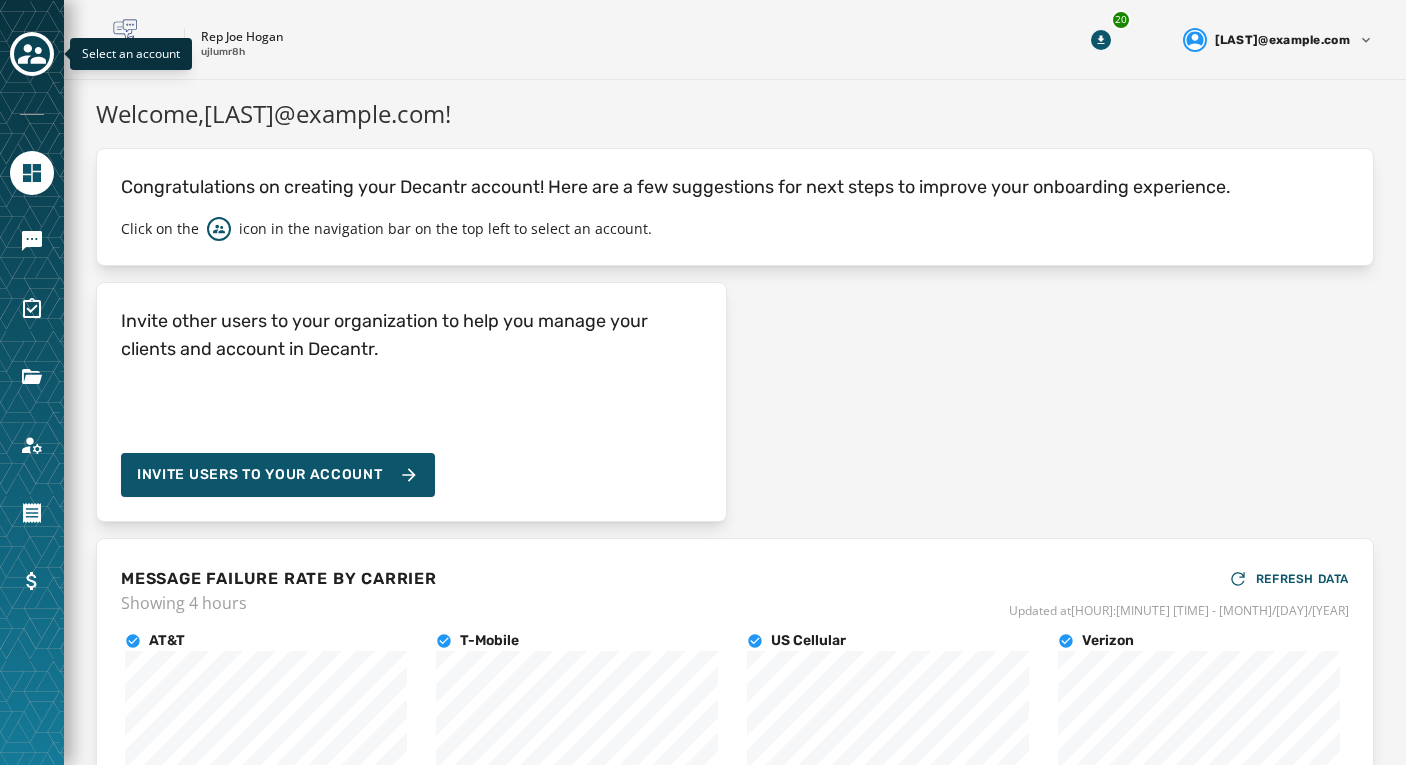 click 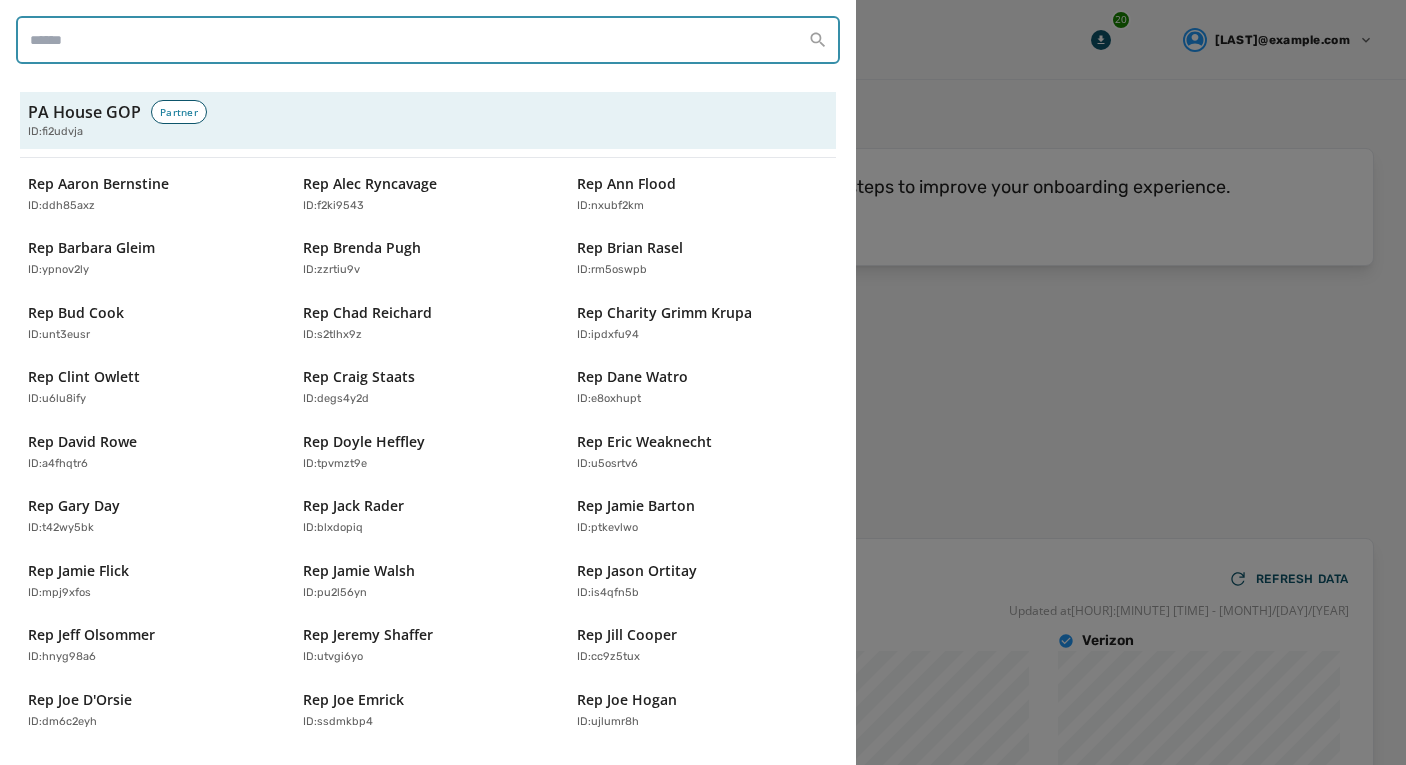 drag, startPoint x: 307, startPoint y: 59, endPoint x: 297, endPoint y: 53, distance: 11.661903 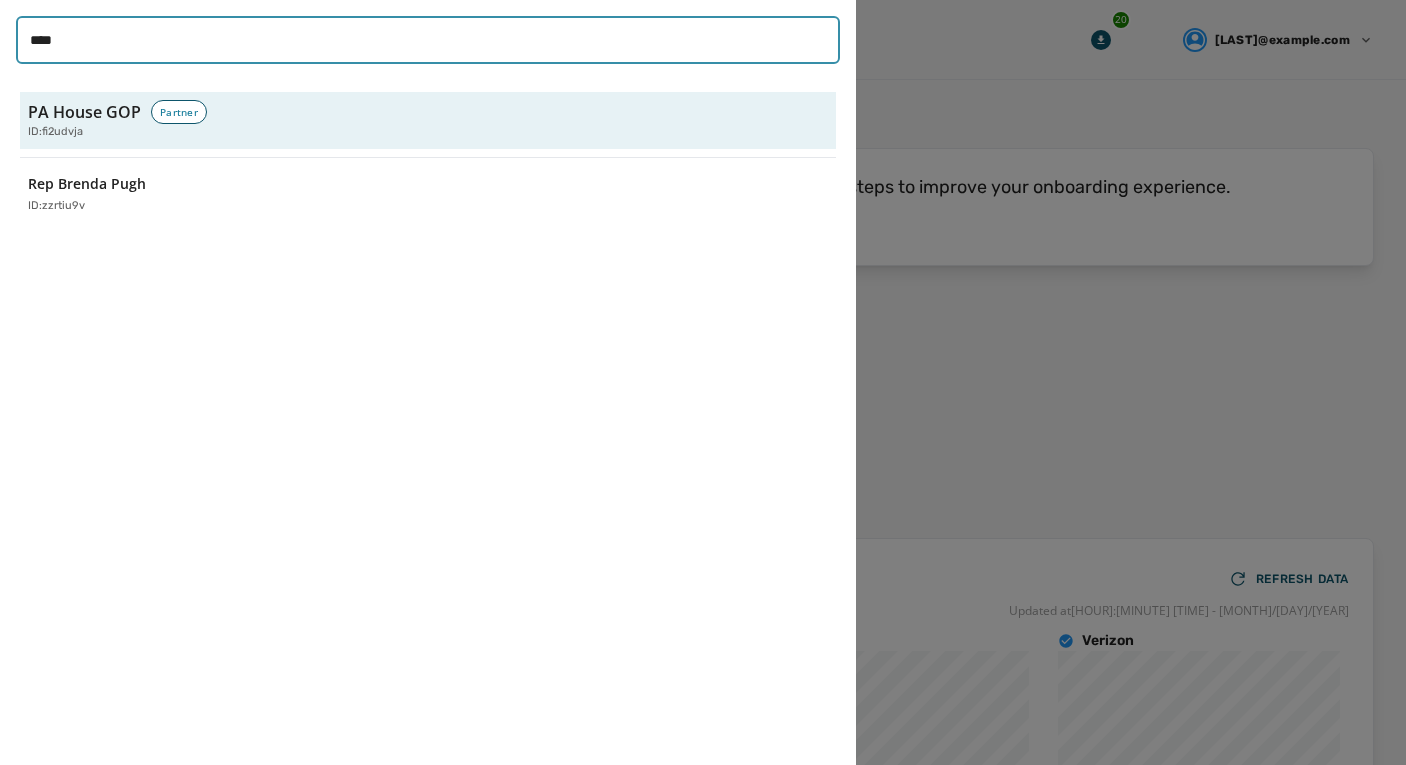 type on "****" 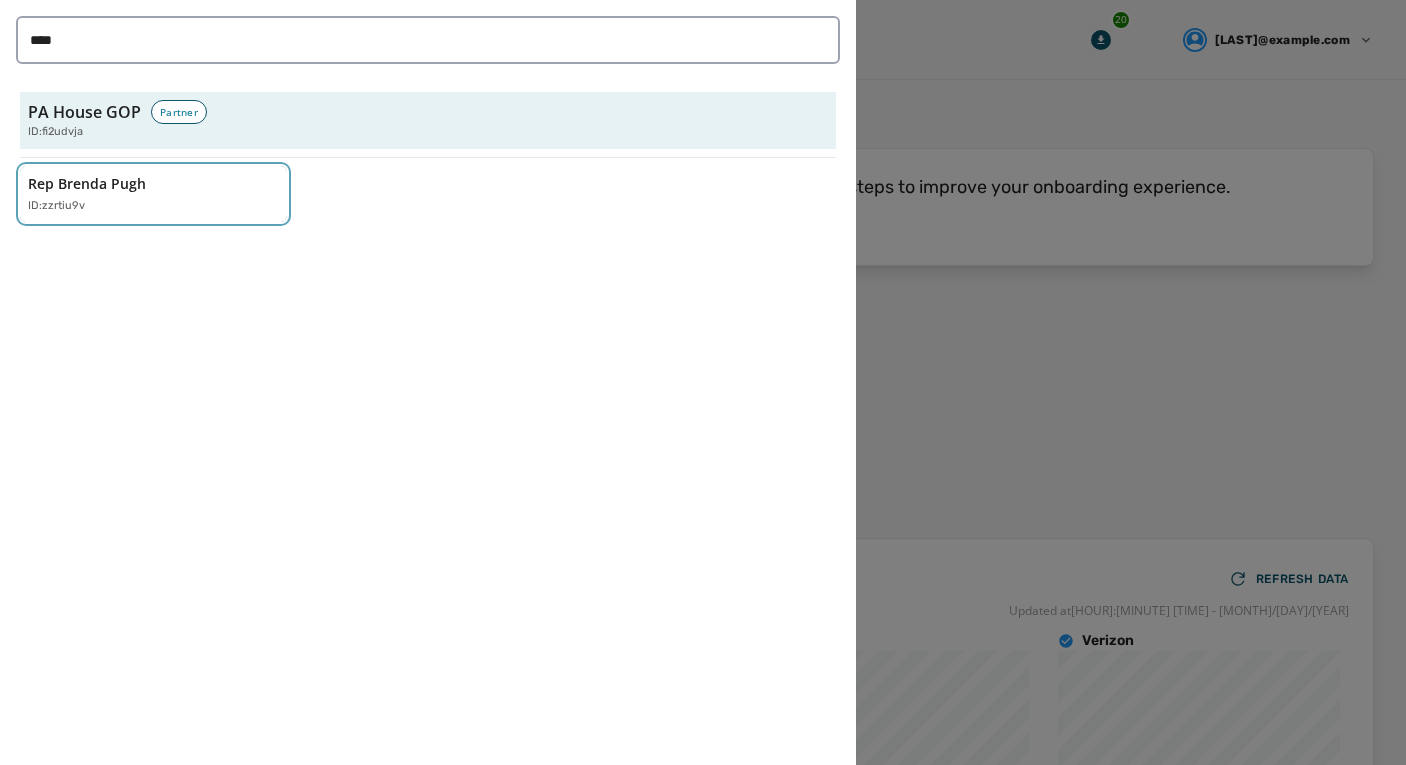 click on "ID:  zzrtiu9v" at bounding box center (143, 206) 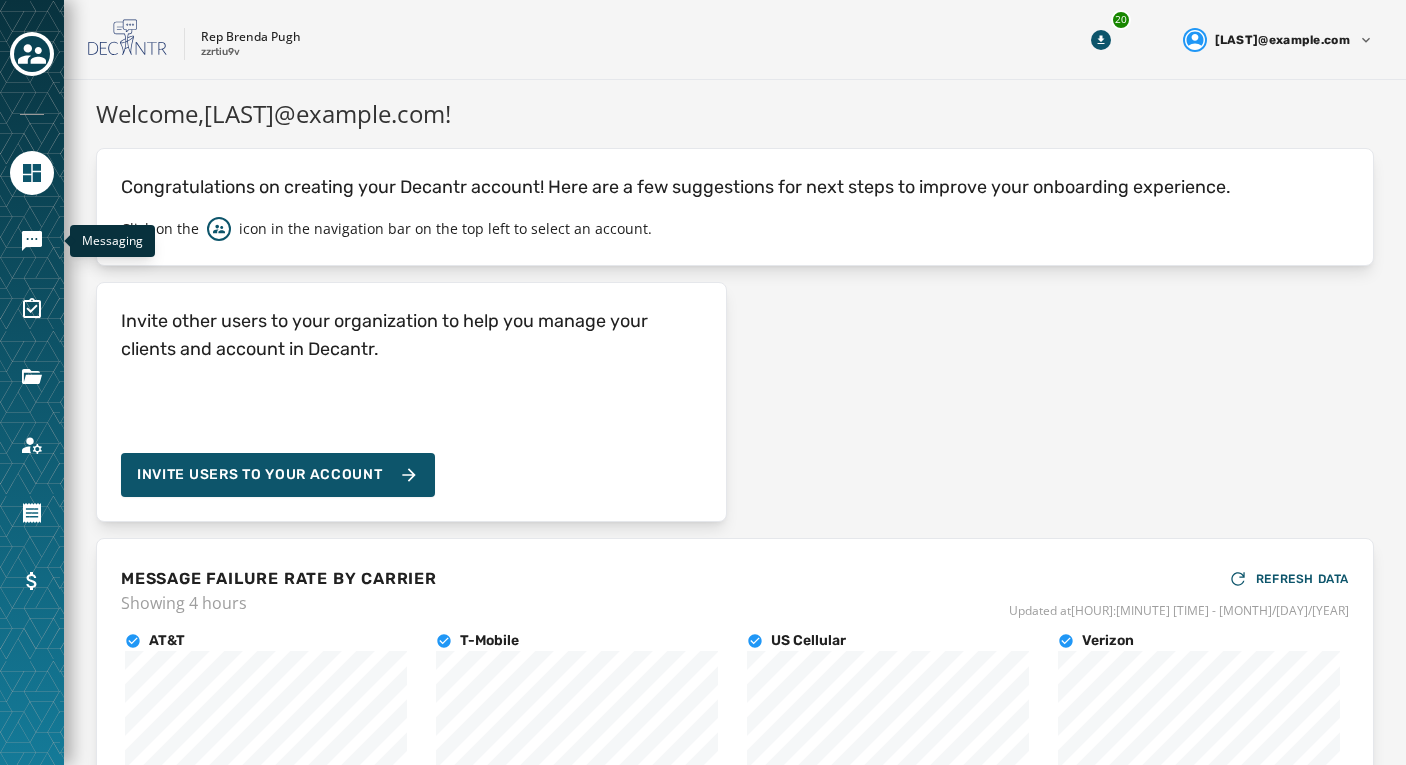 click at bounding box center (32, 241) 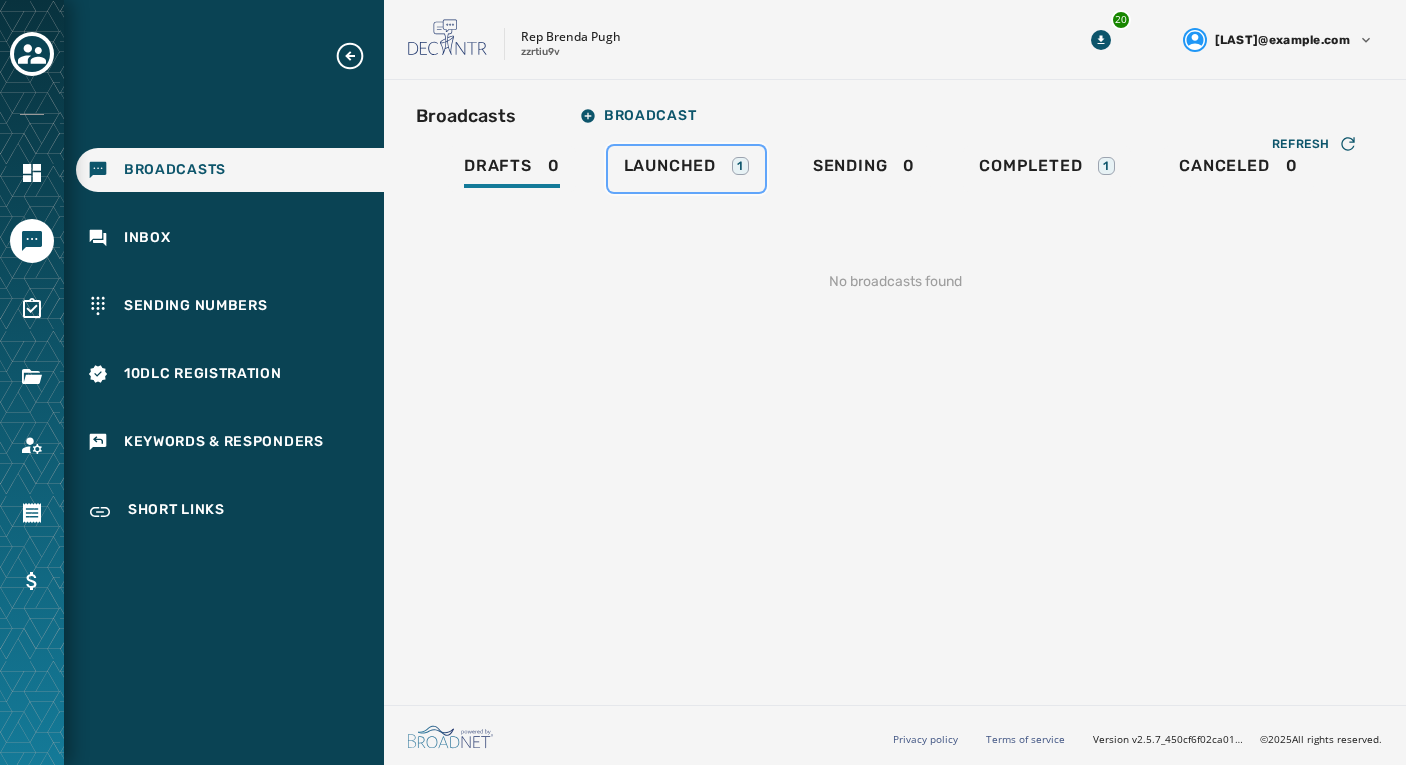 click on "Launched 1" at bounding box center [686, 169] 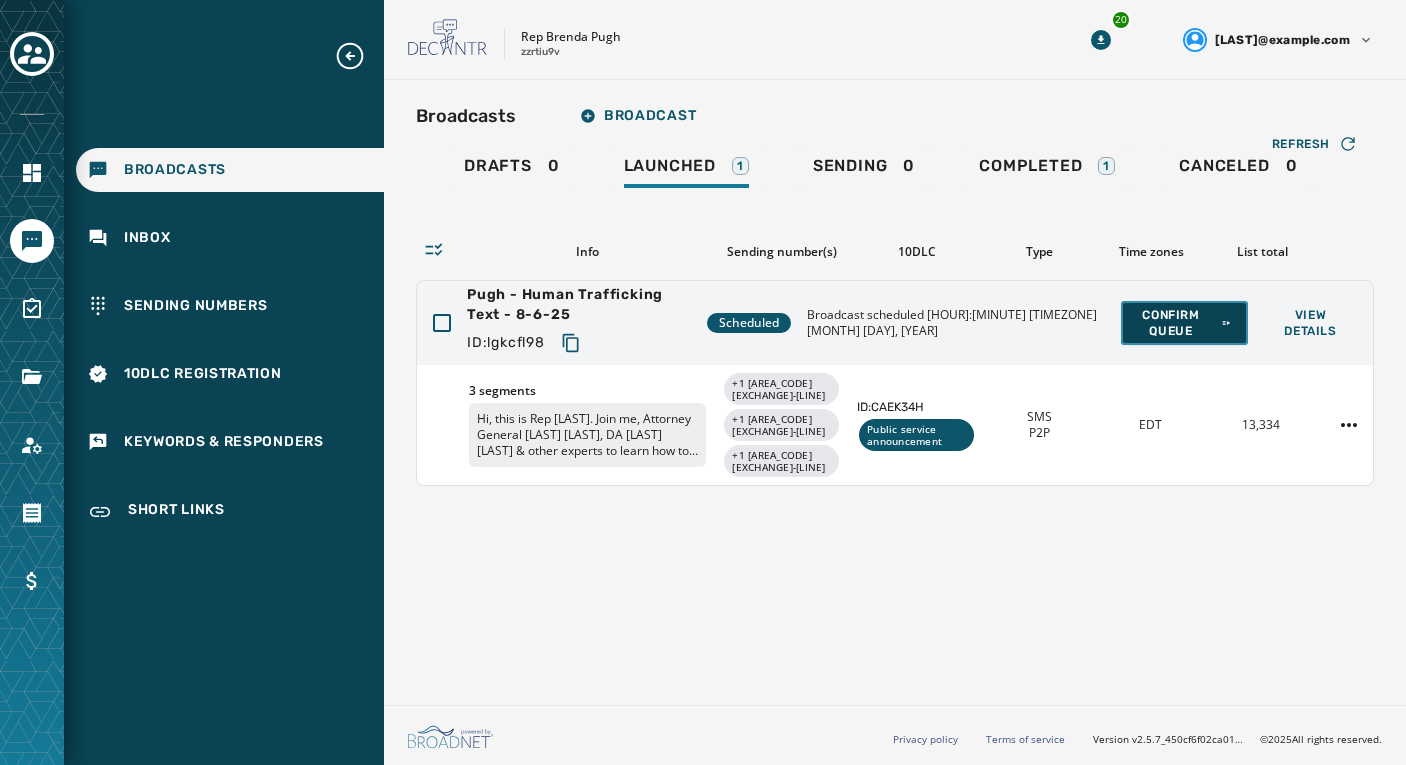 click on "Confirm Queue" at bounding box center (1184, 323) 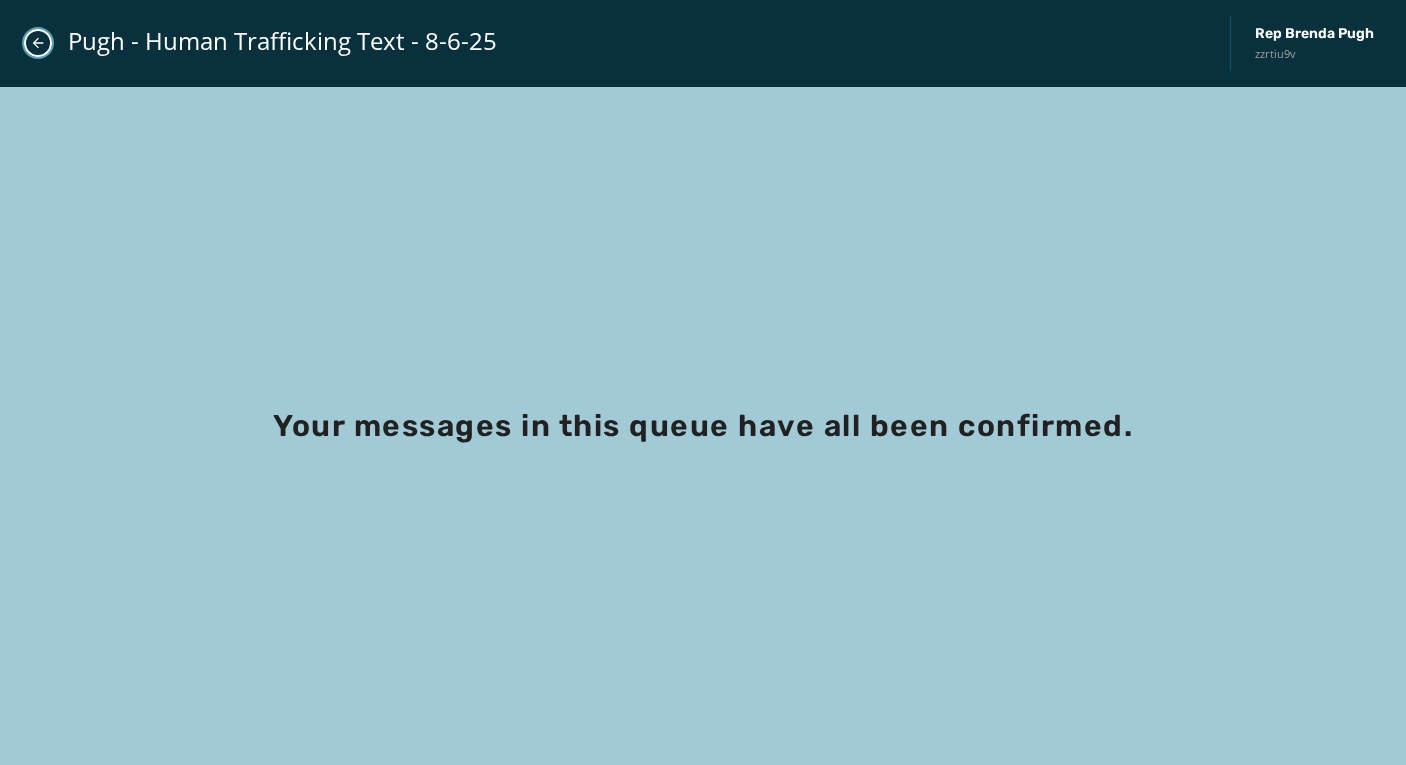 click 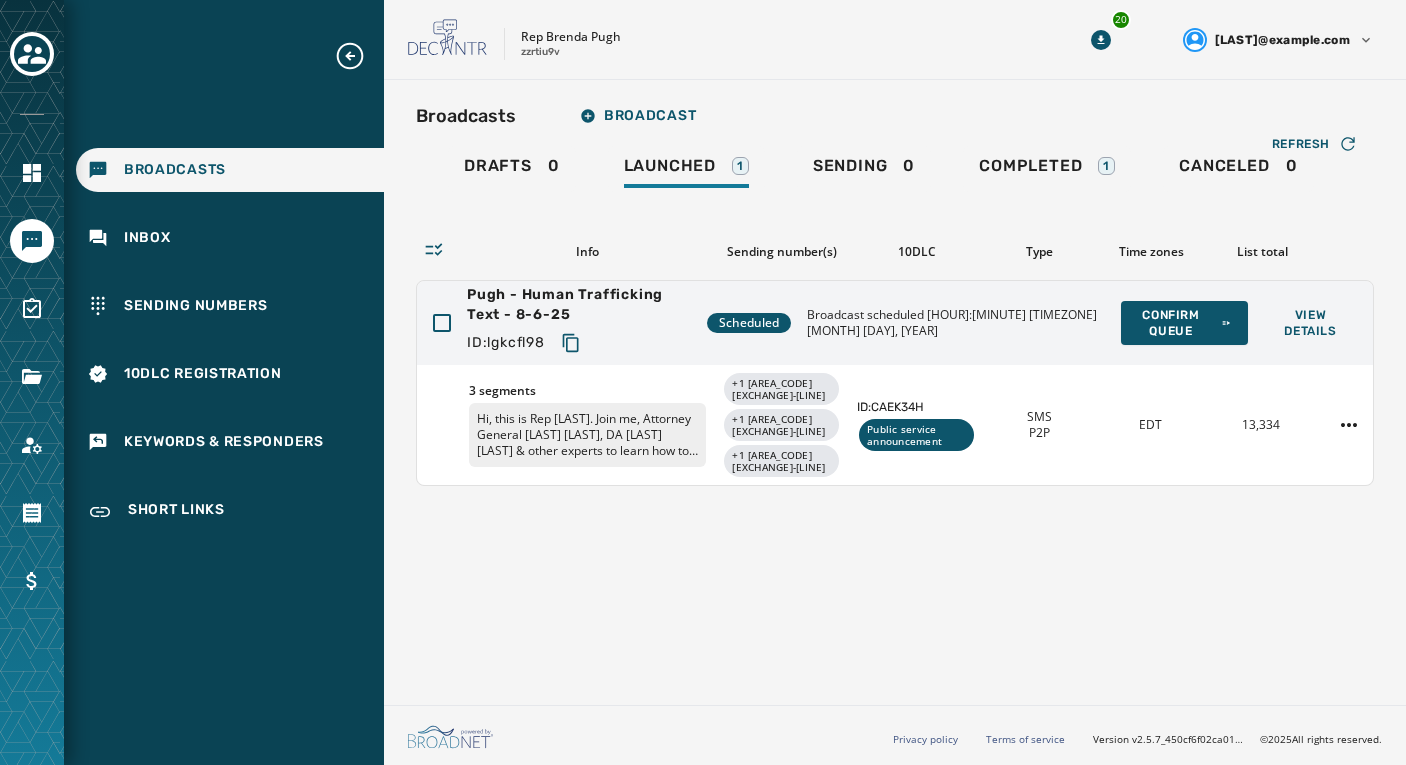 click on "Broadcasts Broadcast Drafts 0 Launched 1 Sending 0 Completed 1 Canceled 0 Refresh Info Sending number(s) 10DLC Type Time zones List total Pugh - Human Trafficking Text - 8-6-25 ID:  lgkcfl98 Scheduled Broadcast scheduled 1:00 PM EDT August 6, 2025 Confirm Queue View Details   3 segments Hi, this is Rep Brenda Pugh. Join me, Attorney General Dave Sunday, DA Sam Sanguedolce & other experts to learn how to protect our kids and grandkids from Human Trafficking in a Digital World. Aug 14 from 6-8 pm at Dallas High School.  RSVPs requested at {% short_link 'sul6wvkq' %}. Reply STOP to opt-out +1 570 215-9396 +1 570 215-9413 +1 570 215-9415 ID:  CAEK34H Public service announcement SMS P2P EDT 13,334 New Broadcast Save Draft Rep Brenda Pugh zzrtiu9v Send Test First, tell us about your campaign. You’ll see a preview here in the next step. Settings Message Recipients Summary Set up your broadcast Step 1 of 4 Broadcast Type    * A2P P2P When would you like to start the broadcast    * Immediately Scheduled Manually 0" at bounding box center [895, 388] 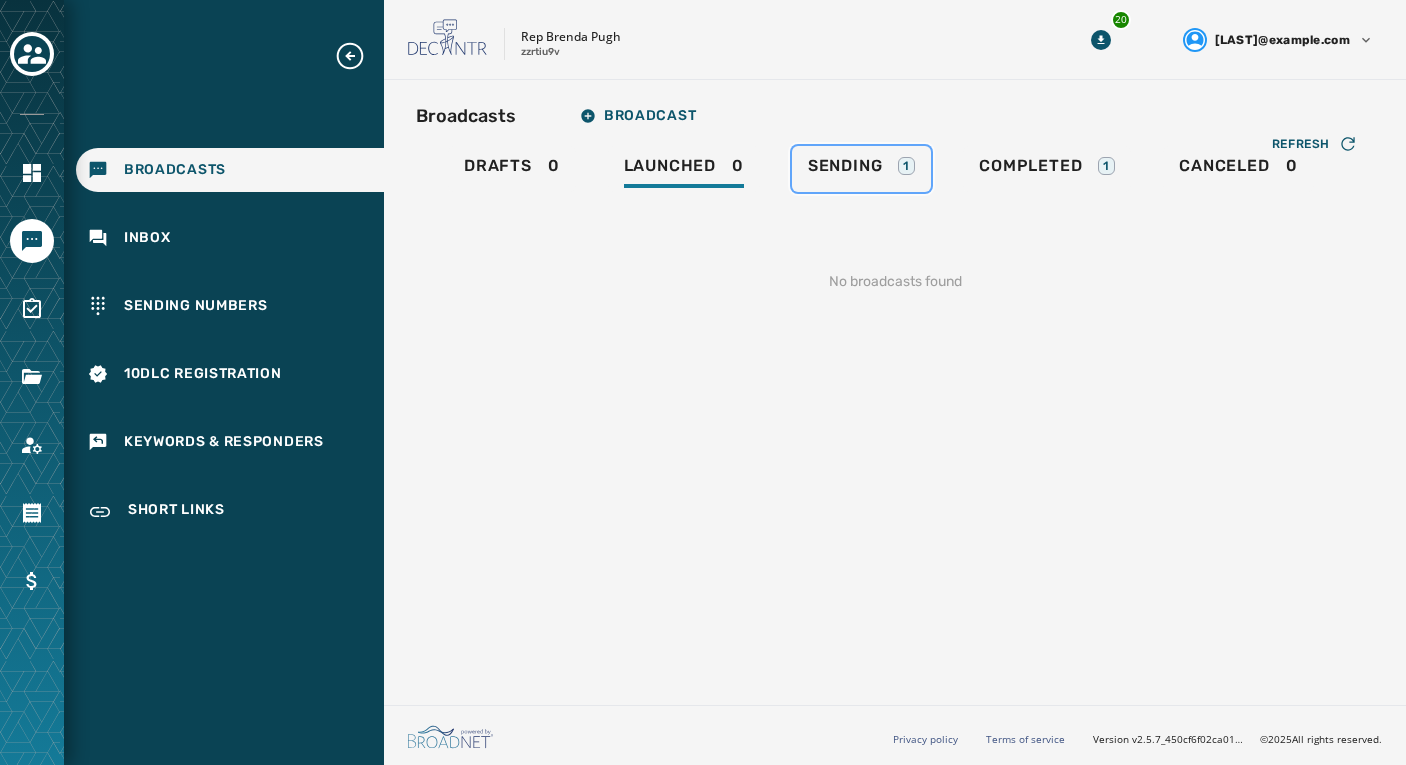 click on "Sending" at bounding box center (845, 166) 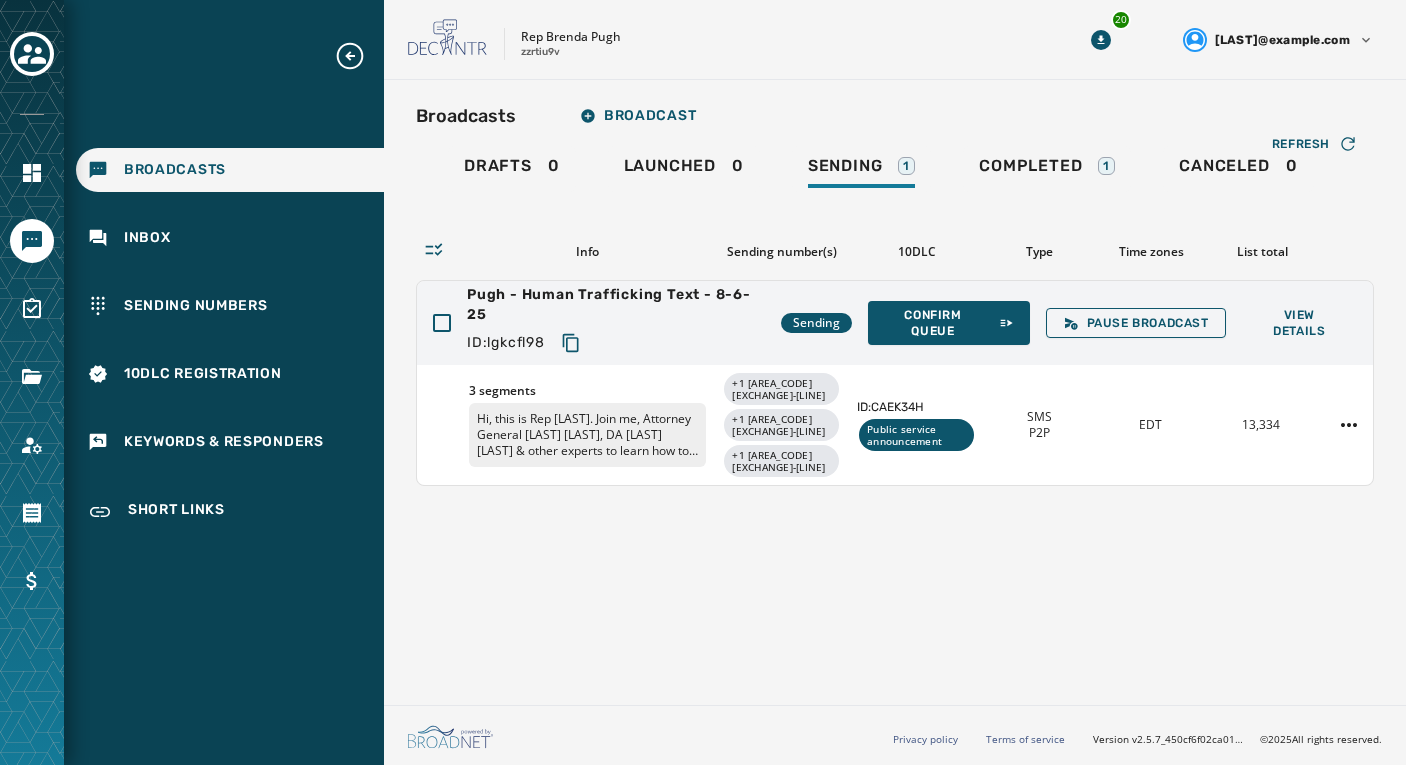 click on "ID:  lgkcfl98" at bounding box center [616, 343] 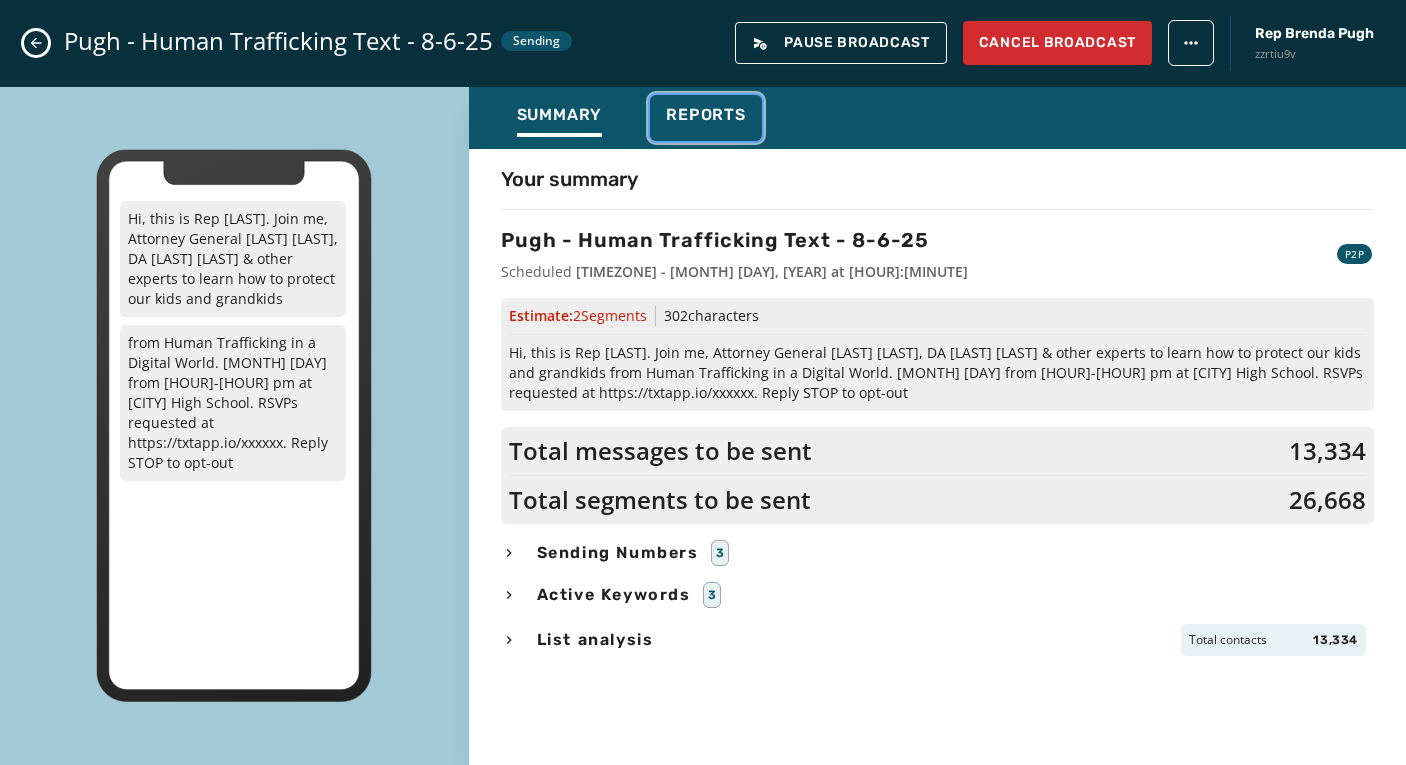 click on "Reports" at bounding box center (706, 115) 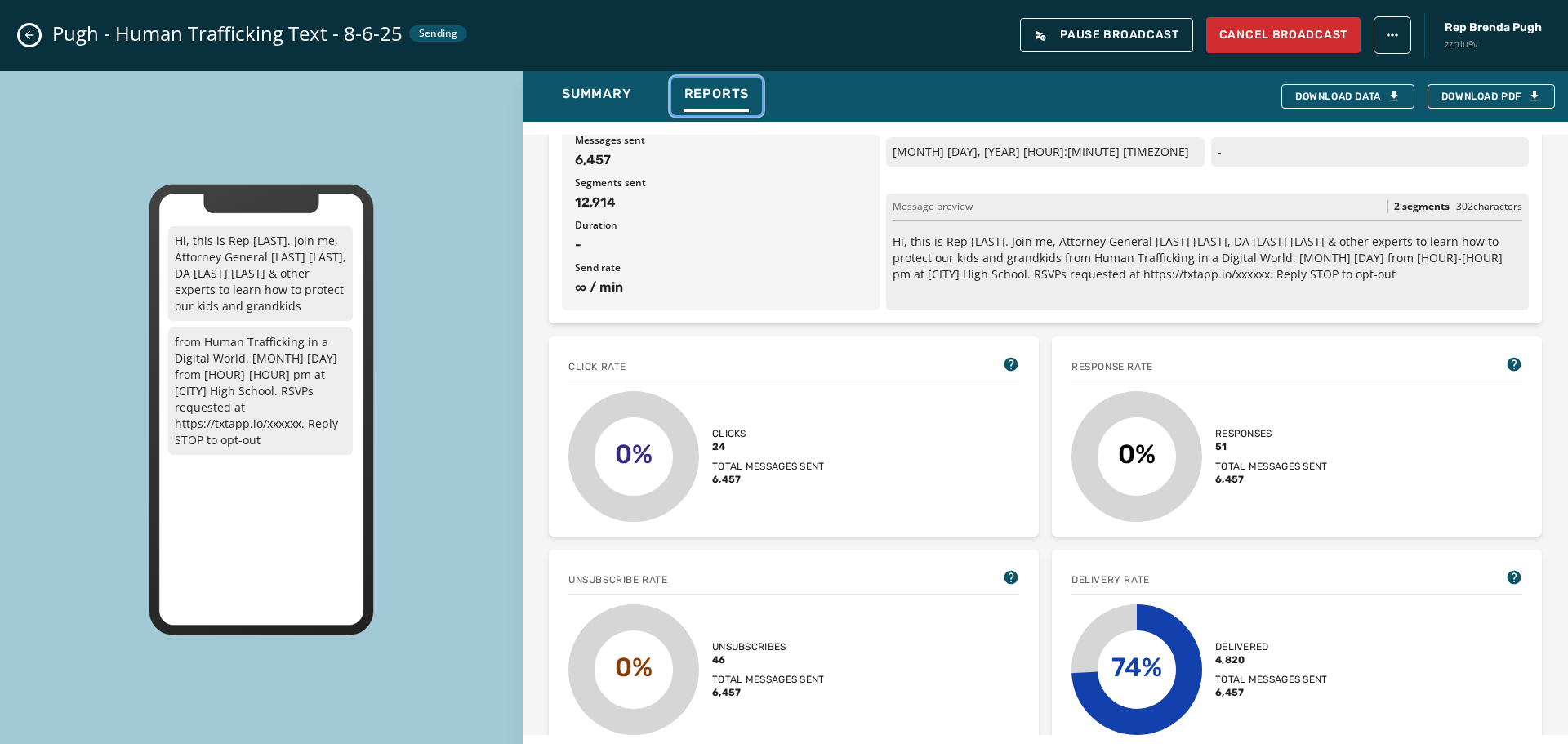 scroll, scrollTop: 163, scrollLeft: 0, axis: vertical 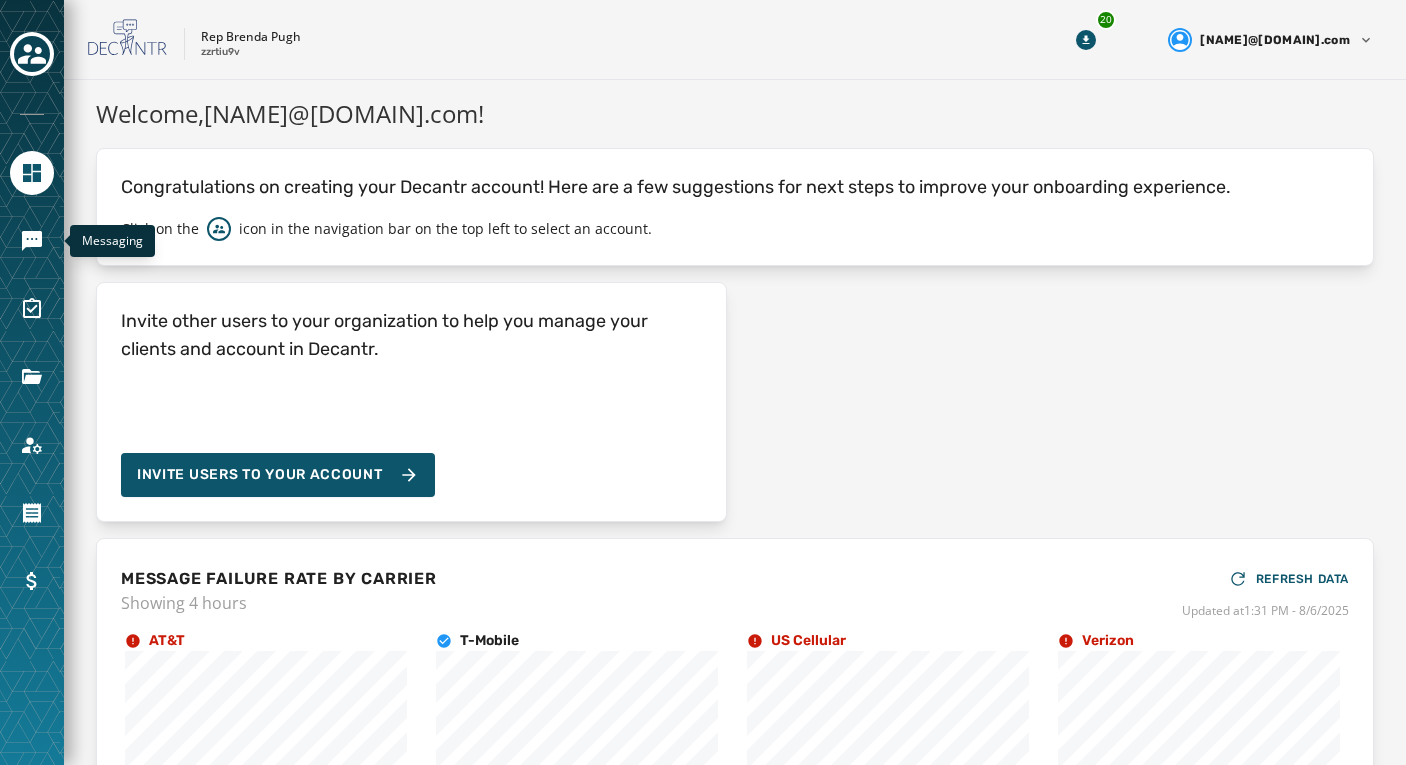 click 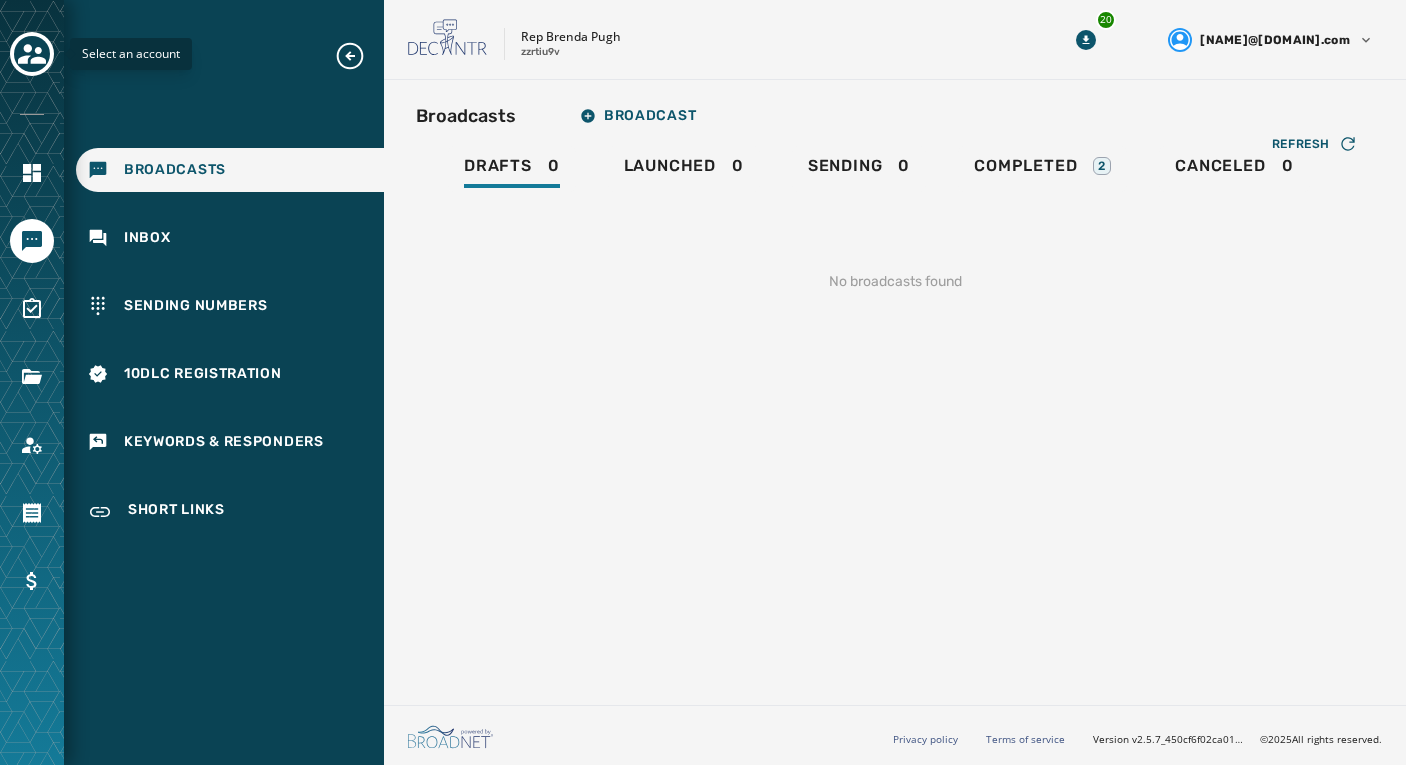 click 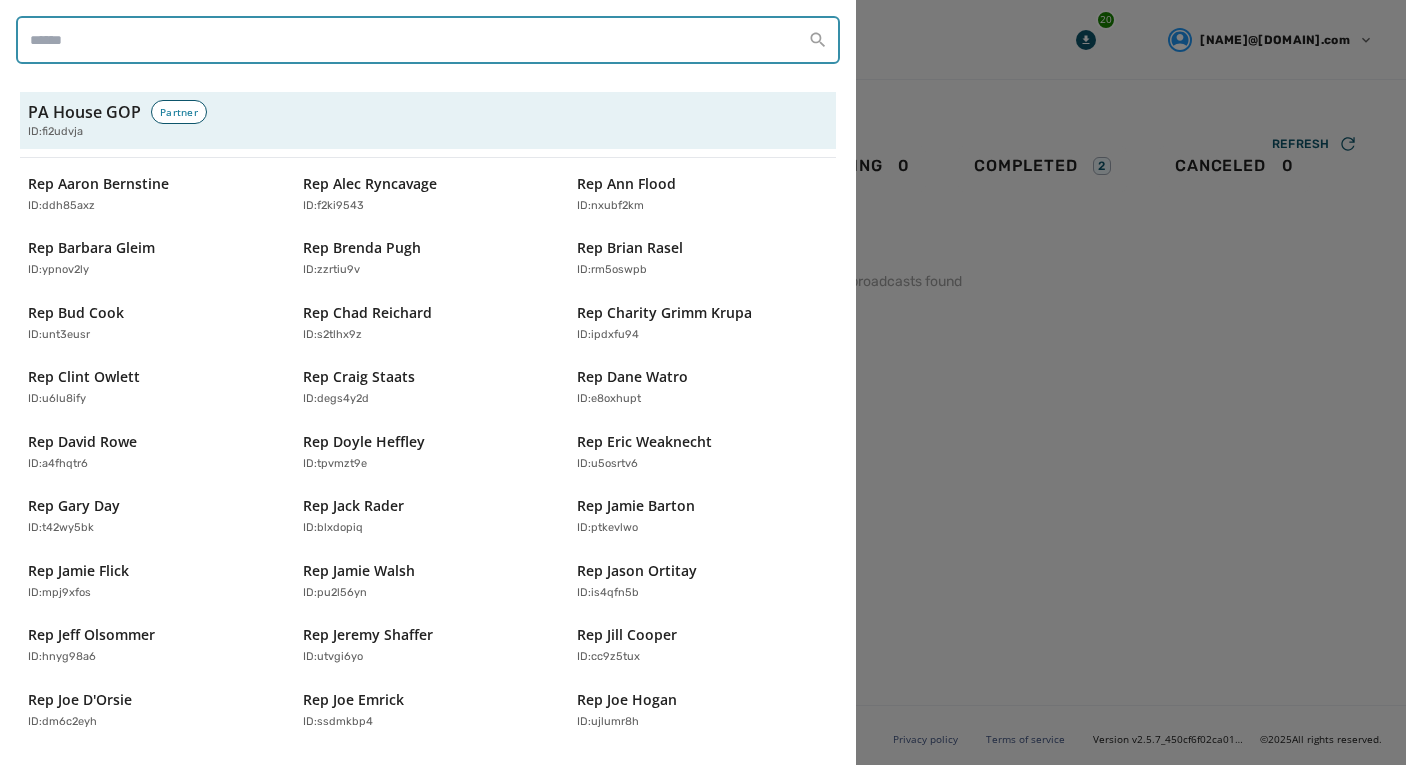 click at bounding box center [428, 40] 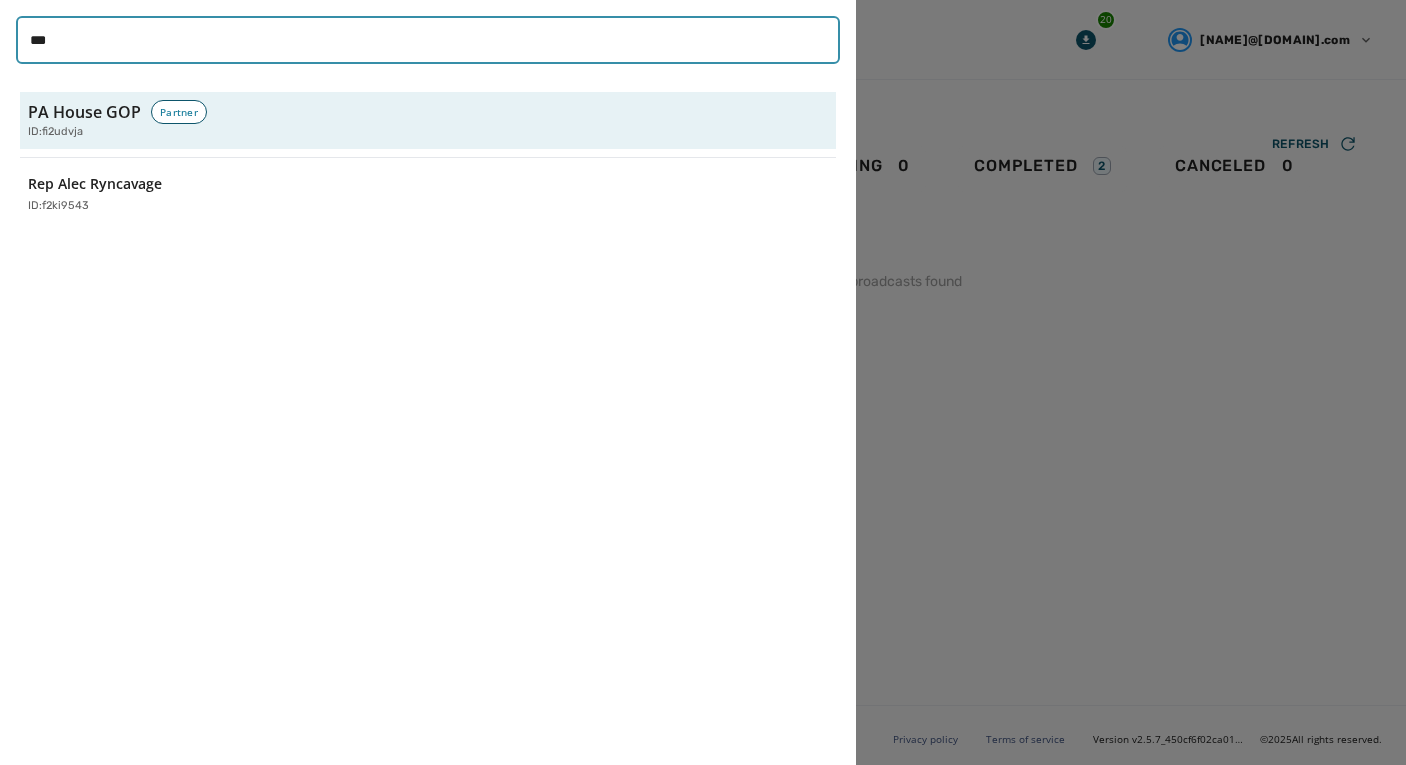 type on "***" 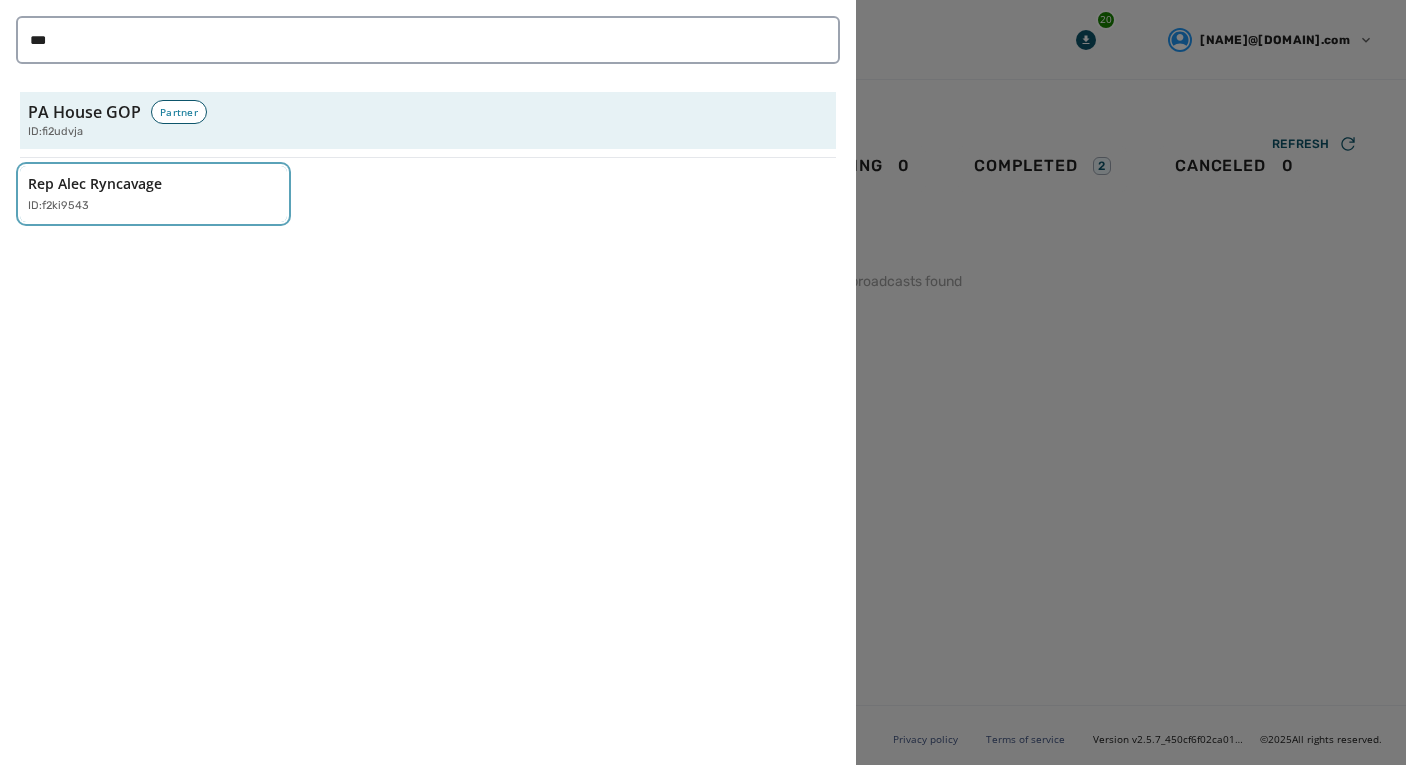 click on "Rep [LAST] ID: f2ki9543" at bounding box center (143, 194) 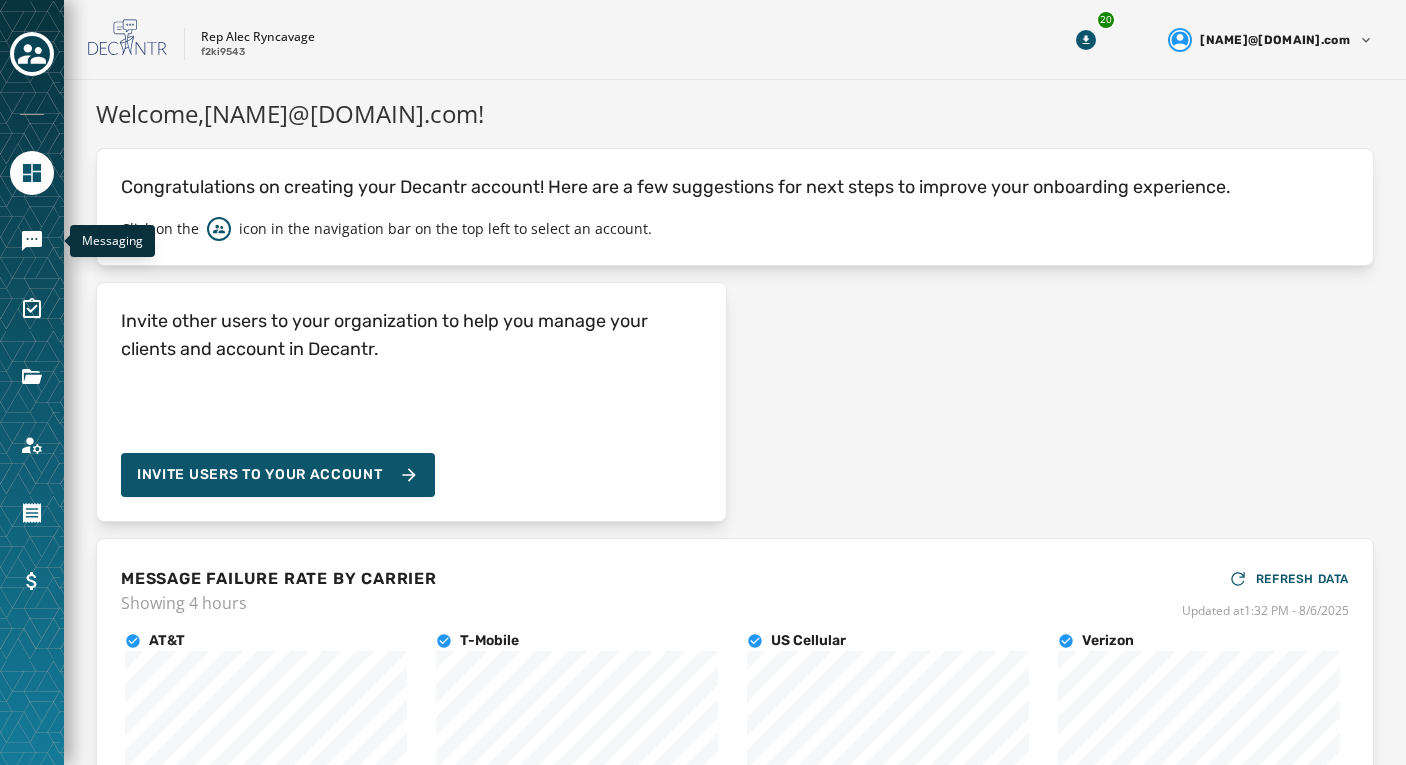 click at bounding box center [32, 241] 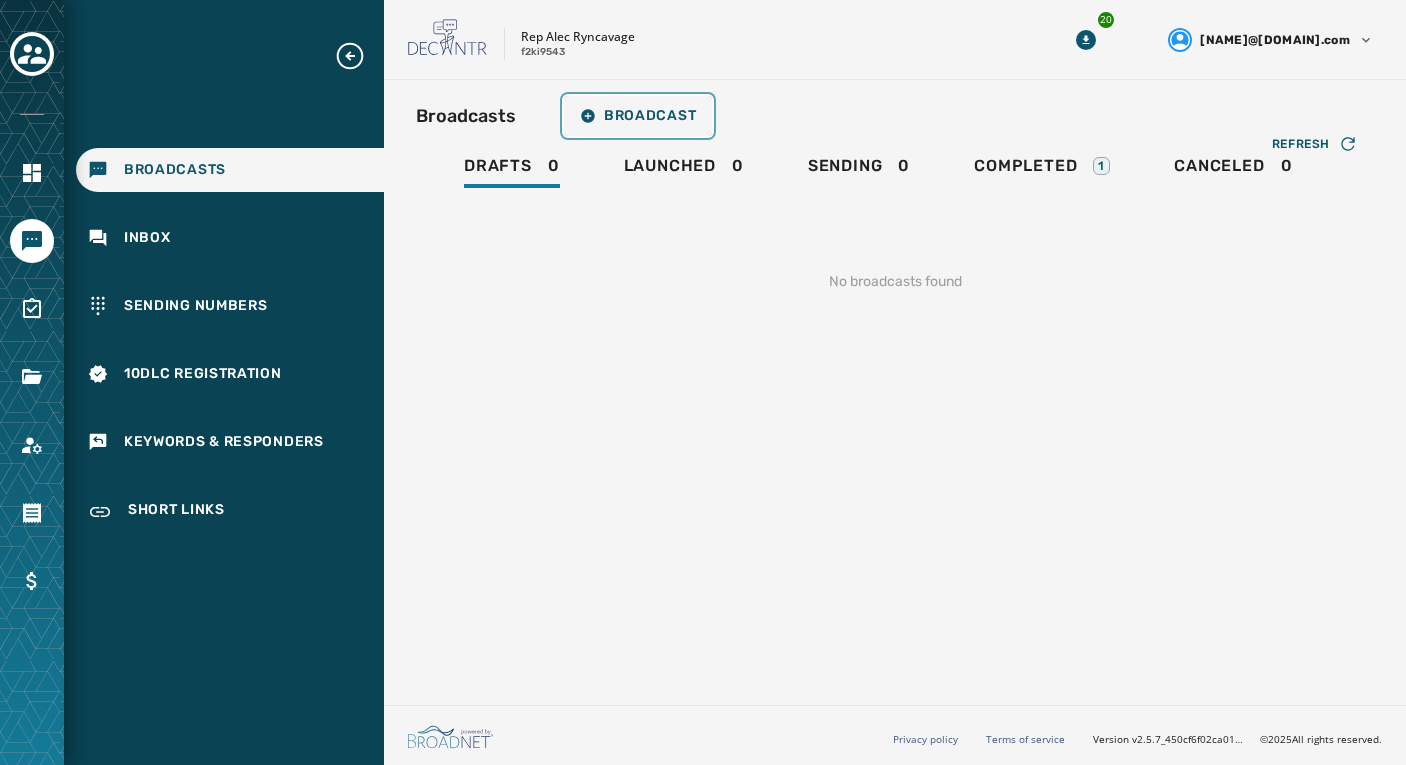 click on "Broadcast" at bounding box center (638, 116) 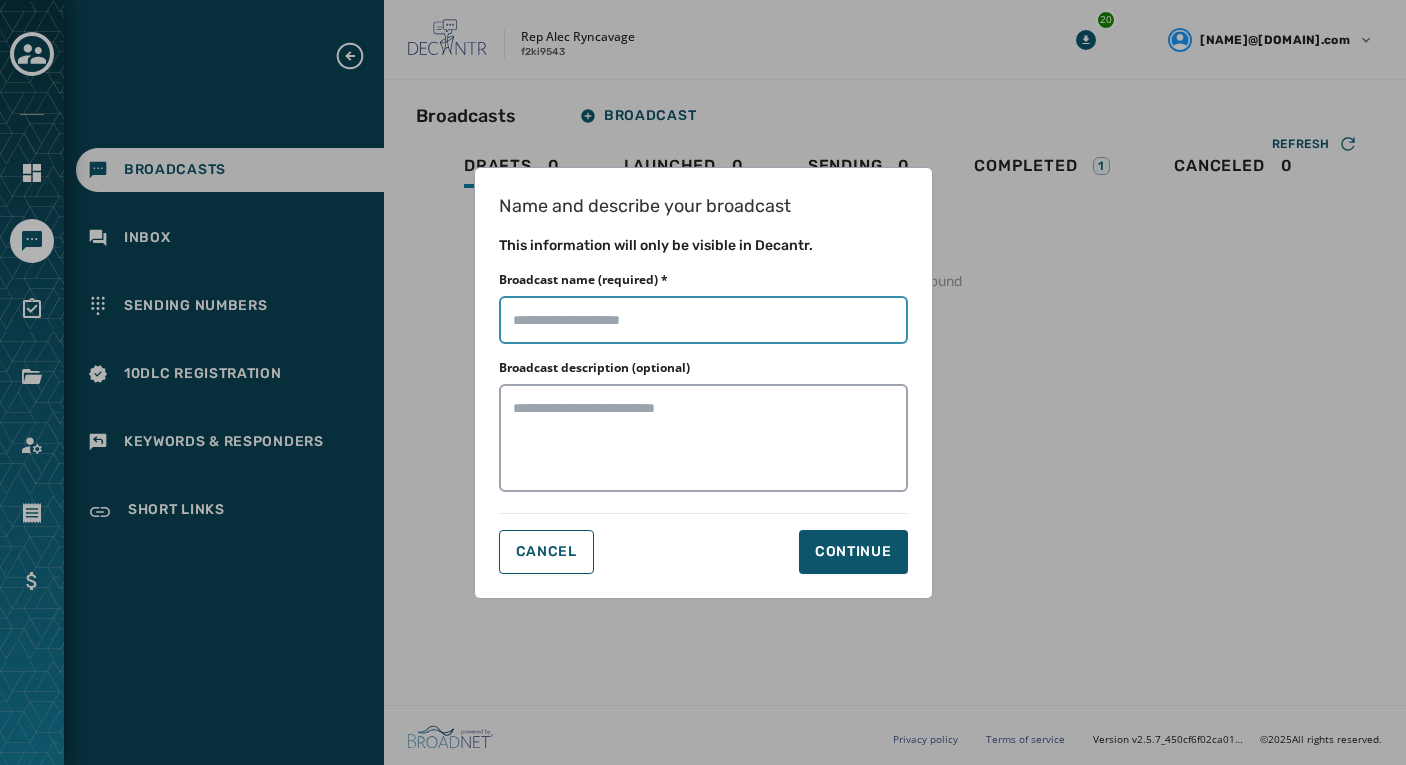 click on "Broadcast name (required) *" at bounding box center [703, 320] 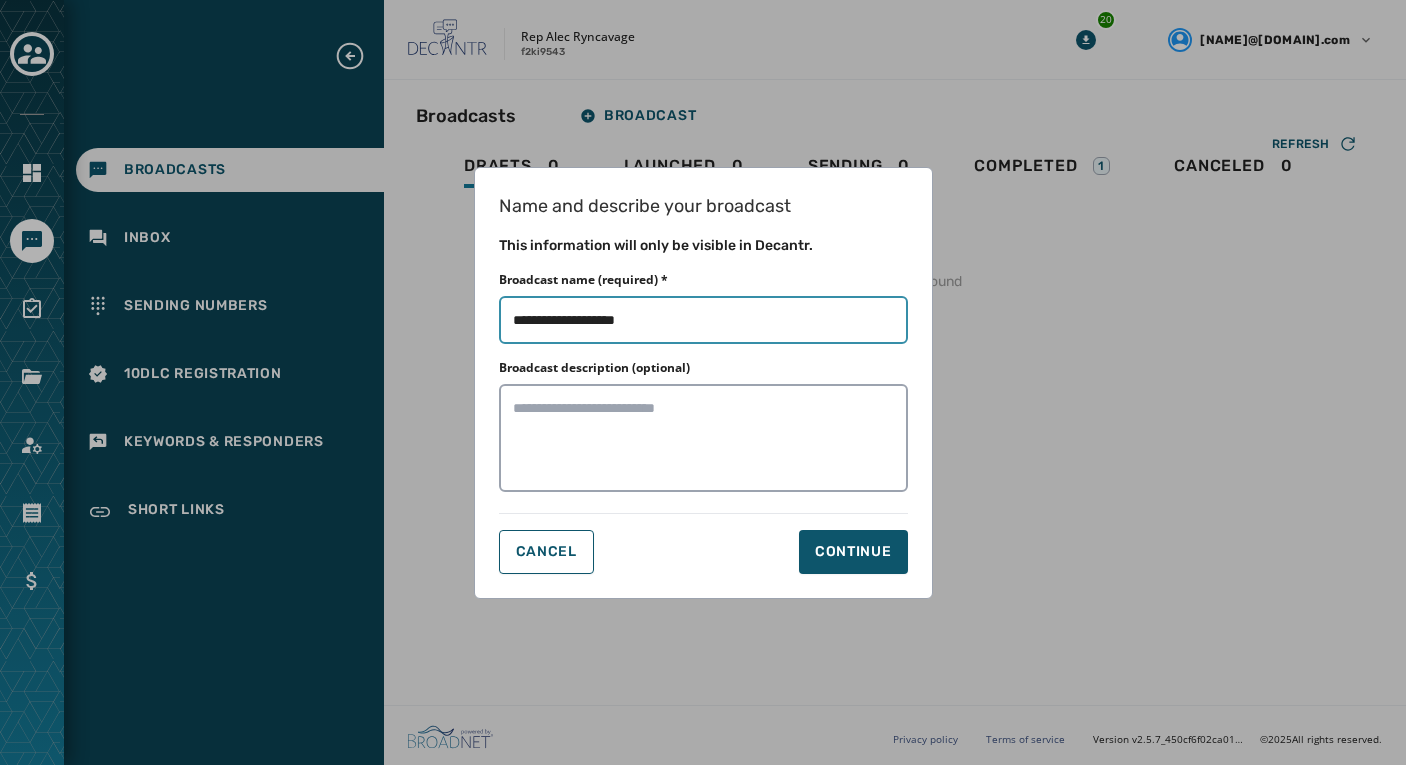 type on "**********" 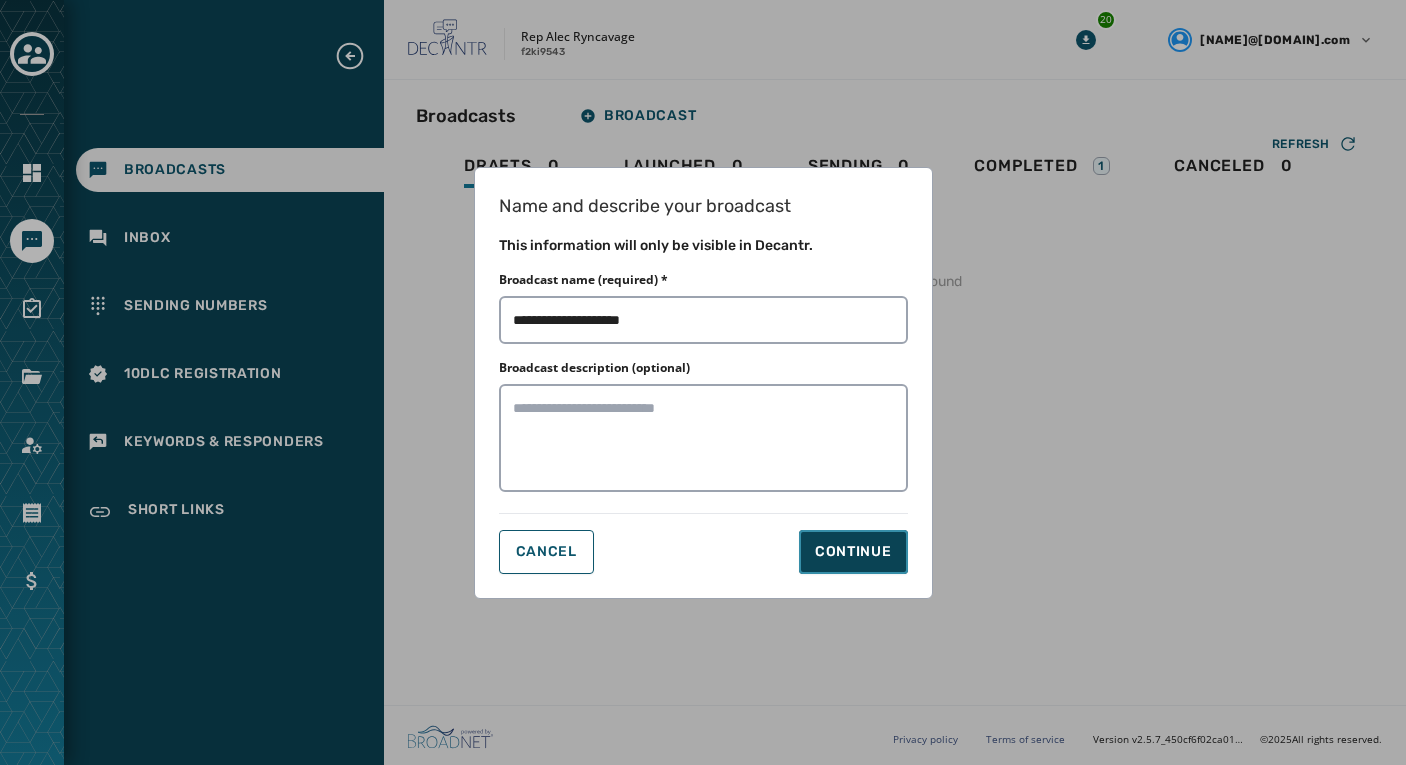 click on "Continue" at bounding box center [853, 552] 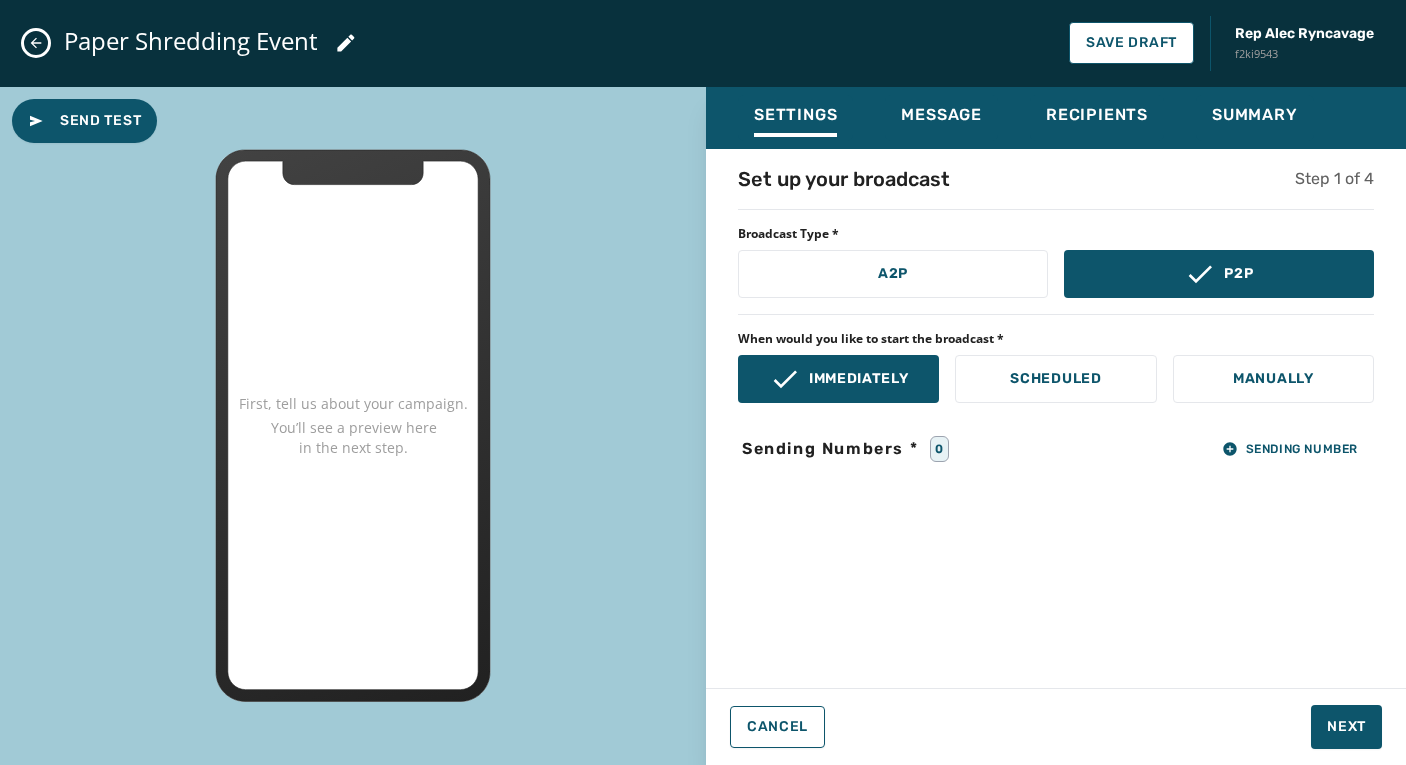 click on "Scheduled" at bounding box center [1055, 379] 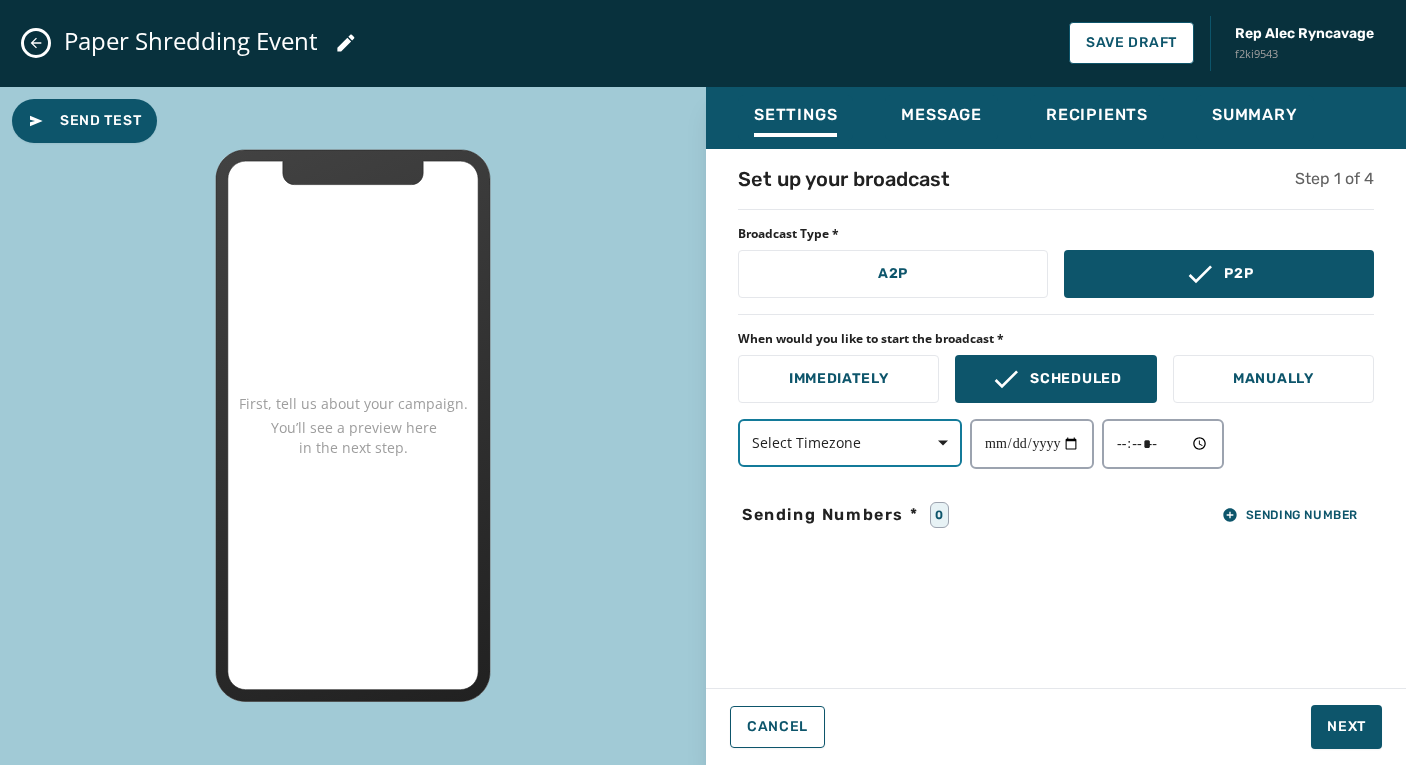click on "Select Timezone" at bounding box center [850, 443] 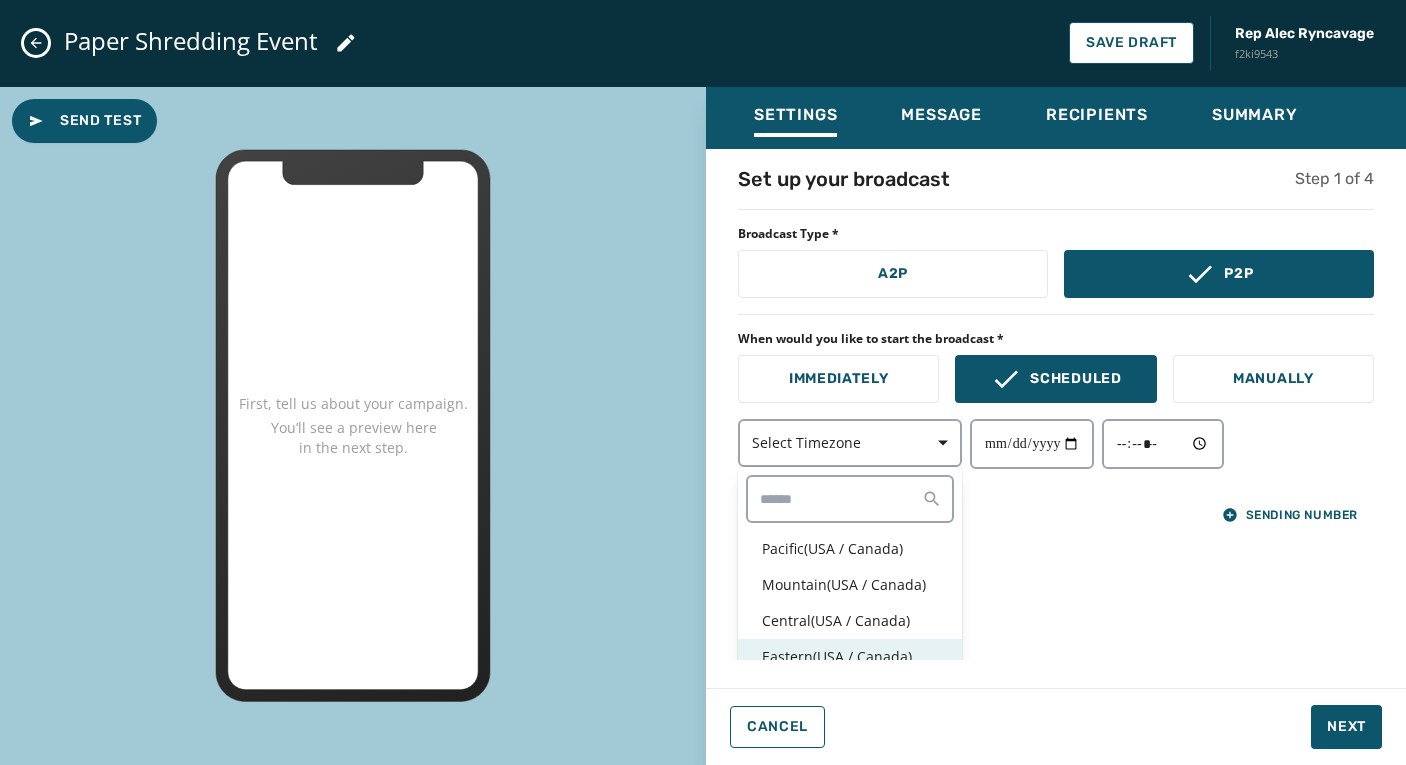 click on "Eastern  ( USA / Canada )" at bounding box center (850, 657) 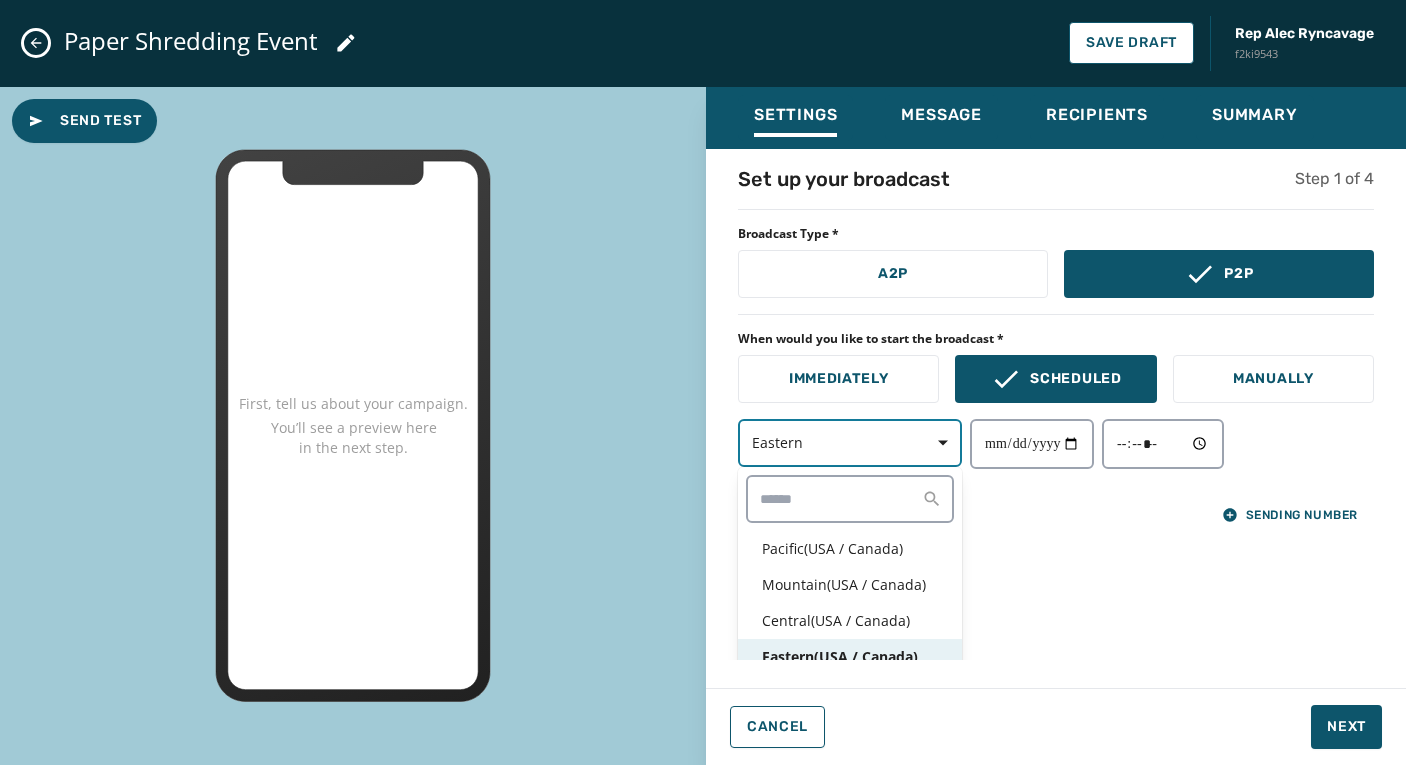scroll, scrollTop: 0, scrollLeft: 0, axis: both 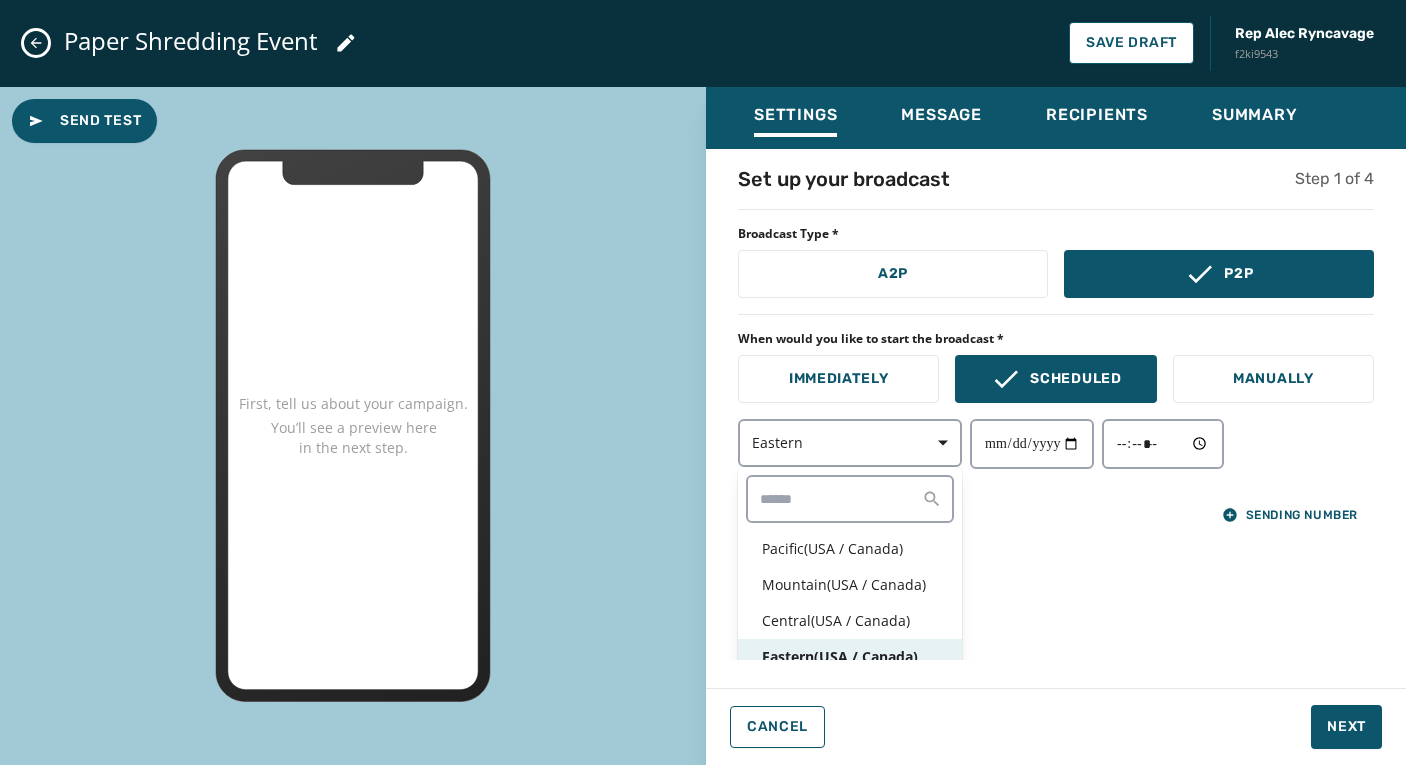 click on "Eastern  ( USA / Canada )" at bounding box center [850, 657] 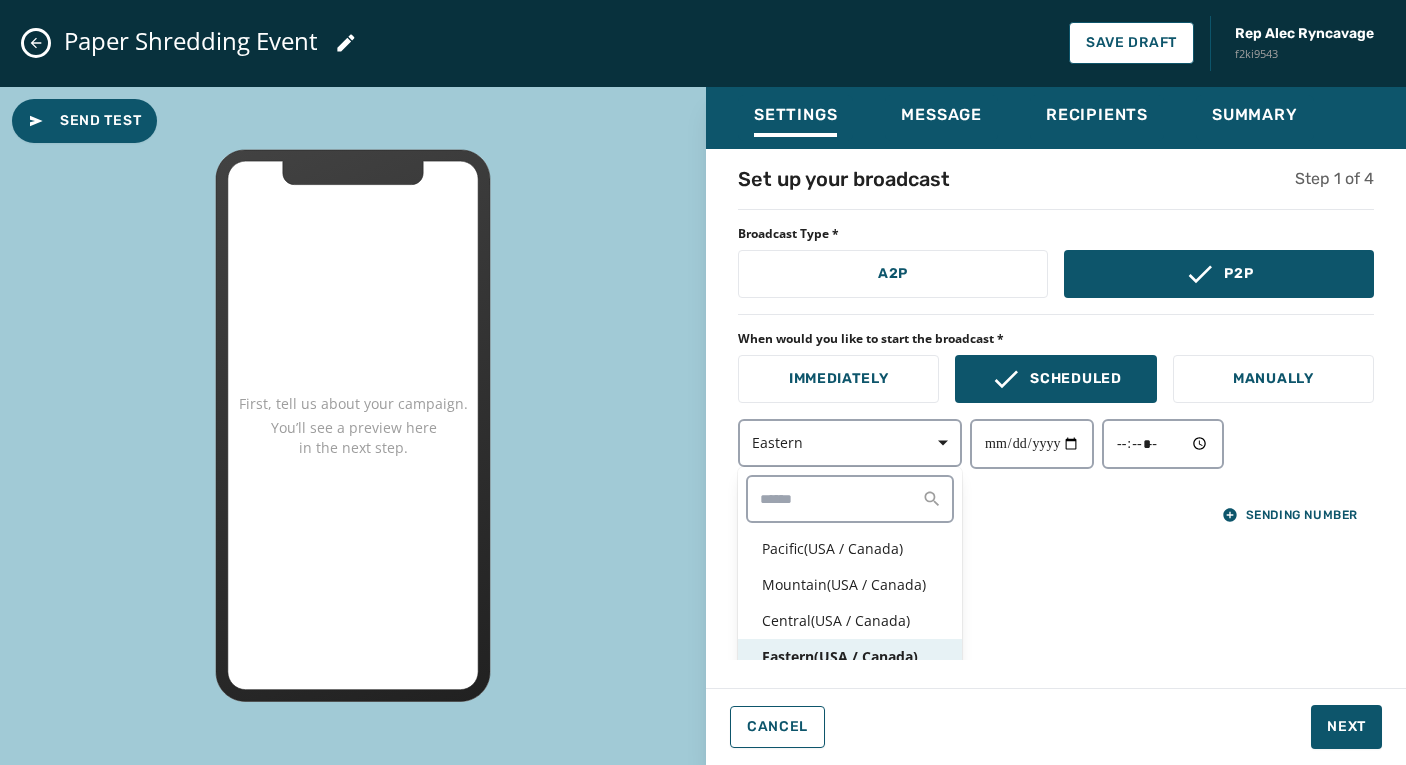click on "Eastern  ( USA / Canada )" at bounding box center (850, 657) 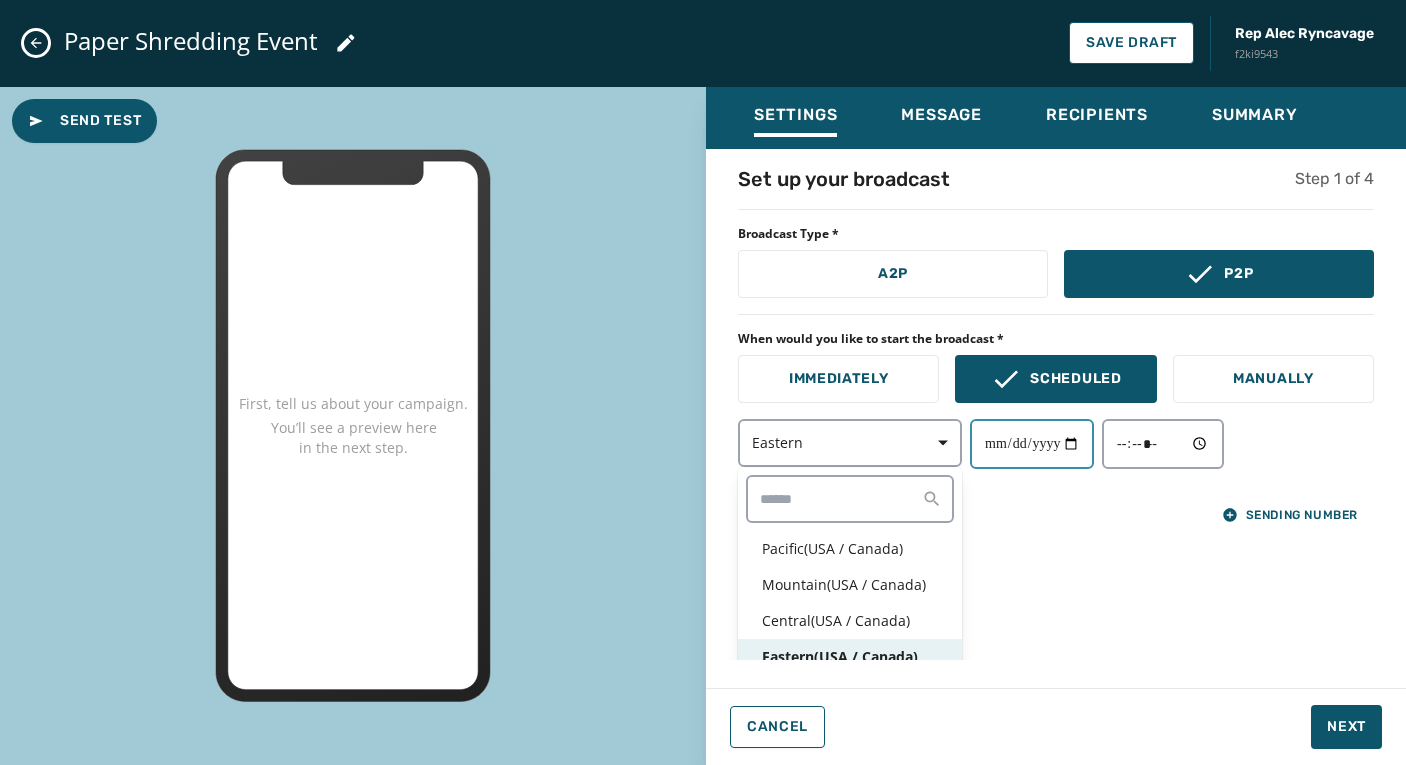 click at bounding box center (1032, 444) 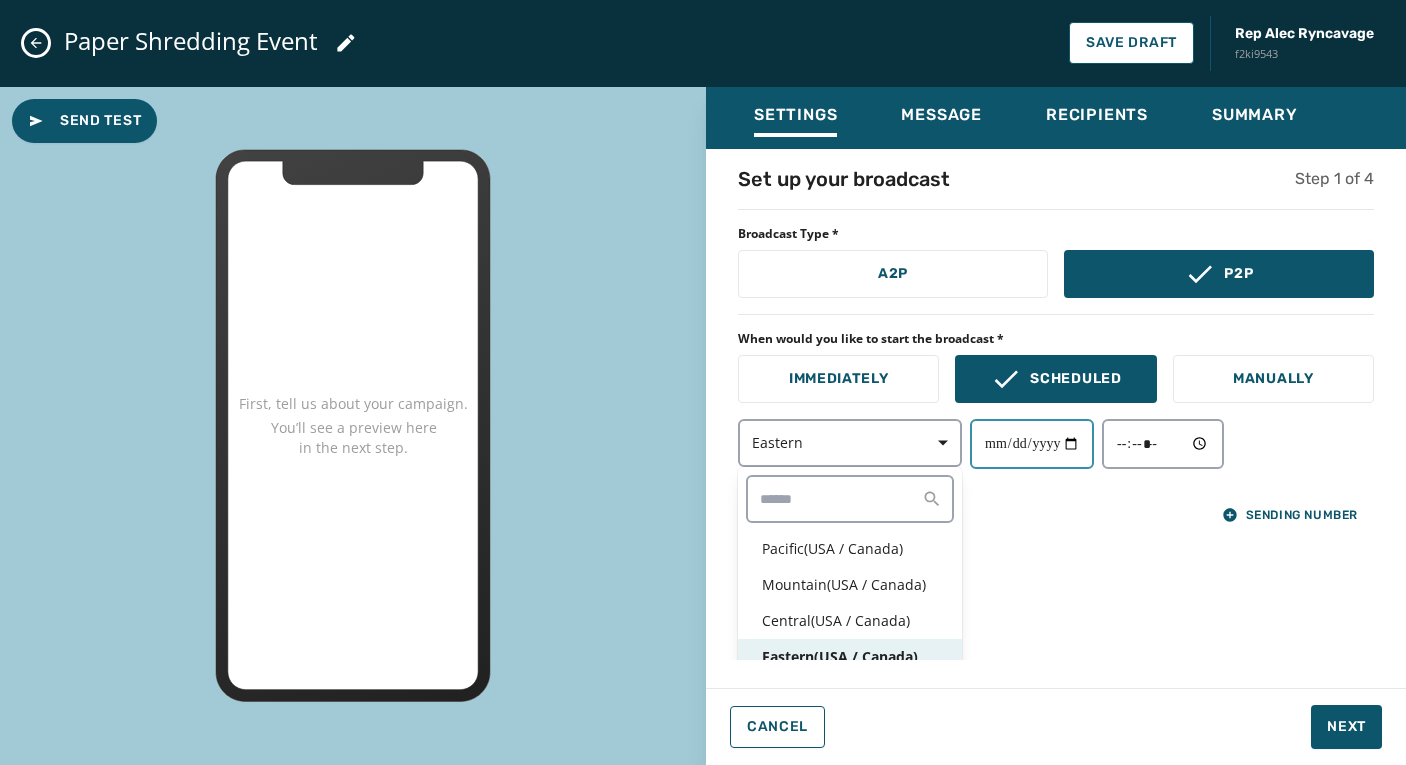 click at bounding box center (1032, 444) 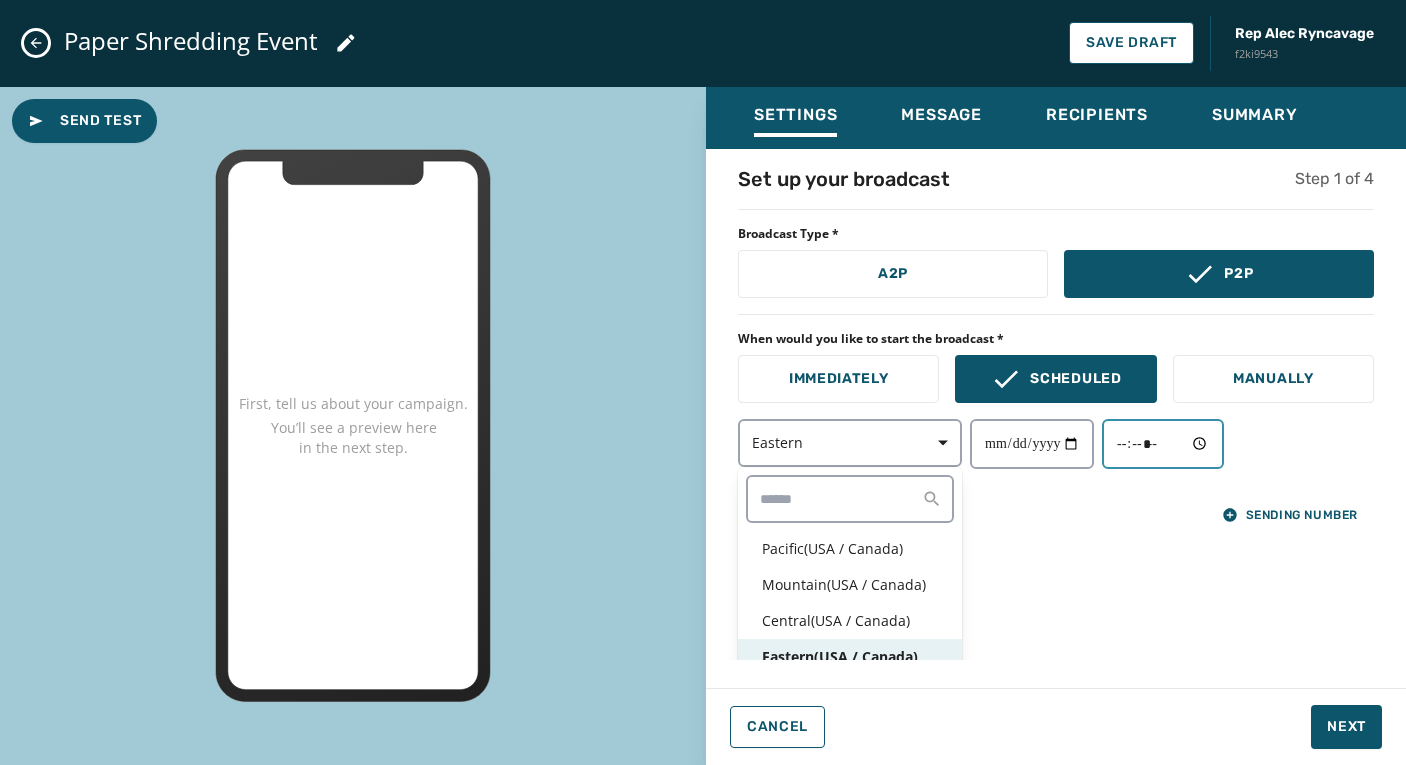 click at bounding box center (1163, 444) 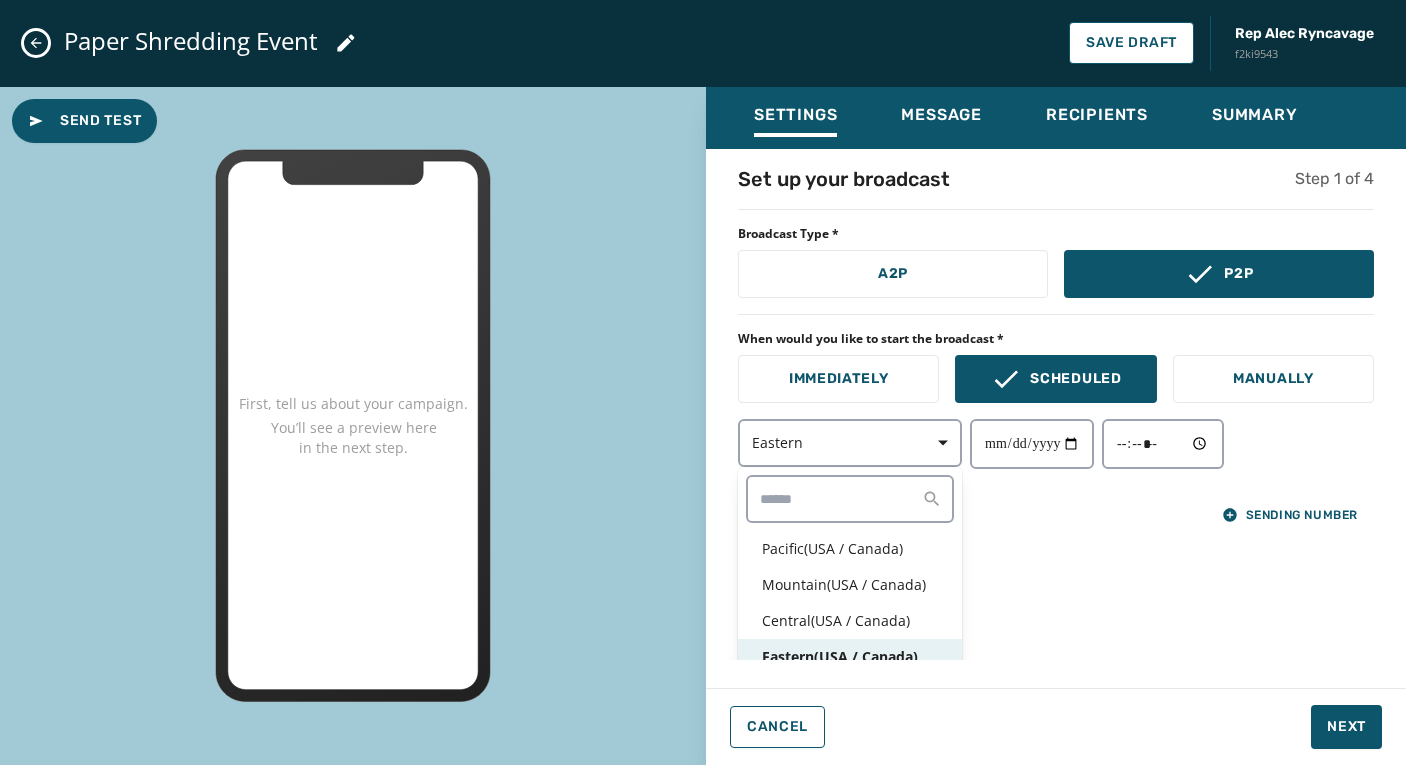 click on "**********" at bounding box center [1056, 444] 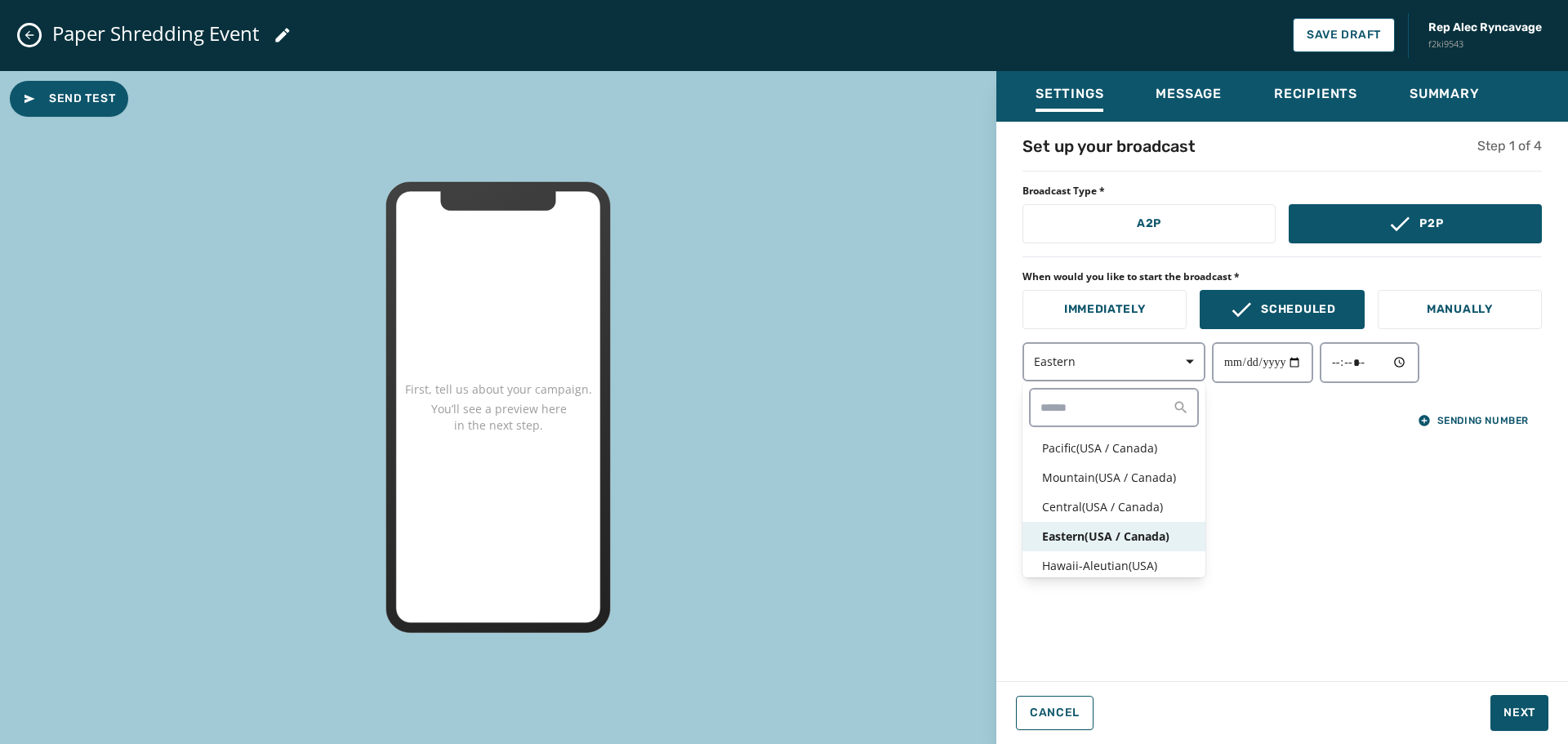 click on "Eastern  ( USA / Canada )" at bounding box center [1114, 537] 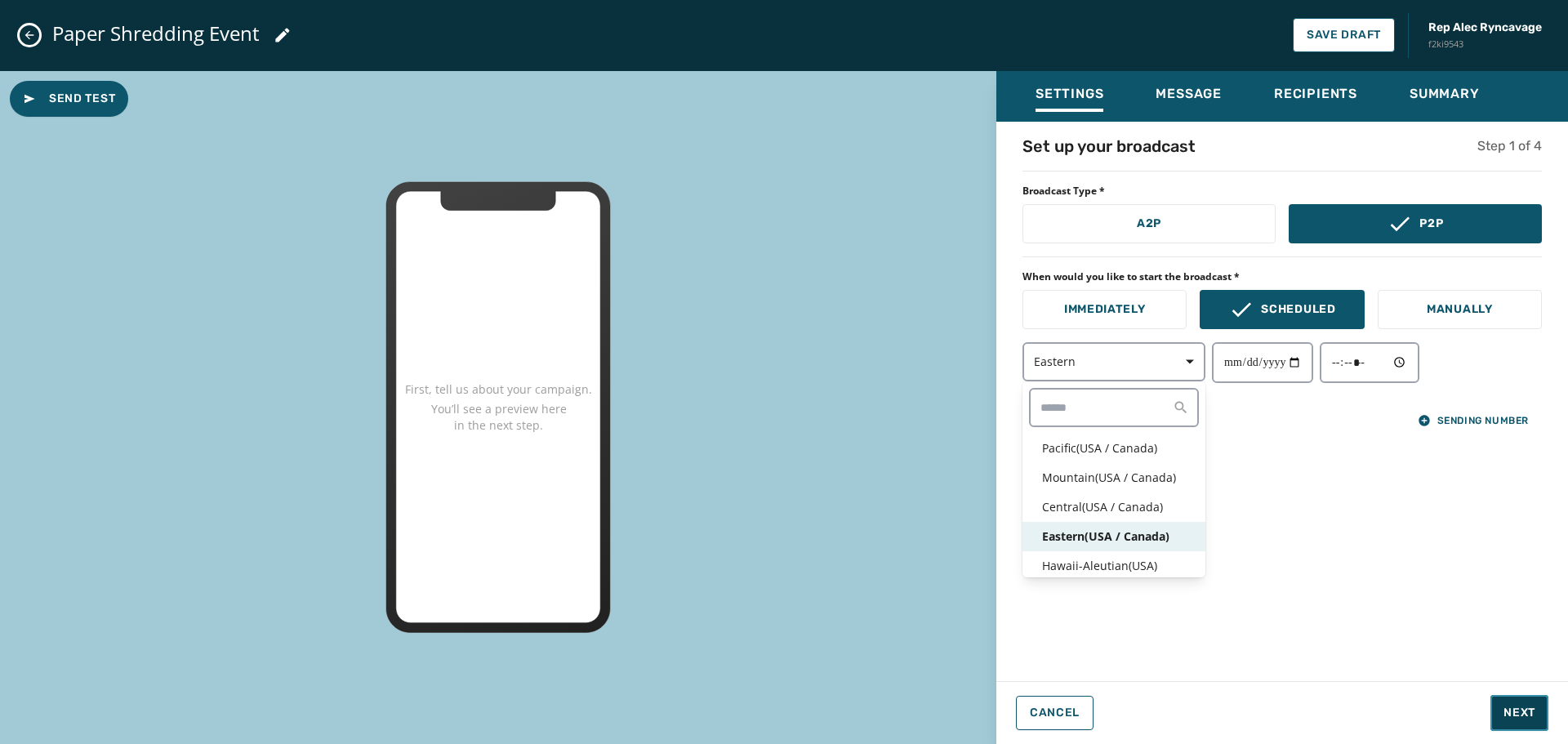 click on "Next" at bounding box center (1519, 713) 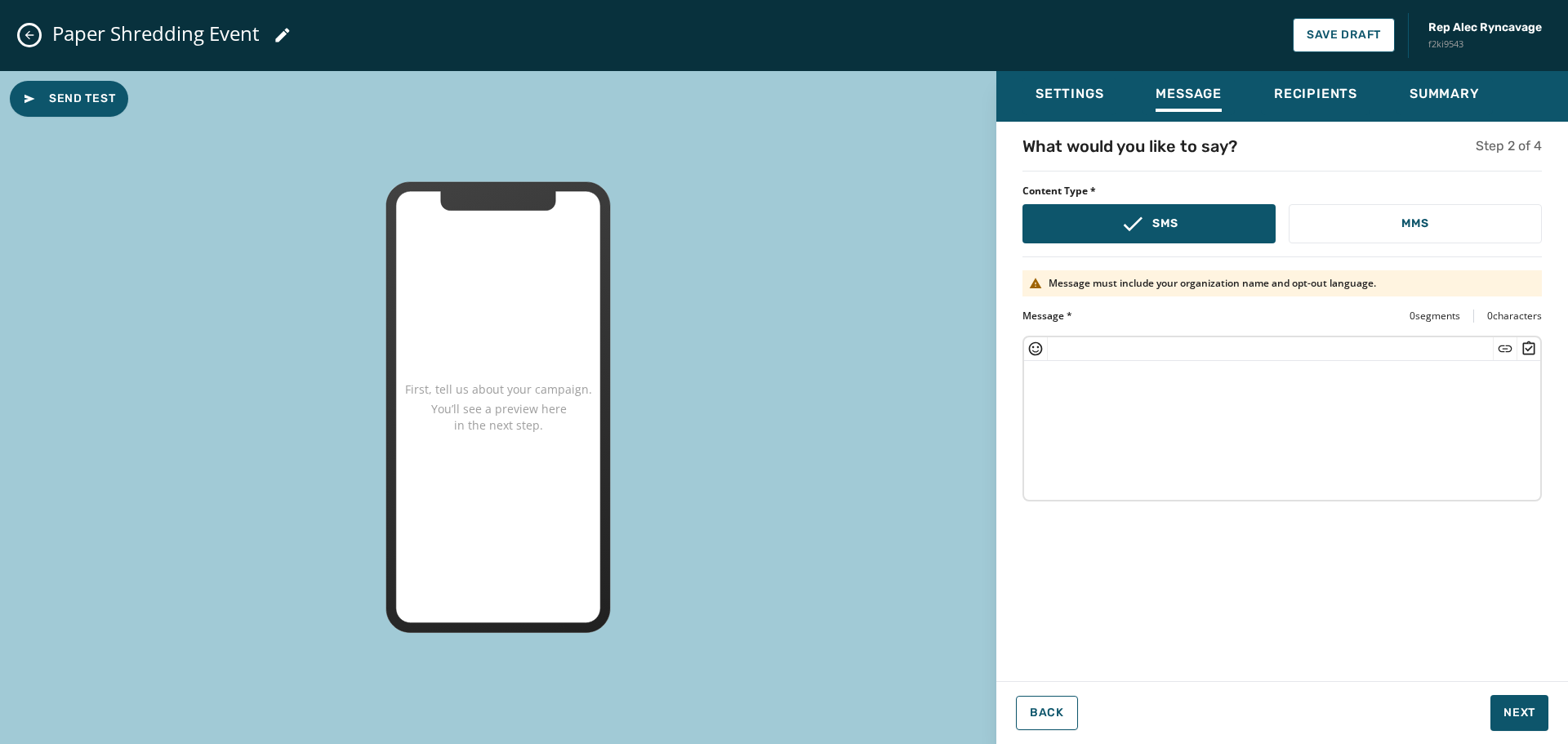 drag, startPoint x: 1281, startPoint y: 360, endPoint x: 1262, endPoint y: 394, distance: 38.948684 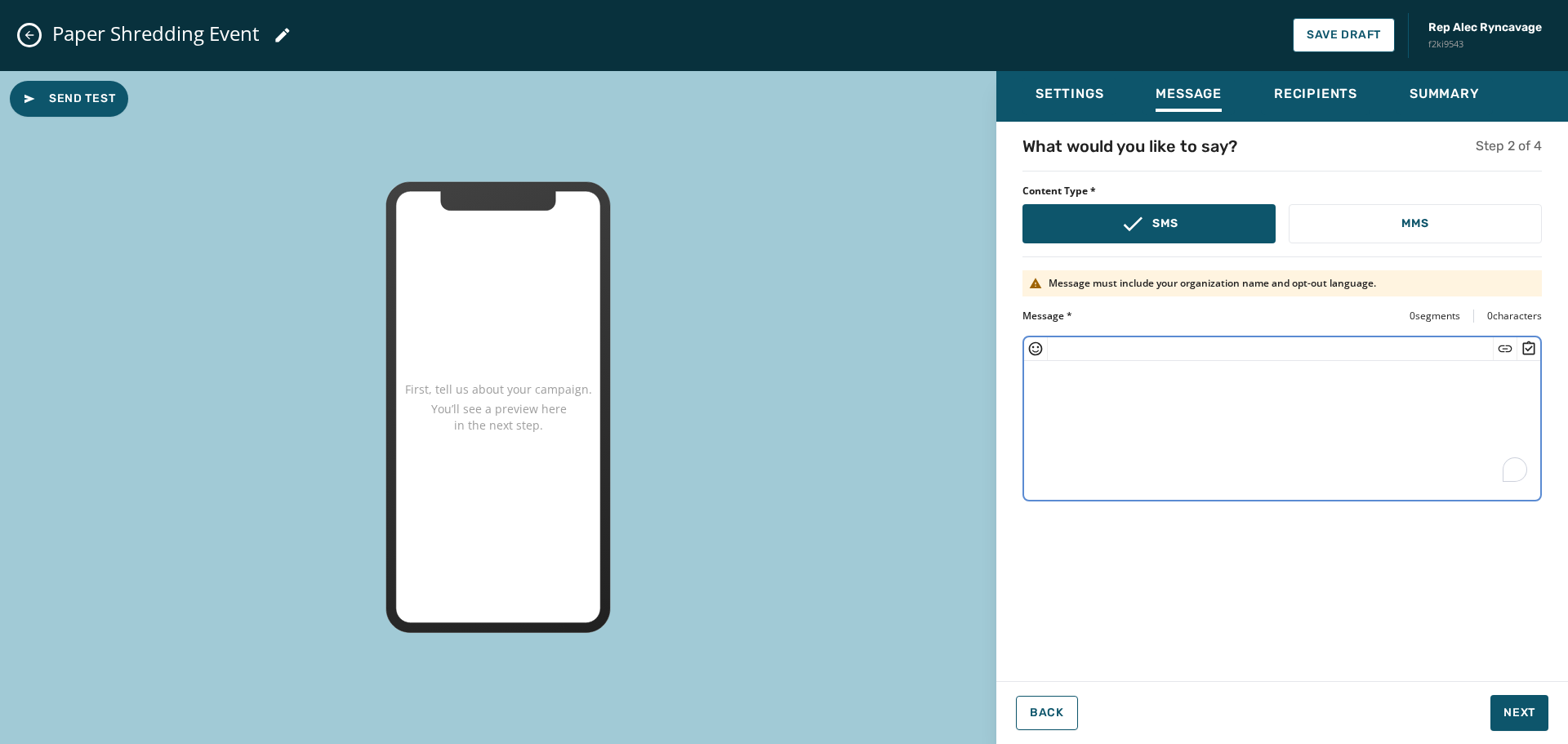 paste on "**********" 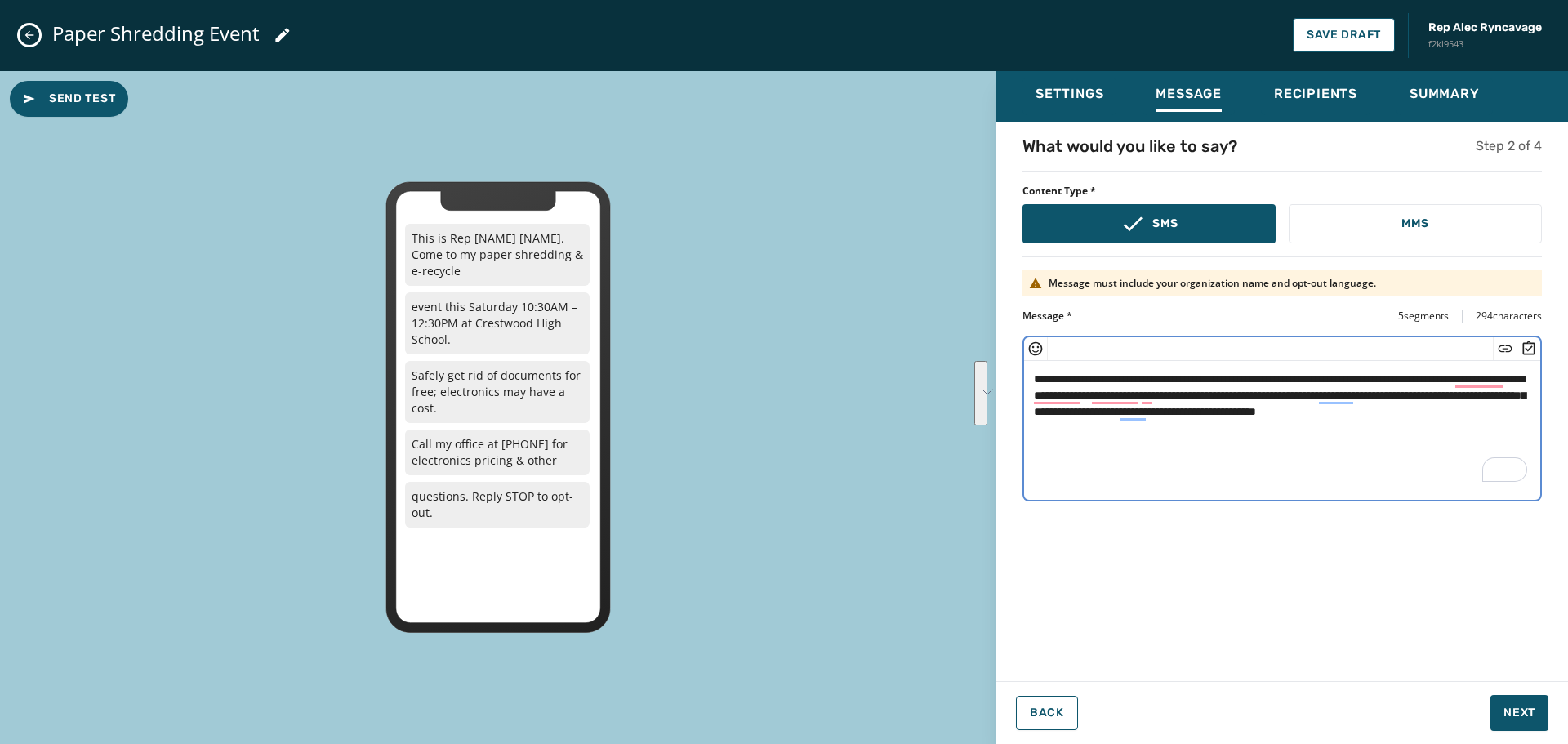drag, startPoint x: 1253, startPoint y: 428, endPoint x: 973, endPoint y: 345, distance: 292.0428 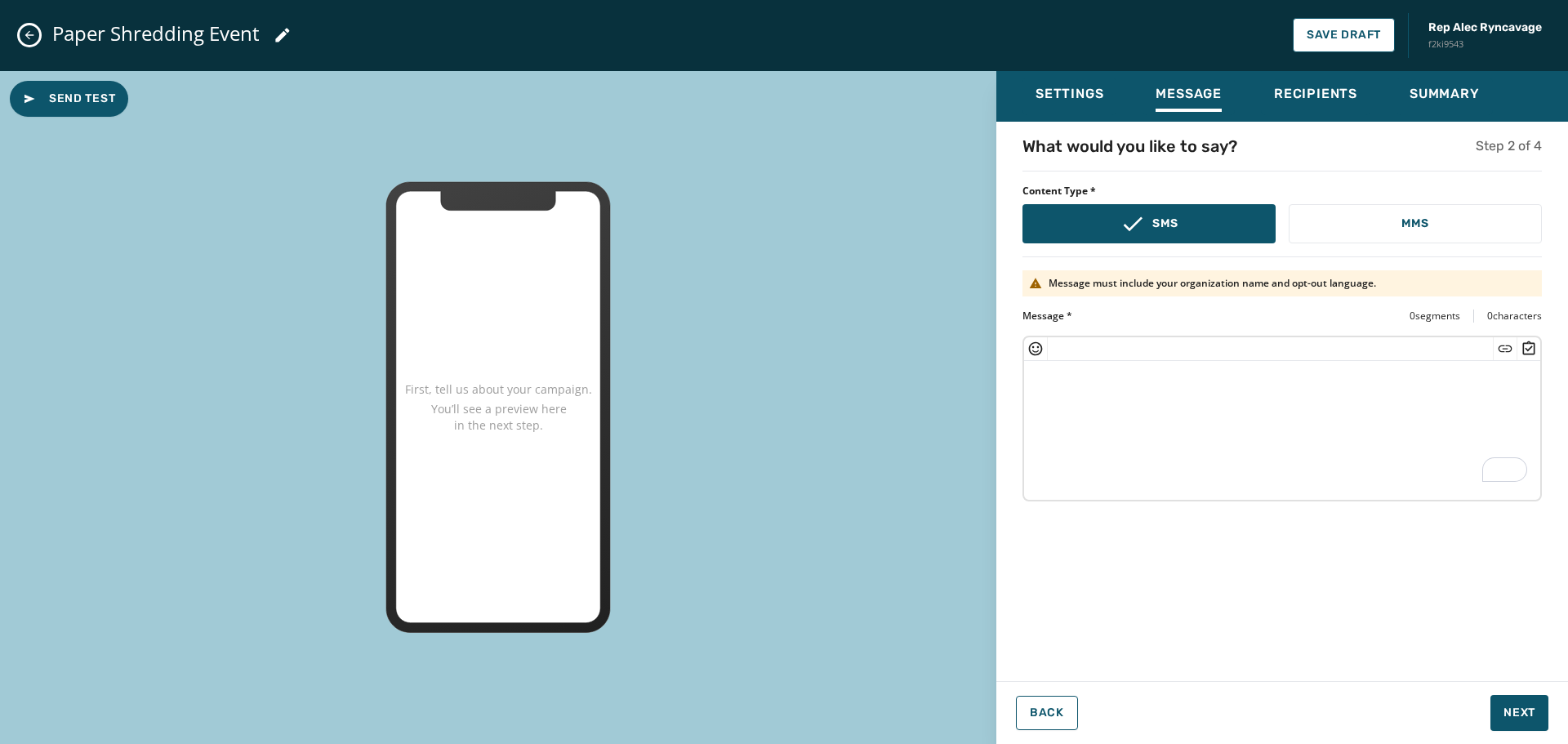 click at bounding box center (1282, 428) 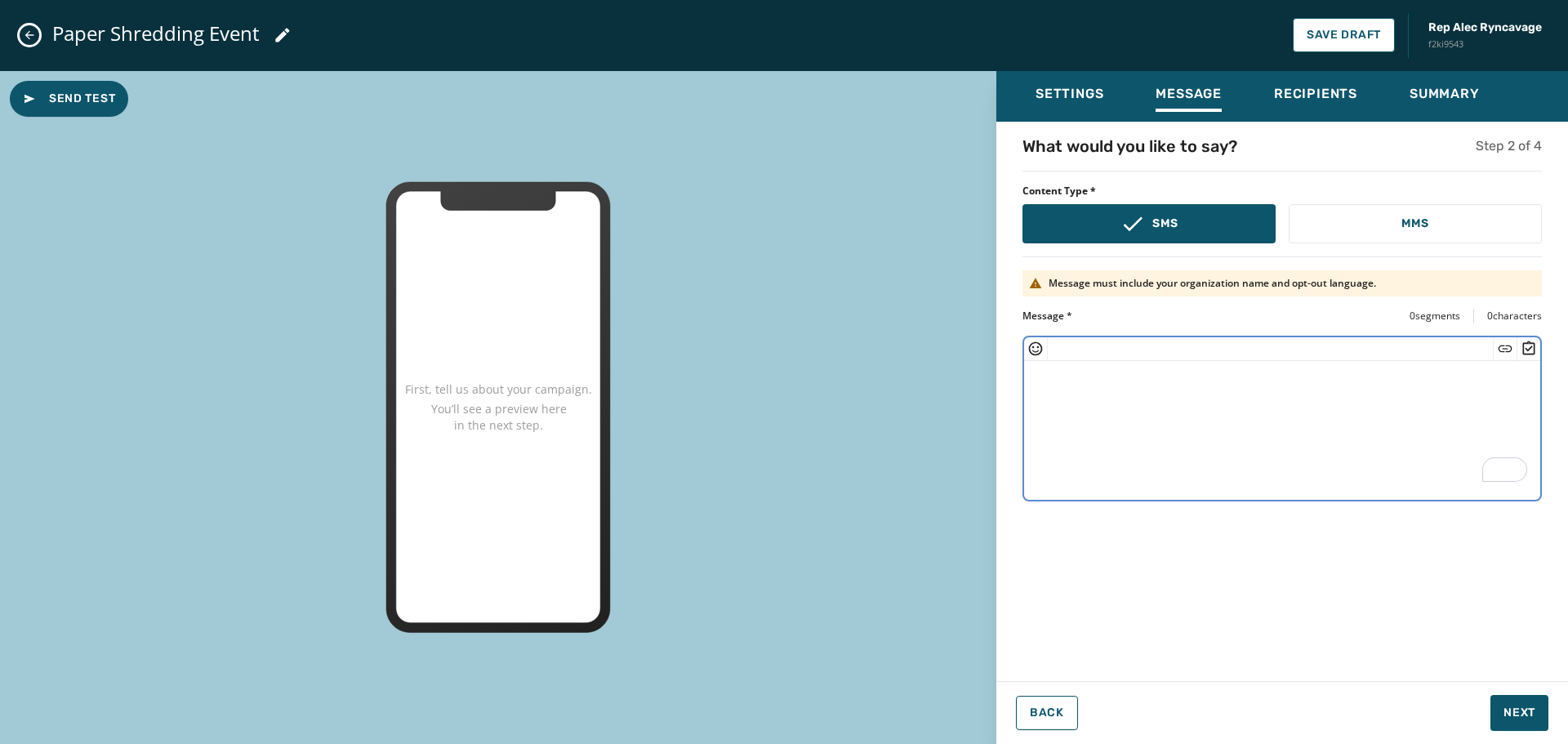 paste on "**********" 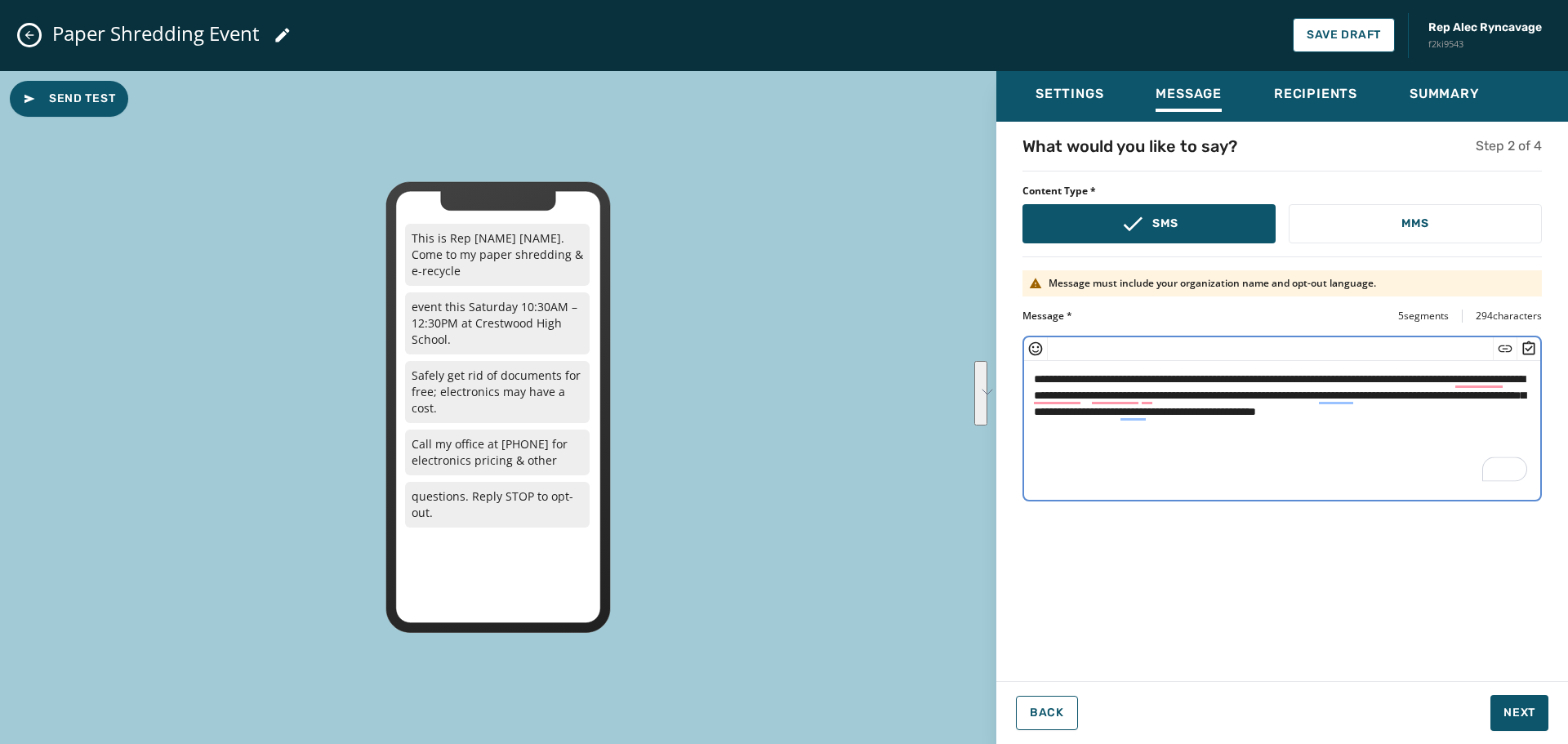 drag, startPoint x: 1220, startPoint y: 431, endPoint x: 924, endPoint y: 336, distance: 310.8714 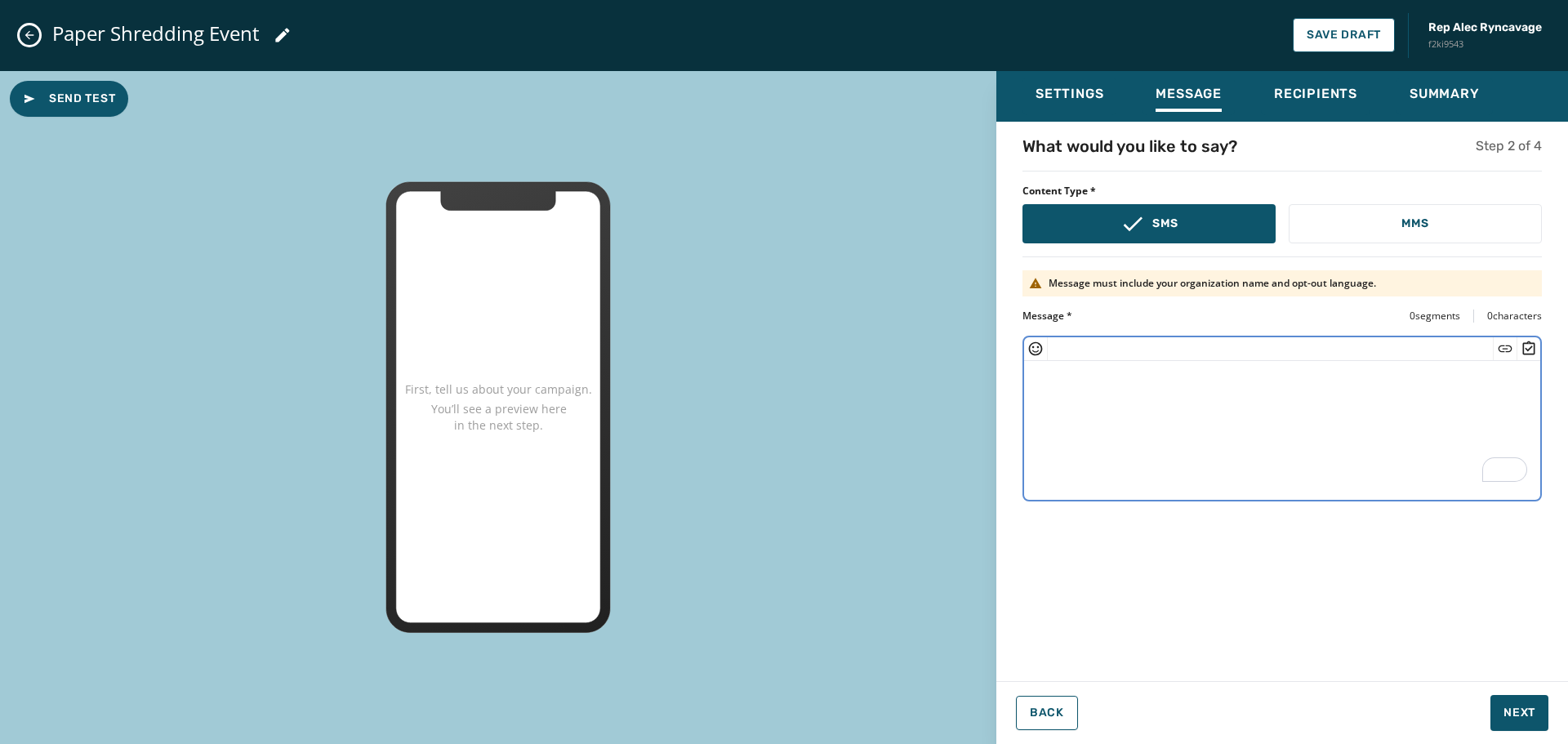 paste on "**********" 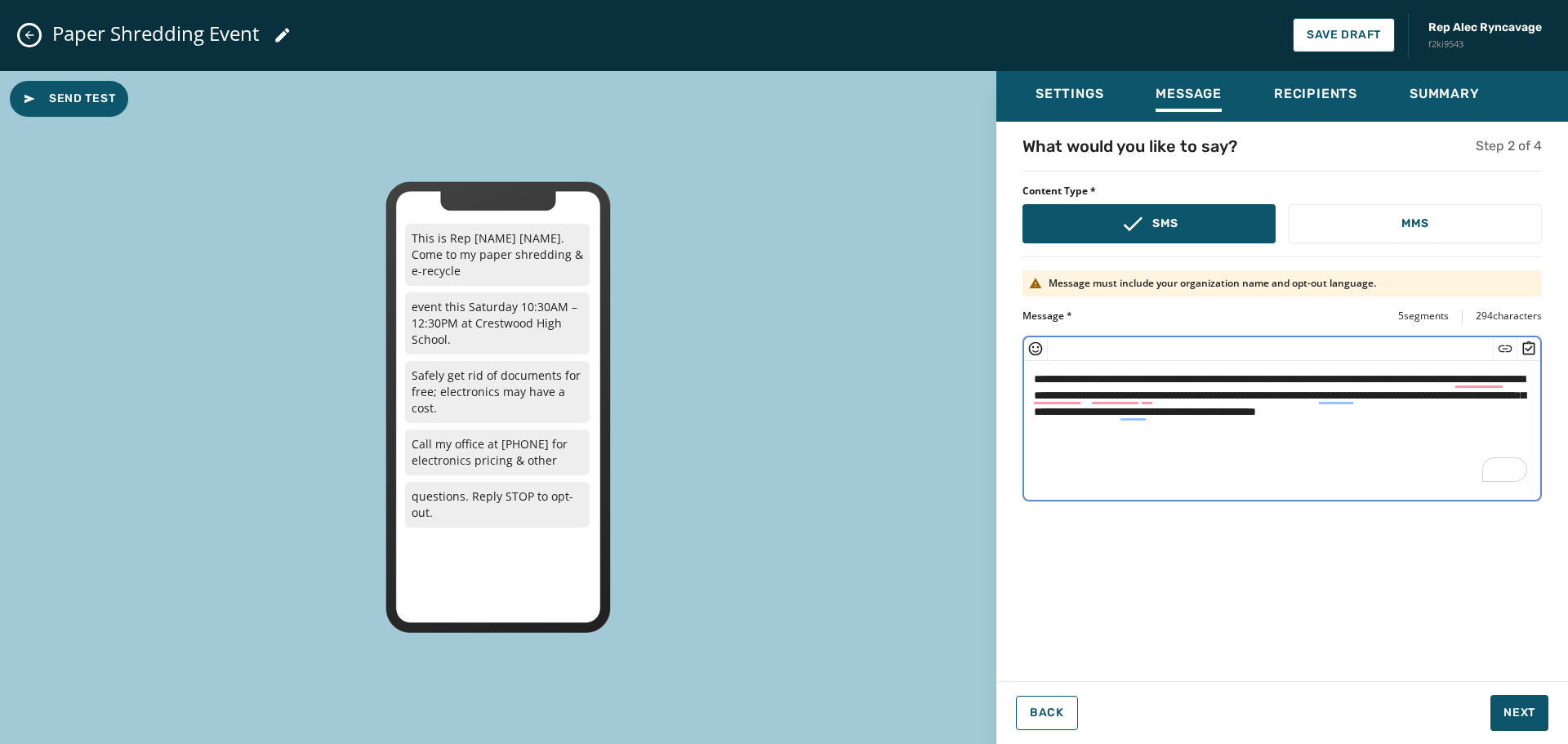 click on "**********" at bounding box center [1282, 428] 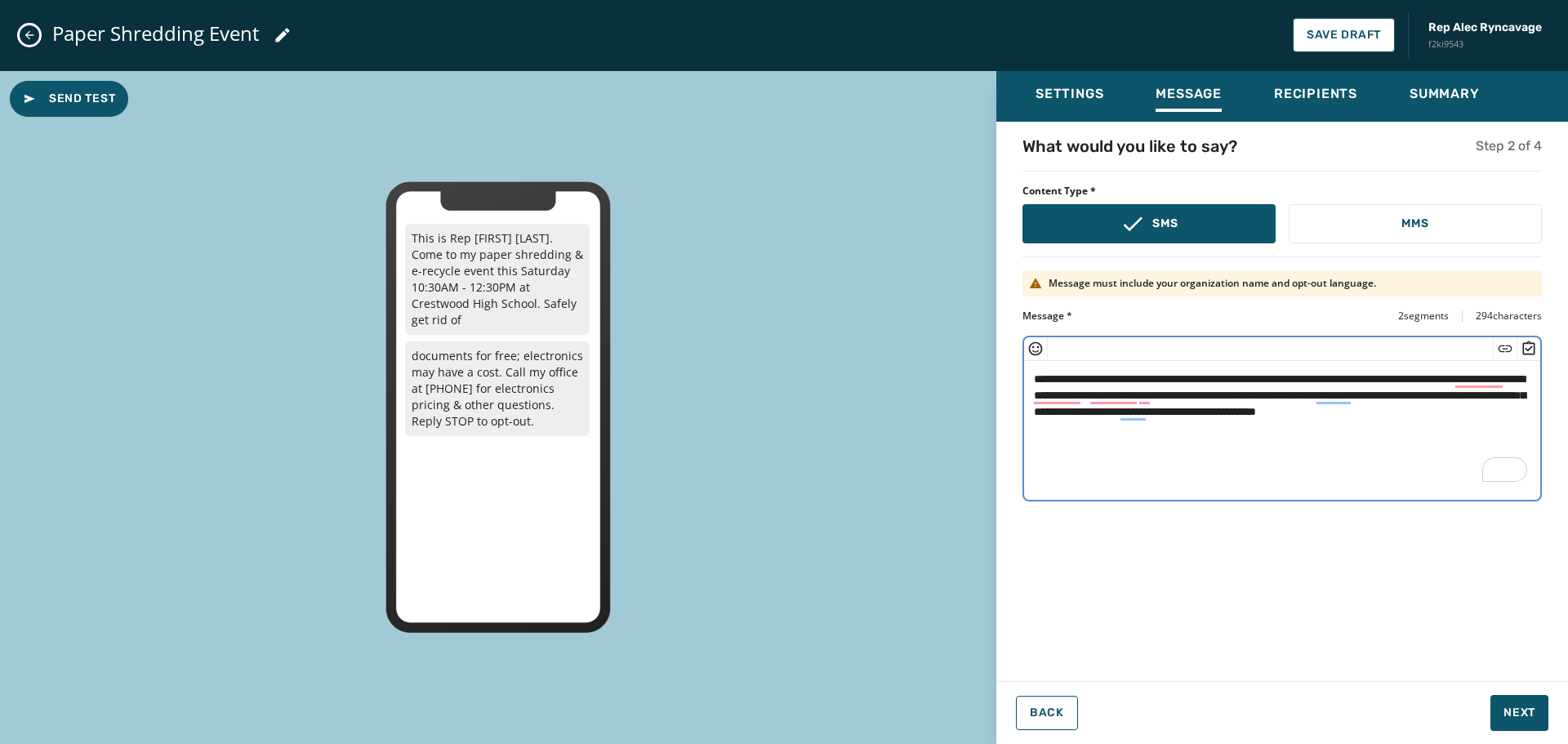 click on "**********" at bounding box center (1282, 428) 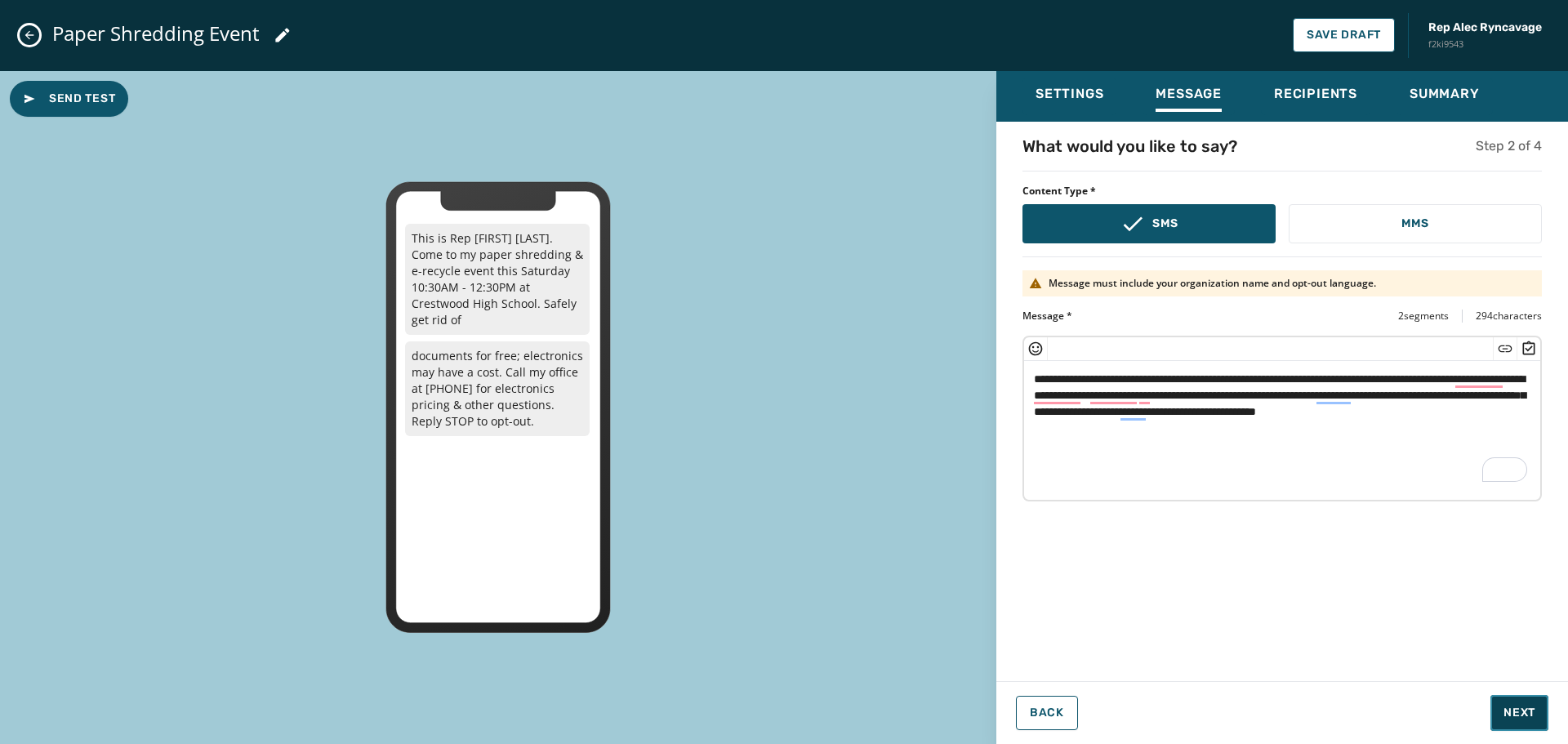 click on "Next" at bounding box center [1519, 713] 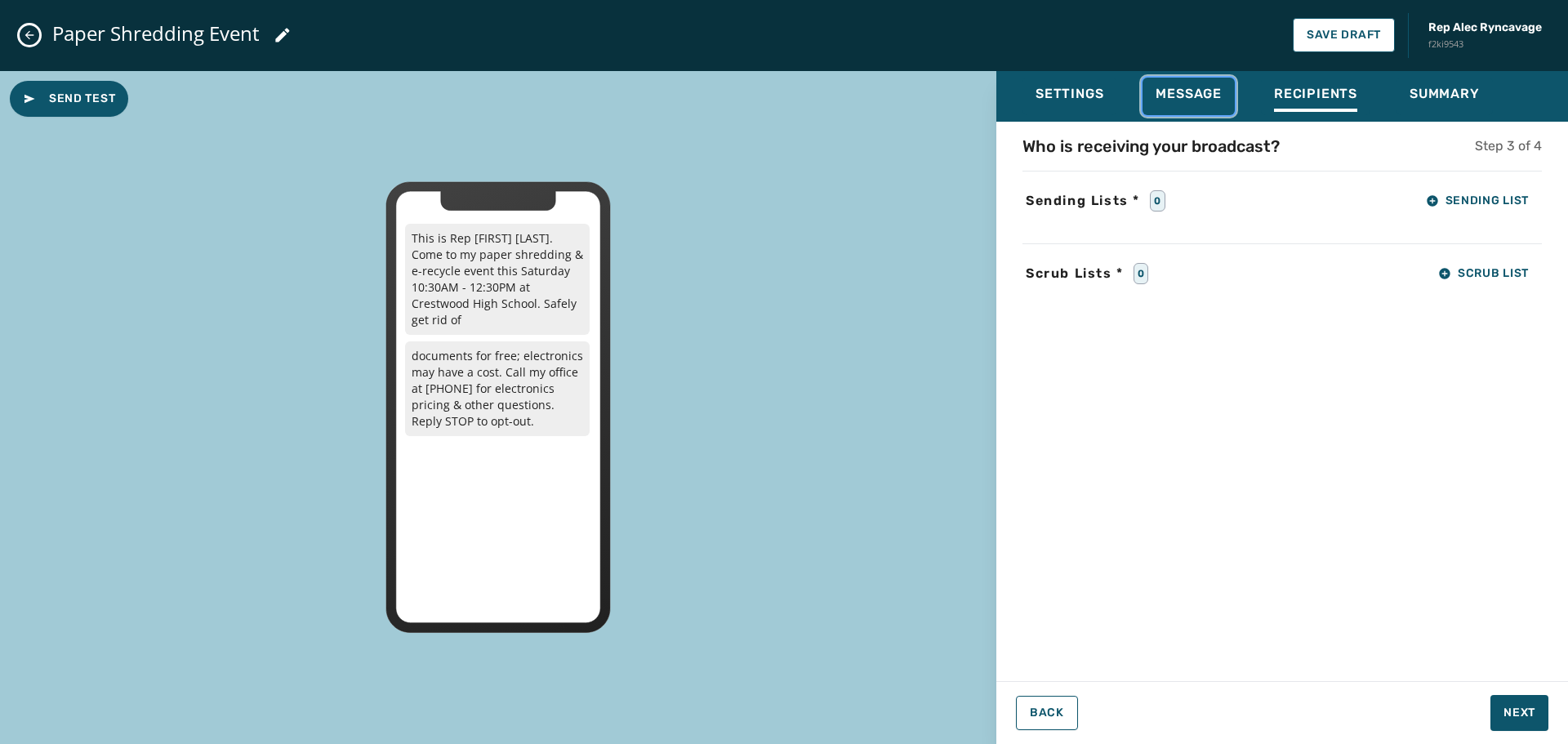 click on "Message" at bounding box center [1188, 94] 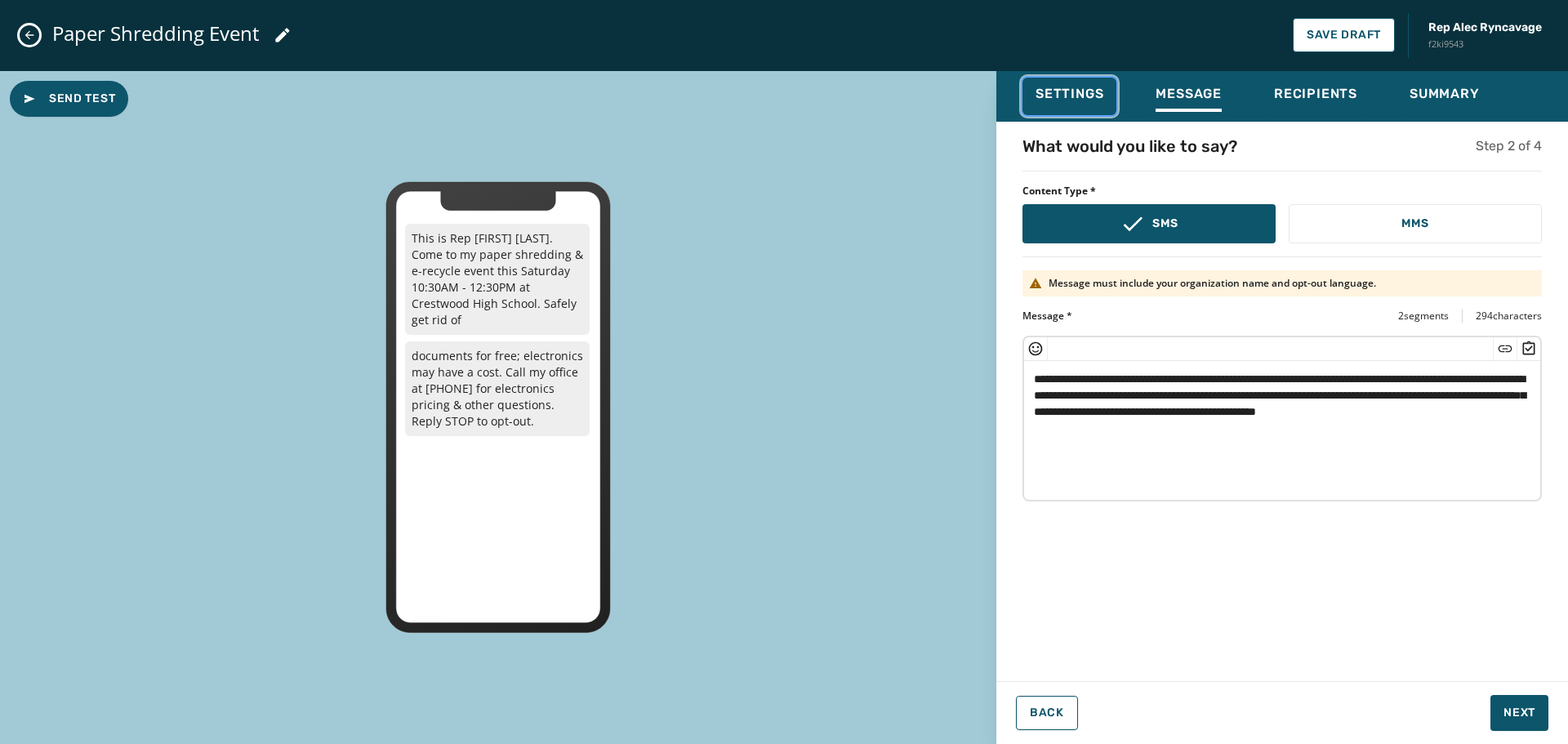 click on "Settings" at bounding box center [1069, 94] 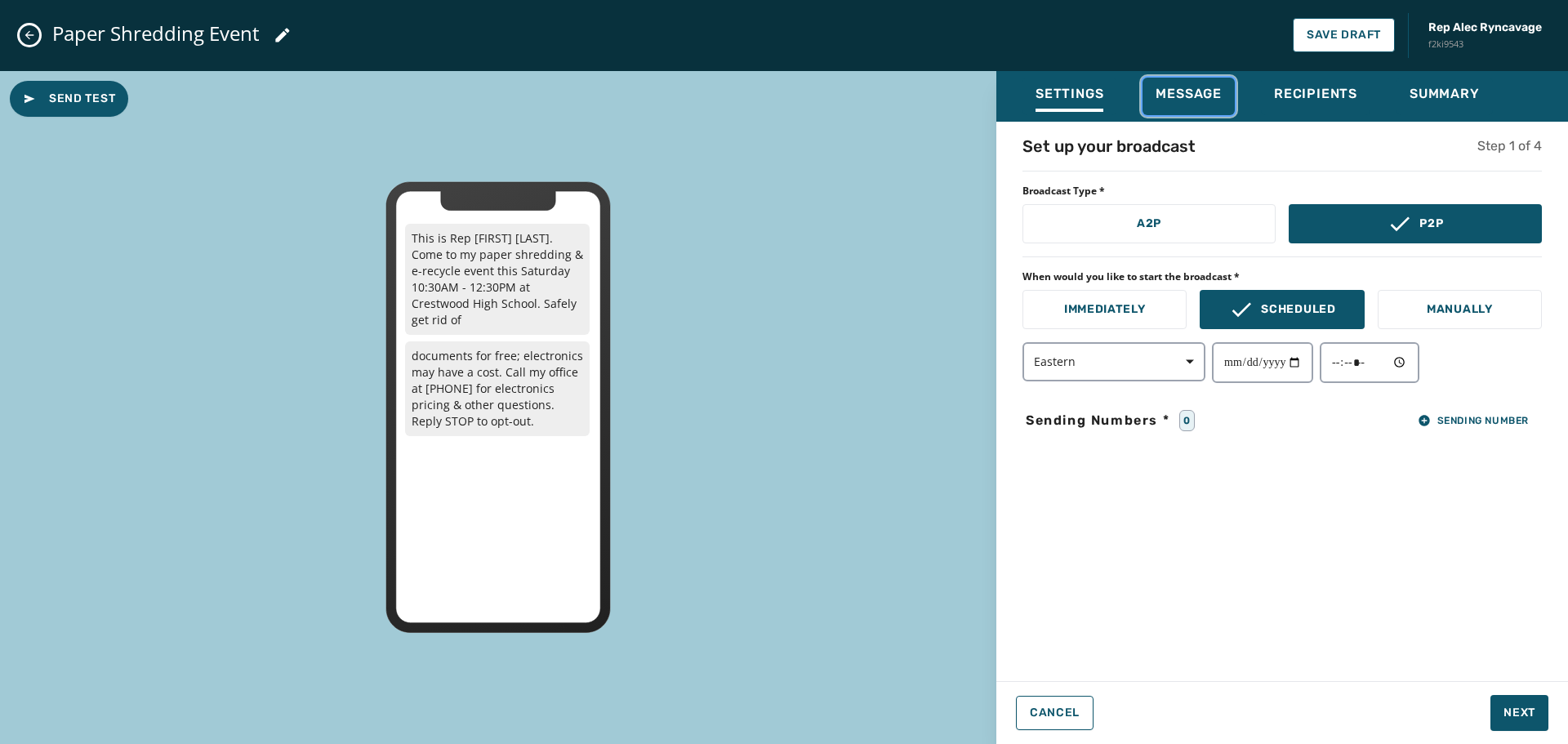 click on "Message" at bounding box center [1188, 94] 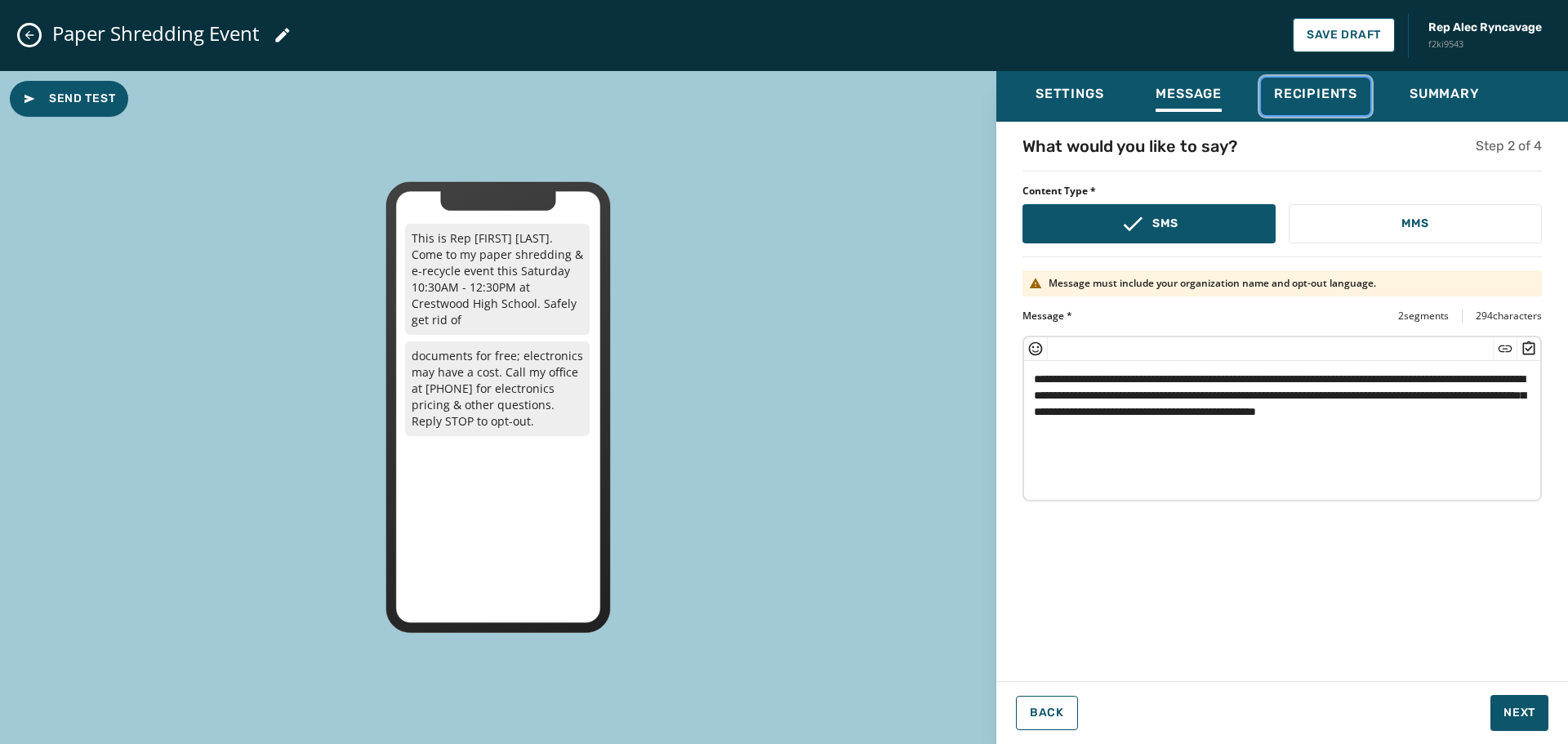 click on "Recipients" at bounding box center [1316, 94] 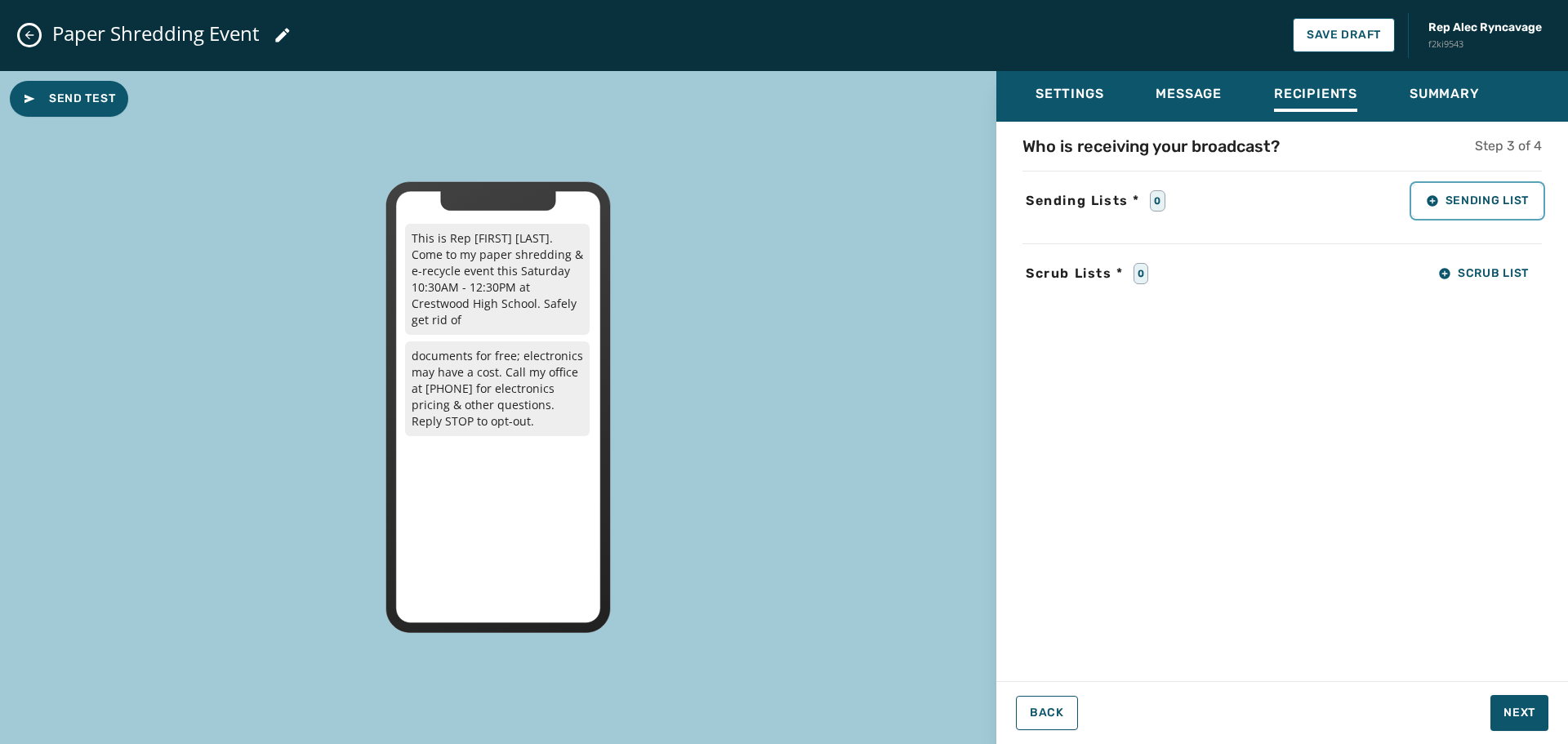 click on "Sending List" at bounding box center [1477, 201] 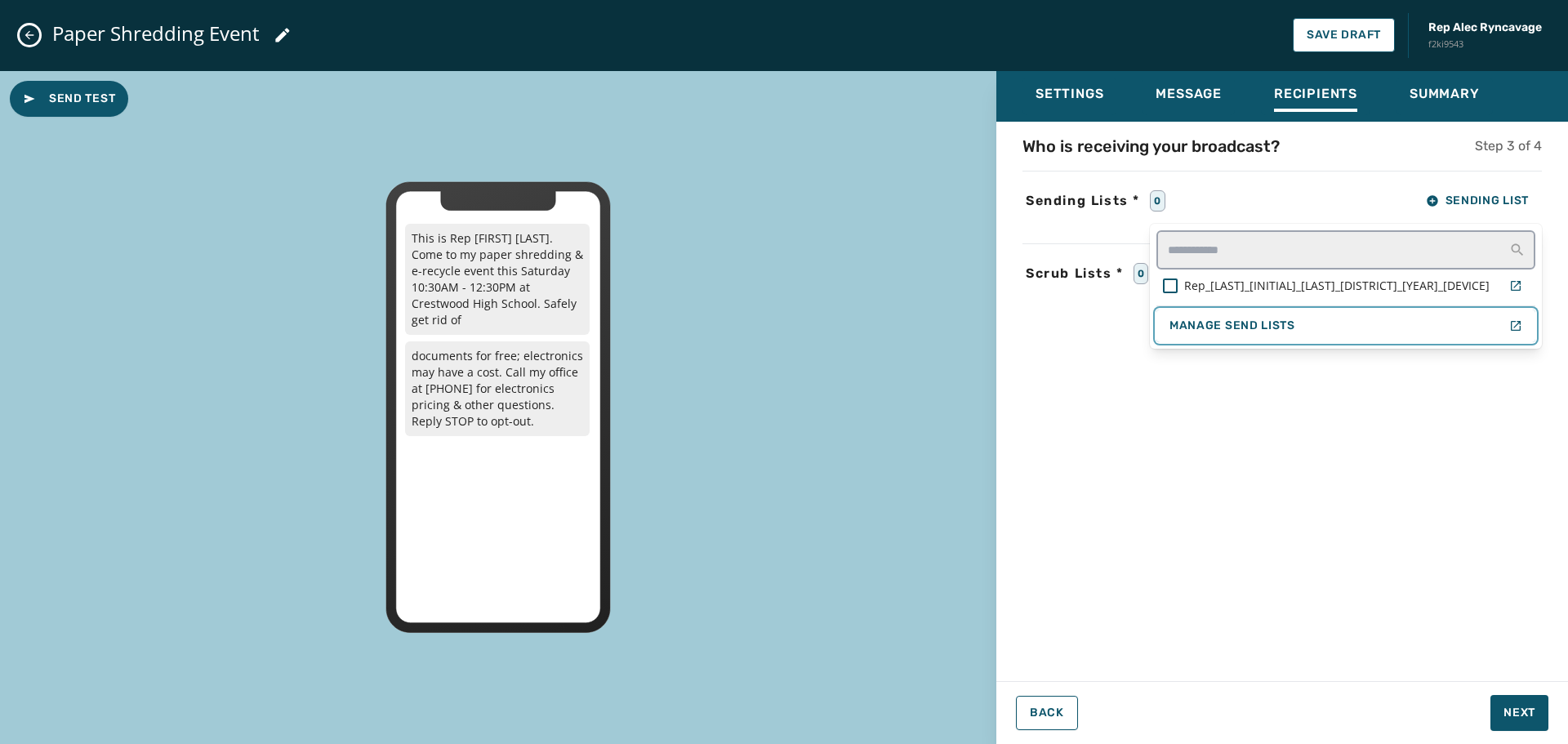click on "Manage Send Lists" at bounding box center (1346, 326) 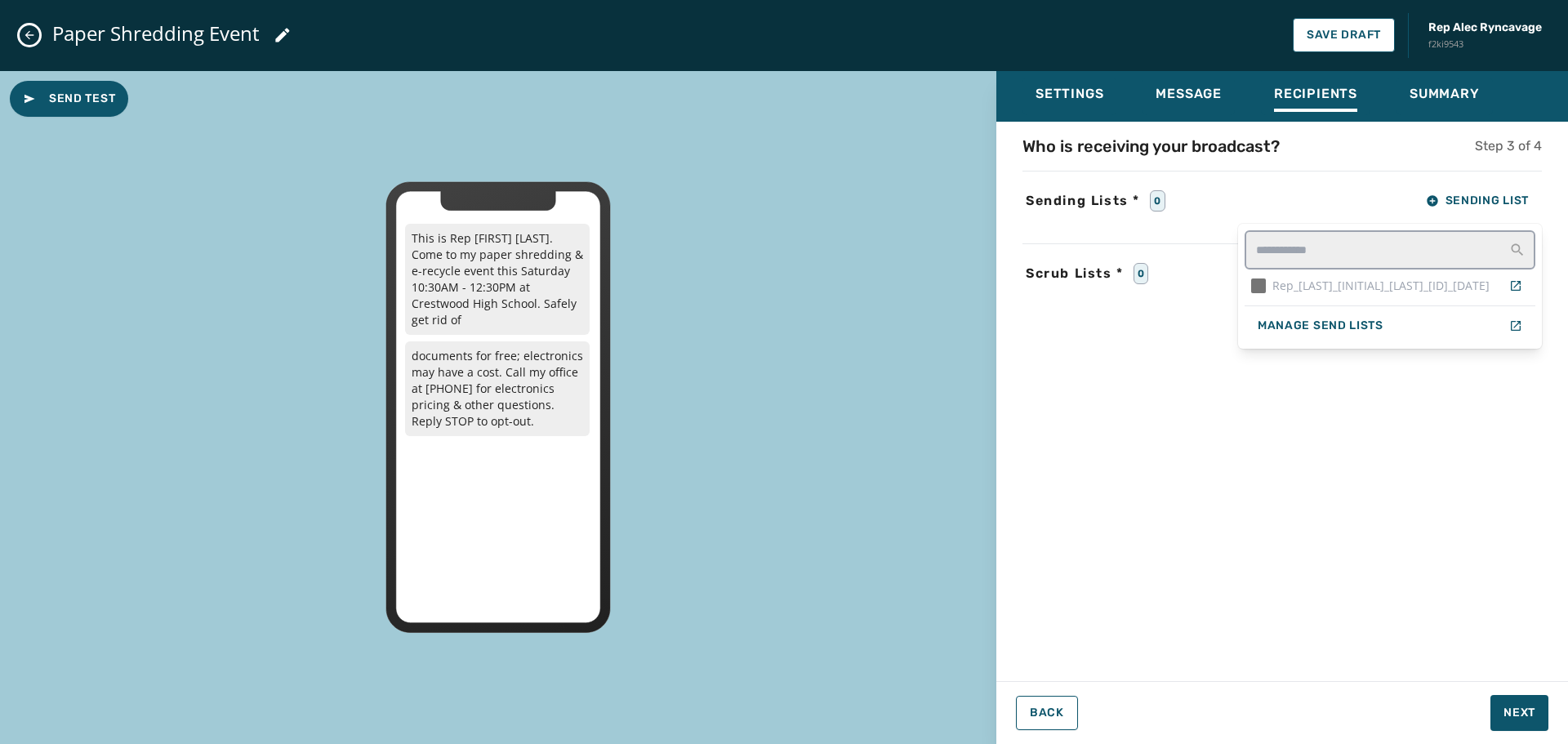 click on "Who is receiving your broadcast? Step 3 of 4 Sending Lists * 0 Sending List Rep_Alec_J_Ryncavage_HD119_862025 Manage Send Lists Scrub Lists * 0 Scrub List" at bounding box center (1282, 396) 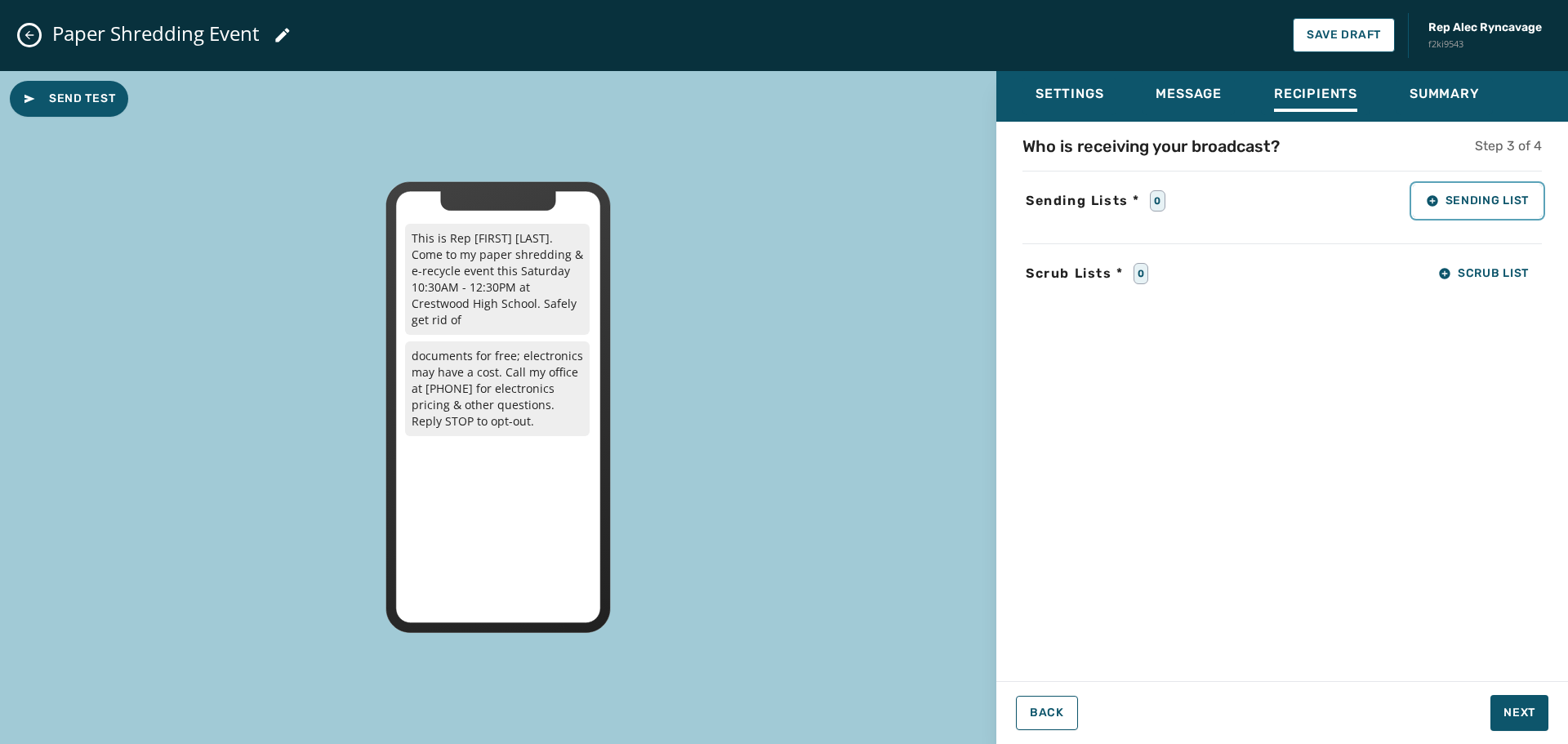 click on "Sending List" at bounding box center (1477, 201) 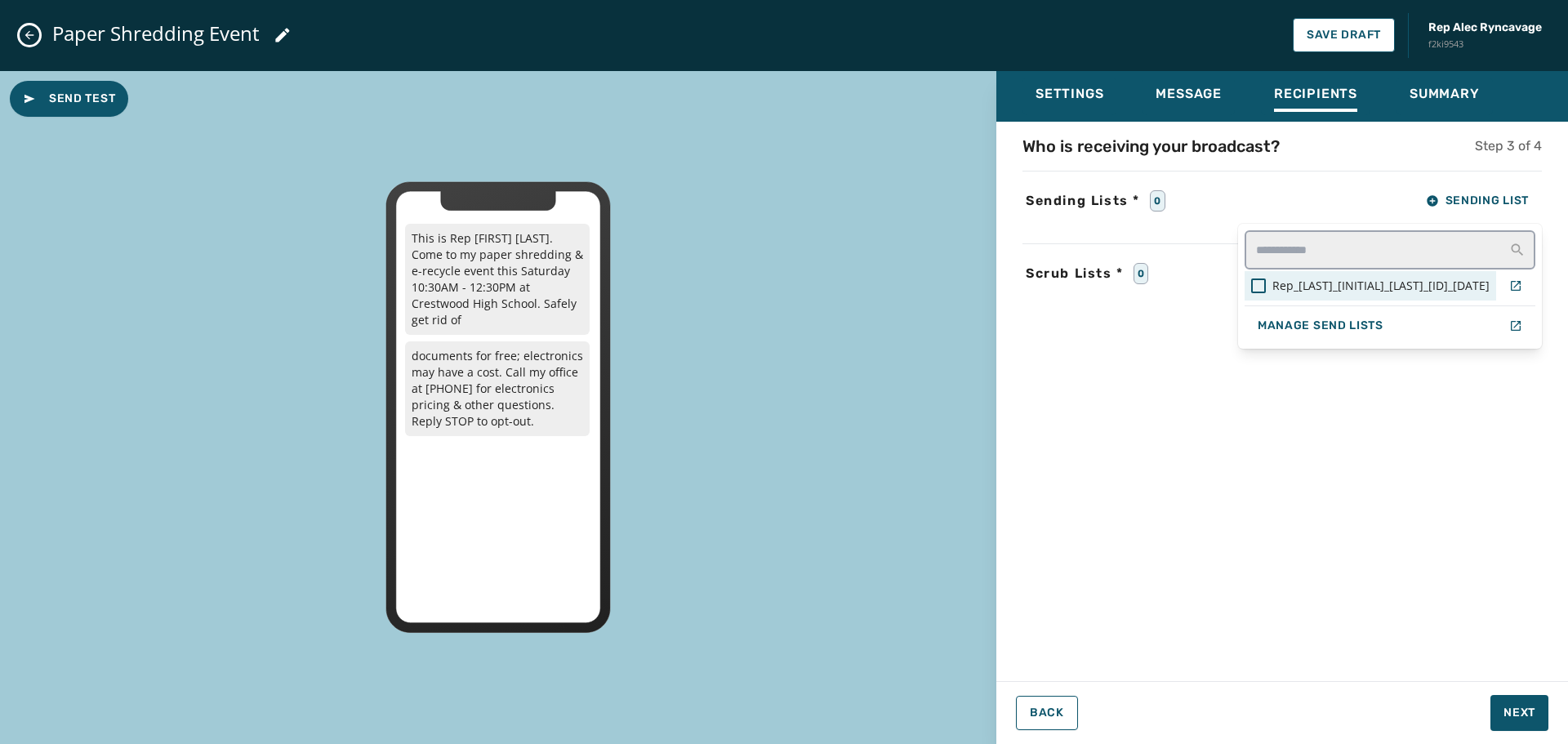 click at bounding box center (1258, 286) 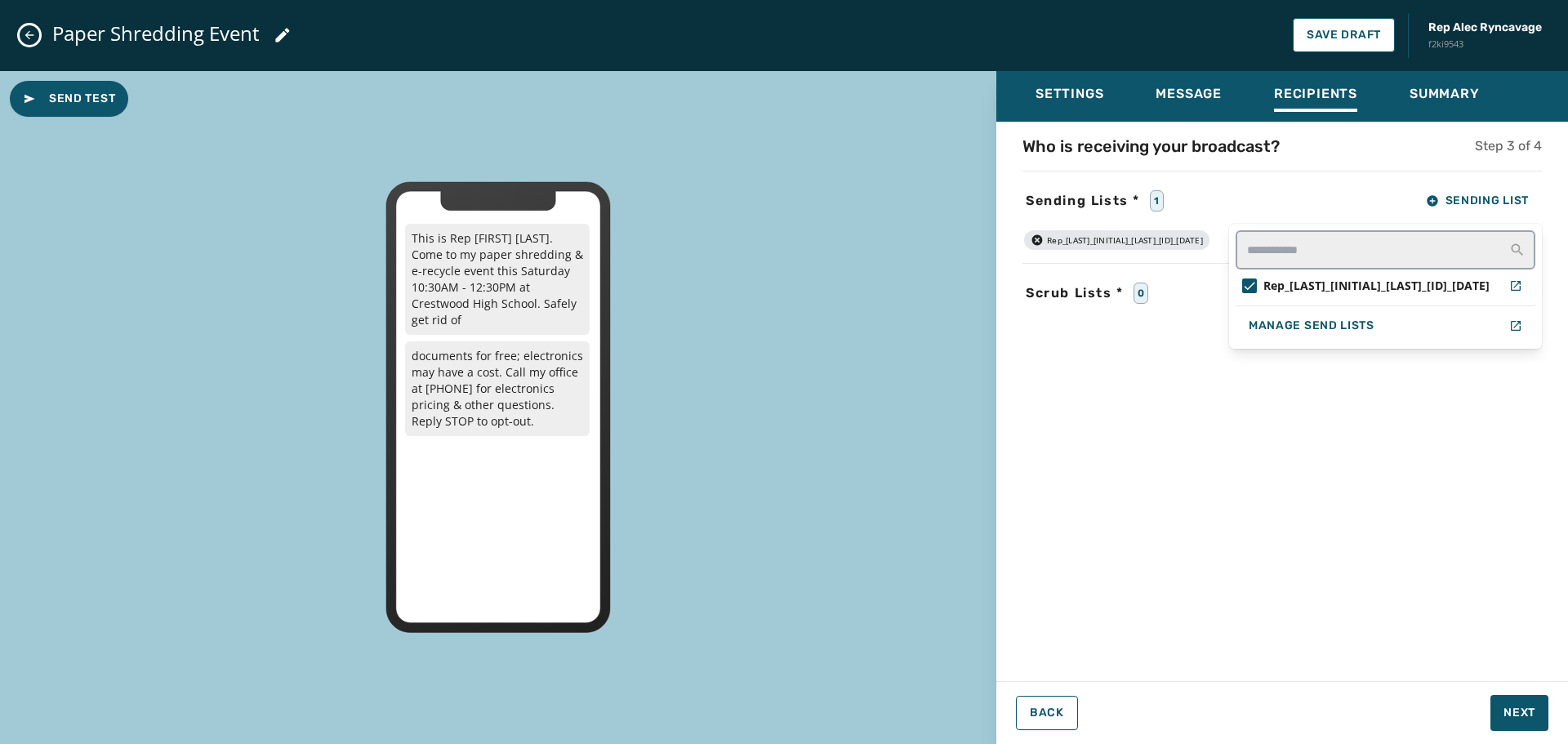 click on "Settings Message Recipients Summary Who is receiving your broadcast? Step 3 of 4 Sending Lists * 1 Sending List Rep_Alec_J_Ryncavage_HD119_862025 Manage Send Lists Rep_Alec_J_Ryncavage_HD119_862025 Scrub Lists * 0 Scrub List Back Next" at bounding box center (1282, 401) 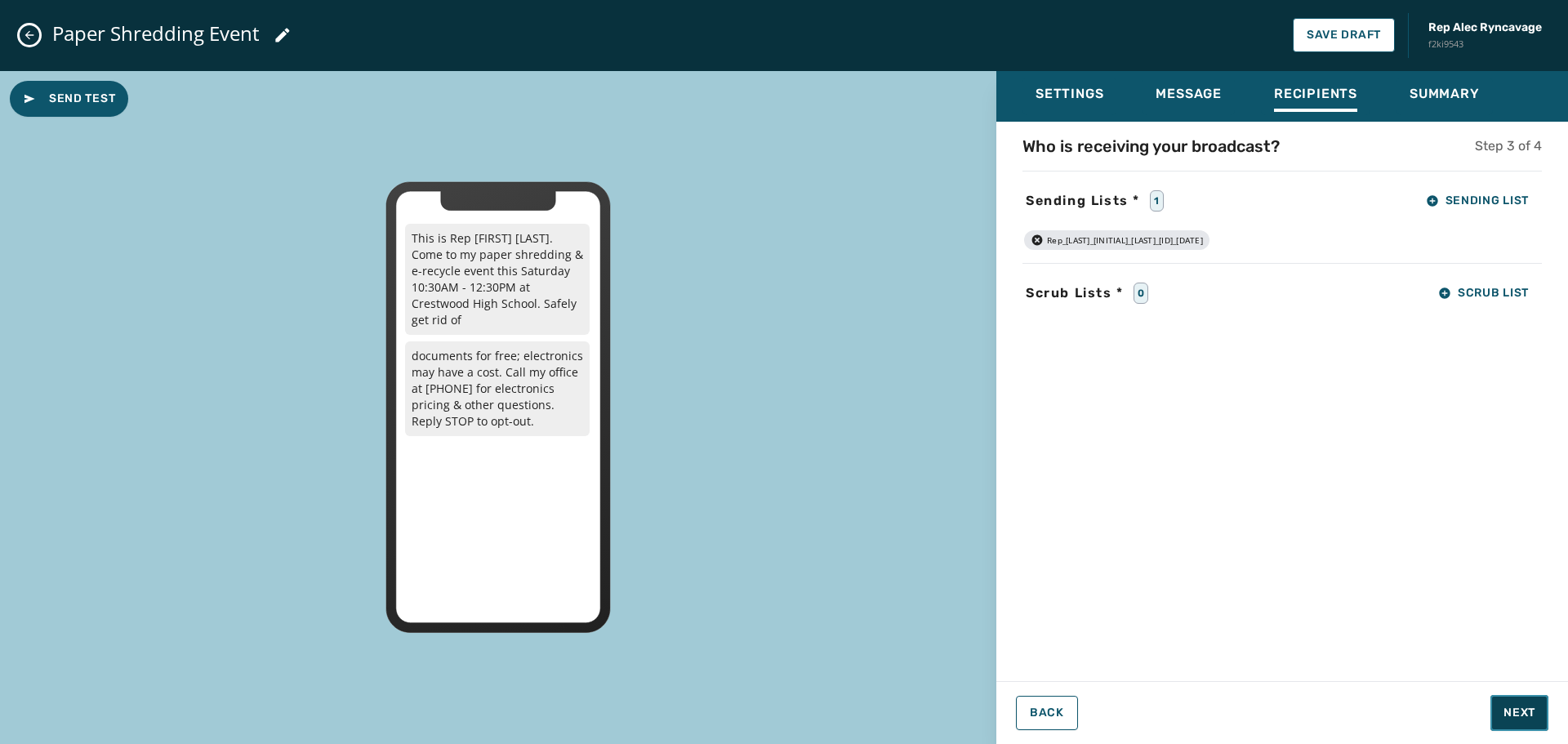click on "Next" at bounding box center (1519, 713) 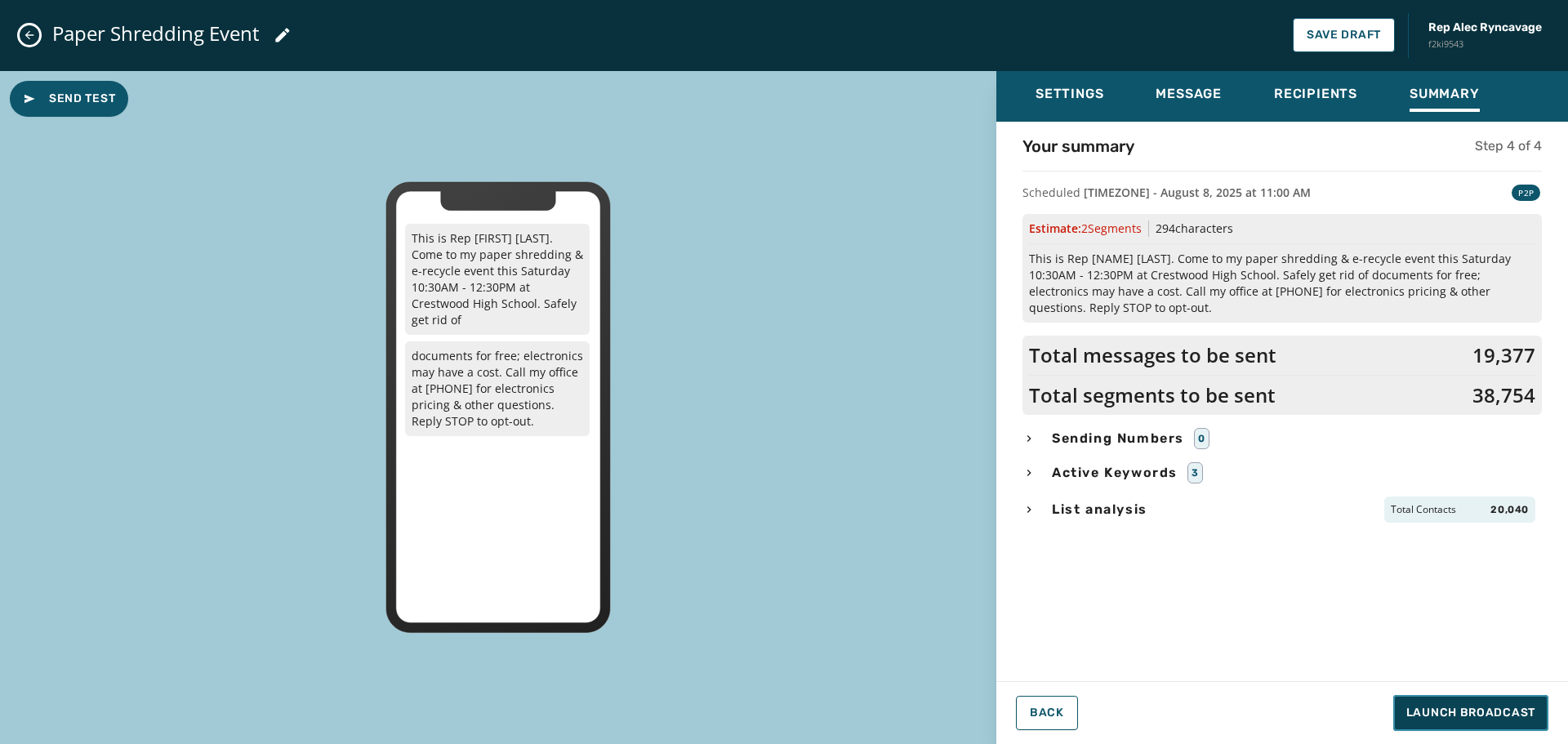 click on "Launch Broadcast" at bounding box center (1471, 713) 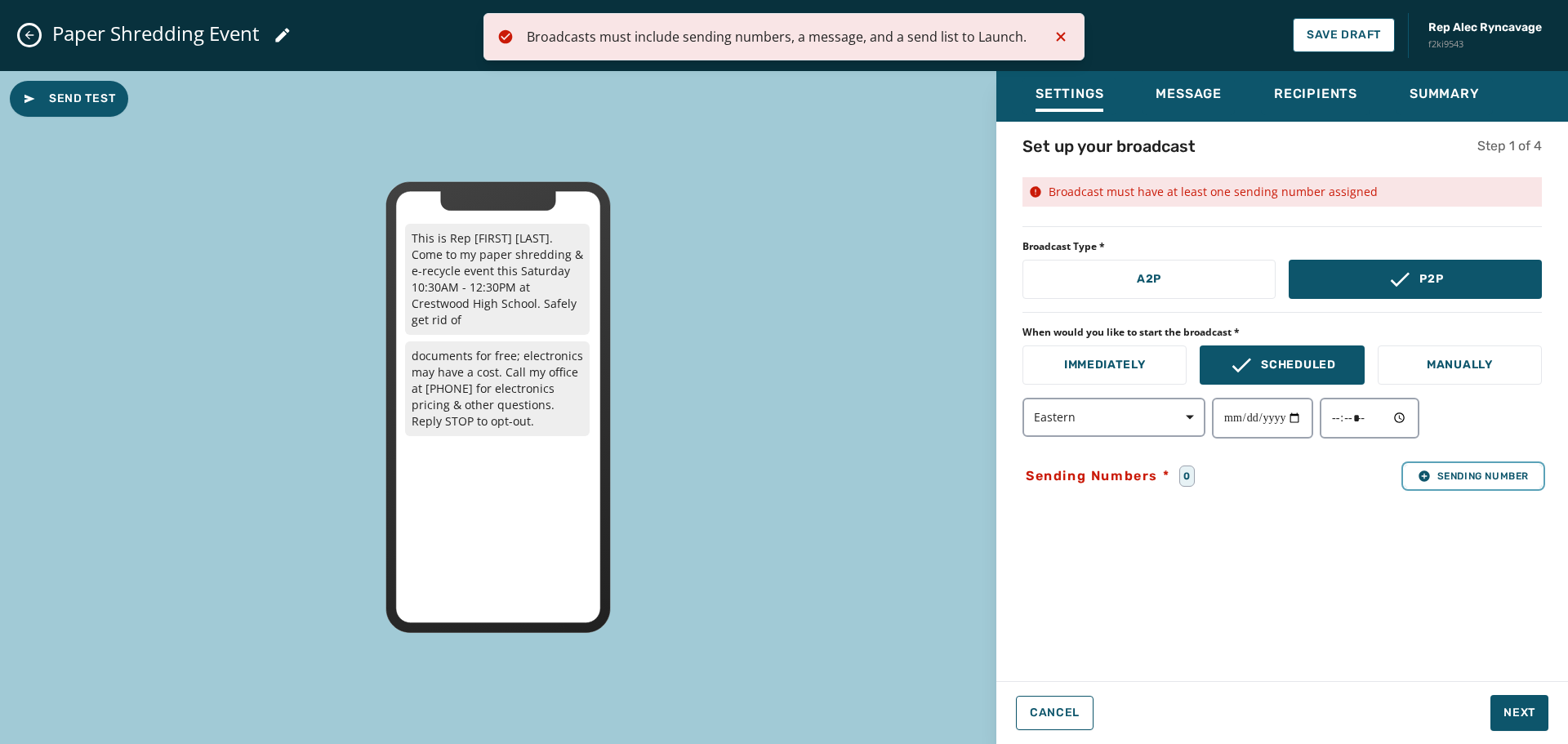 click on "Sending Number" at bounding box center [1473, 476] 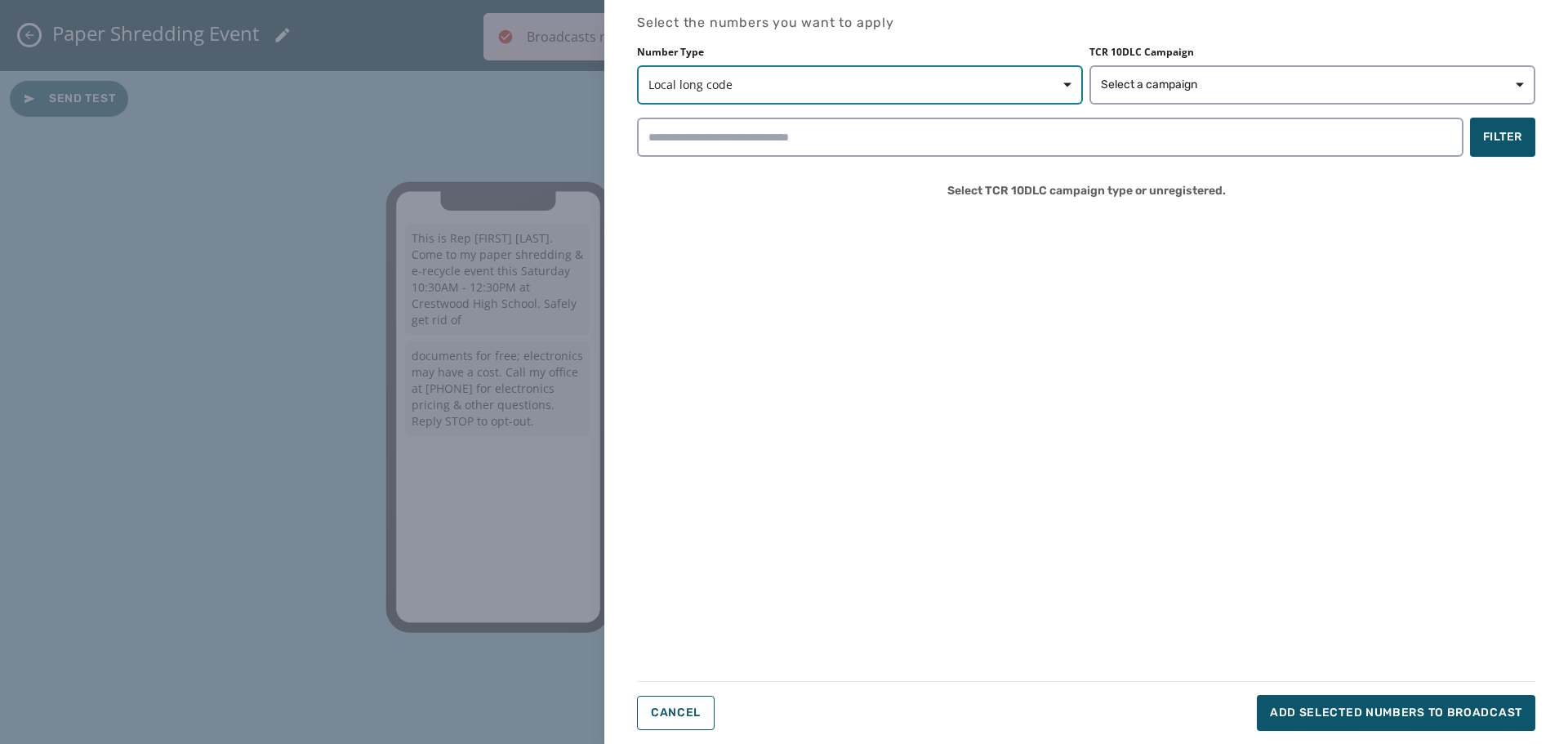 click on "Local long code" at bounding box center [860, 85] 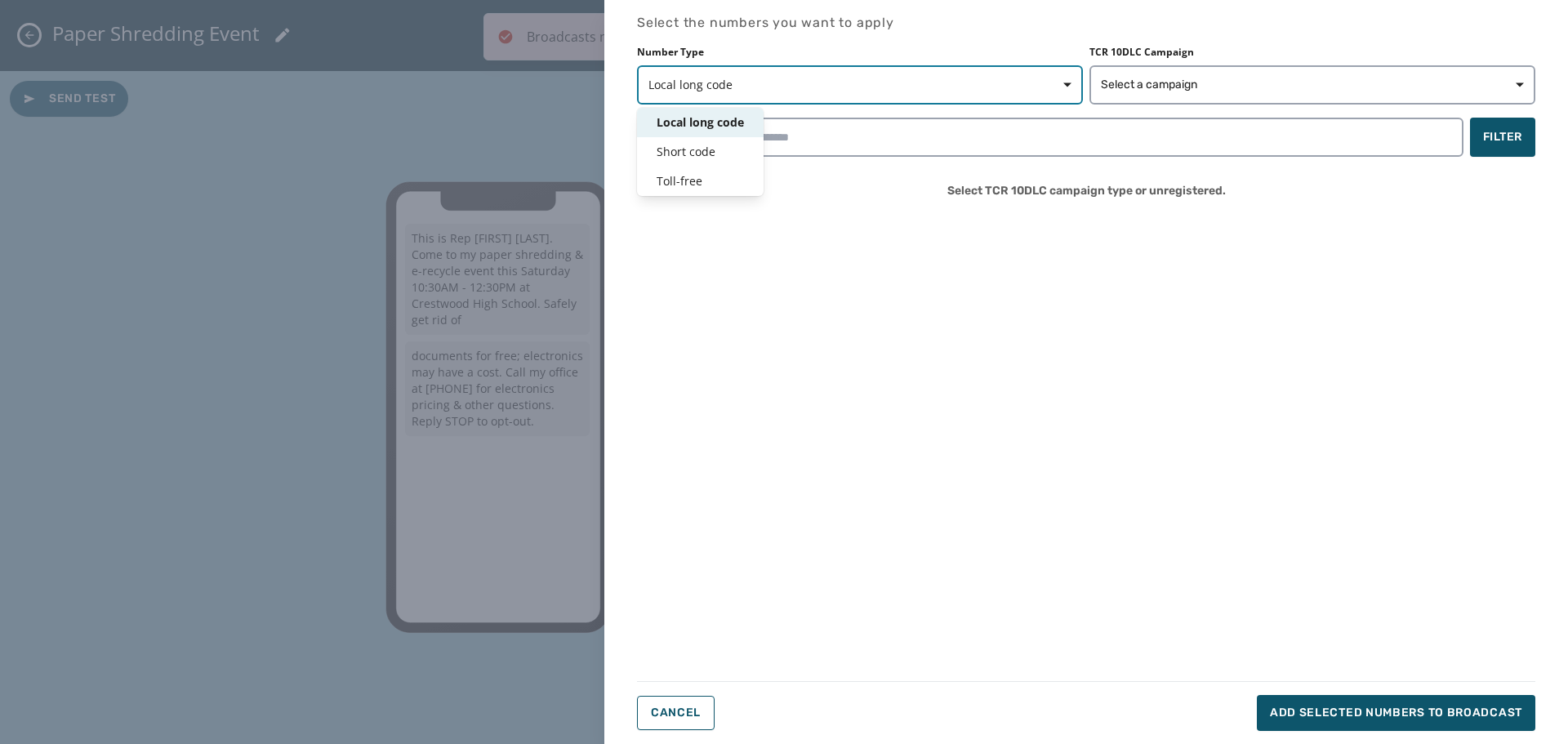 click on "Local long code" at bounding box center (860, 85) 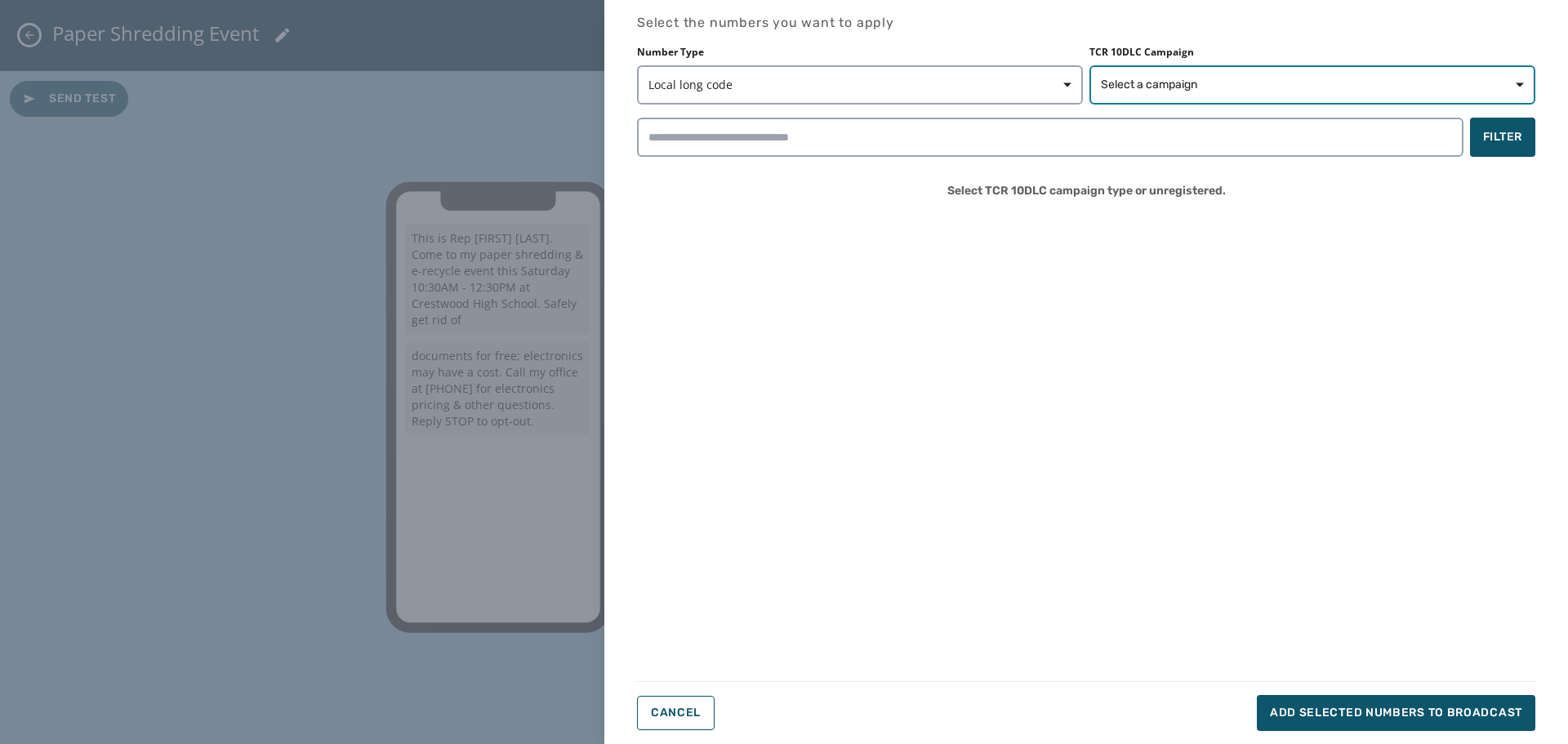 click on "Select a campaign" at bounding box center [1149, 85] 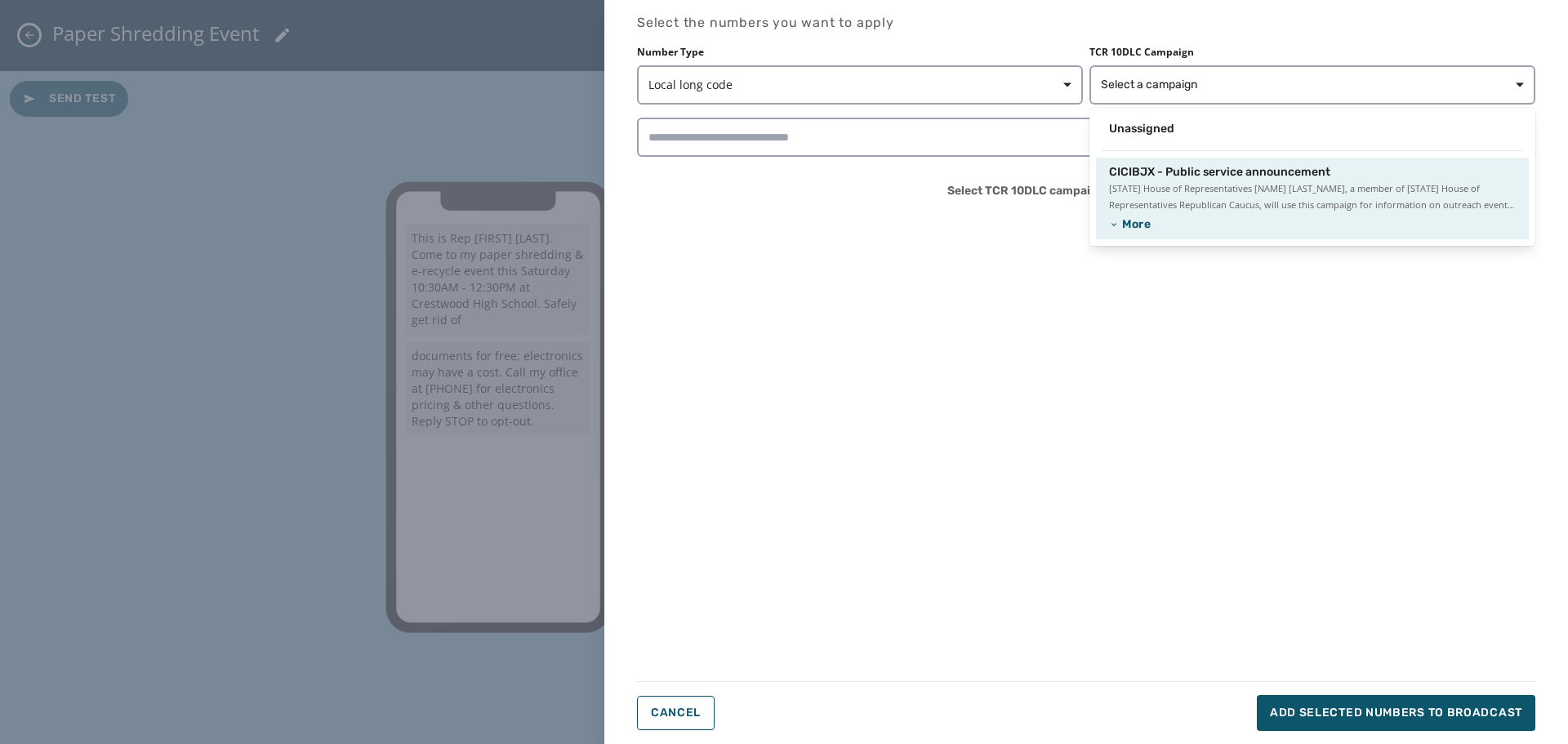 click on "CICIBJX - Public service announcement Pennsylvania House of Representatives Ryan Ryncavage, a member of Pennsylvania House of Representatives Republican Caucus, will use this campaign for information on outreach events, road closures, water boil advisories, changes in events, and important information relating to State Government. More" at bounding box center [1312, 198] 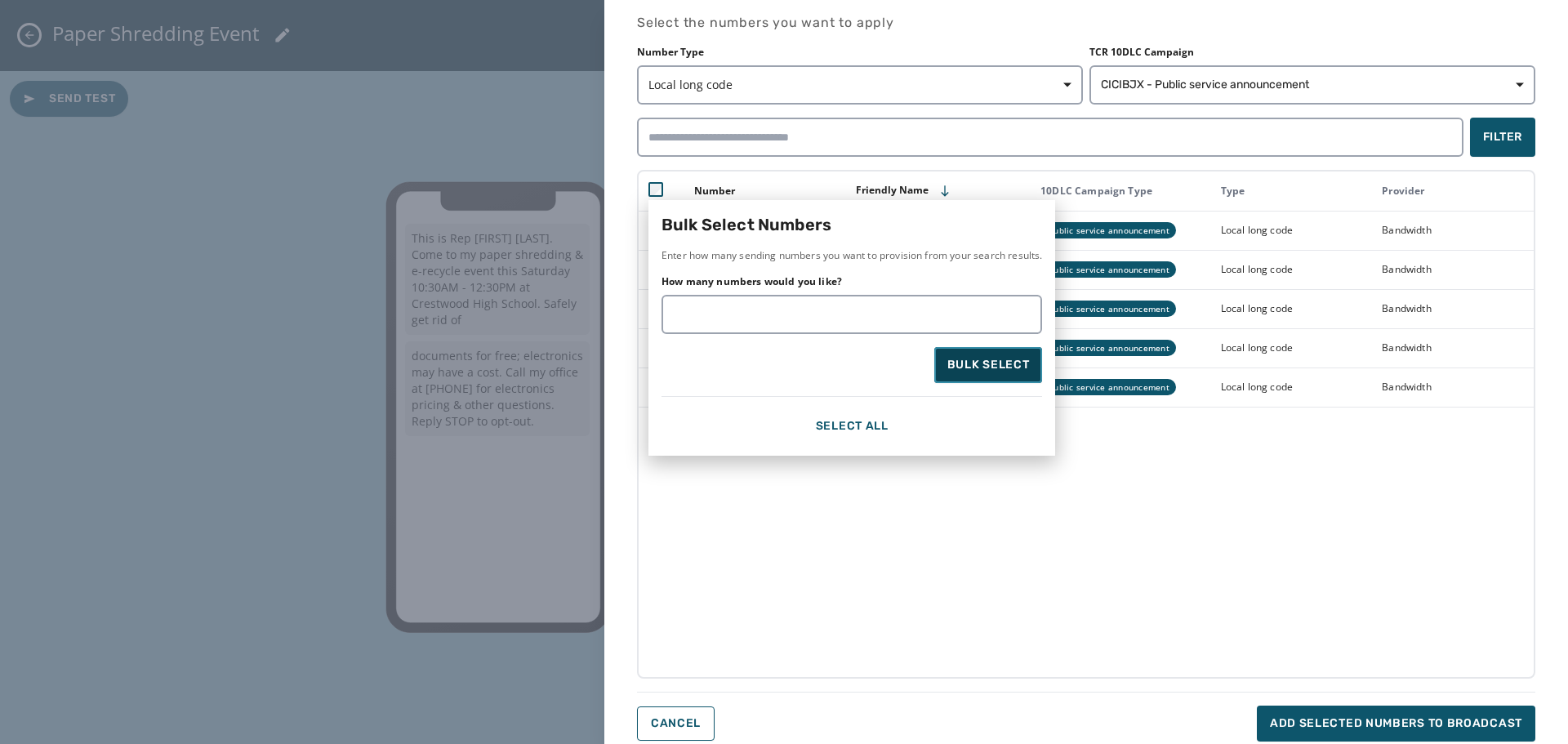 click on "Bulk Select" at bounding box center (988, 365) 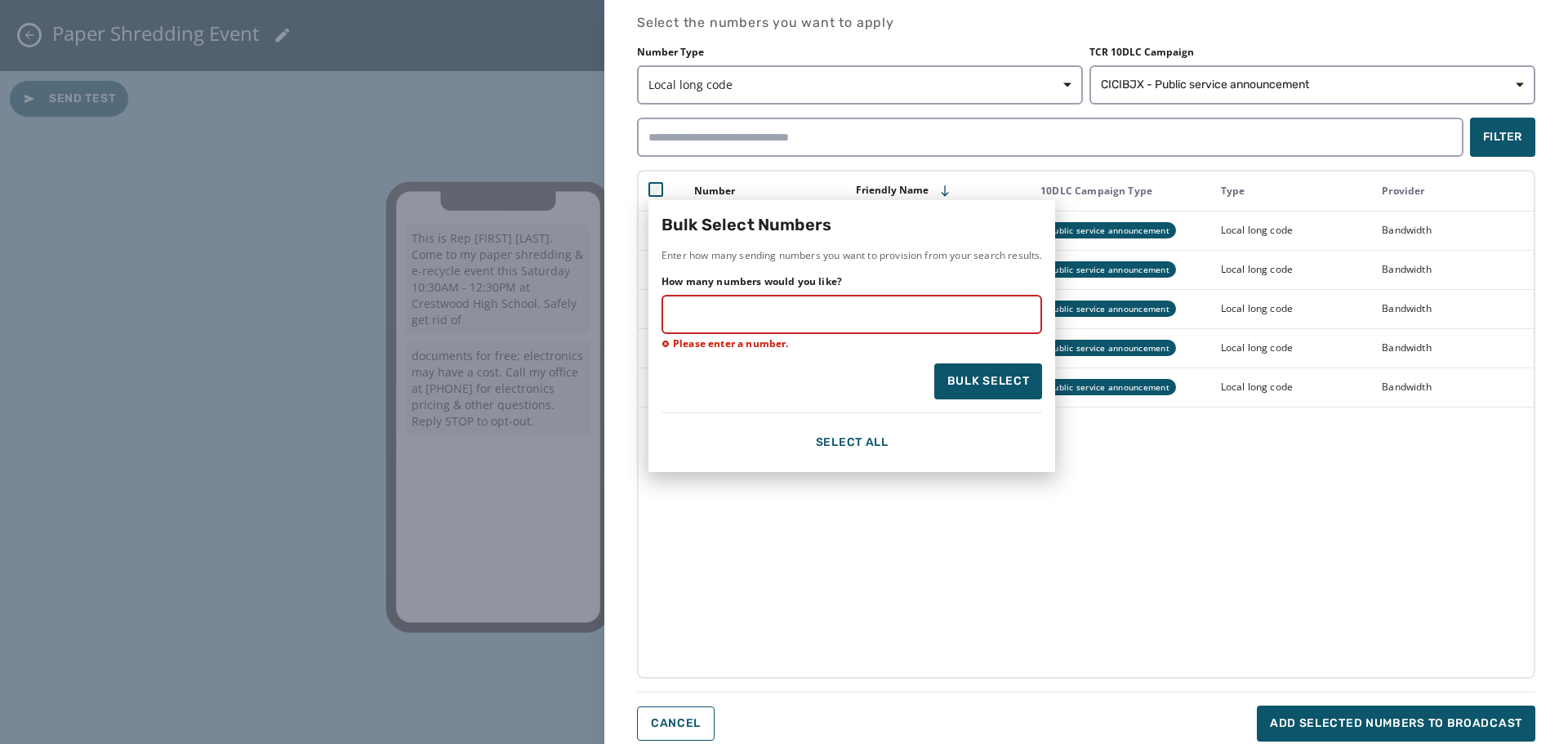 click on "Bulk Select Numbers Enter how many sending numbers you want to provision from your search results. How many numbers would you like? Please enter a number. Bulk Select Select All" at bounding box center [852, 336] 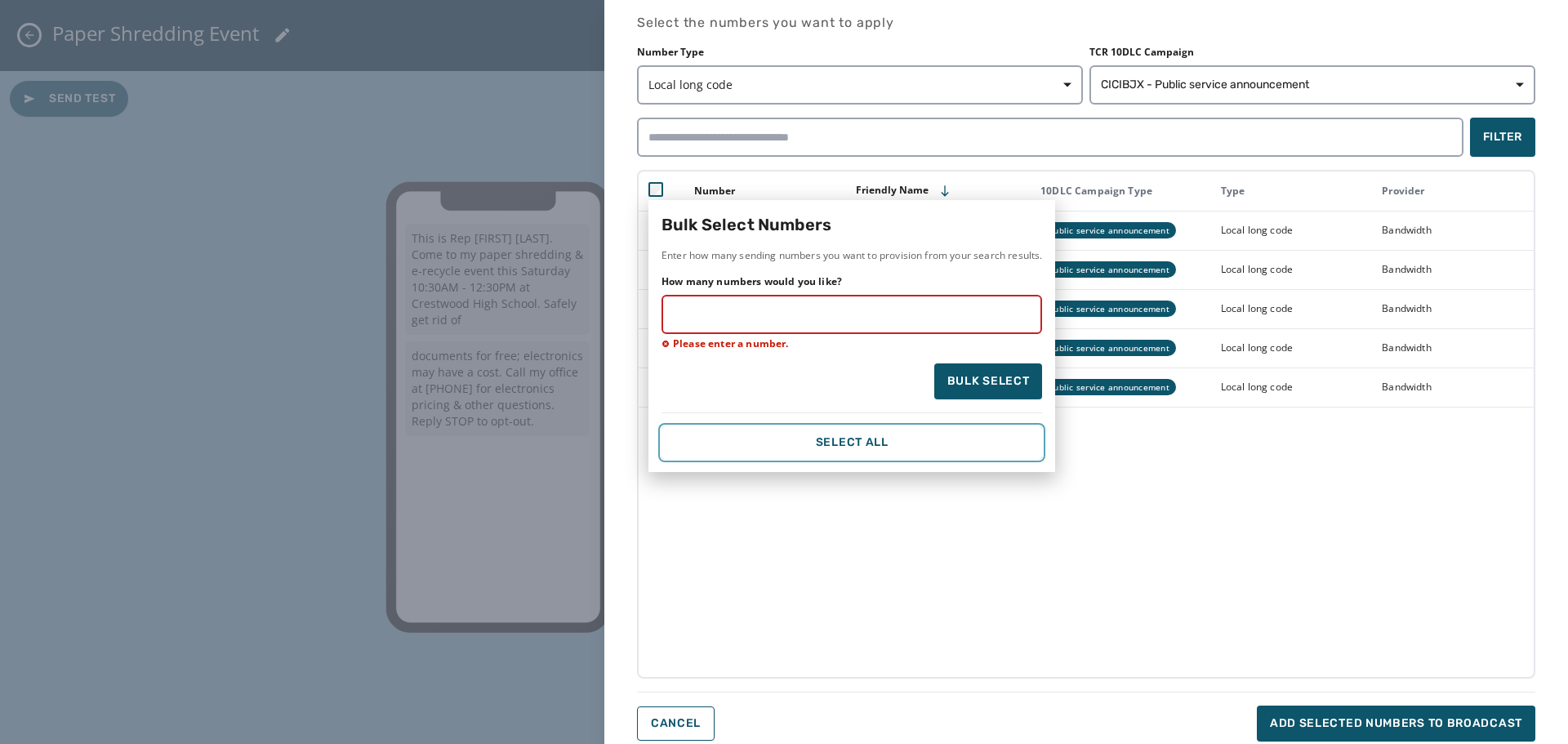 click on "Select All" at bounding box center (852, 443) 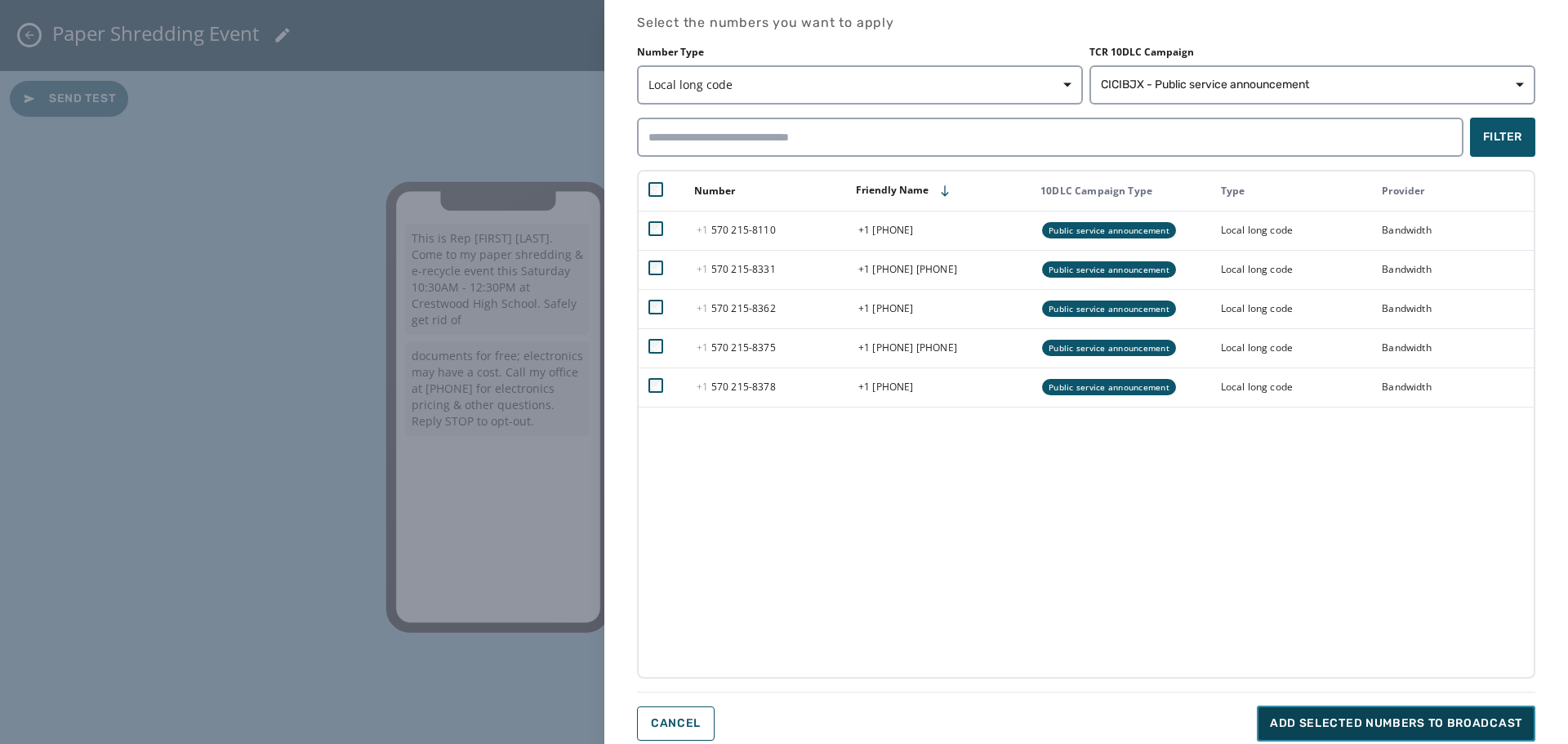click on "Add selected numbers to broadcast" at bounding box center (1396, 724) 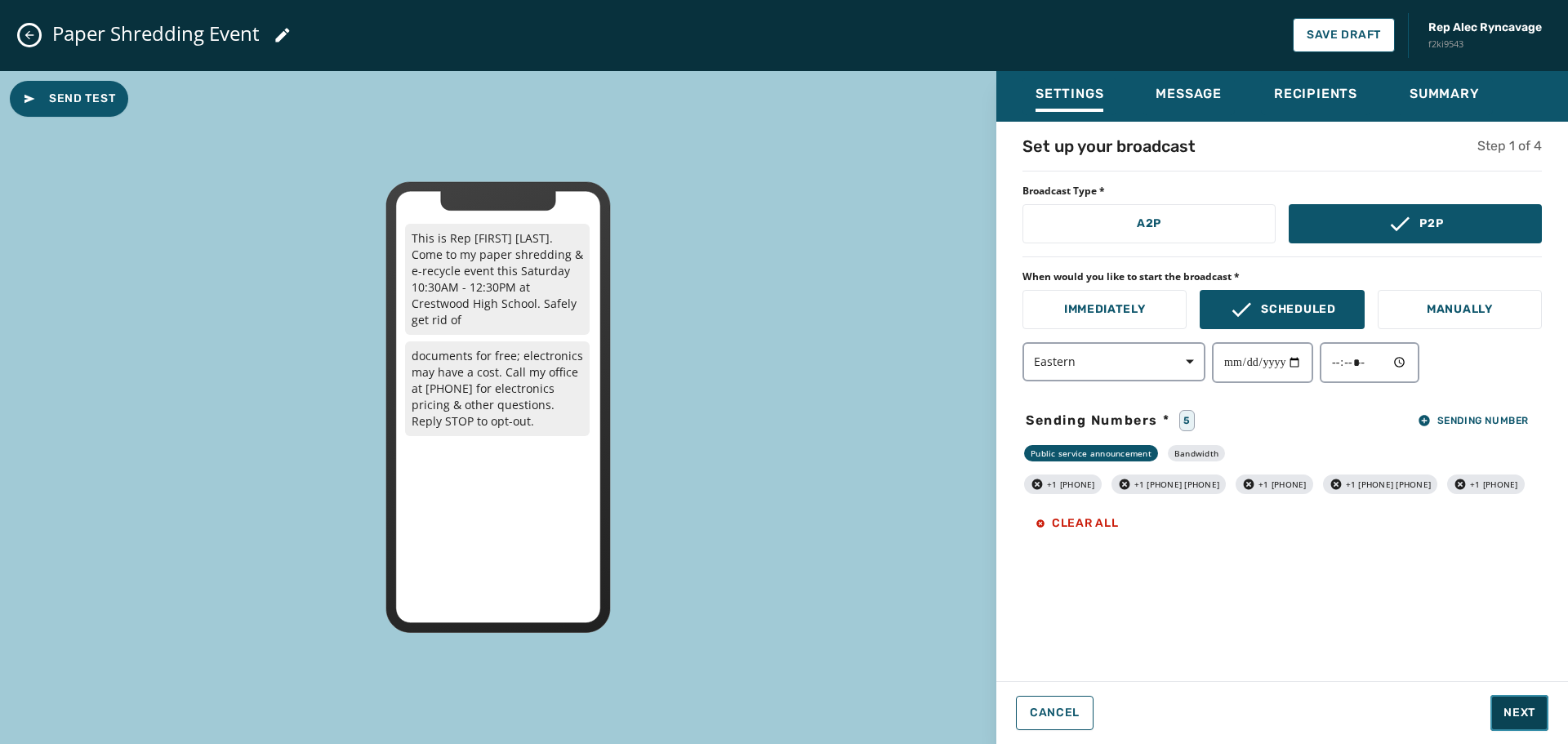 click on "Next" at bounding box center [1519, 713] 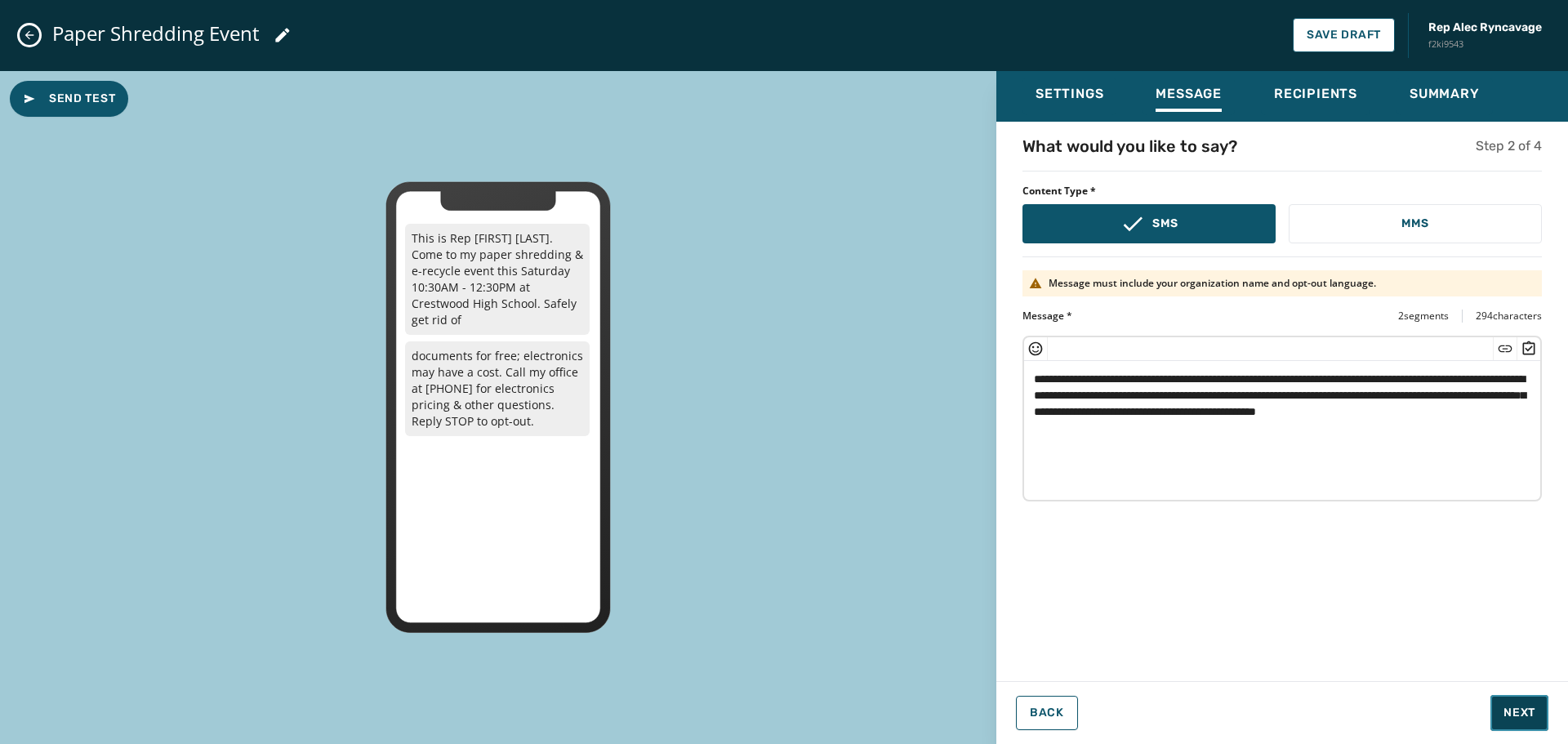 click on "Next" at bounding box center [1519, 713] 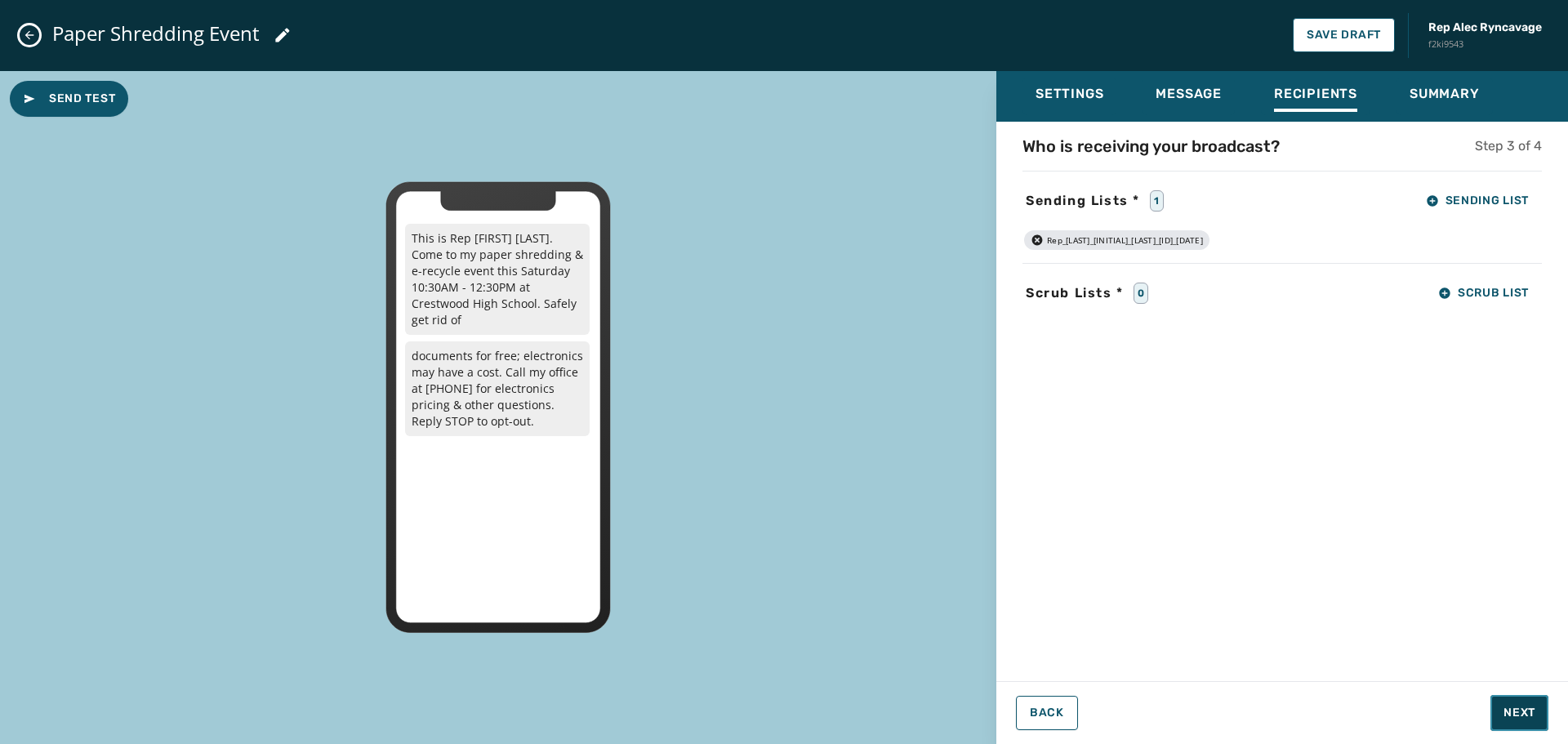 click on "Next" at bounding box center [1519, 713] 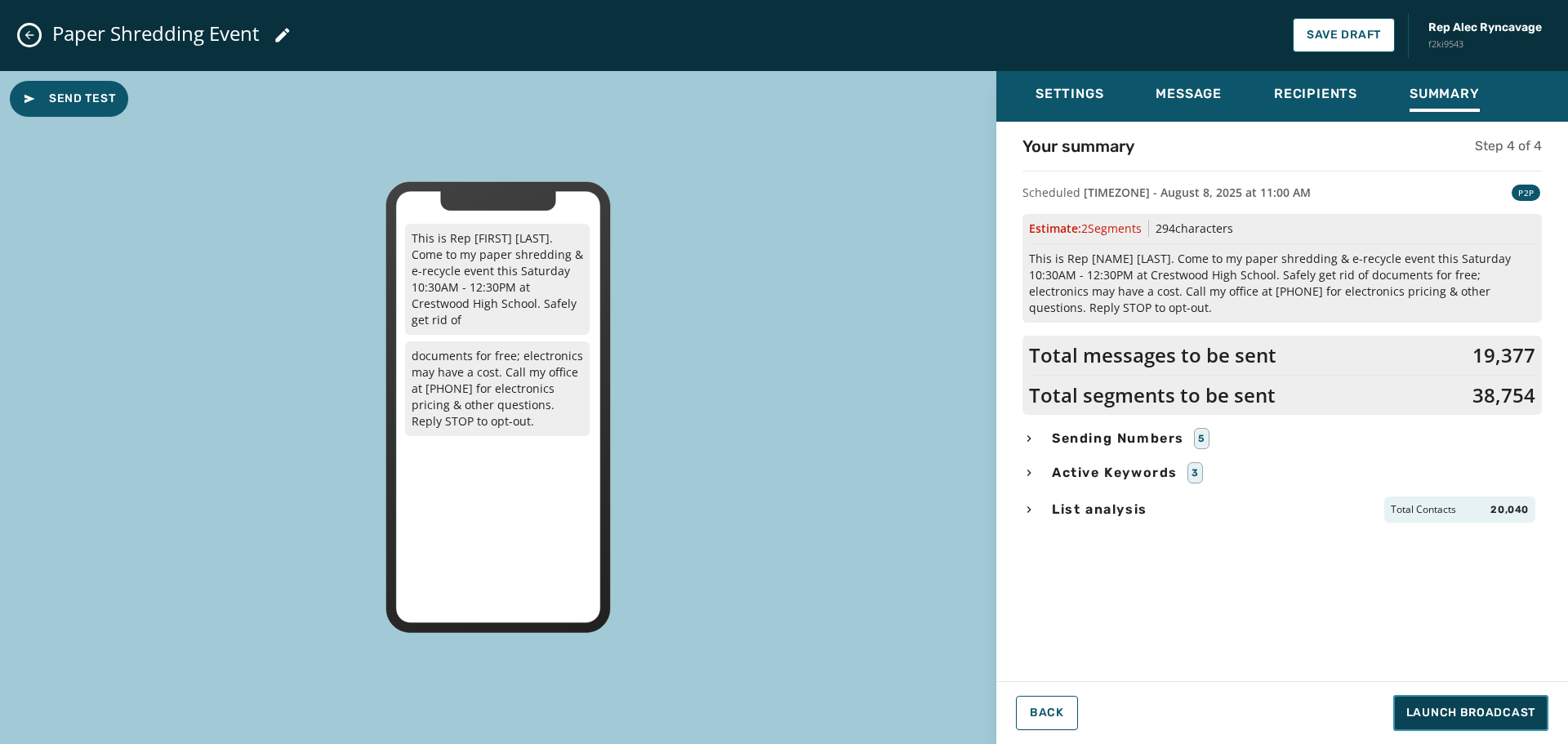 click on "Launch Broadcast" at bounding box center (1471, 713) 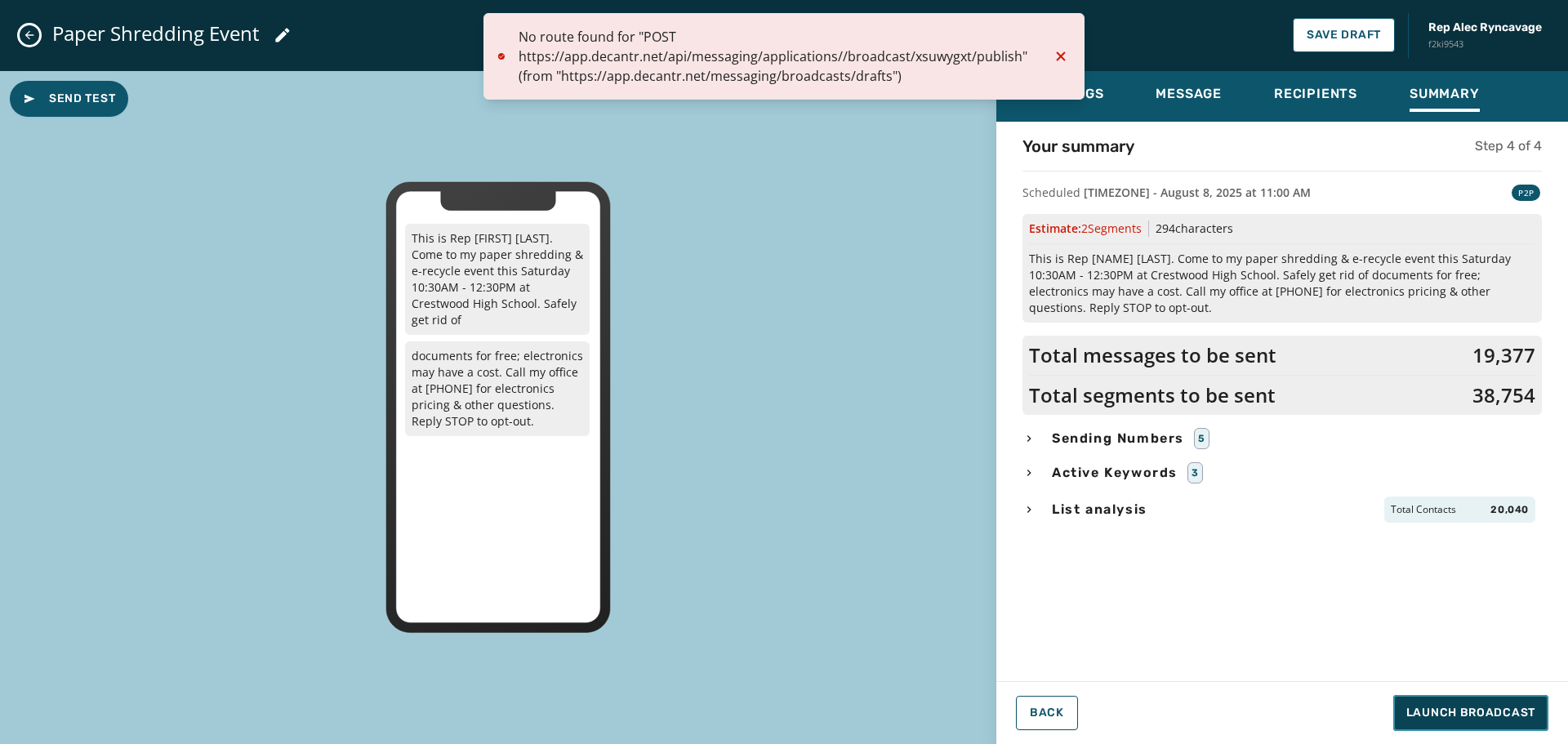click on "Launch Broadcast" at bounding box center [1471, 713] 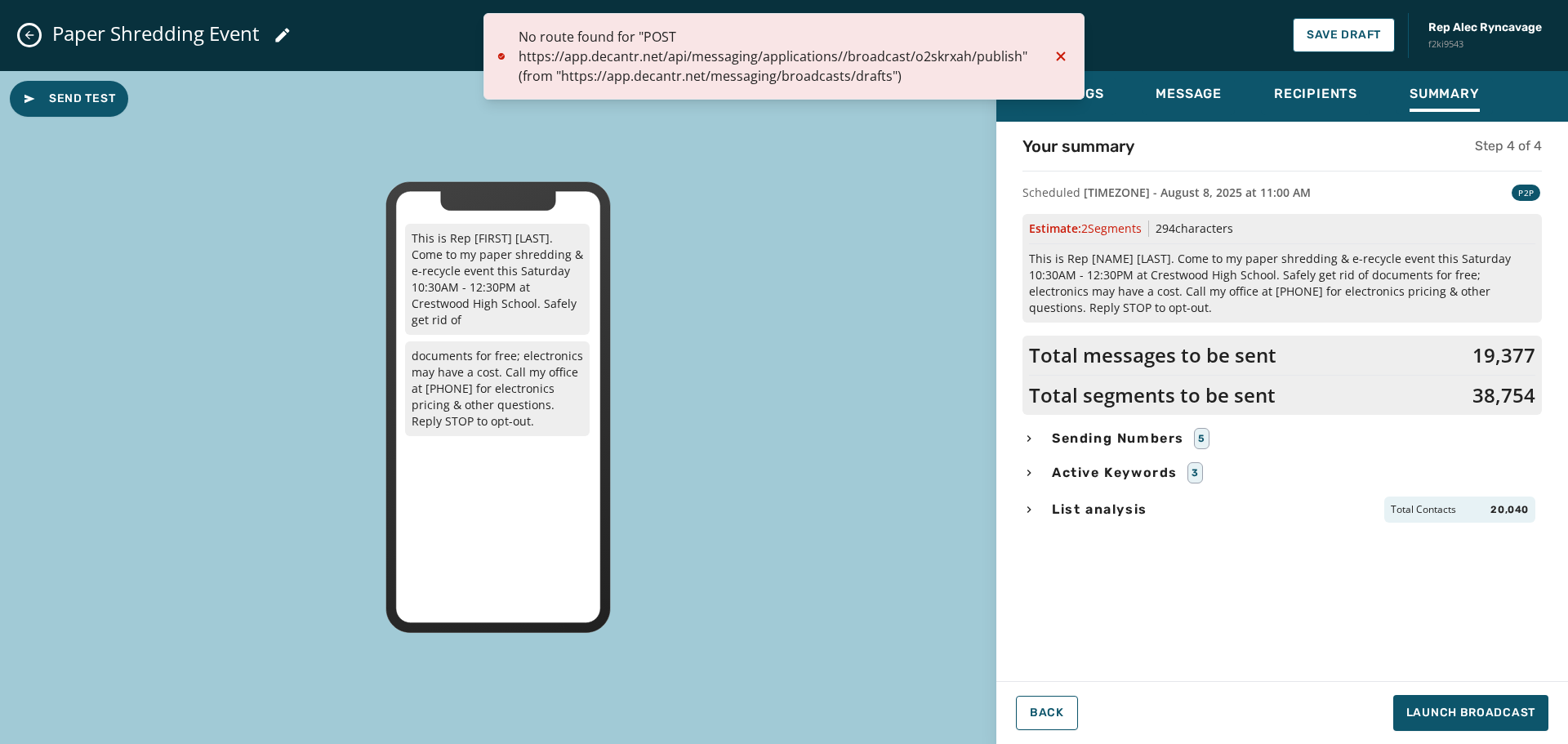 click 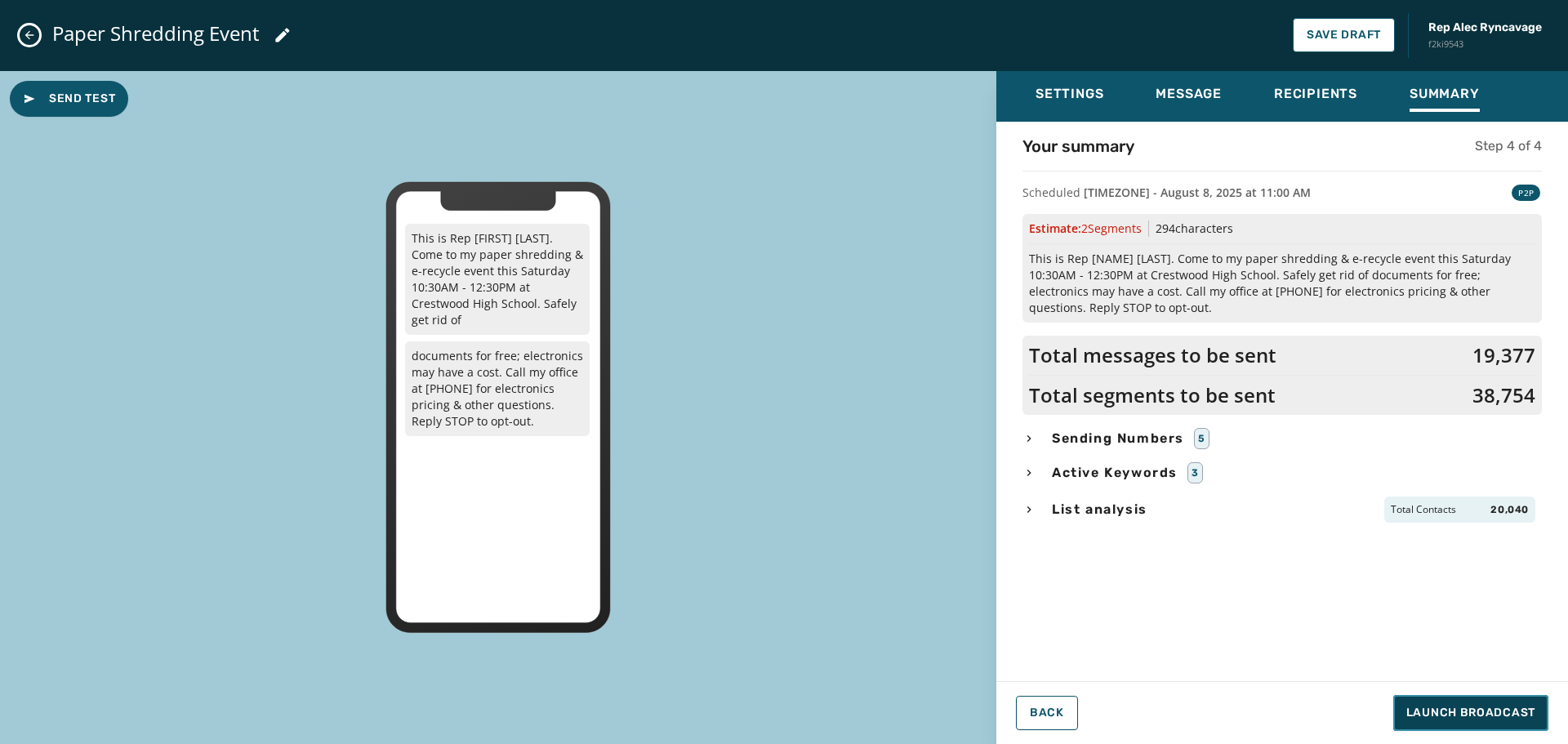 click on "Launch Broadcast" at bounding box center (1471, 713) 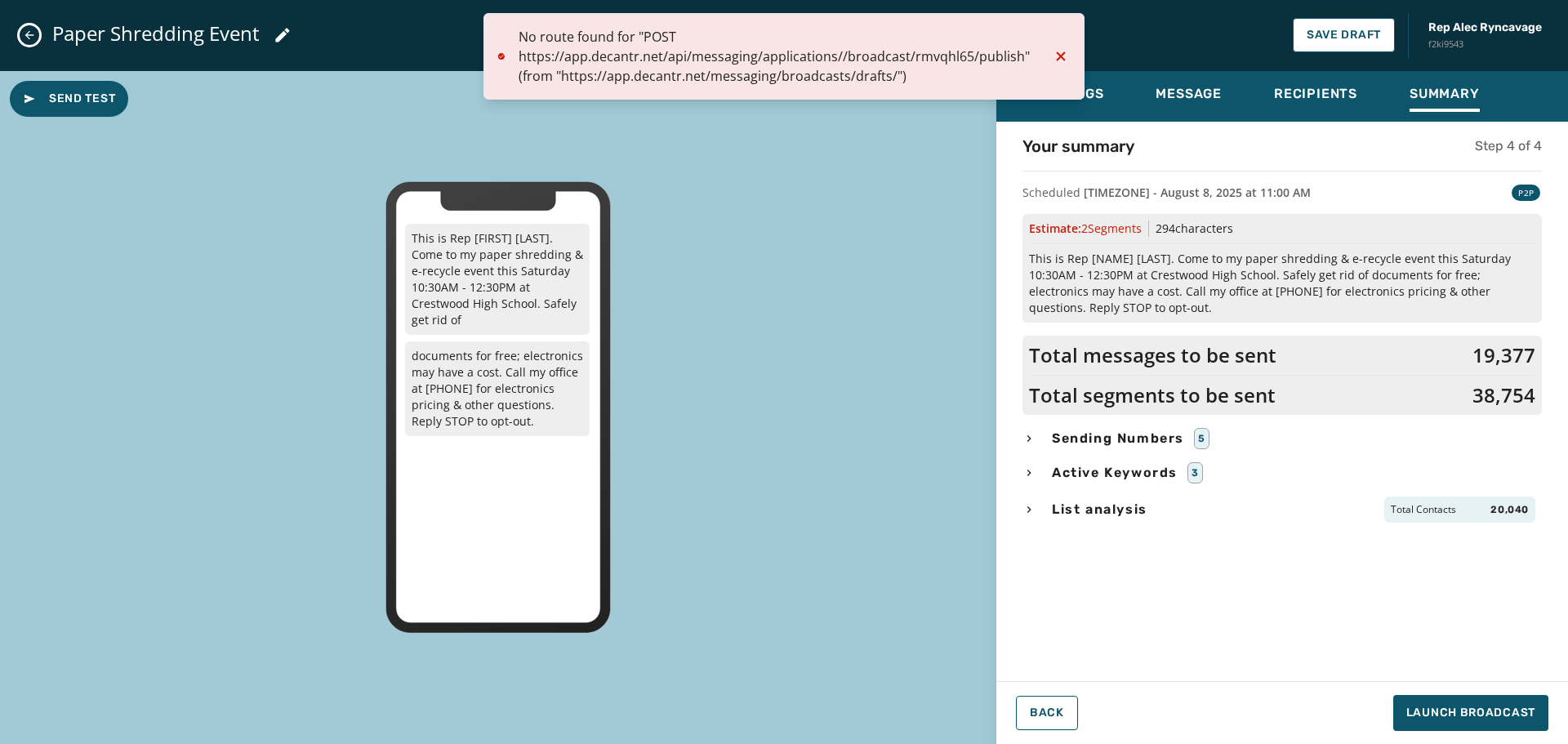 click 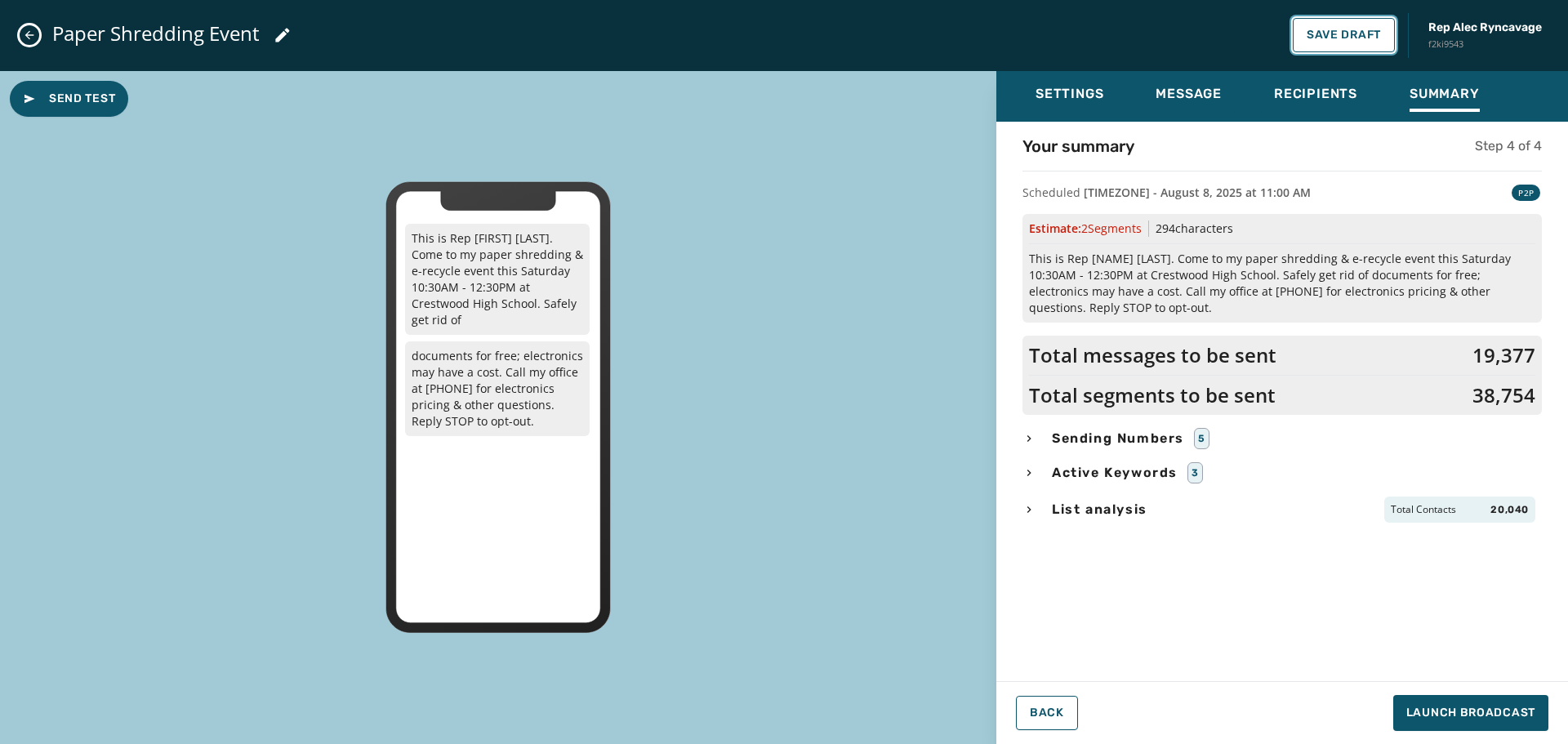click on "Save Draft" at bounding box center [1343, 35] 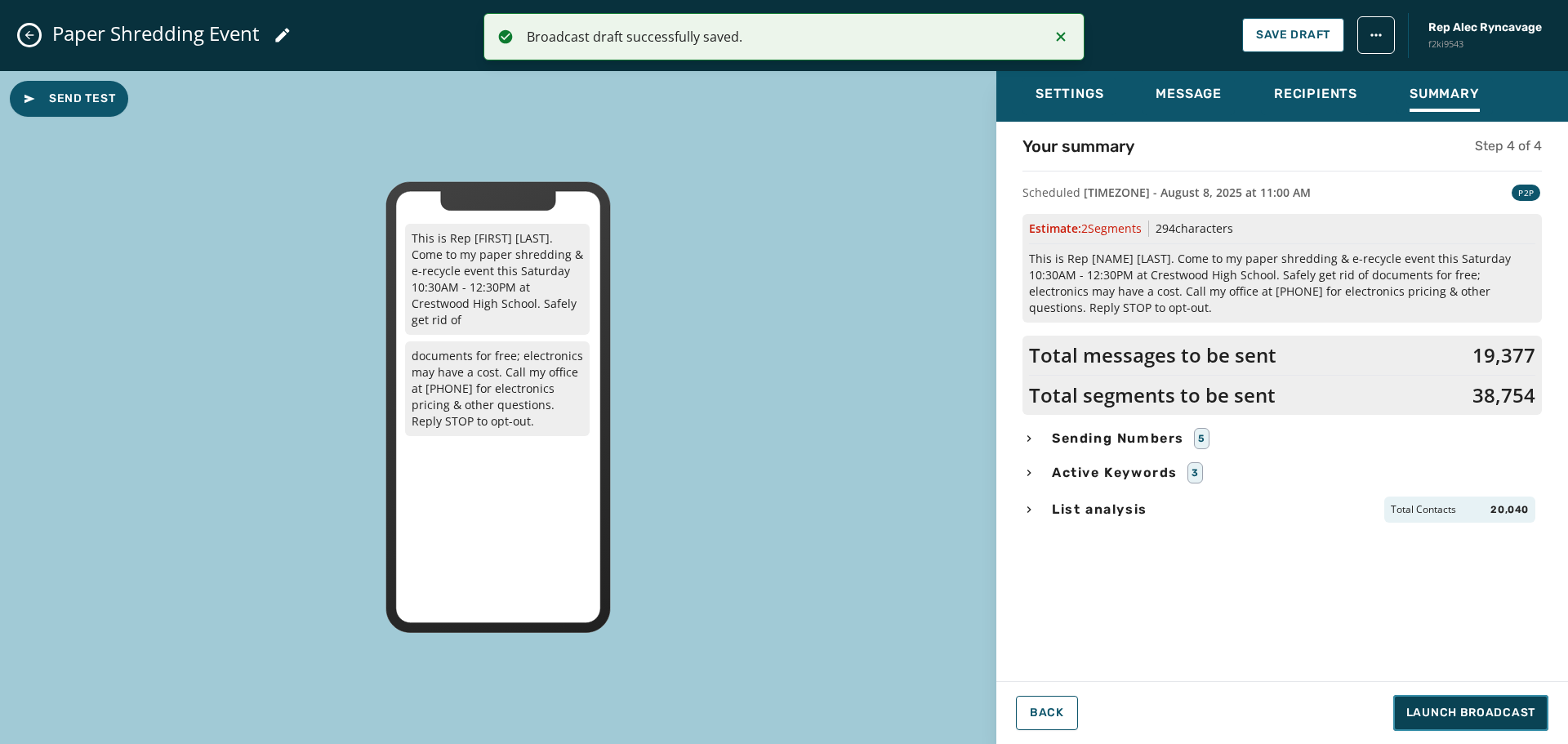 click on "Launch Broadcast" at bounding box center (1471, 713) 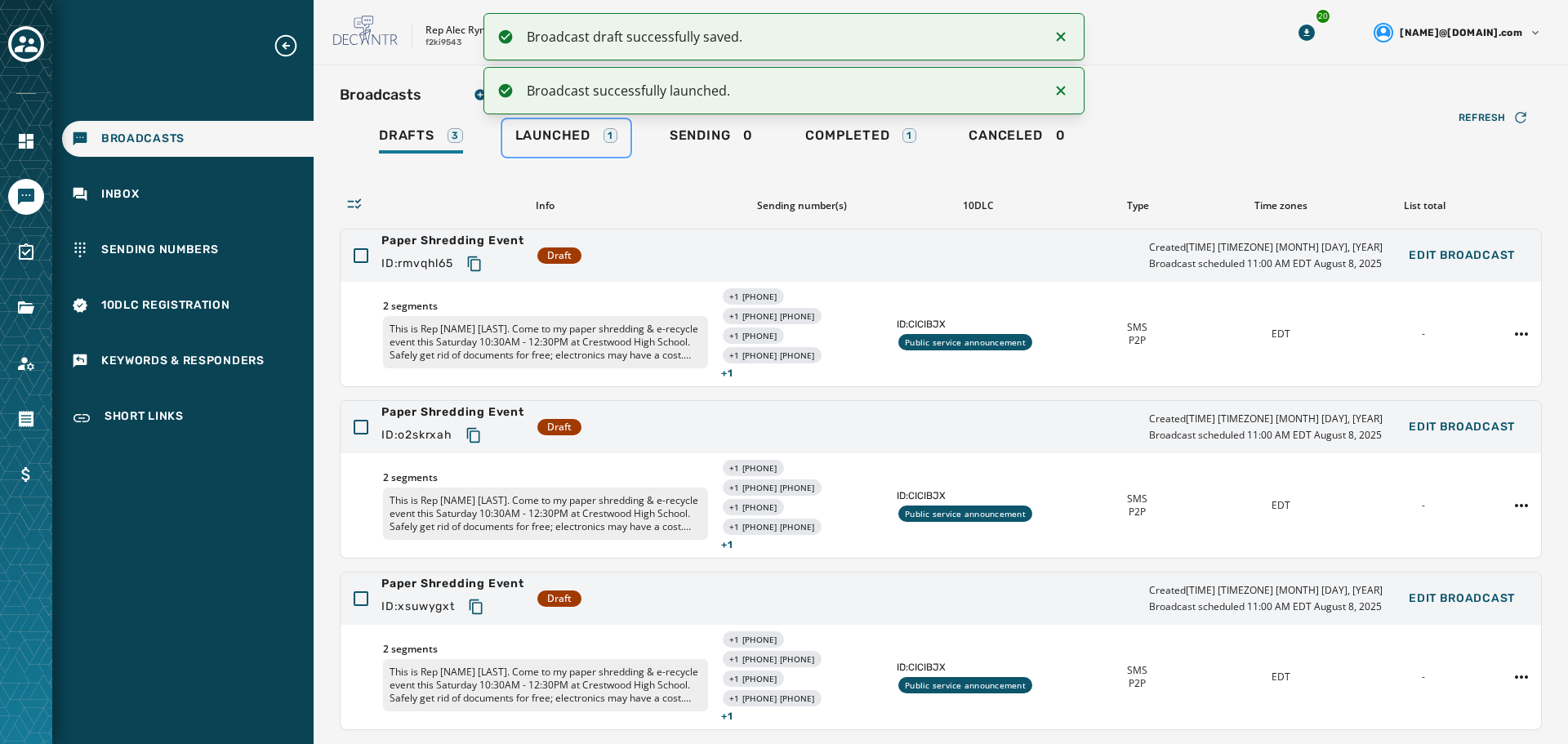 click on "Launched" at bounding box center [553, 136] 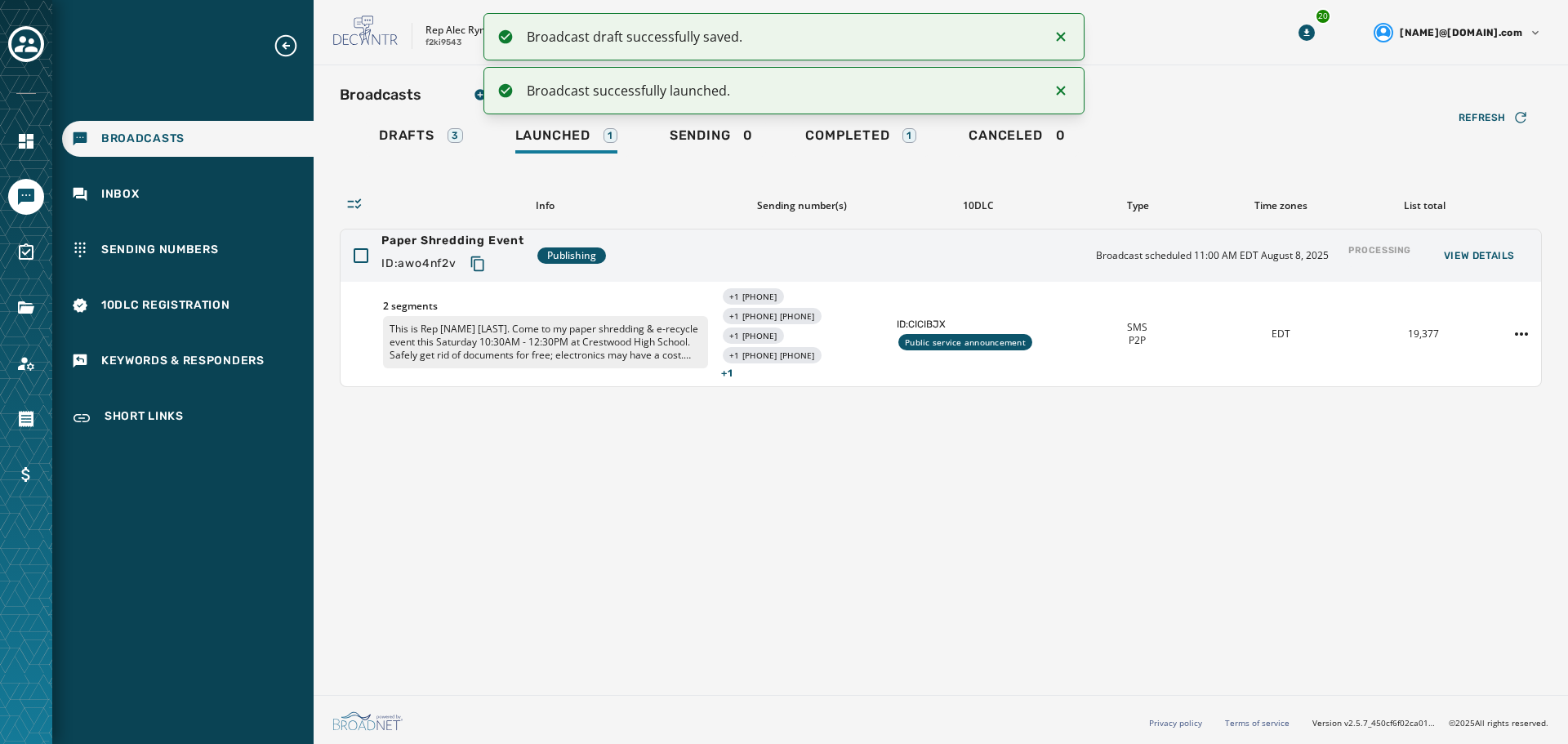 click on "2 segments This is Rep Alec Ryncavage. Come to my paper shredding & e-recycle event this Saturday 10:30AM - 12:30PM at Crestwood High School. Safely get rid of documents for free; electronics may have a cost. Call my office at 570-902-4082 for electronics pricing & other questions. Reply STOP to opt-out. +1 570 215-8110 +1 570 215-8331 +1 570 215-8362 +1 570 215-8375   + 1 ID:  CICIBJX Public service announcement SMS P2P EDT 19,377" at bounding box center [941, 334] 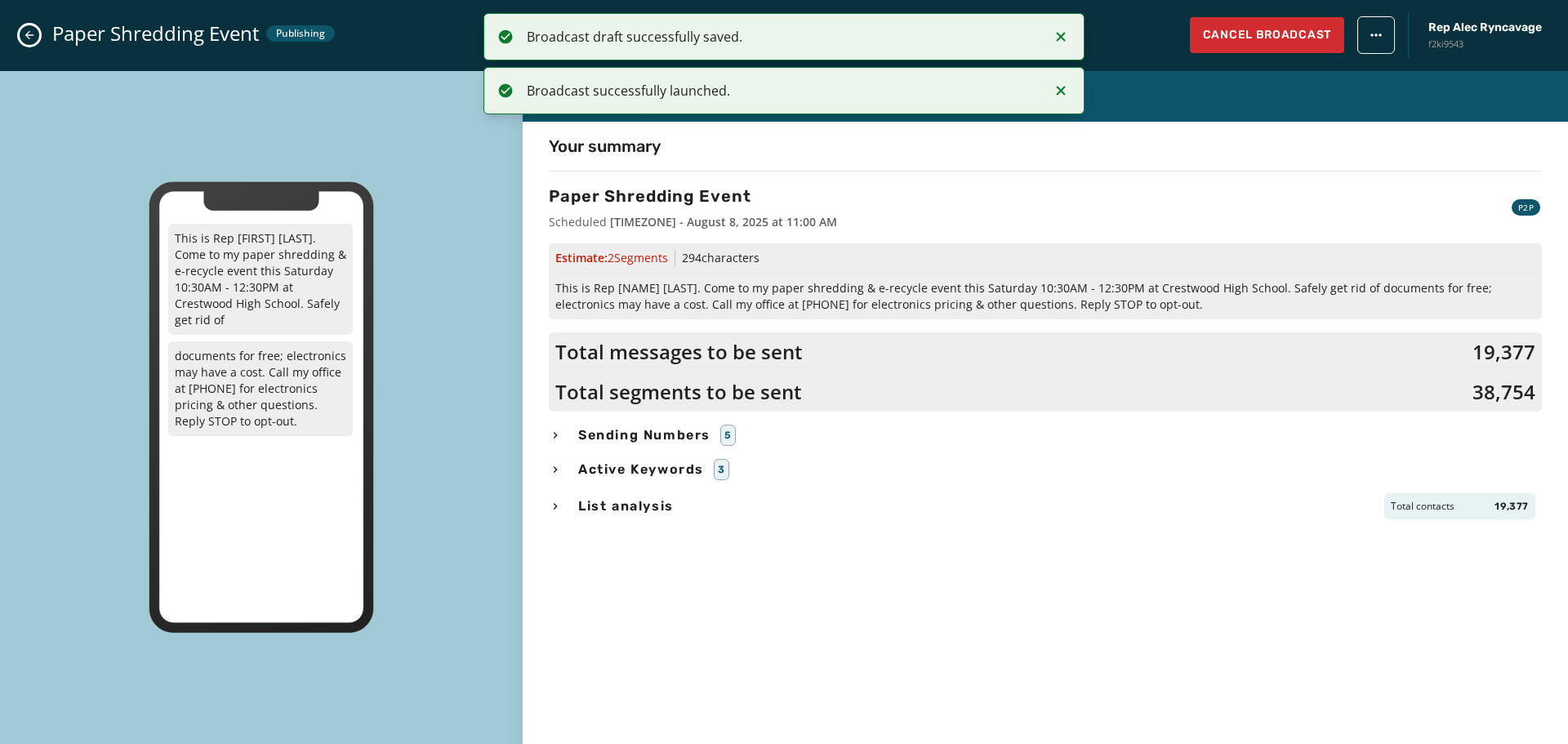 click 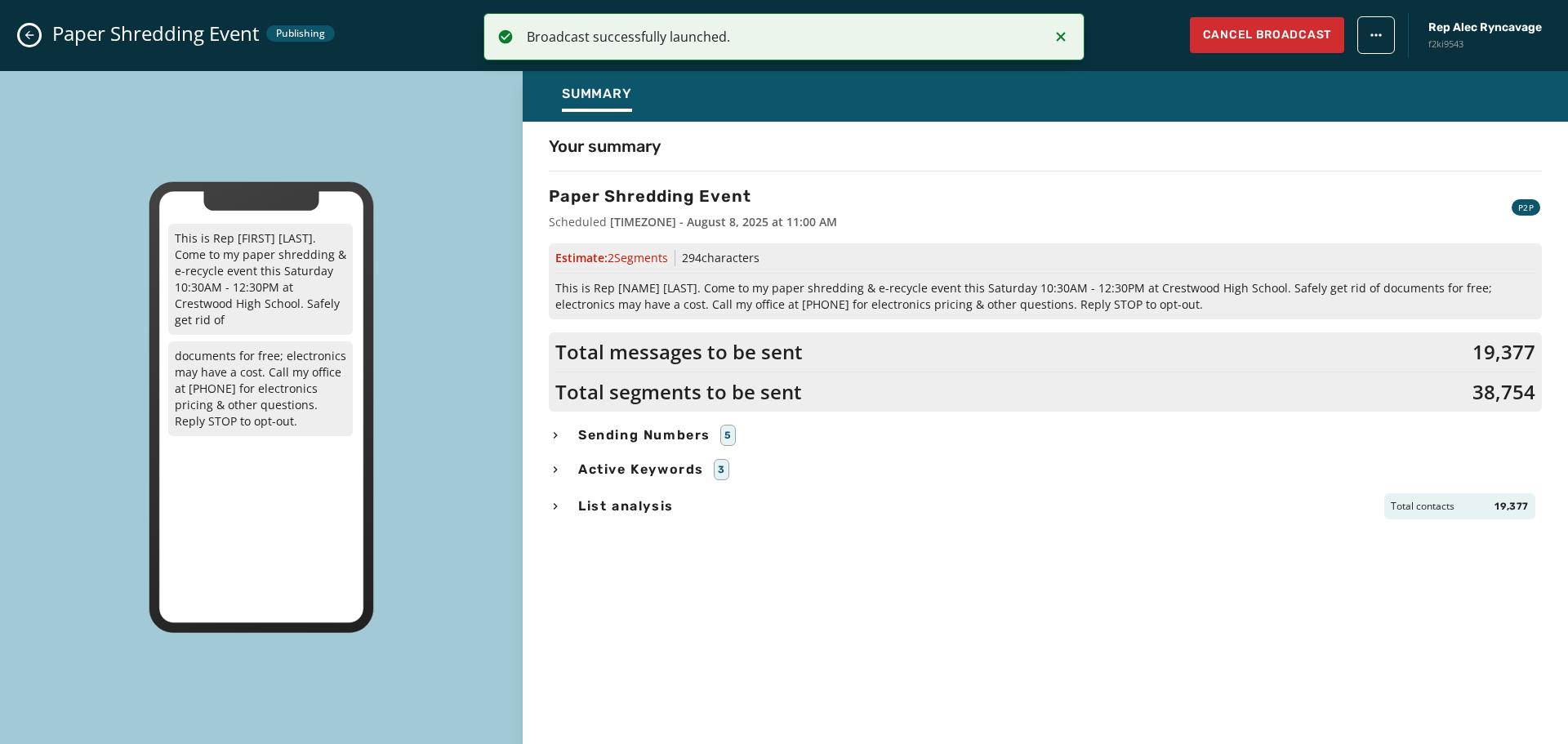 click 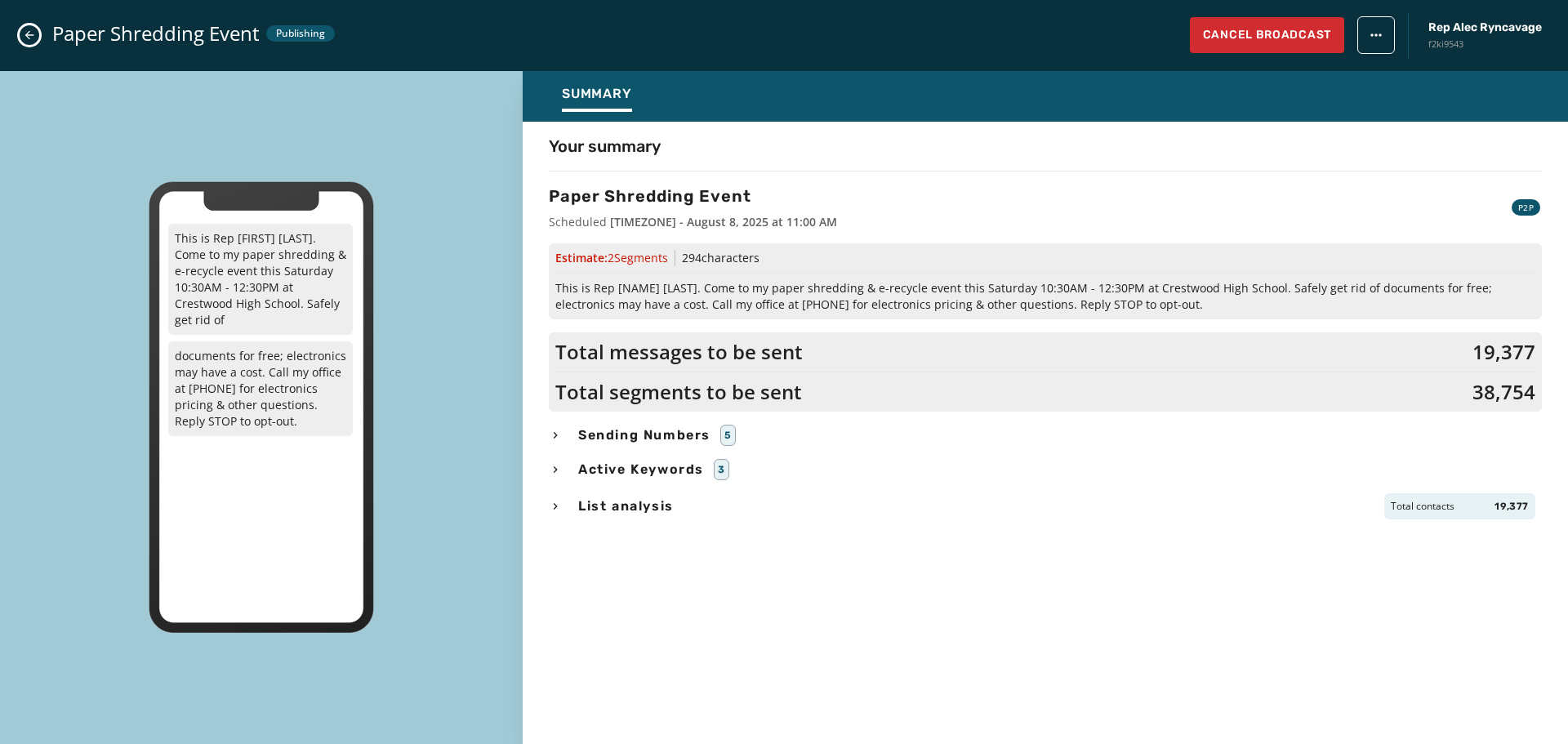 click on "Paper Shredding Event Publishing Cancel Broadcast Rep Alec Ryncavage f2ki9543" at bounding box center [784, 35] 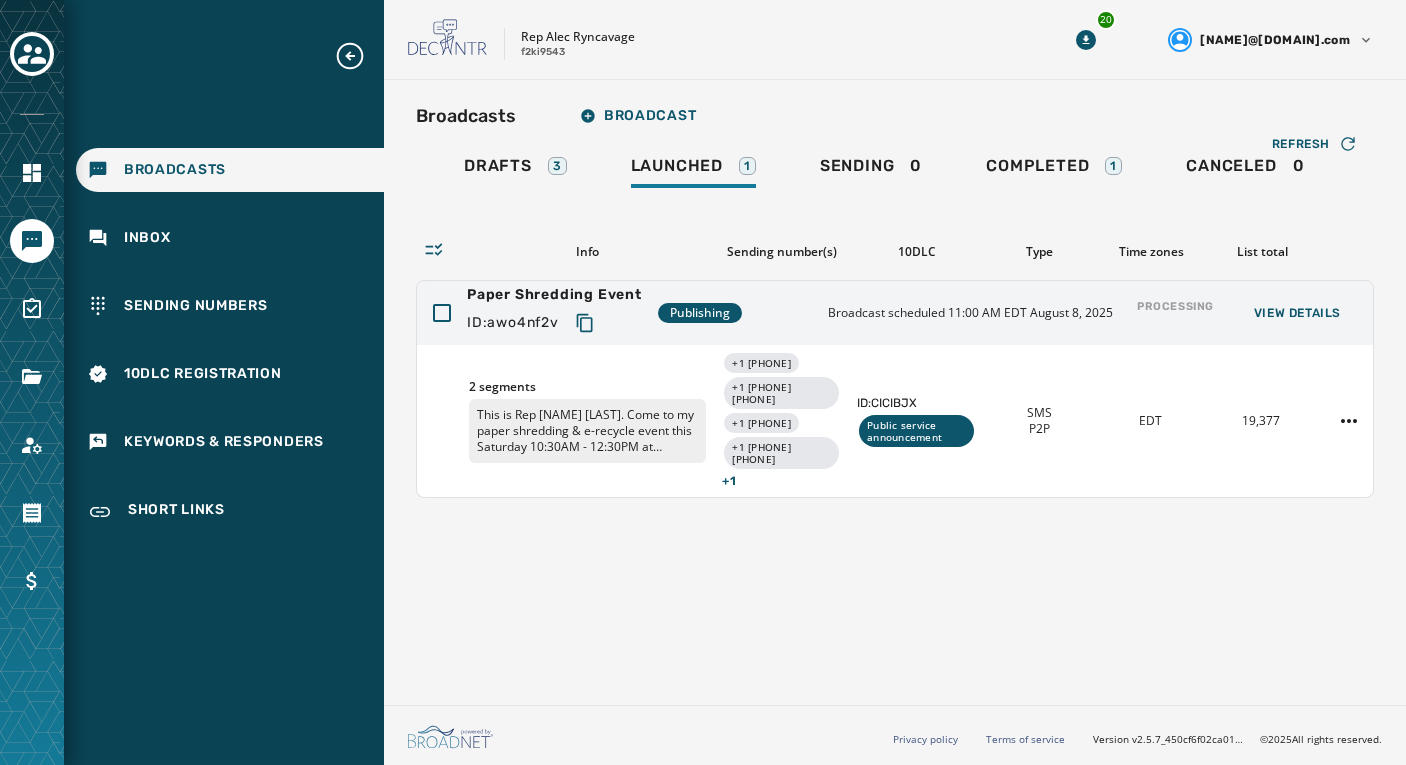 click at bounding box center (32, 382) 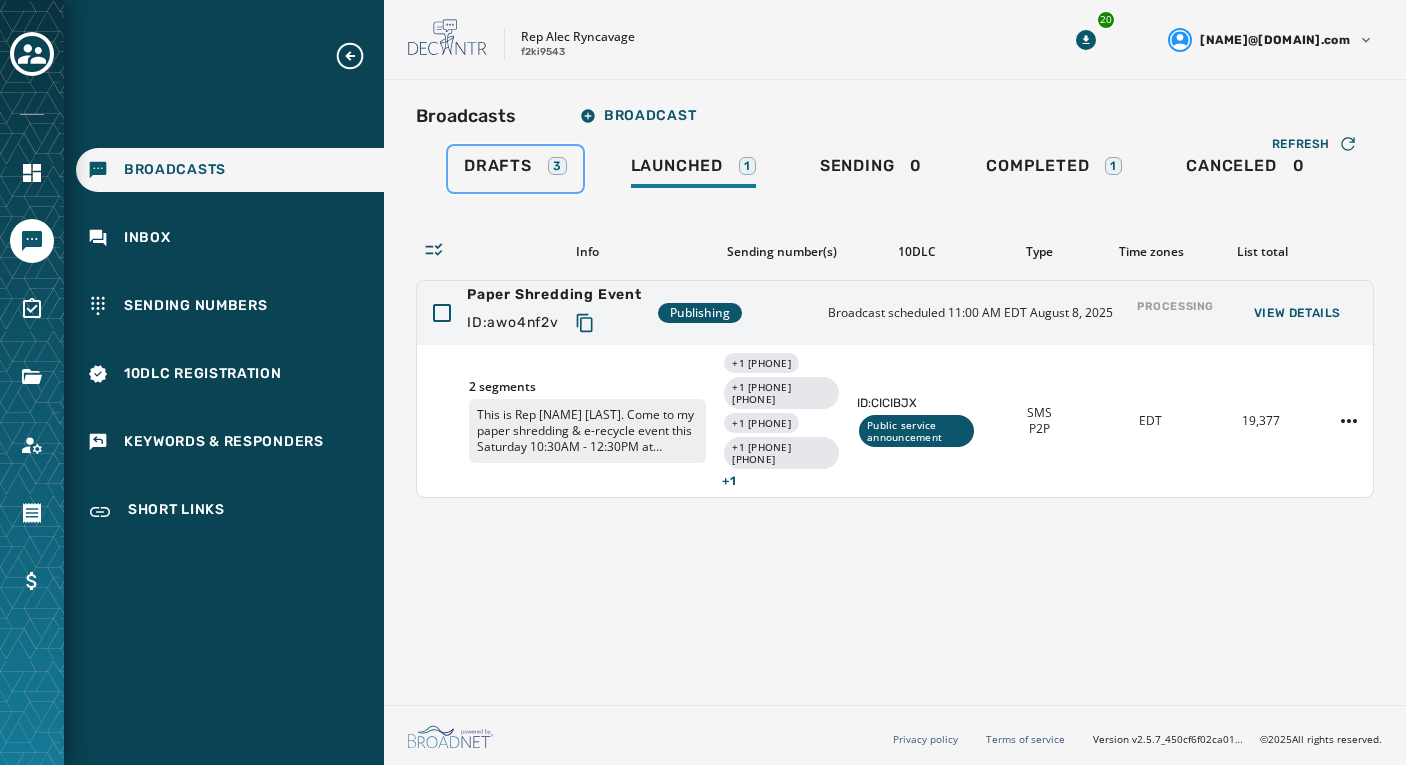 click on "Drafts" at bounding box center [498, 166] 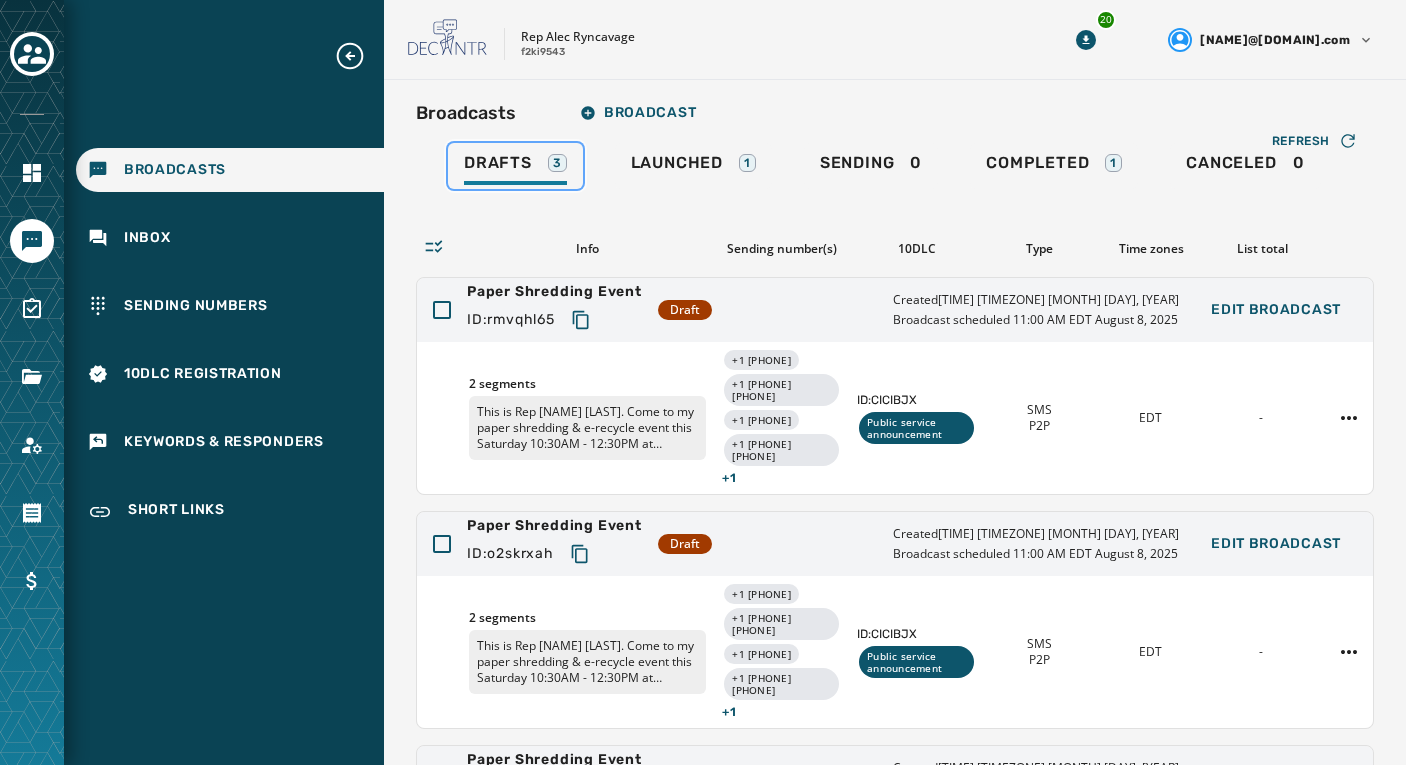 scroll, scrollTop: 0, scrollLeft: 0, axis: both 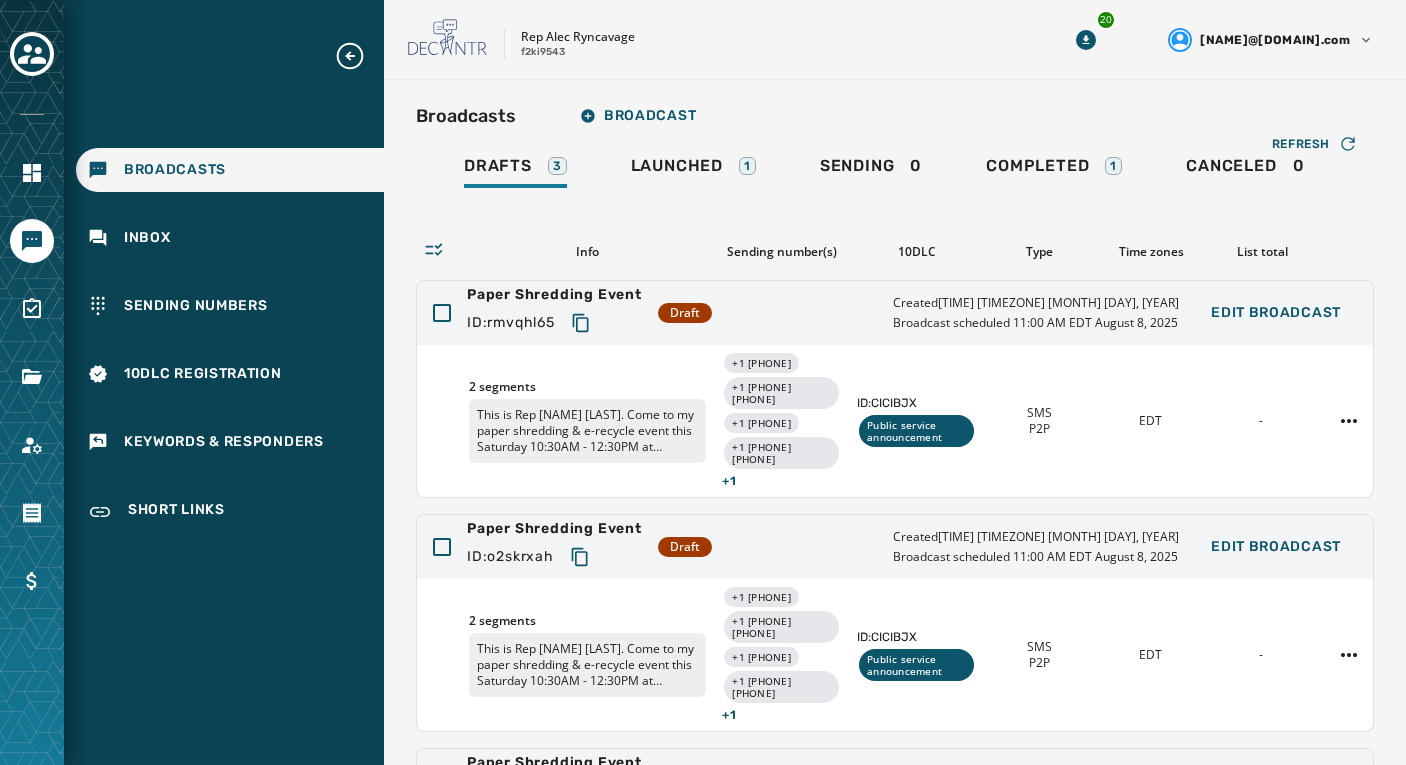 click at bounding box center (442, 313) 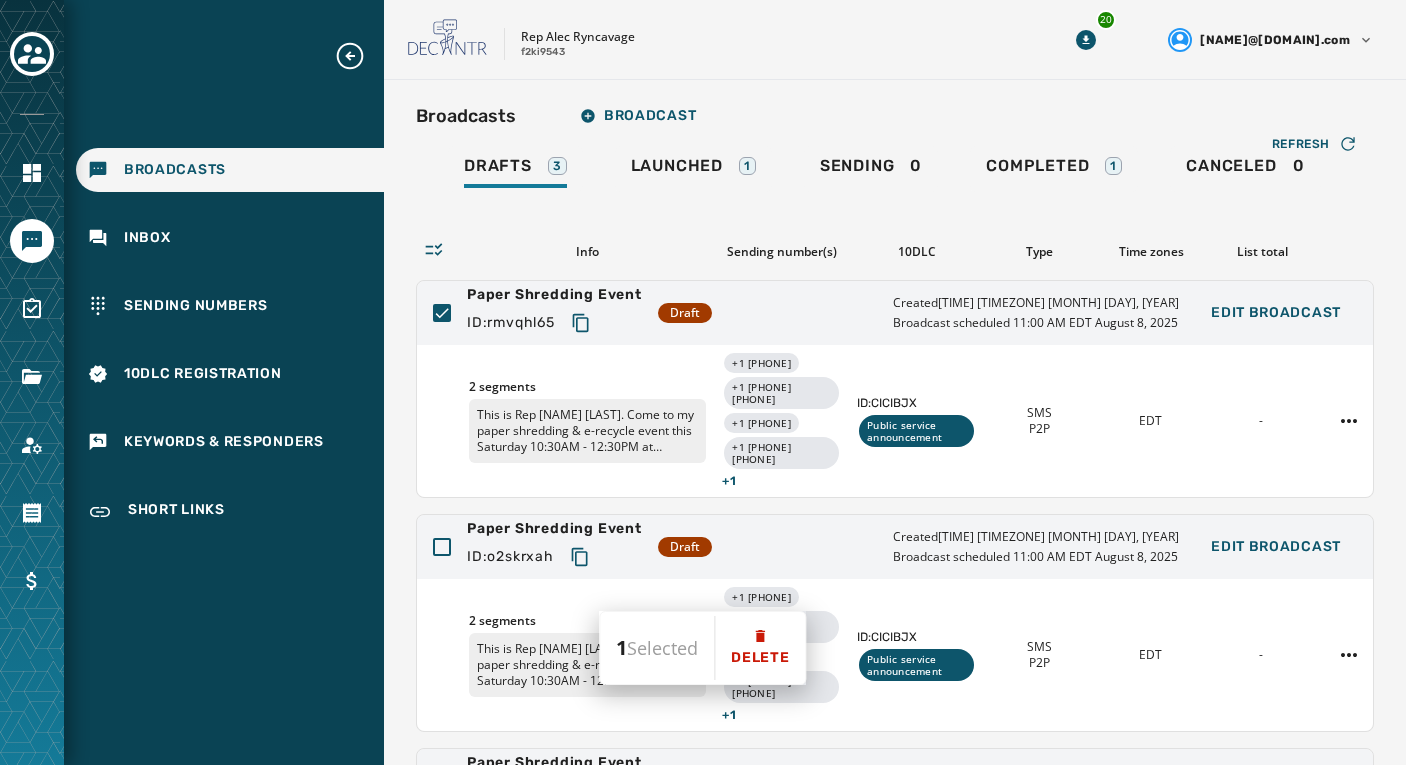 click 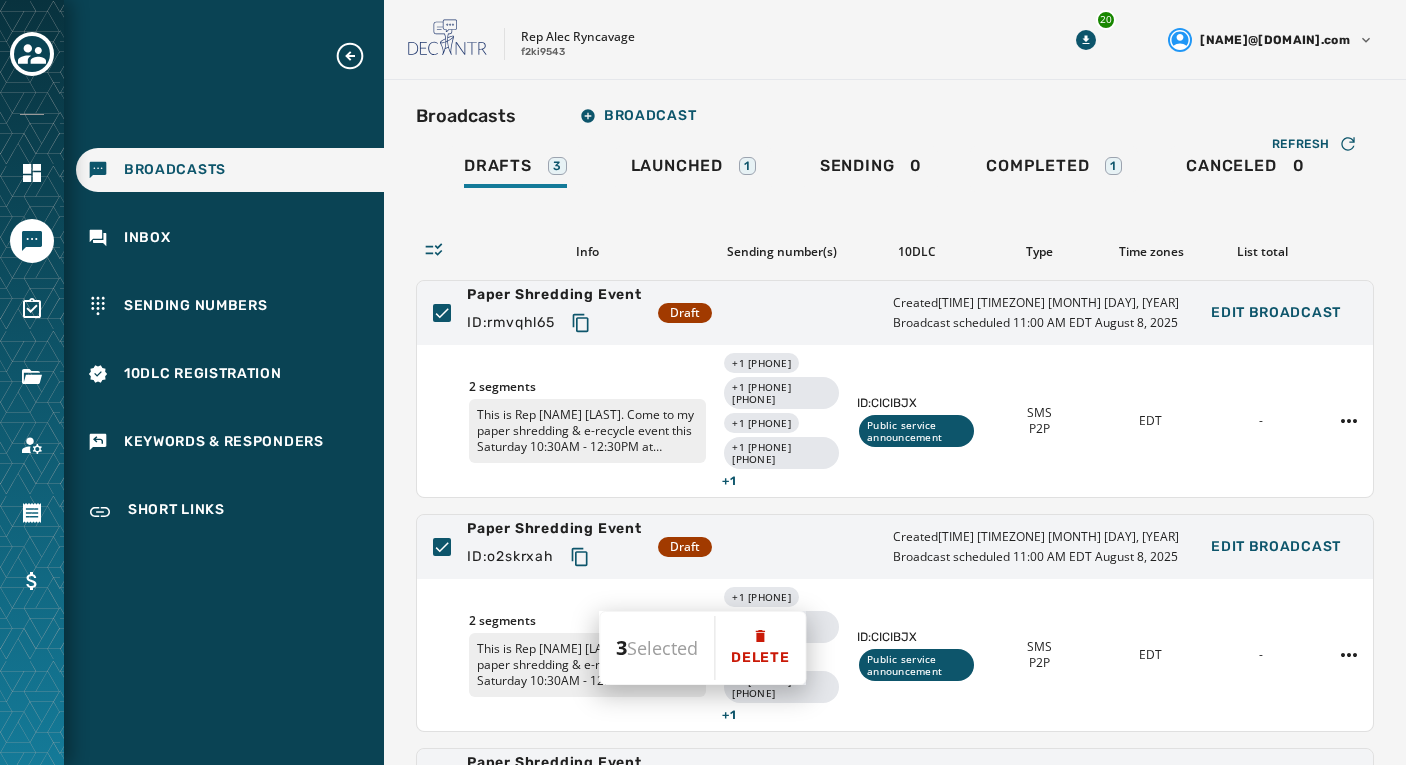 click on "Delete" at bounding box center (760, 648) 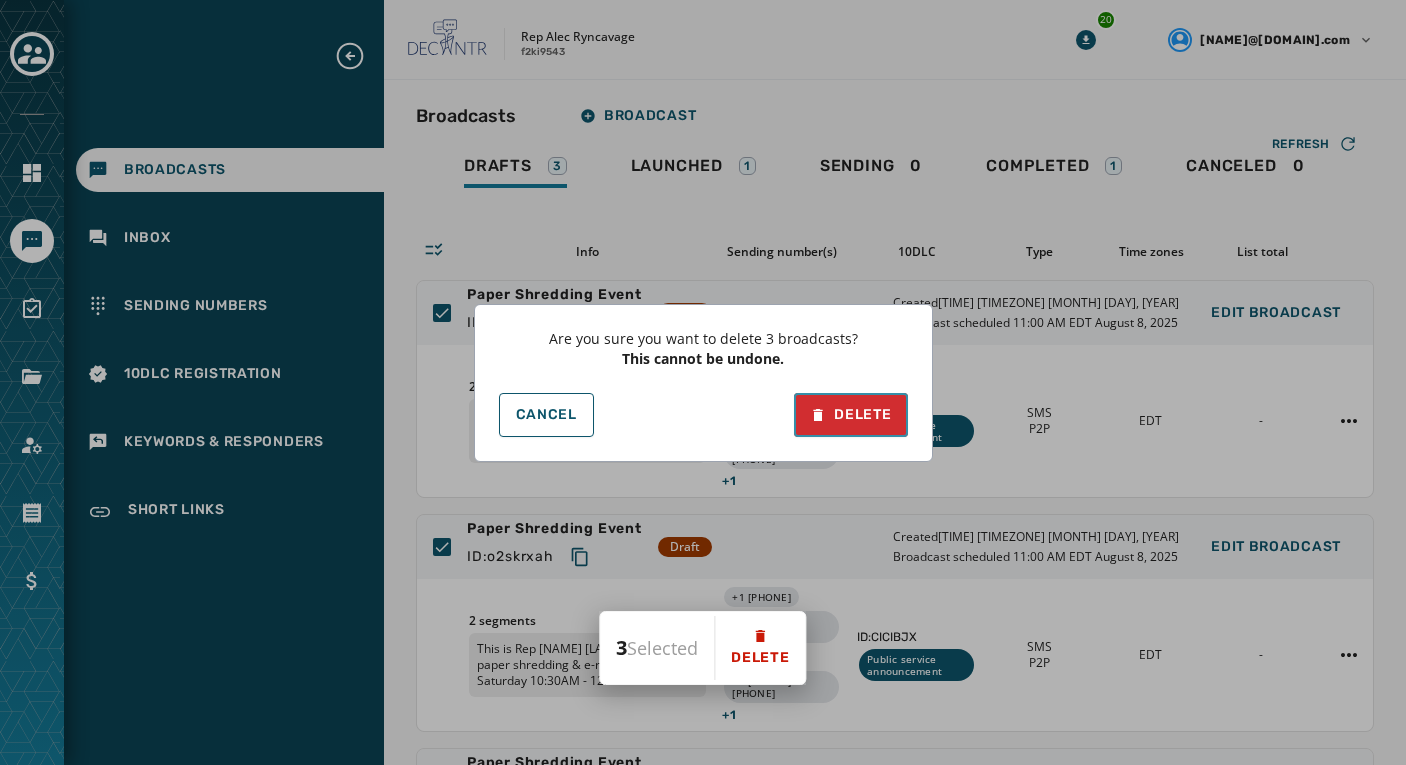 click on "Delete" at bounding box center [850, 415] 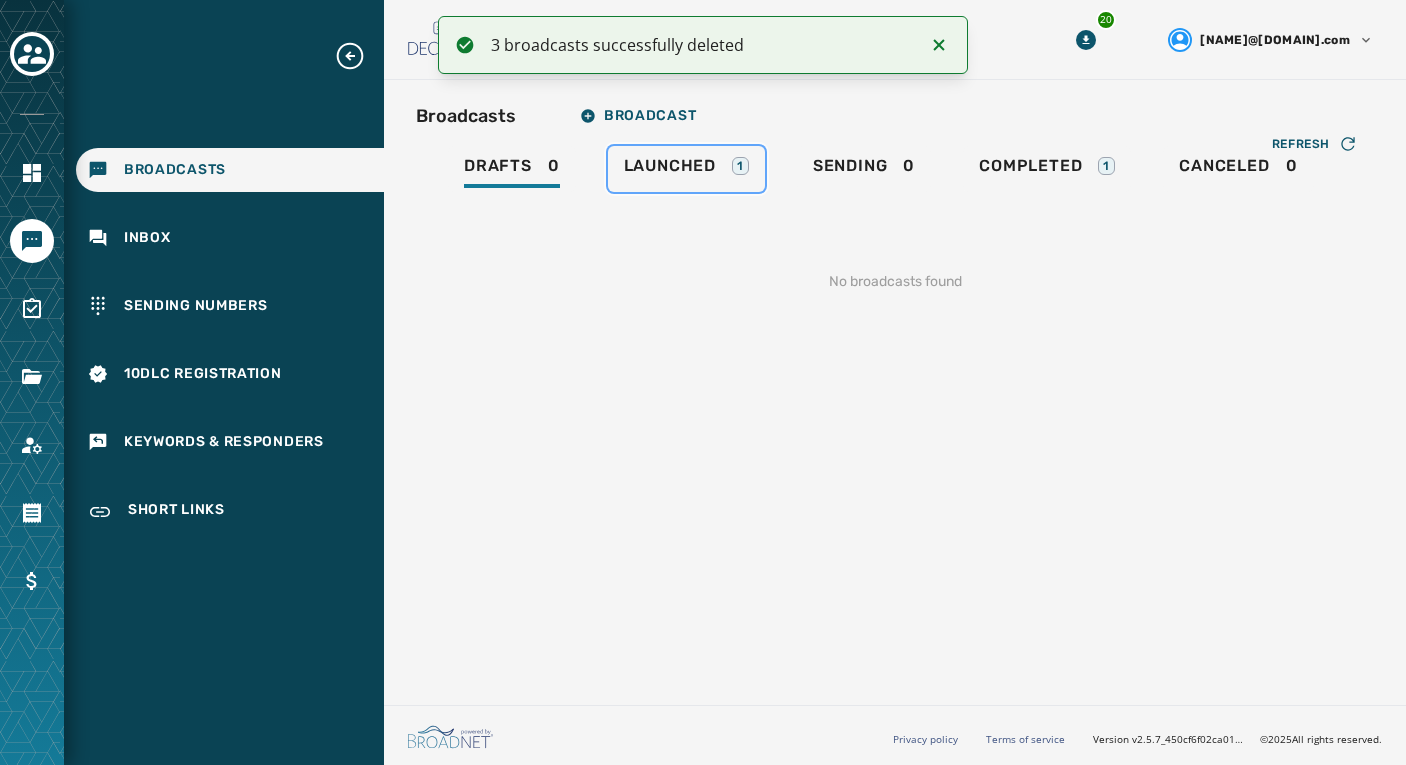 click on "Launched" at bounding box center [670, 166] 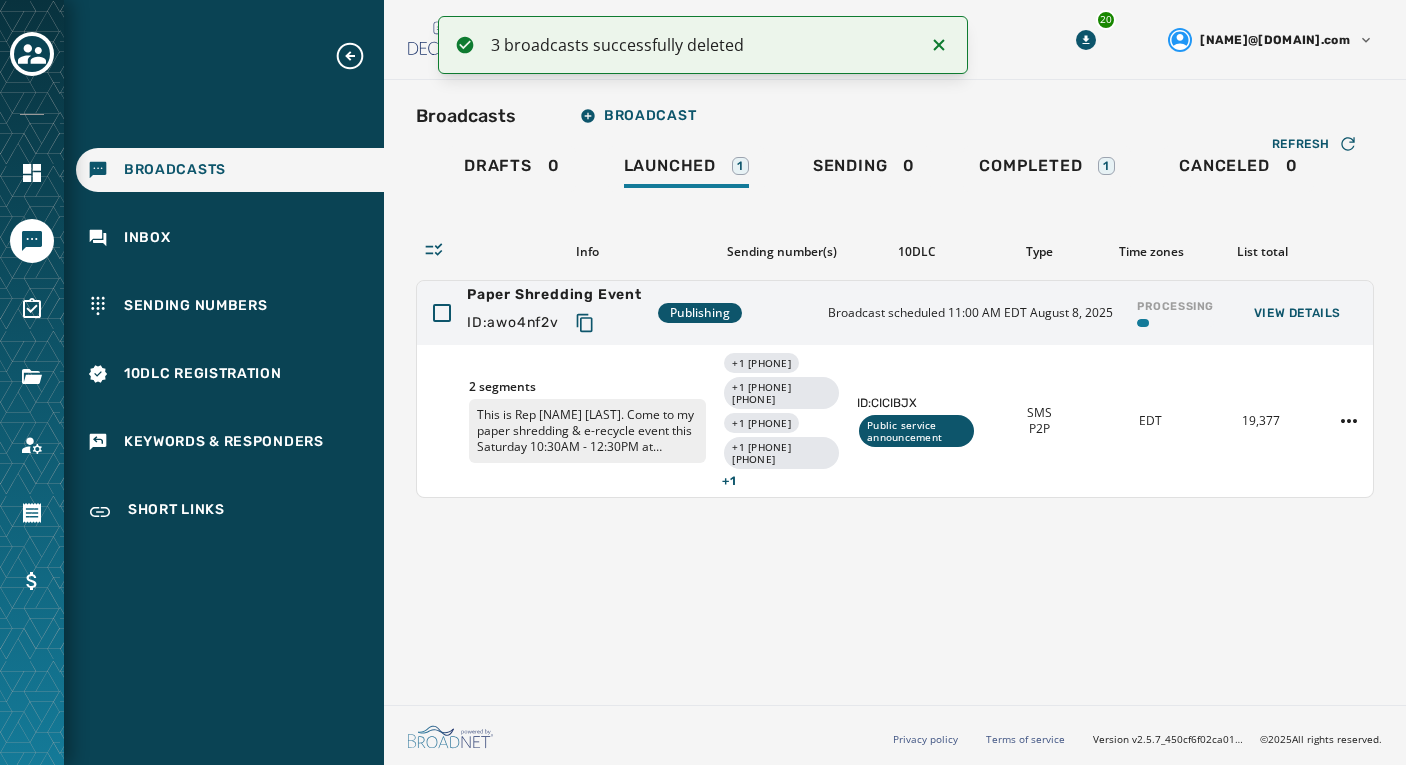 click 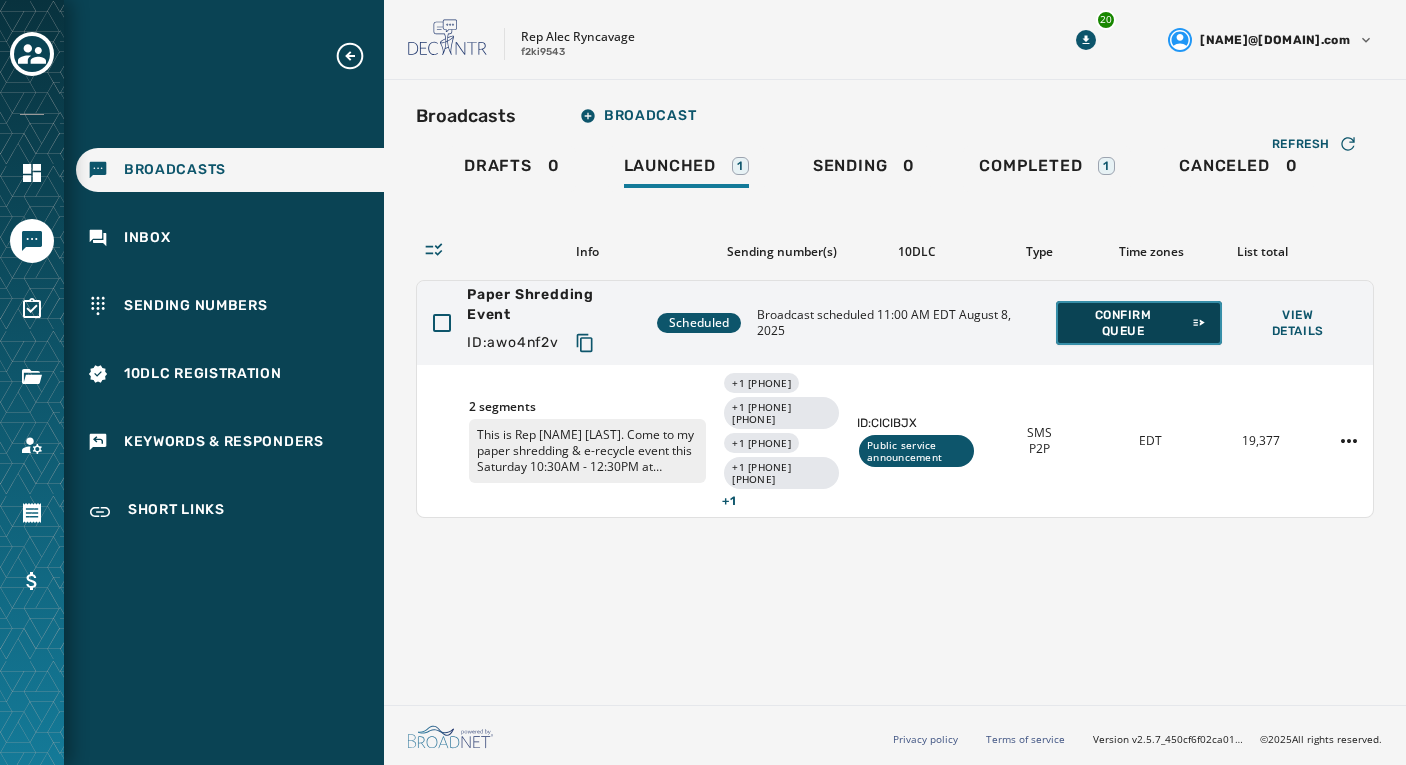 click on "Confirm Queue" at bounding box center (1139, 323) 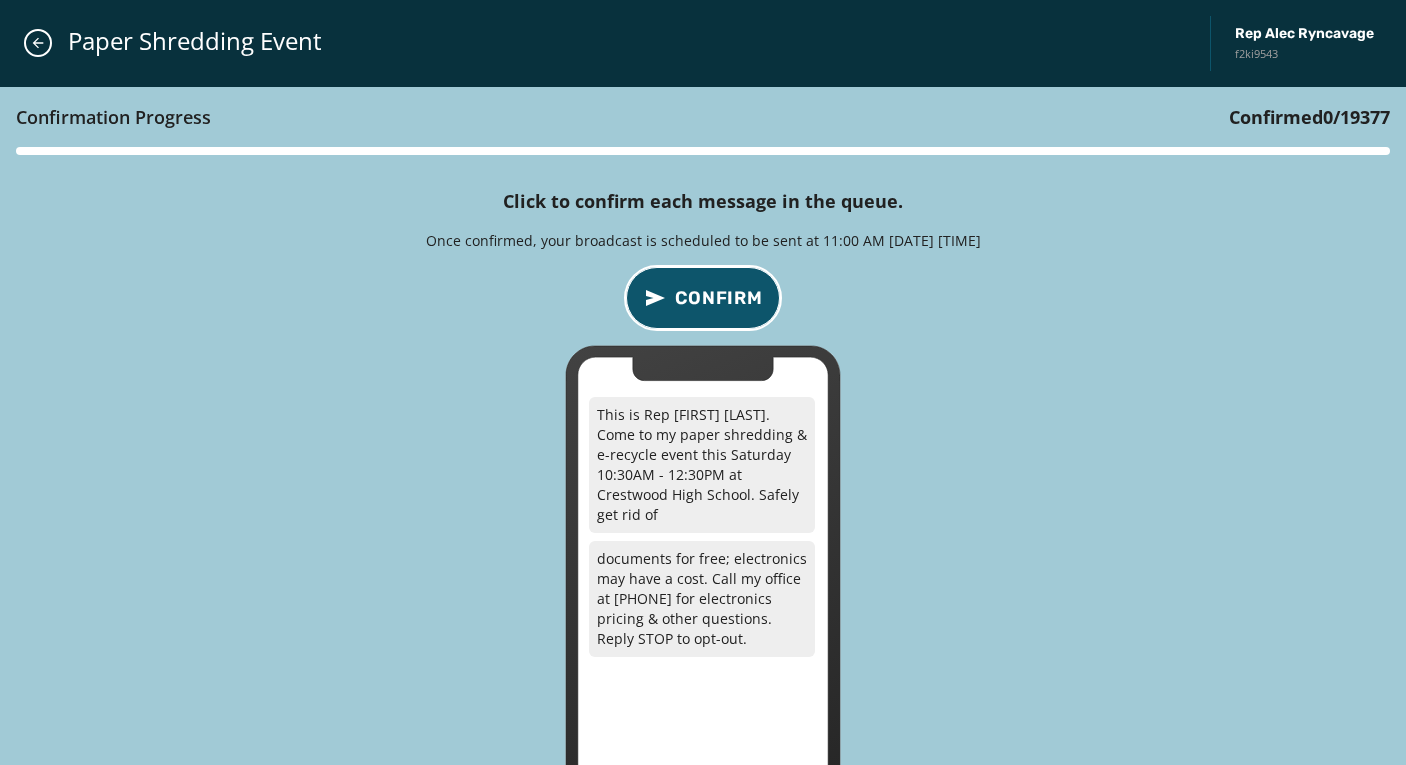 click on "Confirm" at bounding box center [719, 298] 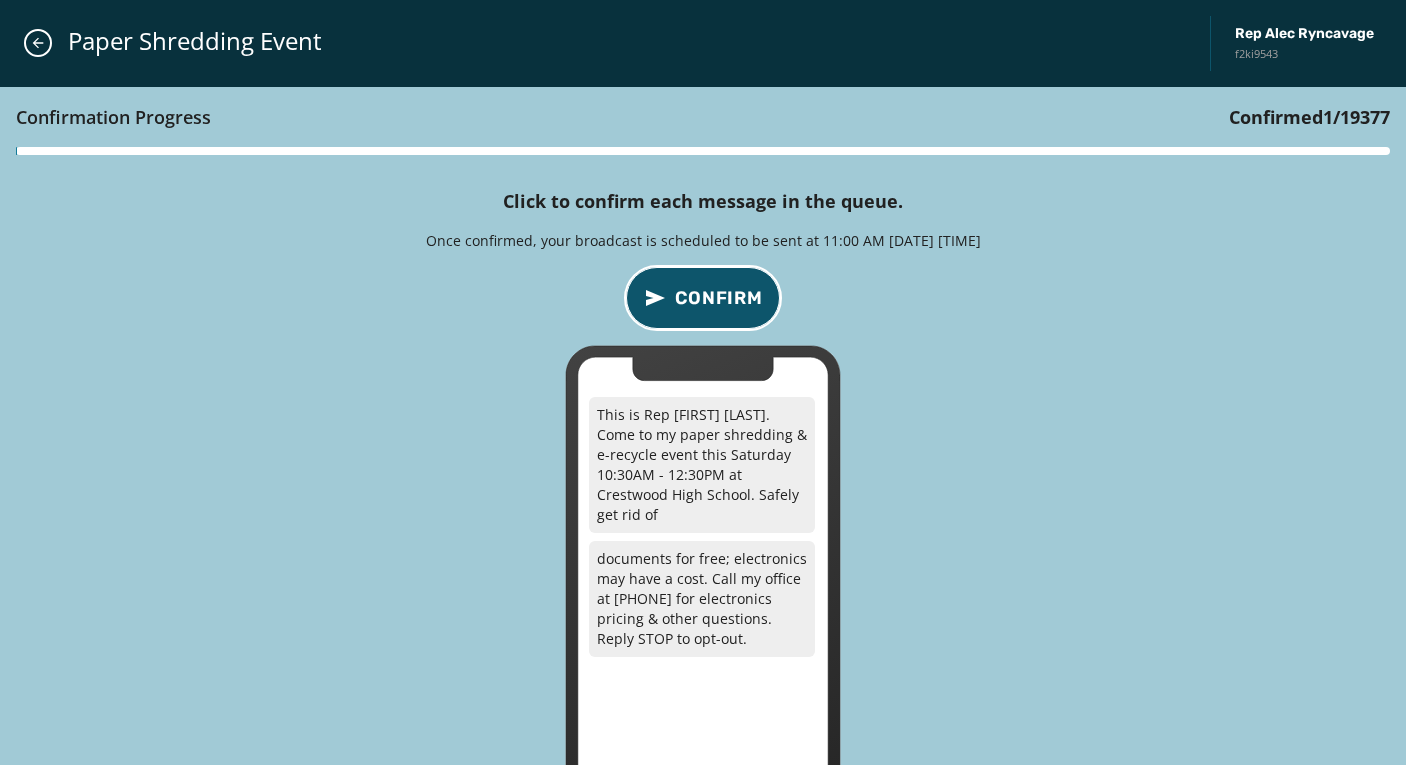 click on "Confirm" at bounding box center [719, 298] 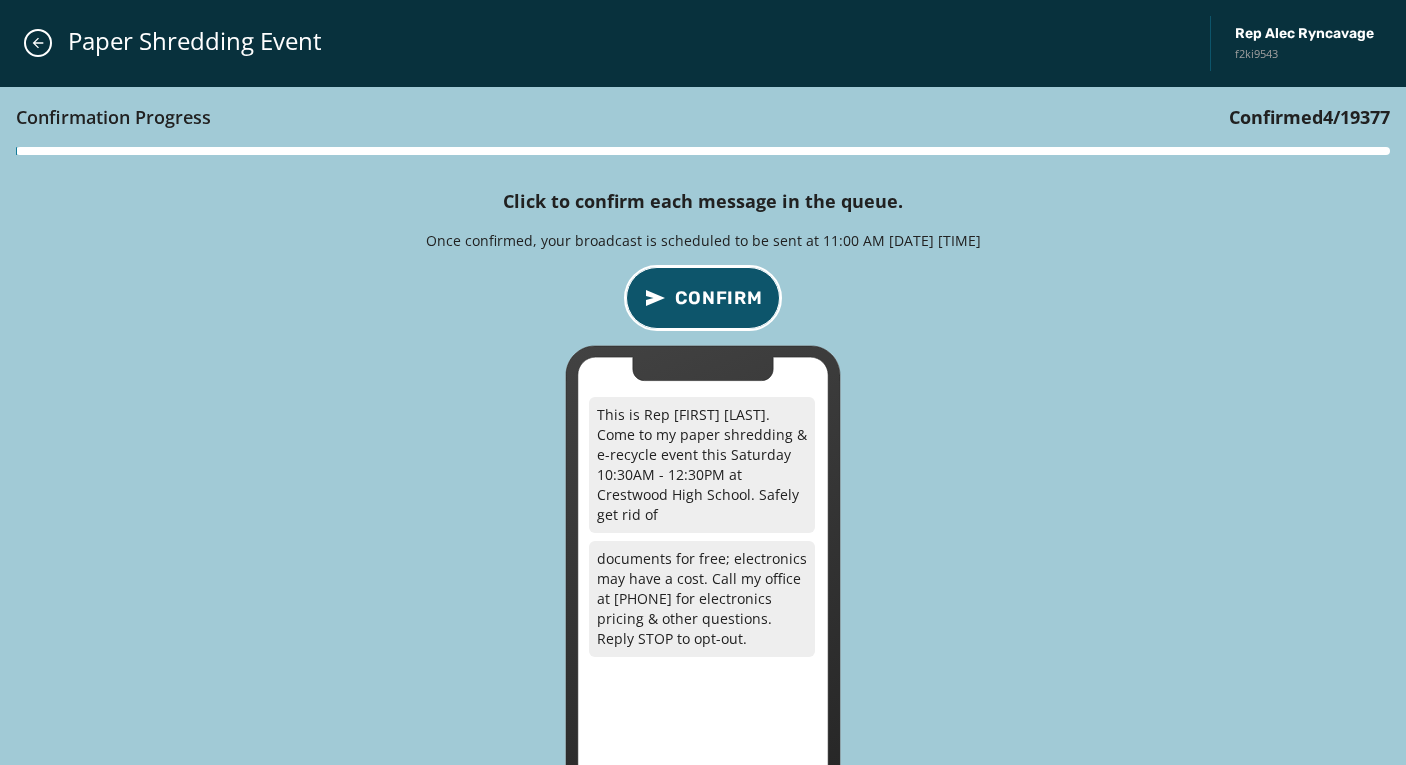 click on "Confirm" at bounding box center (719, 298) 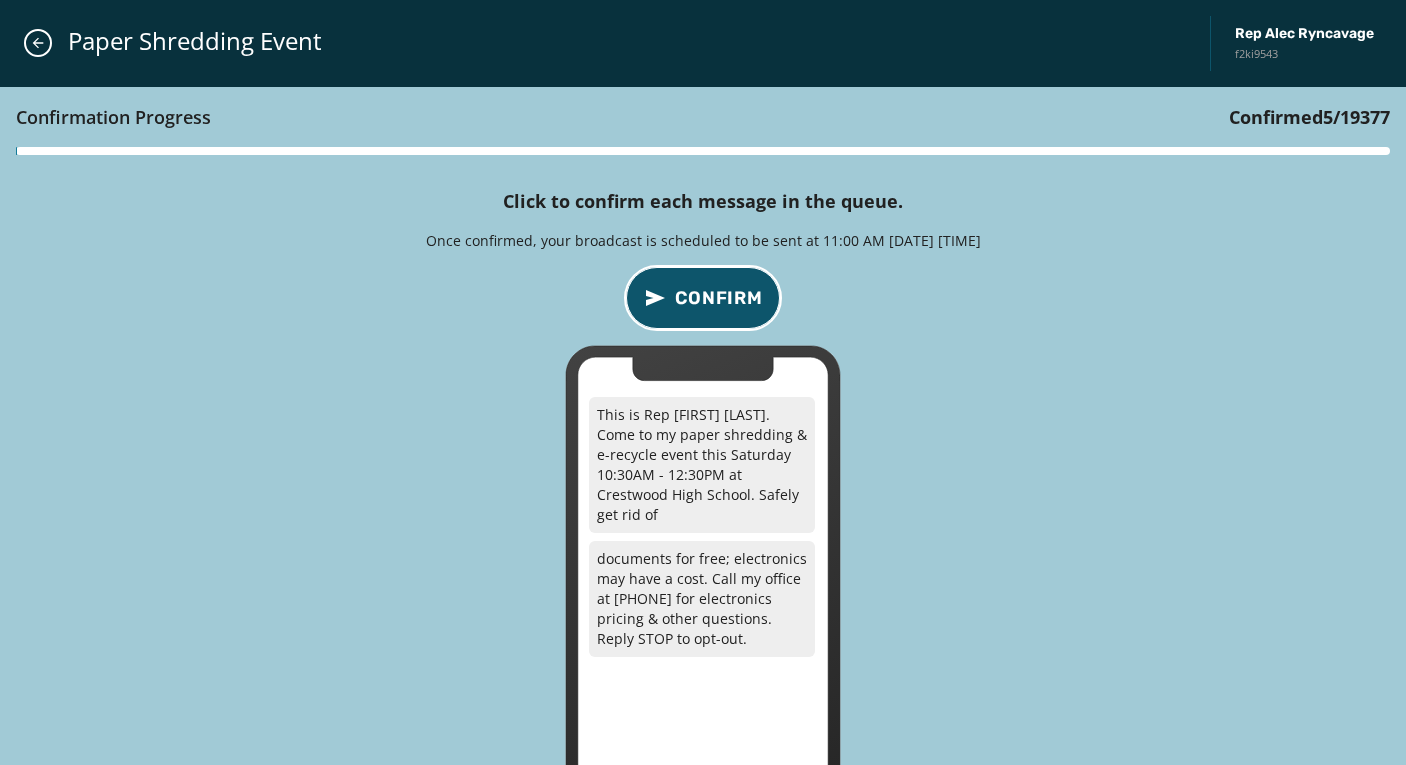 type 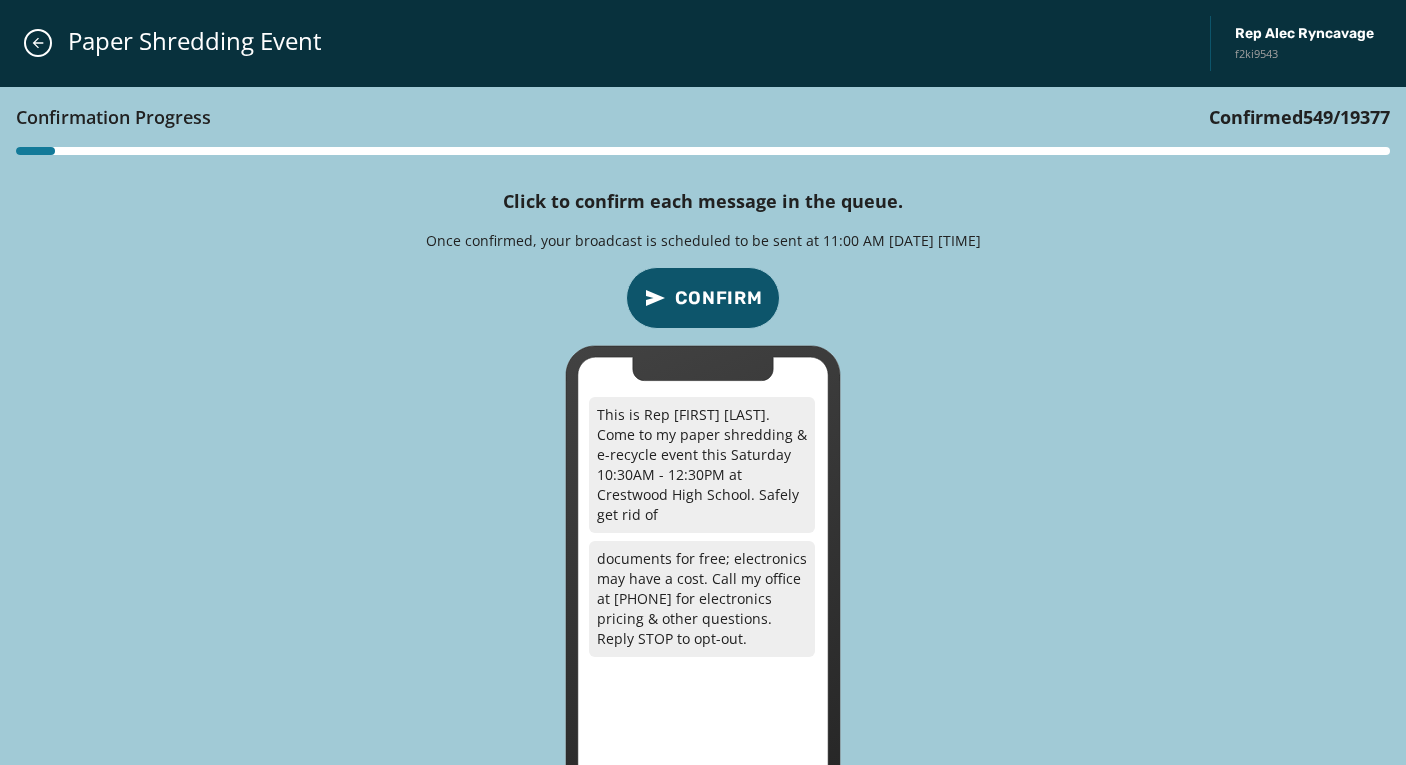 type 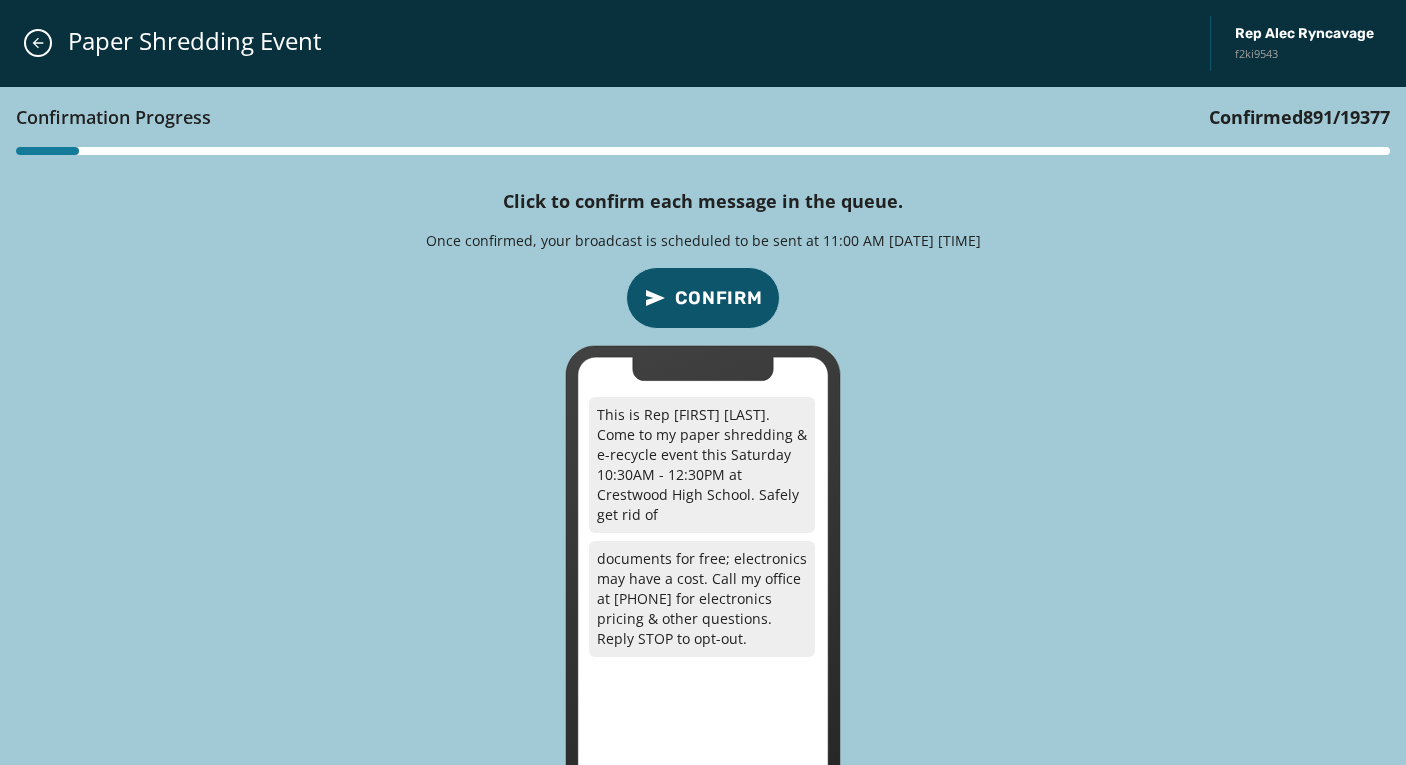 type 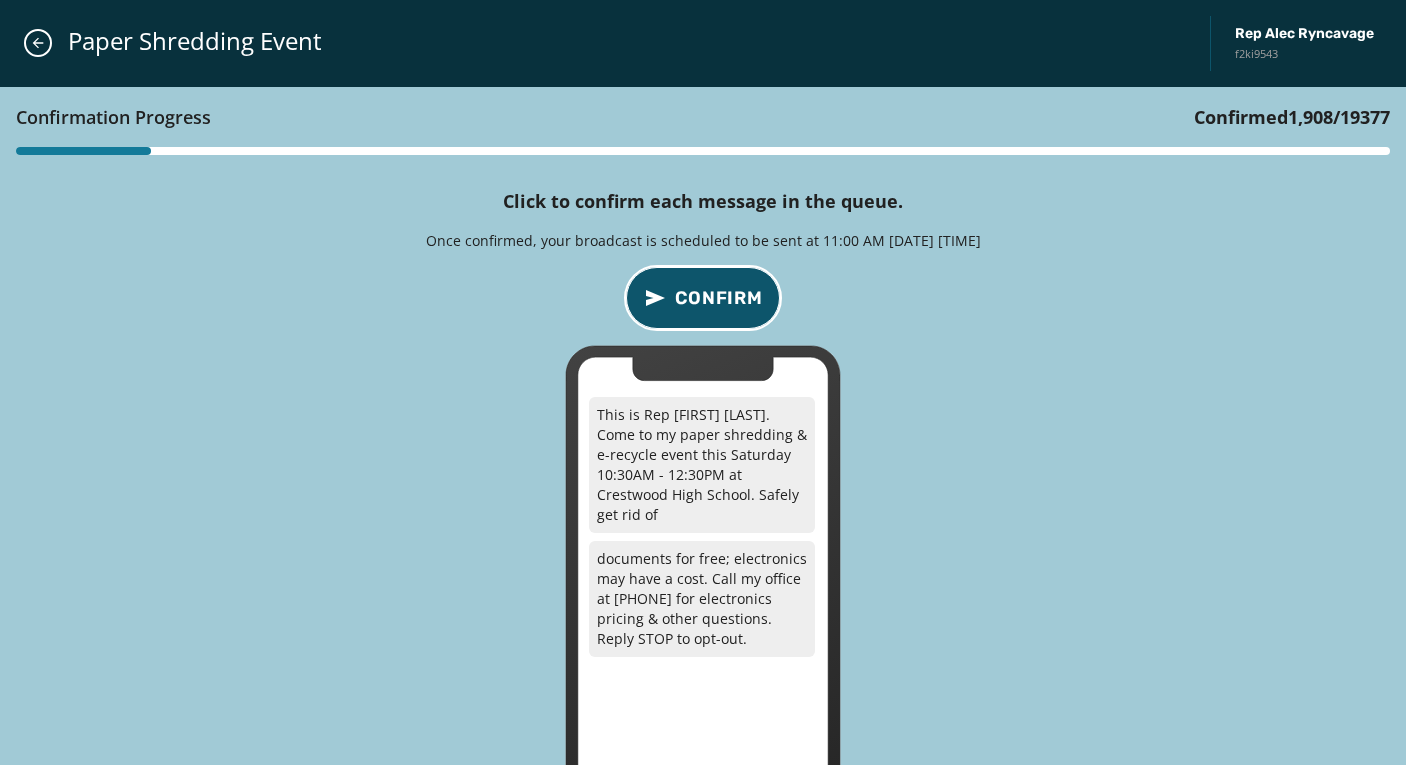 click on "Confirm" at bounding box center (719, 298) 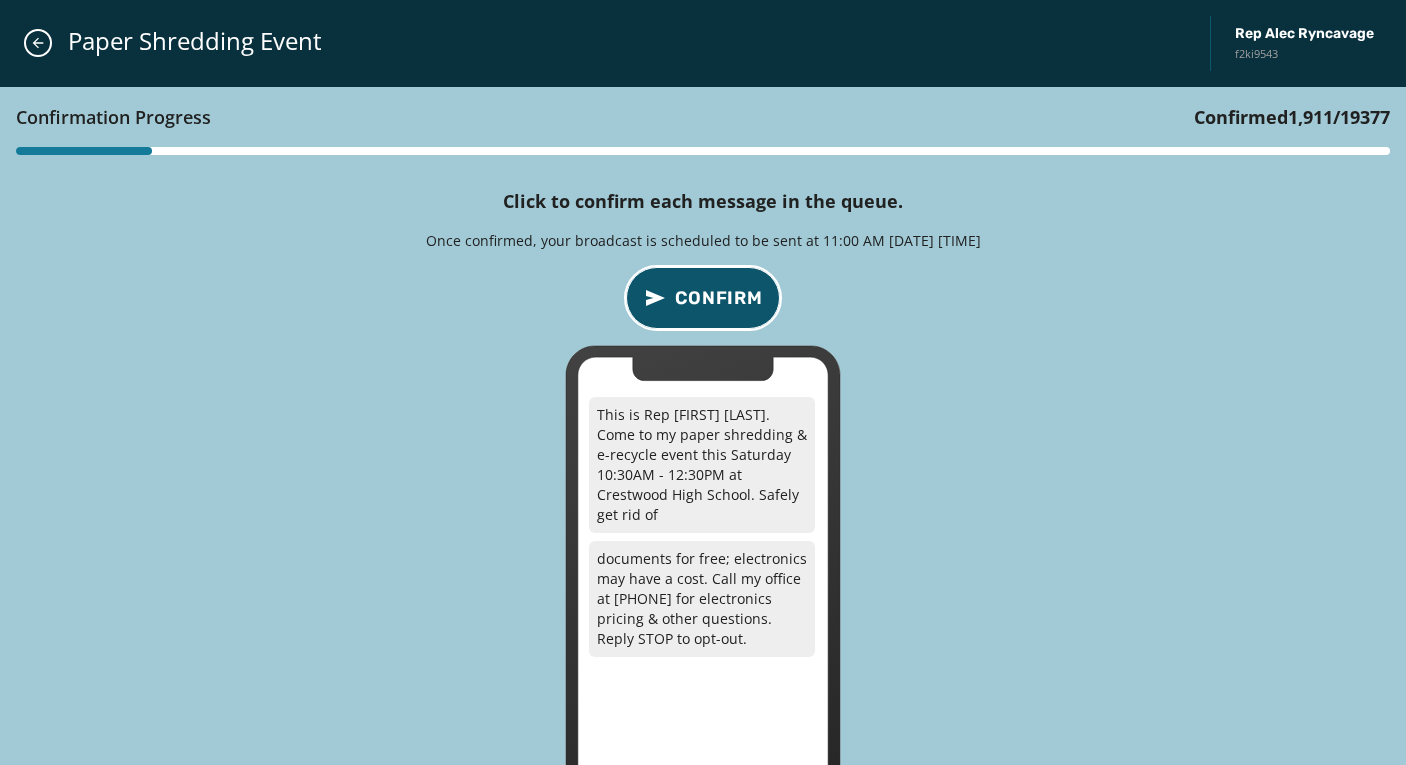 click on "Confirm" at bounding box center [719, 298] 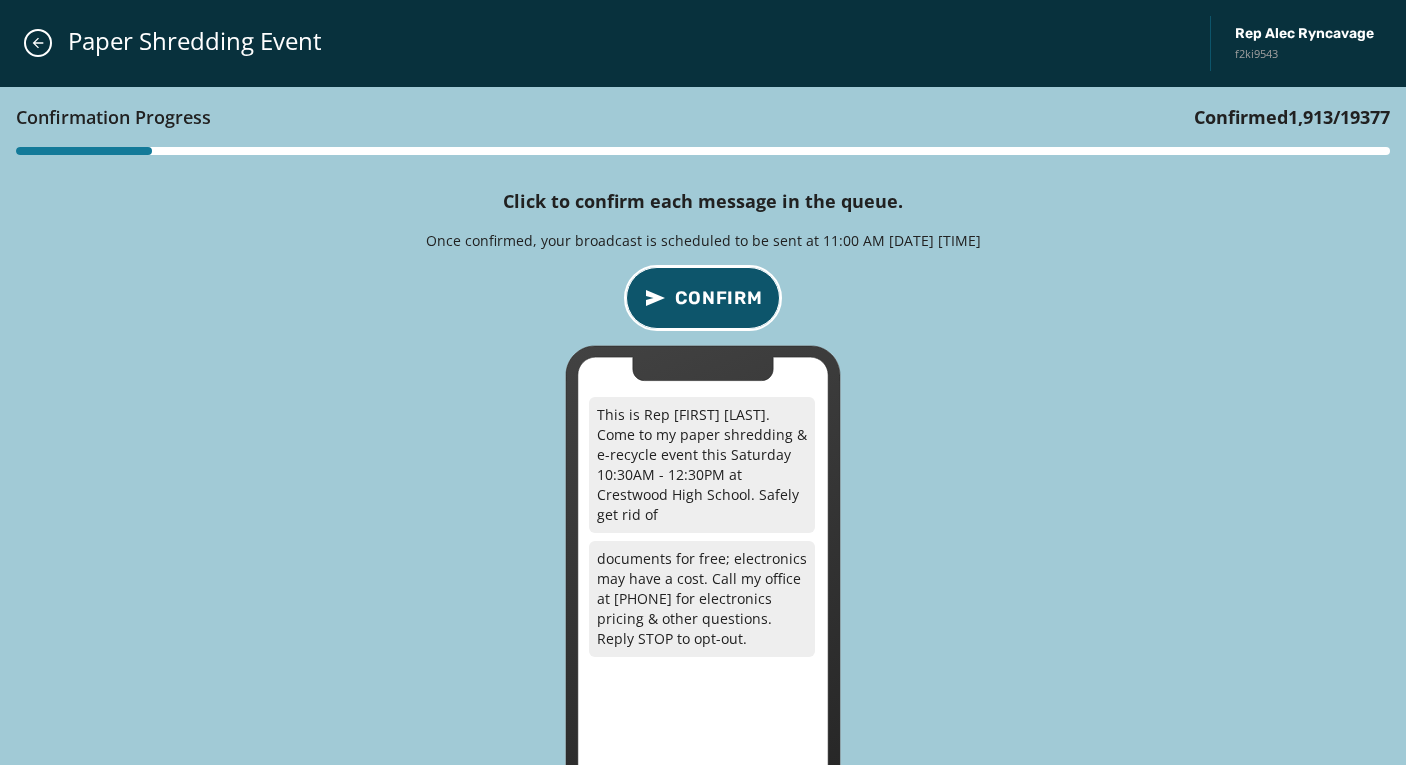 click on "Confirm" at bounding box center (719, 298) 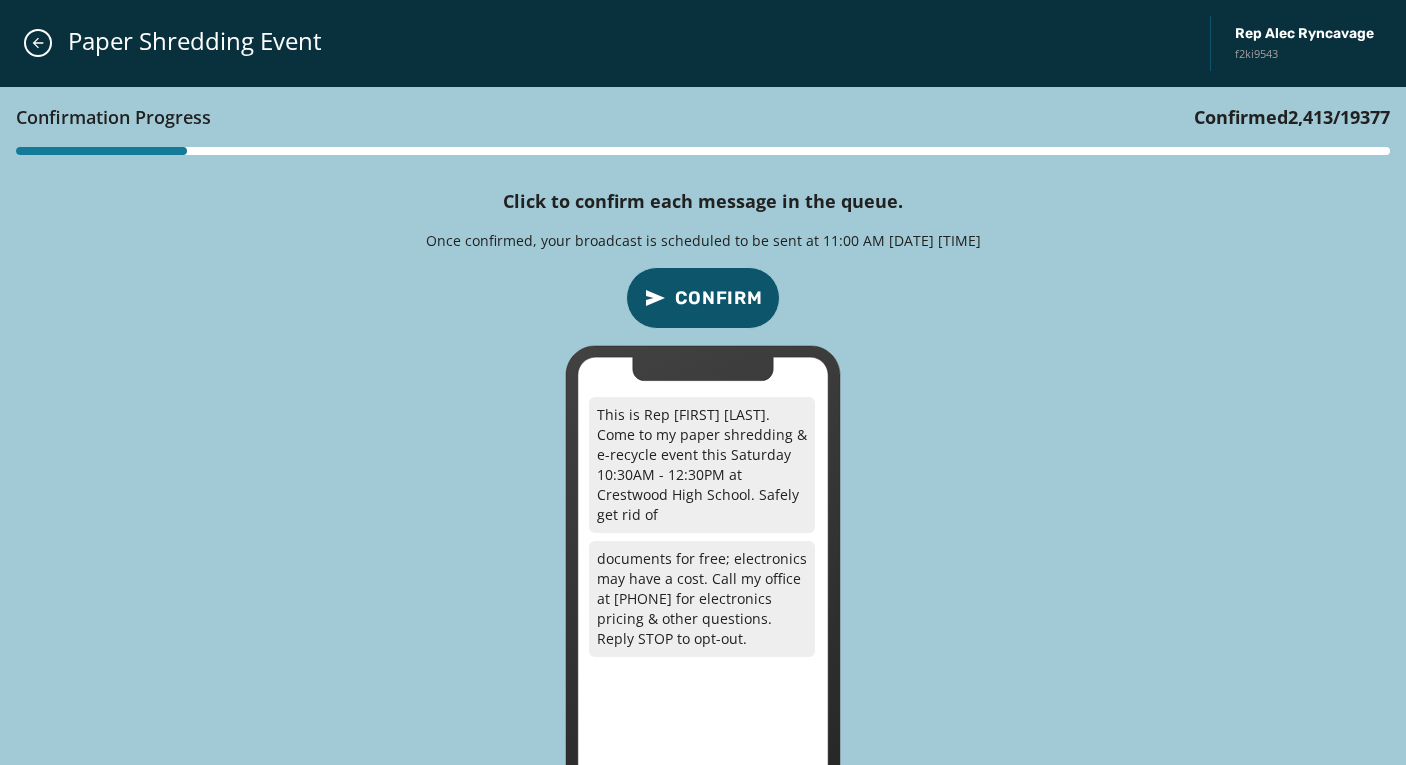 type 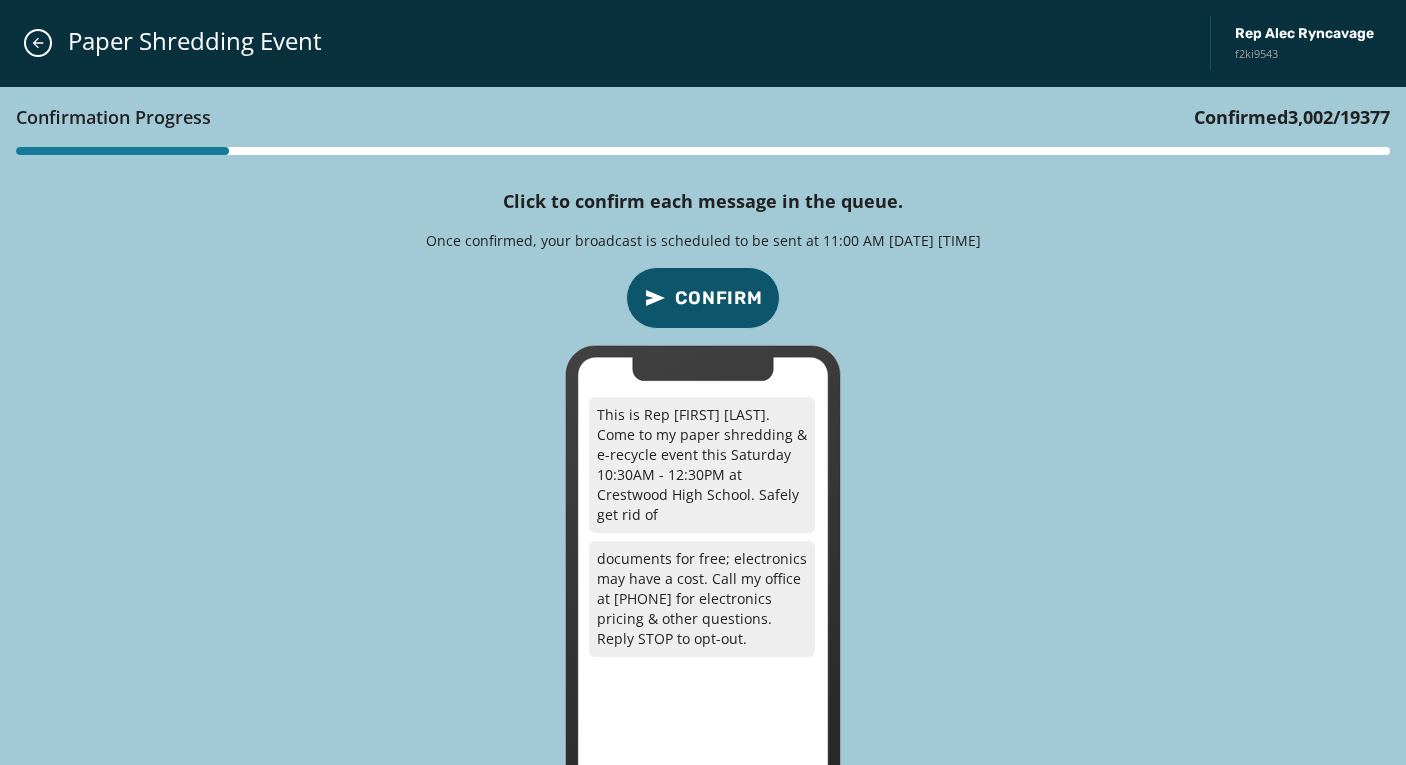 type 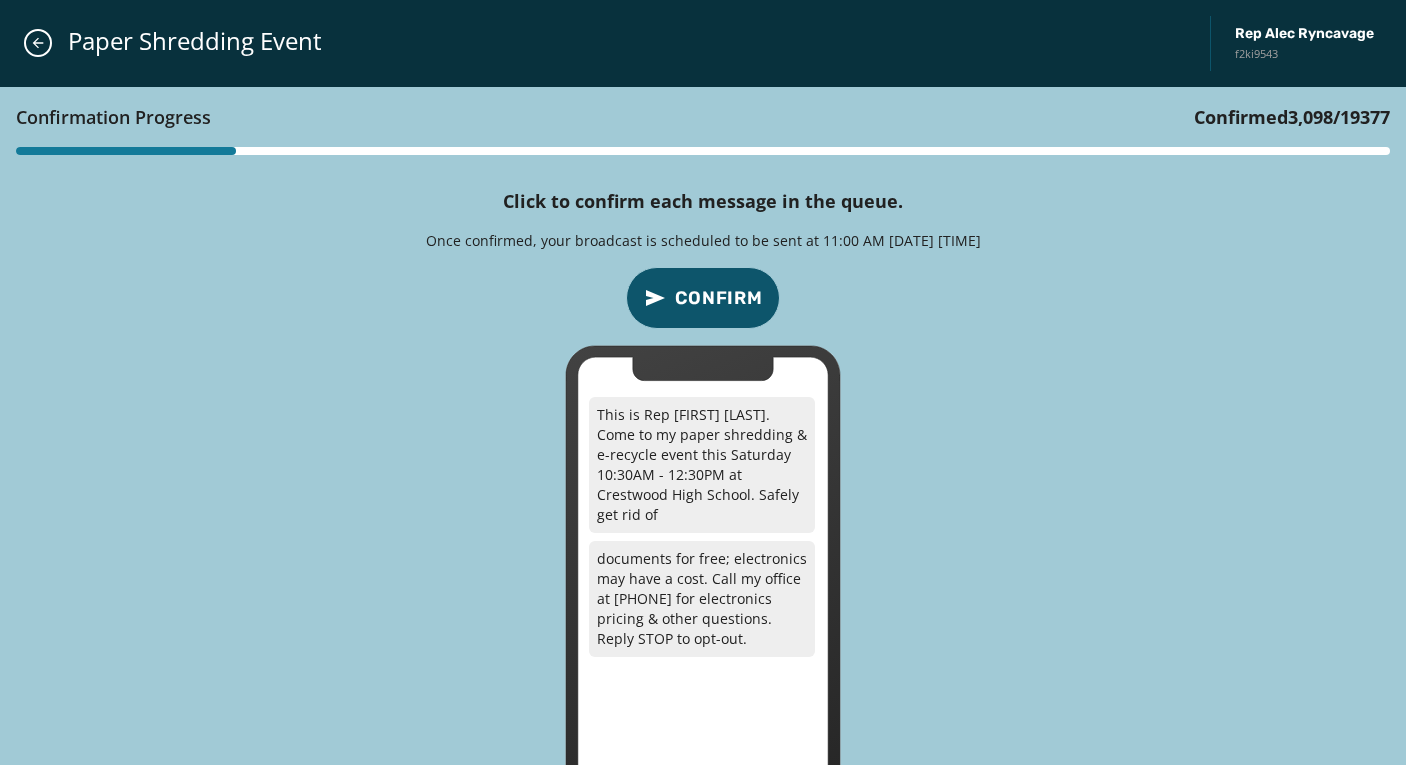 type 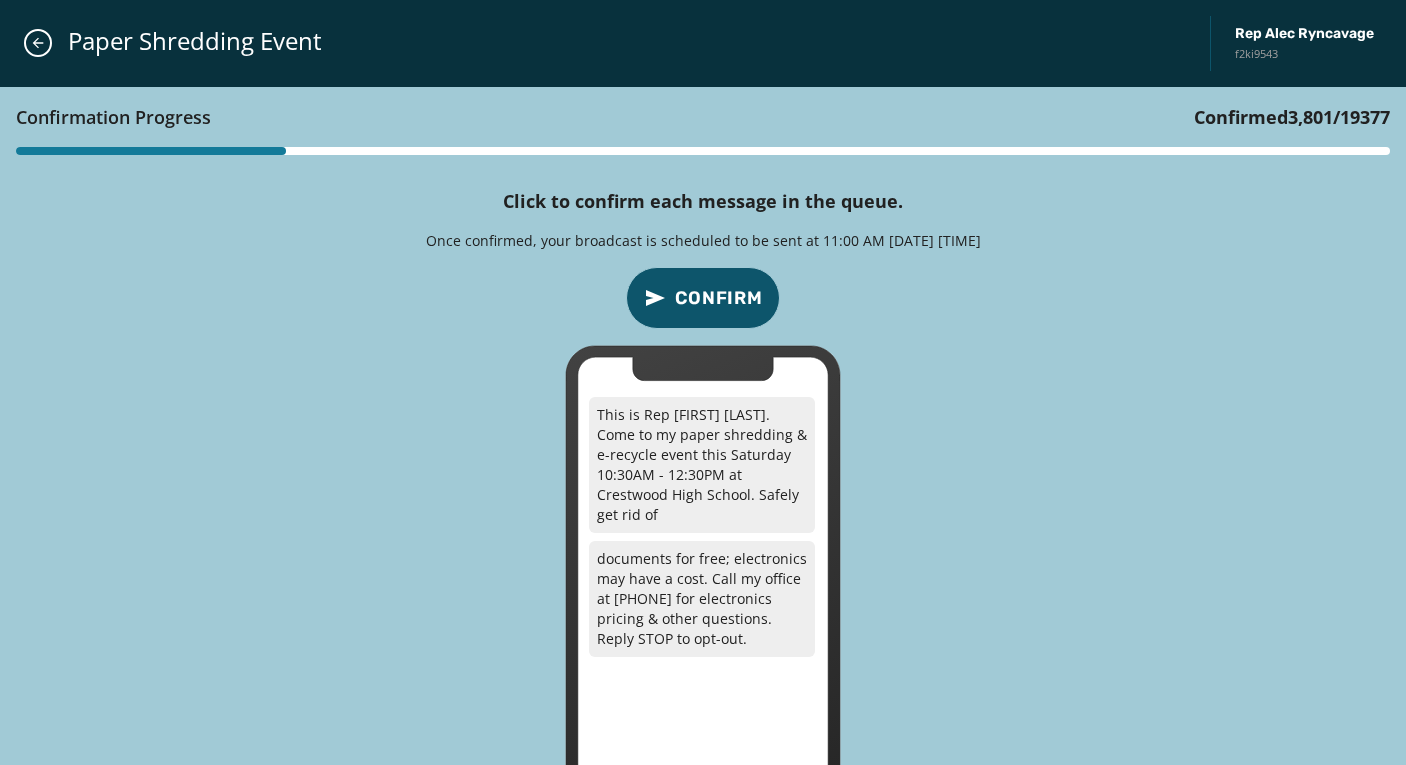 click on "Confirmation Progress Confirmed  3,801   /  19377 Click to confirm each message in the queue. Once confirmed, your broadcast is scheduled to be sent at 11:00 AM August 8, 2025 Confirm This is Rep Alec Ryncavage. Come to my paper shredding & e-recycle event this Saturday 10:30AM - 12:30PM at Crestwood High School. Safely get rid of documents for free; electronics may have a cost. Call my office at 570-902-4082 for electronics pricing & other questions. Reply STOP to opt-out." at bounding box center [703, 469] 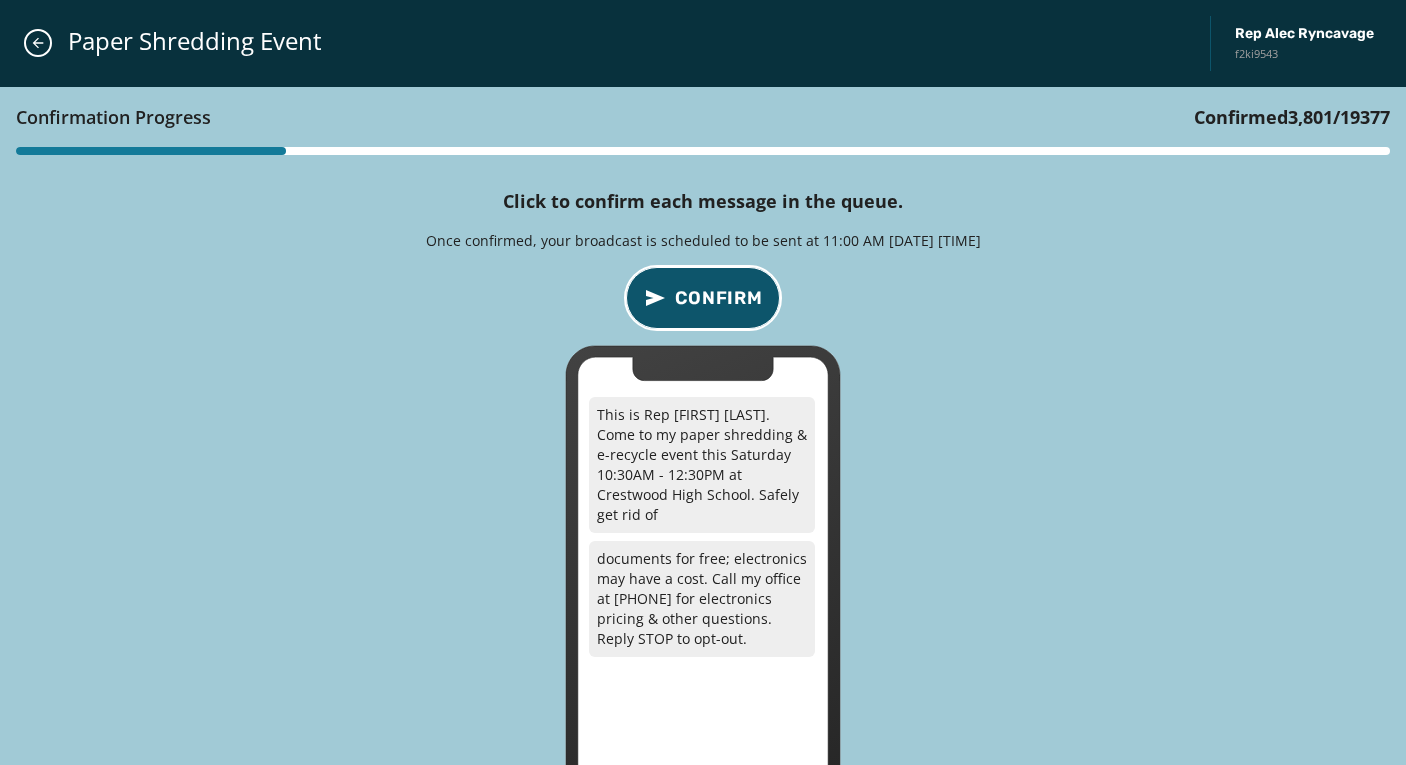 click on "Confirm" at bounding box center [719, 298] 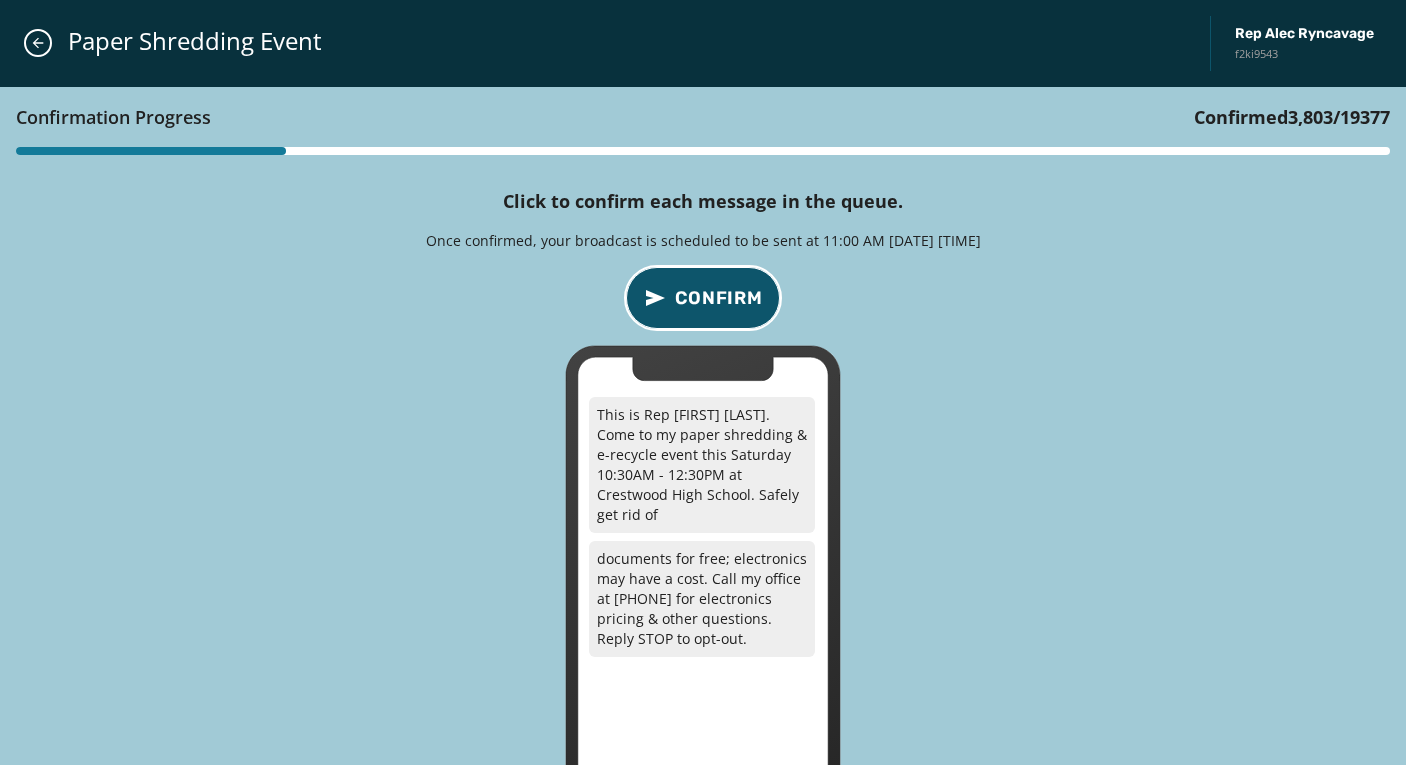 click on "Confirm" at bounding box center [719, 298] 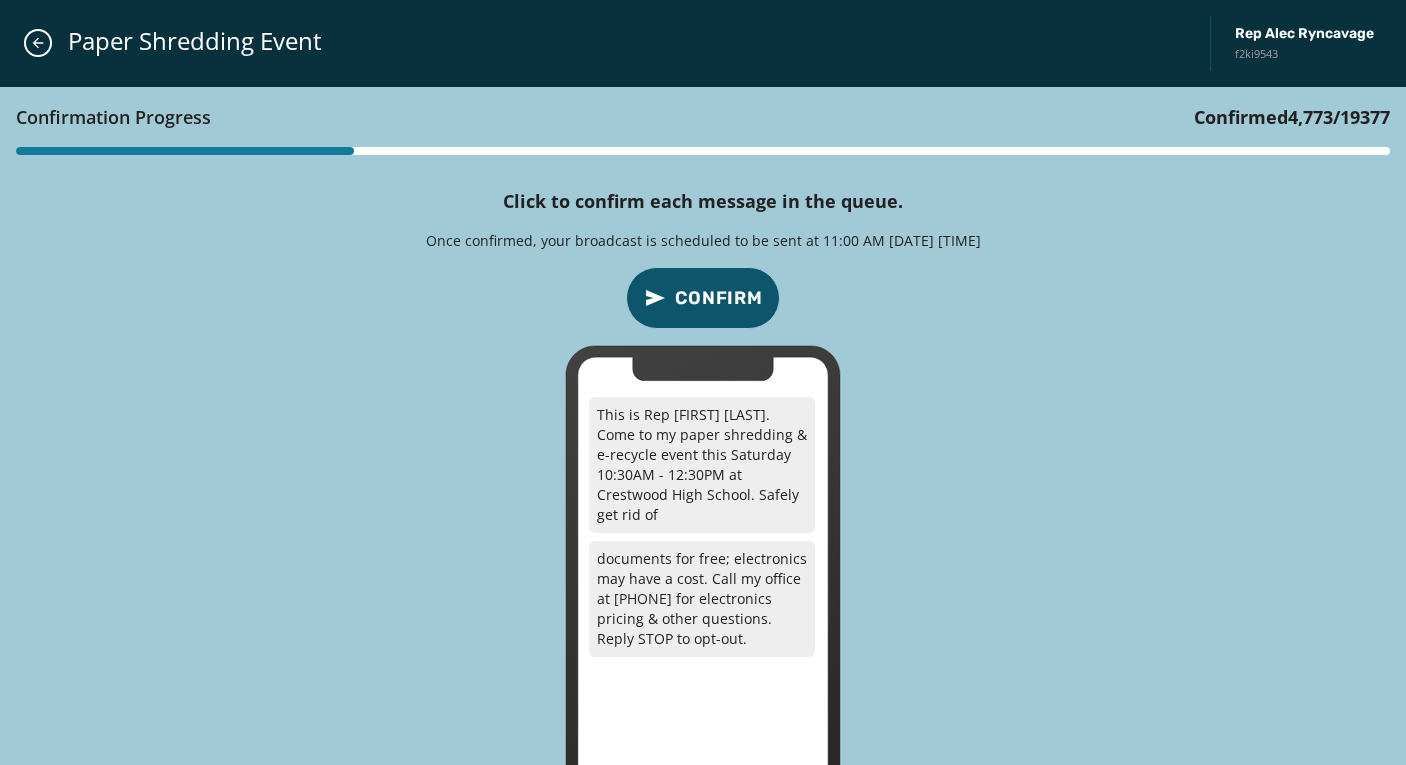 type 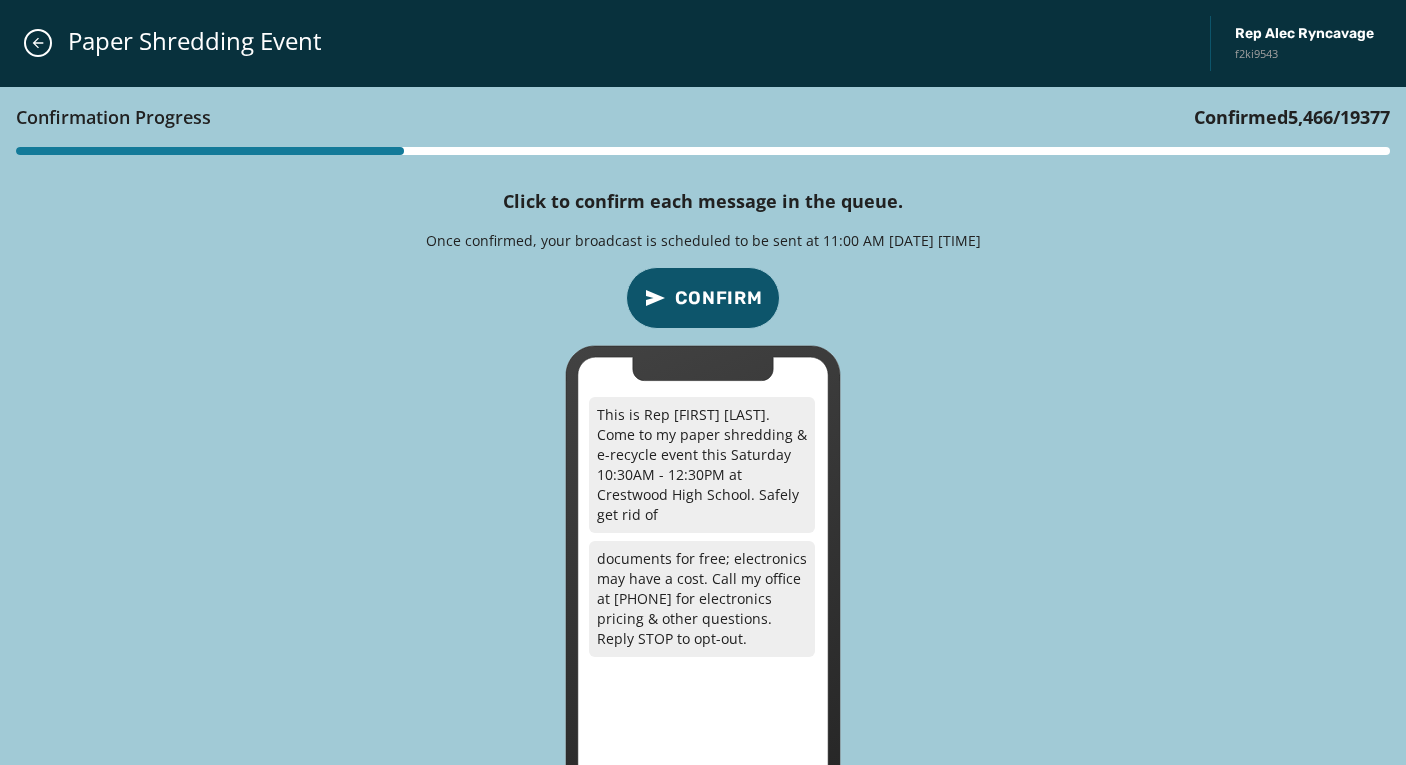type 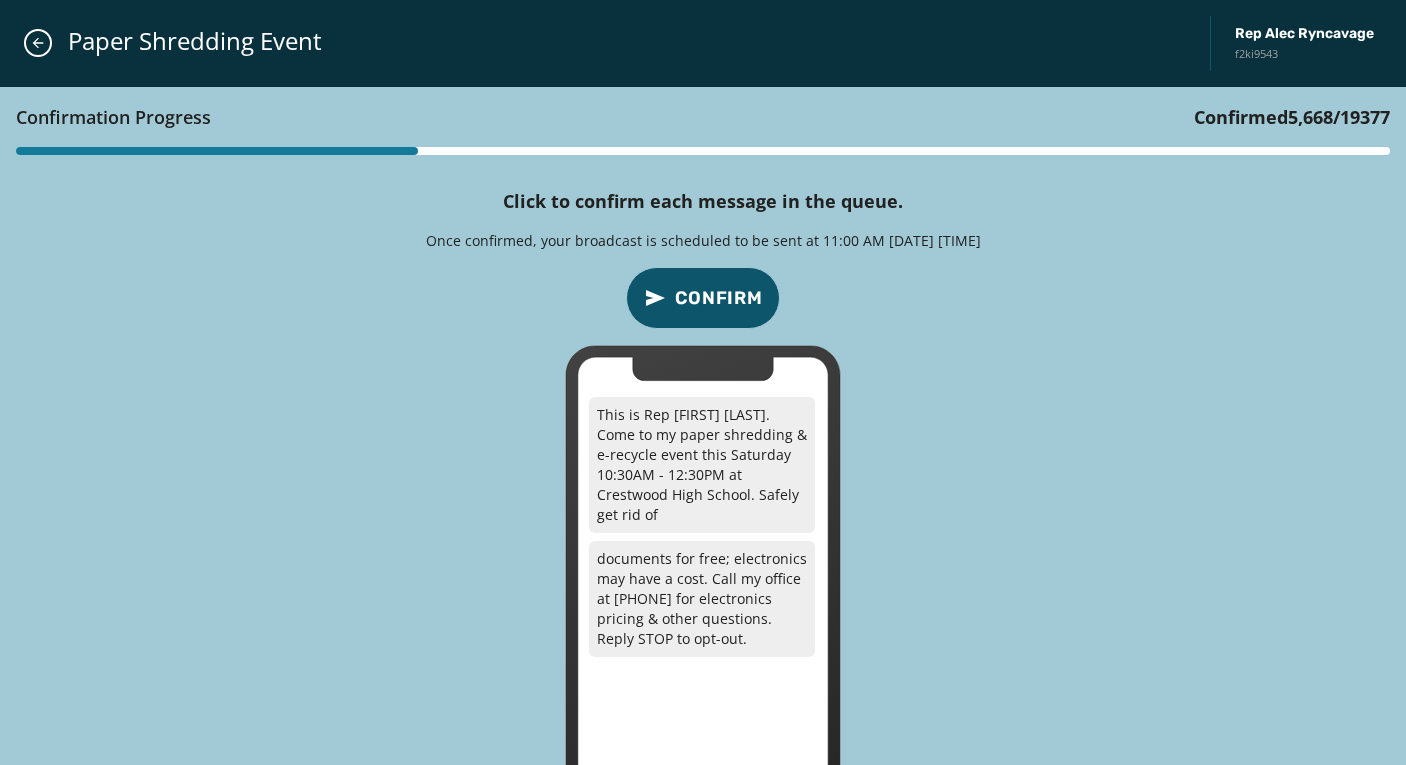 type 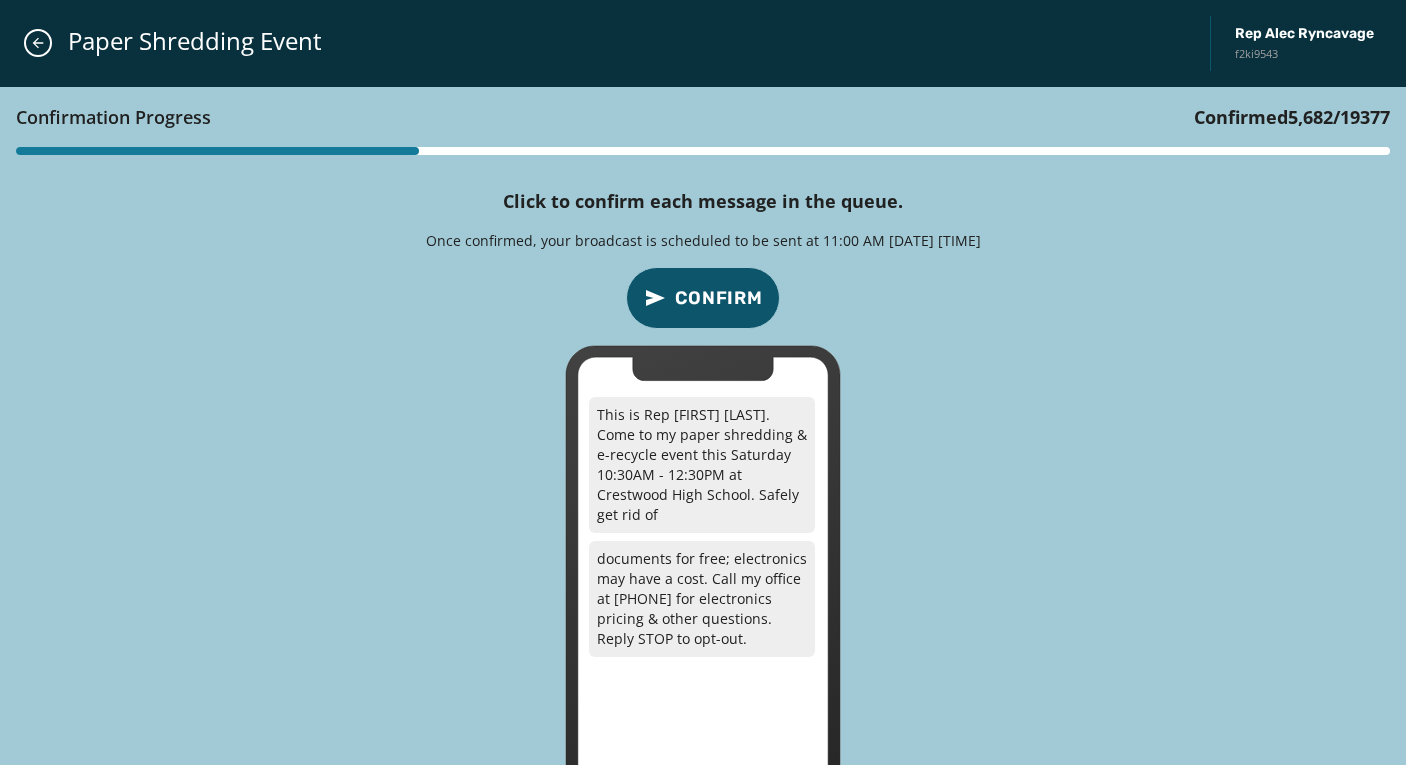 drag, startPoint x: 1219, startPoint y: 225, endPoint x: 1166, endPoint y: 224, distance: 53.009434 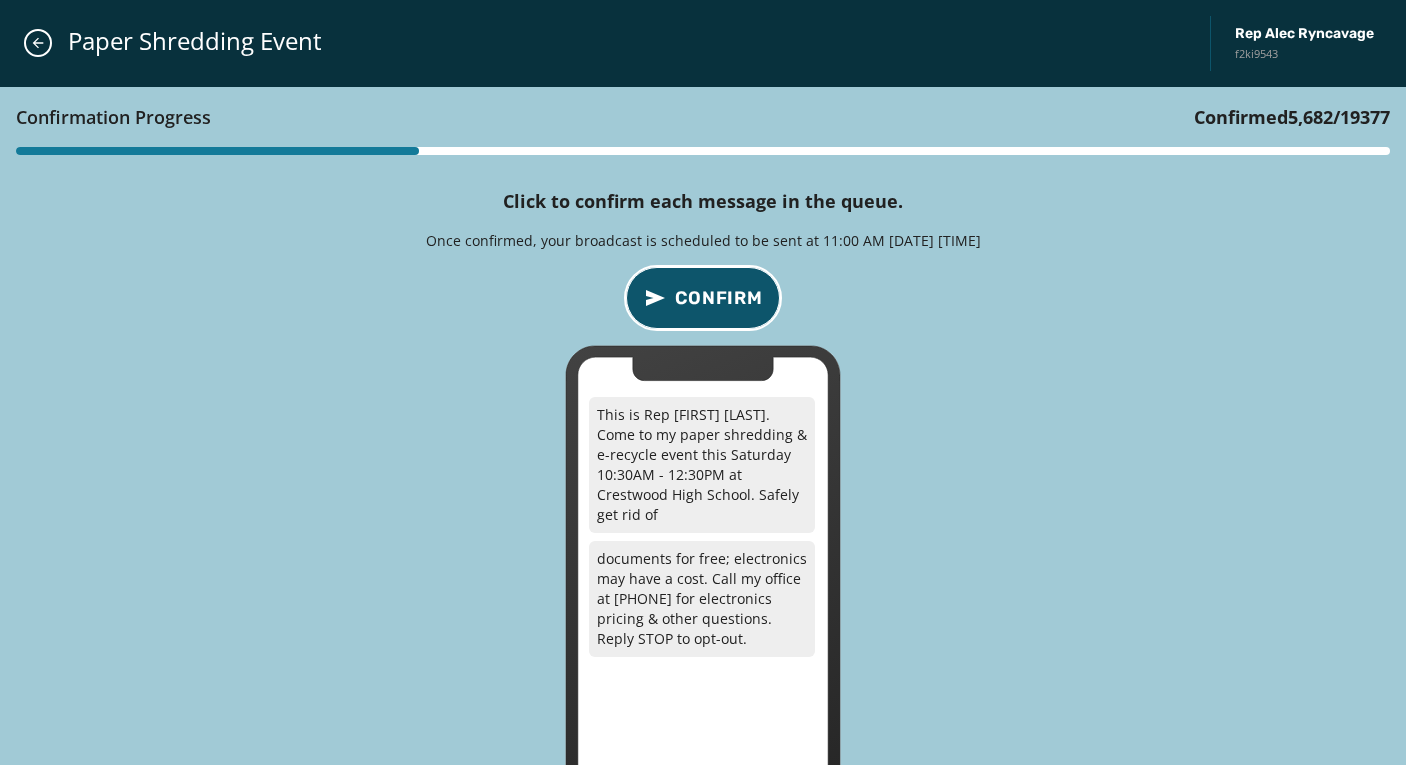 click on "Confirm" at bounding box center [719, 298] 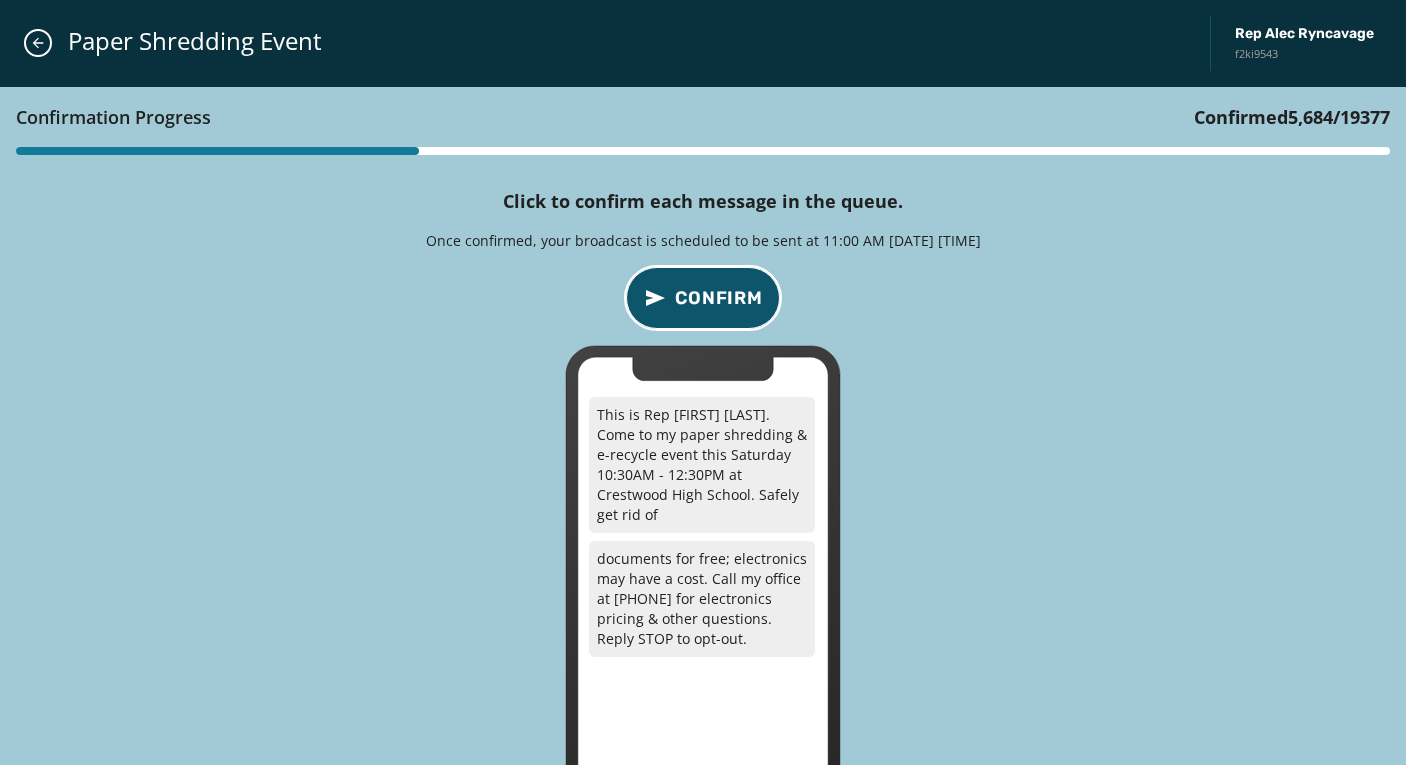 click on "Confirm" at bounding box center (719, 298) 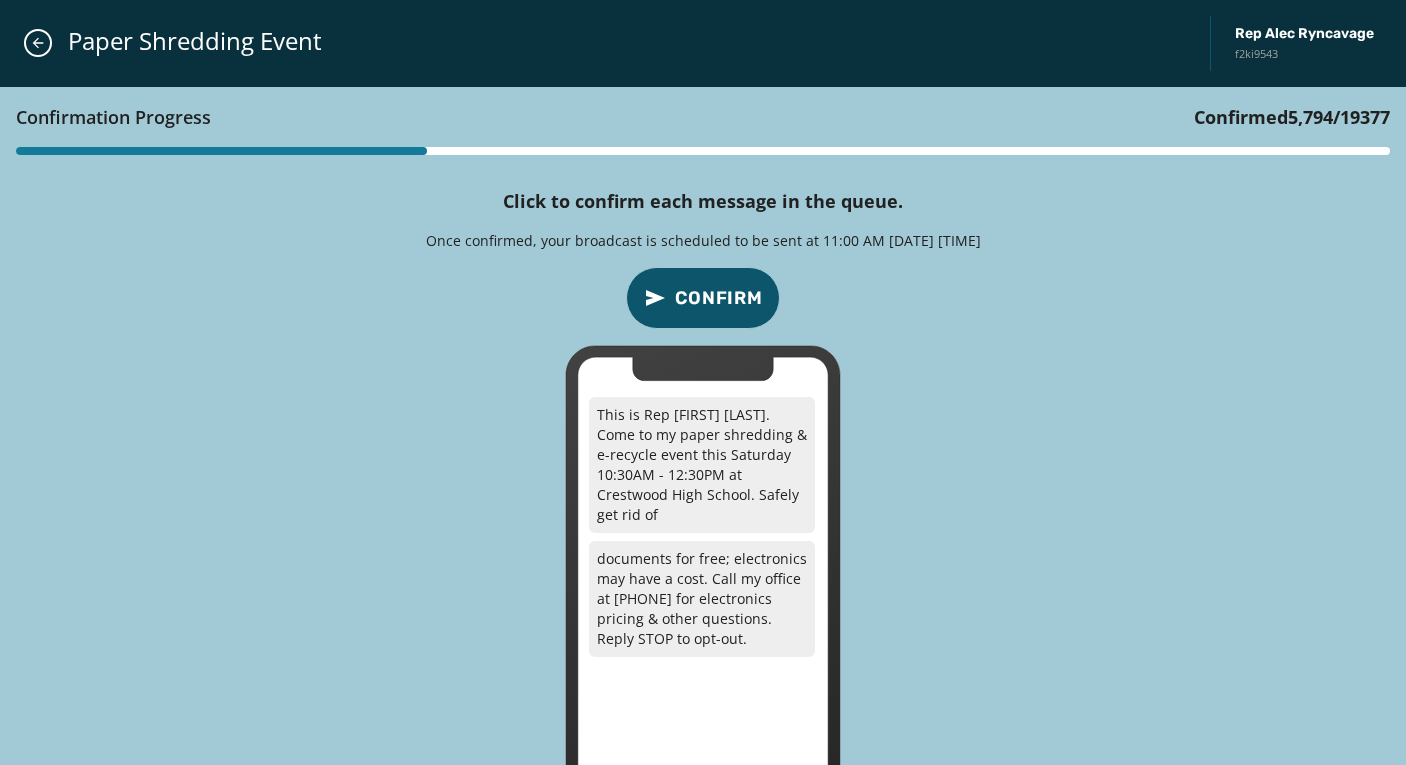 type 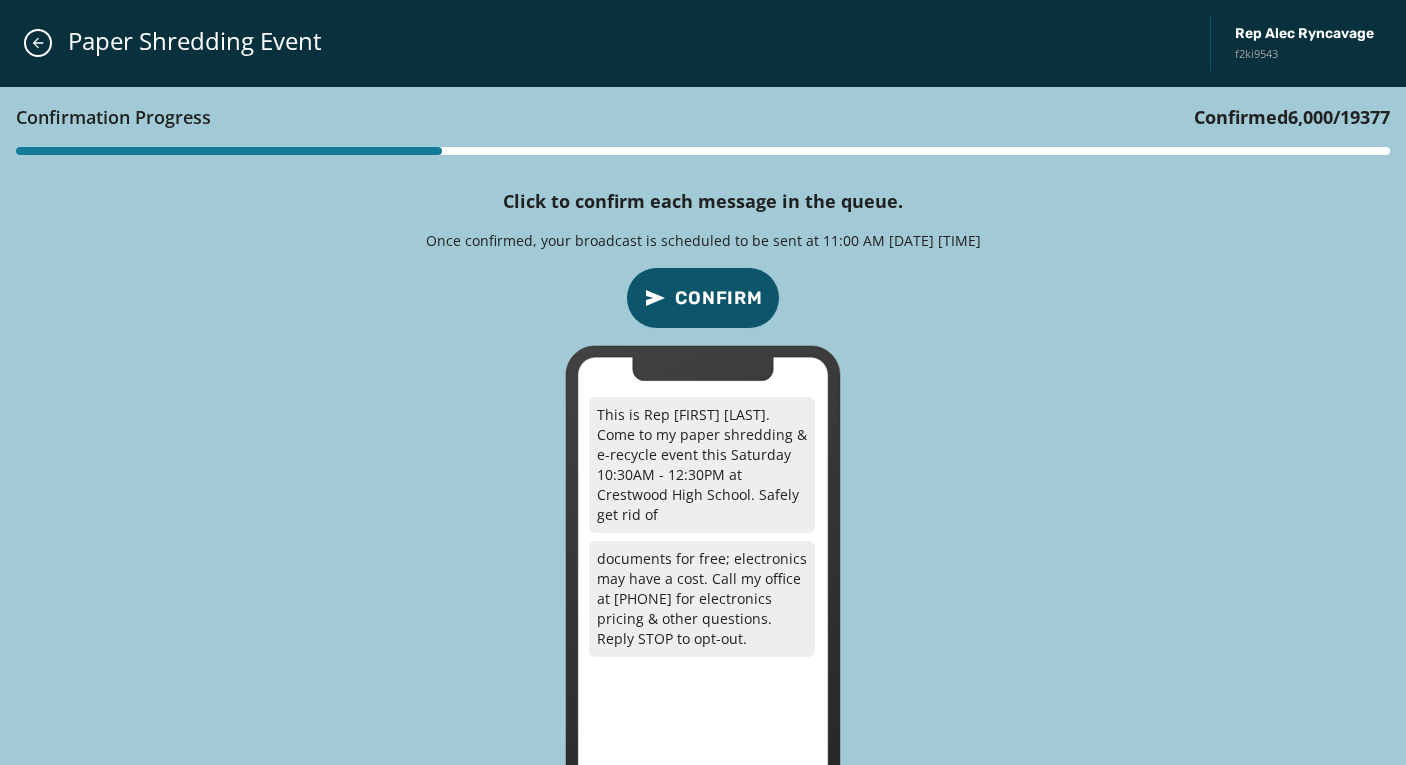 type 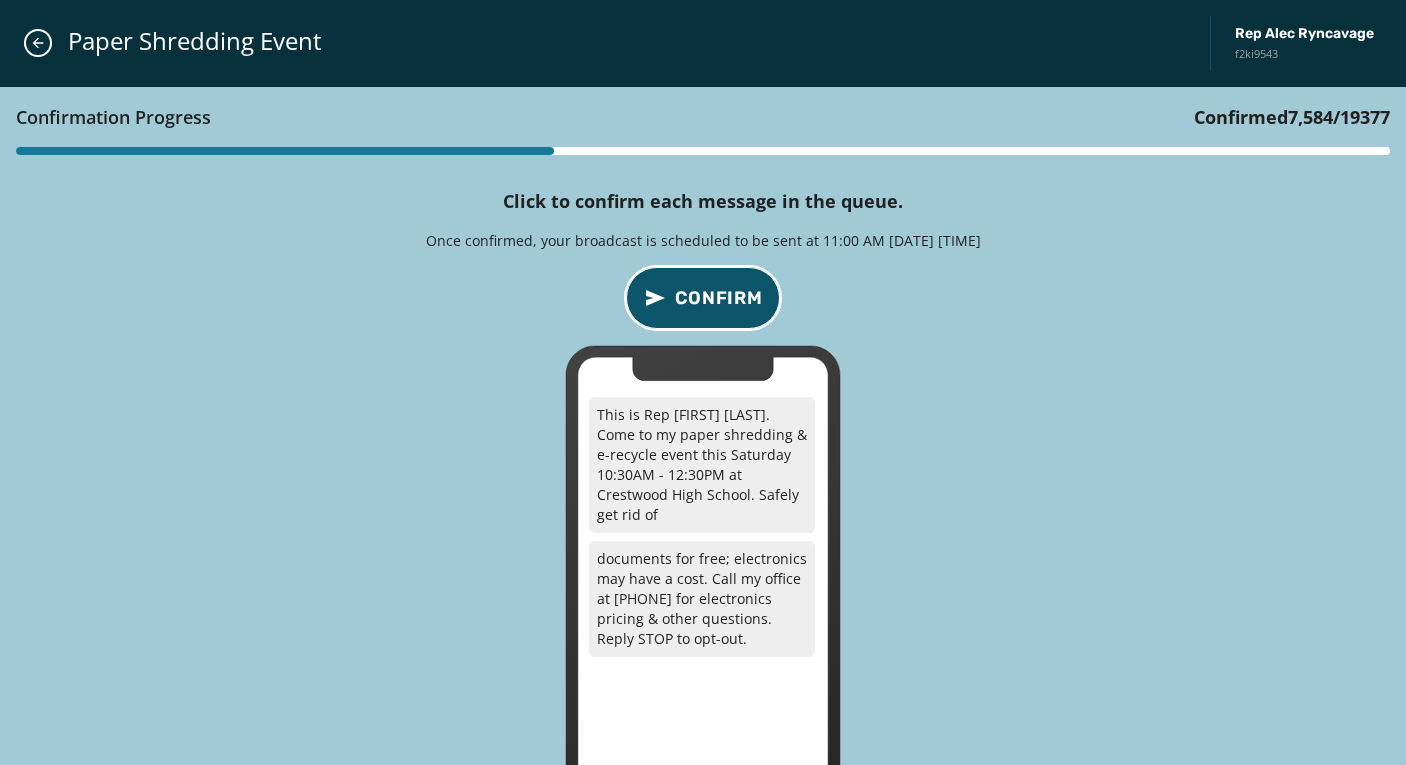 click on "Confirm" at bounding box center [719, 298] 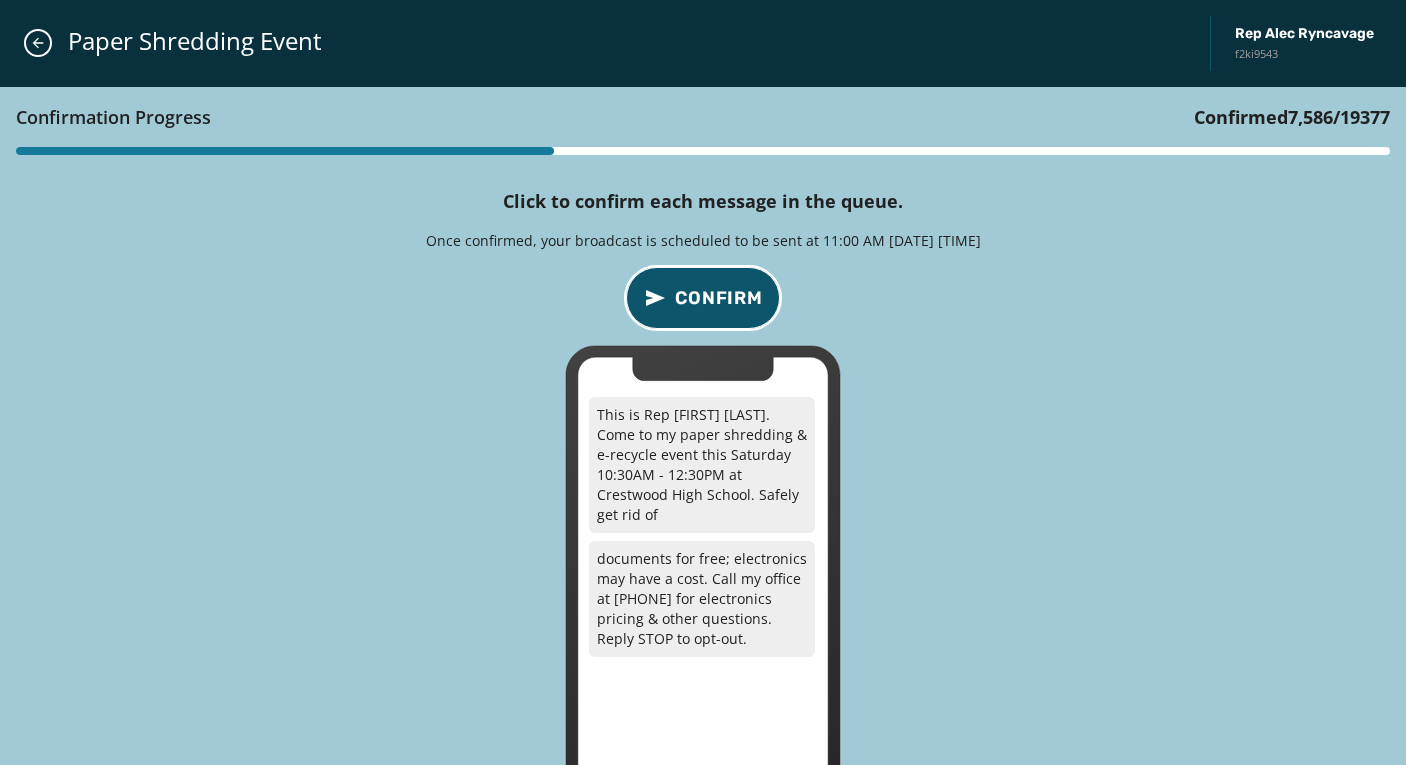 click on "Confirm" at bounding box center [719, 298] 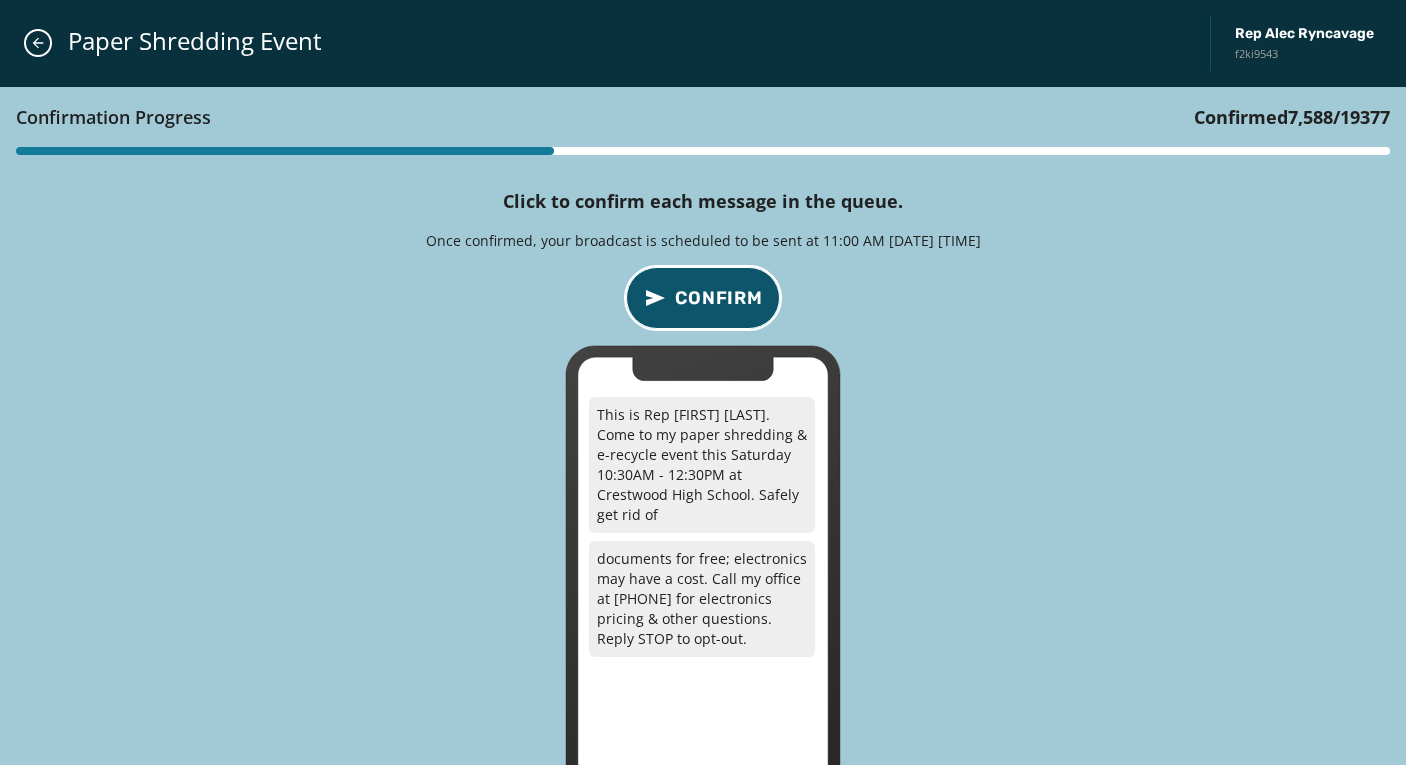 click on "Confirm" at bounding box center [719, 298] 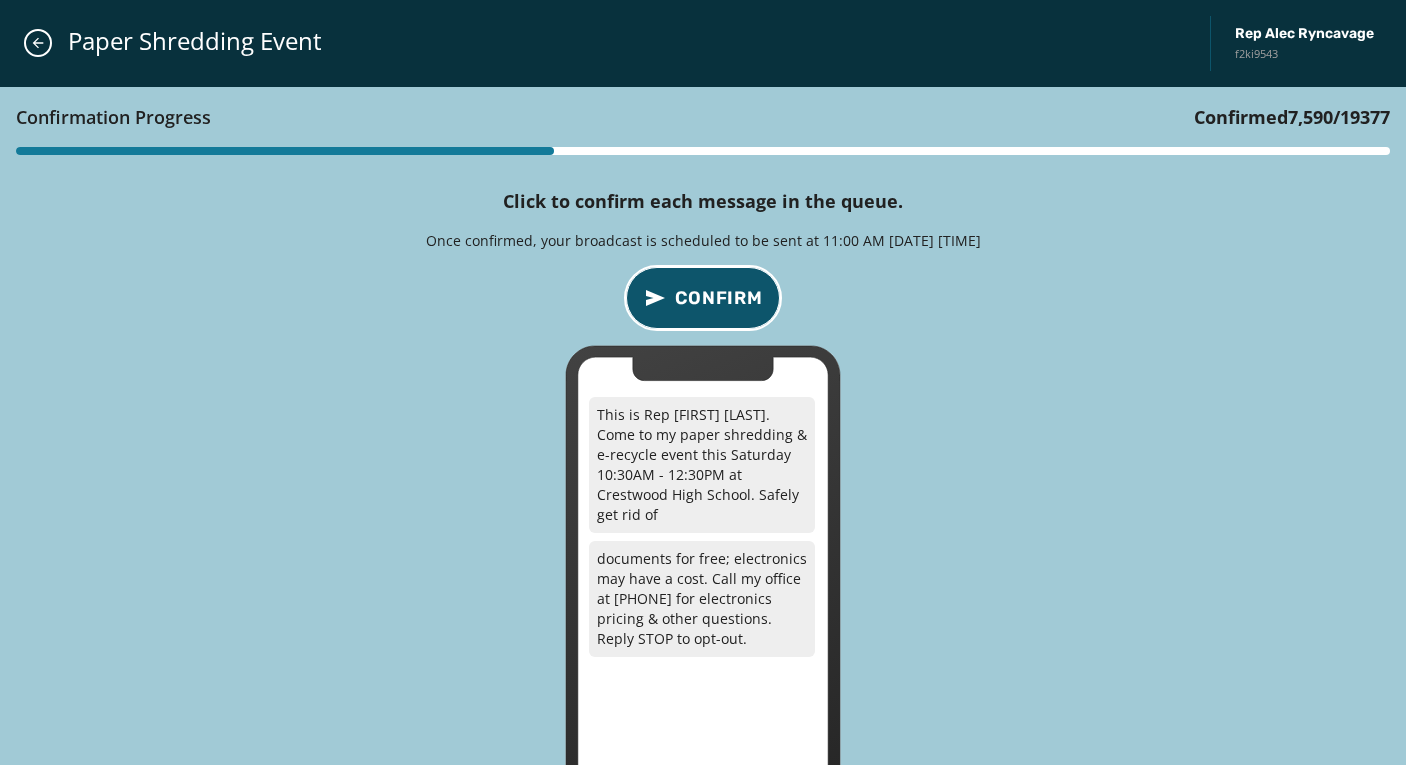 click on "Confirm" at bounding box center (719, 298) 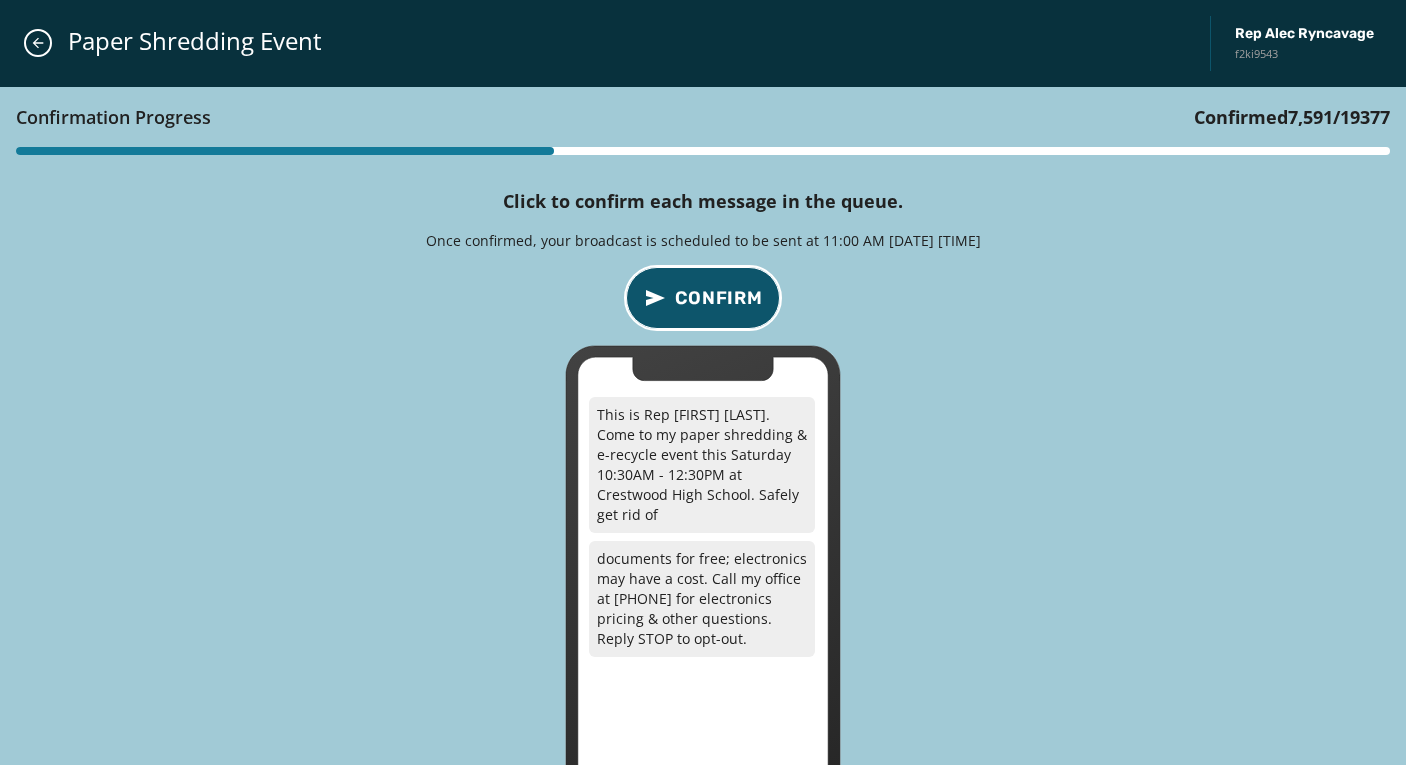 click on "Confirm" at bounding box center [719, 298] 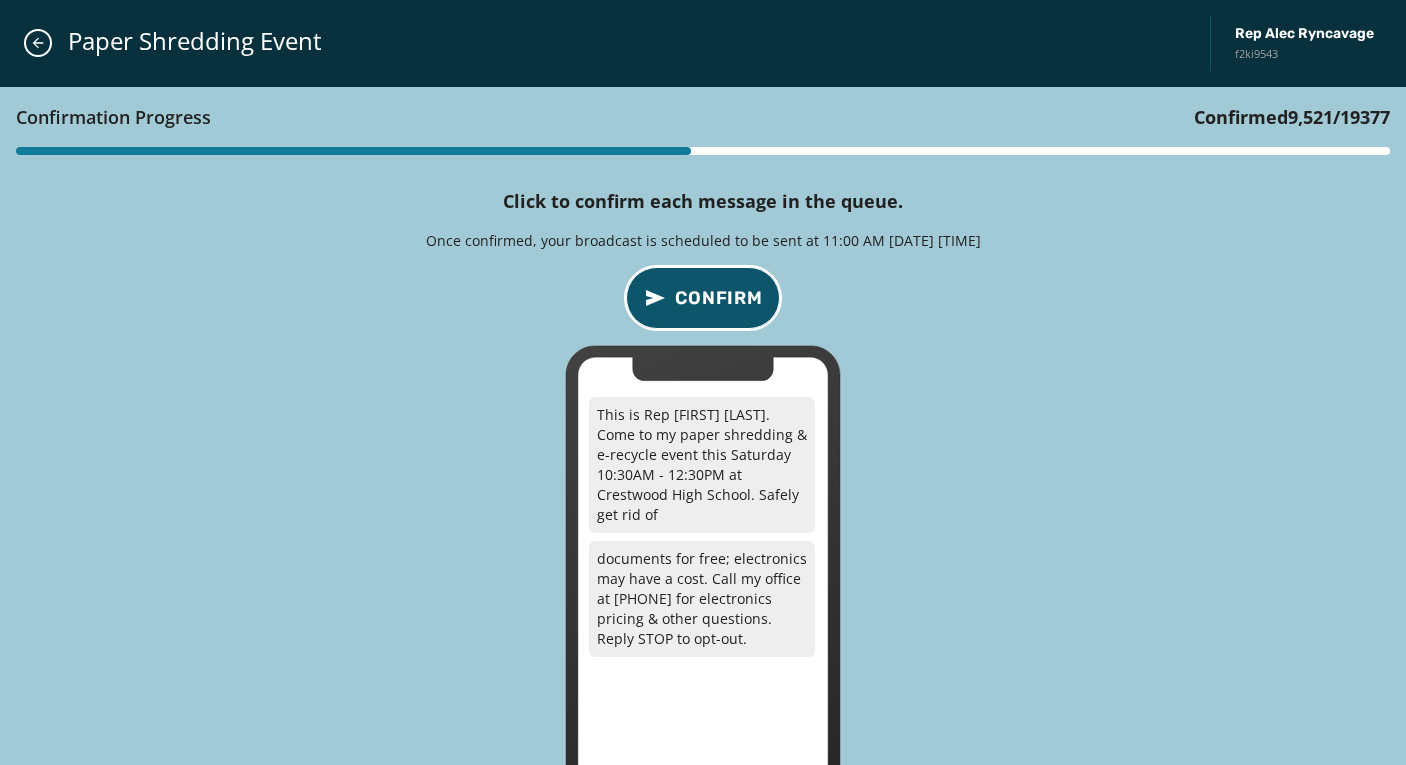 click on "Confirm" at bounding box center [703, 298] 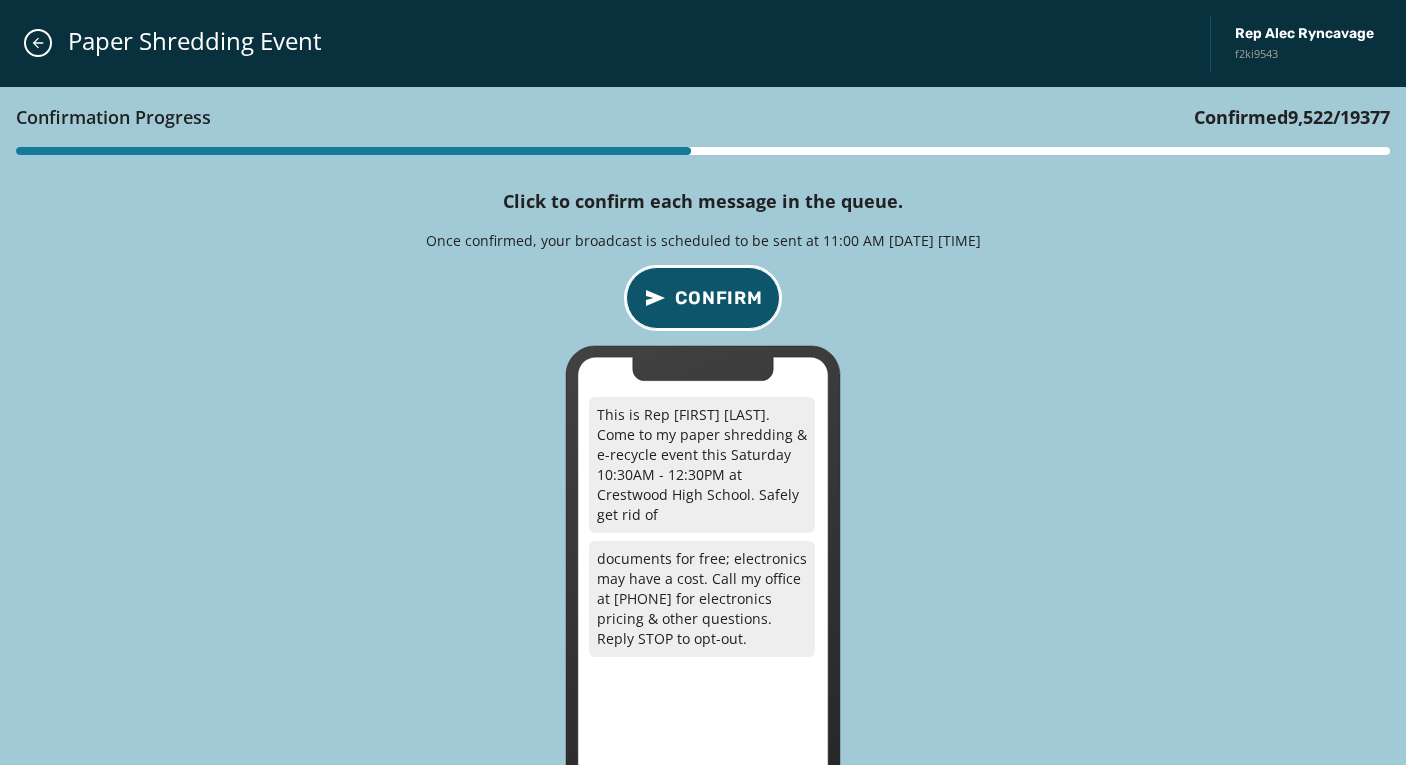 click on "Confirm" at bounding box center (703, 298) 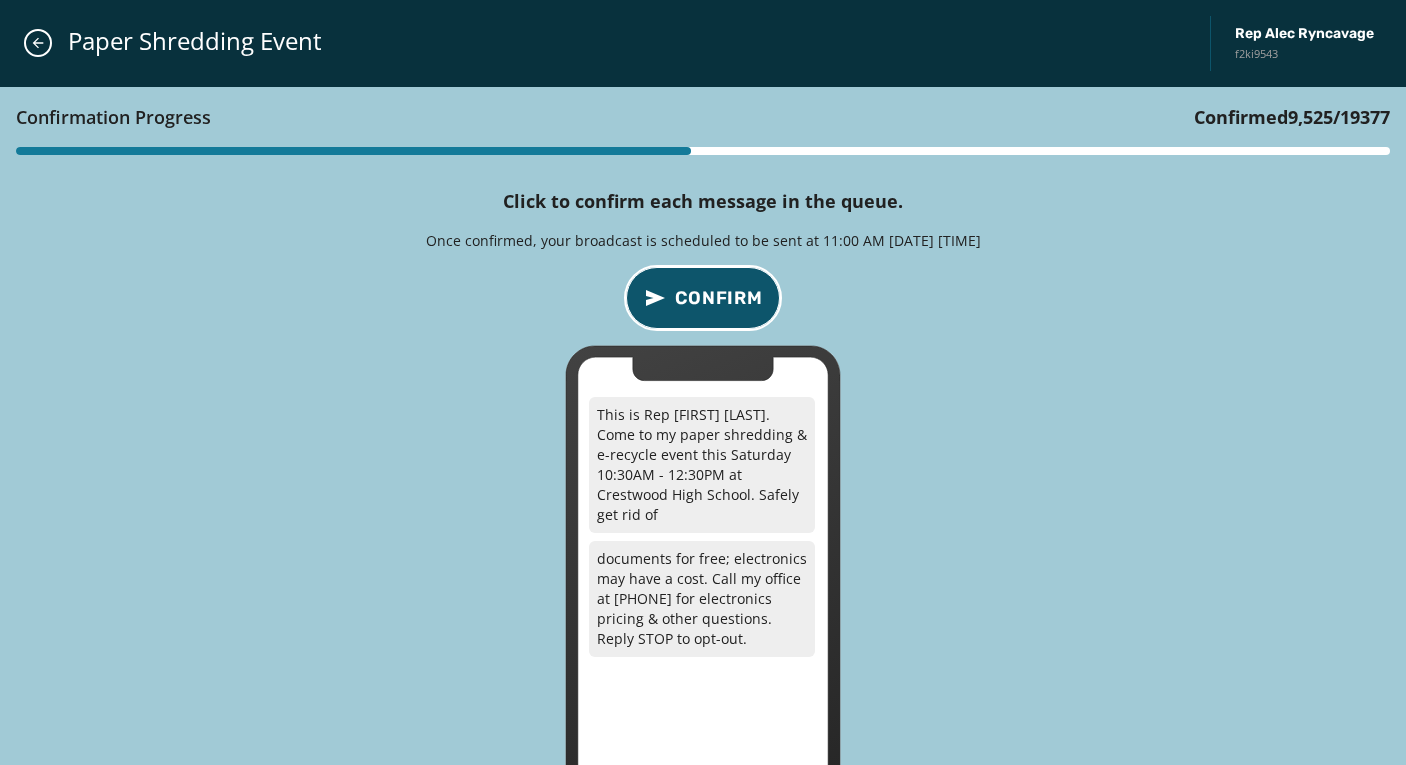 click on "Confirm" at bounding box center [703, 298] 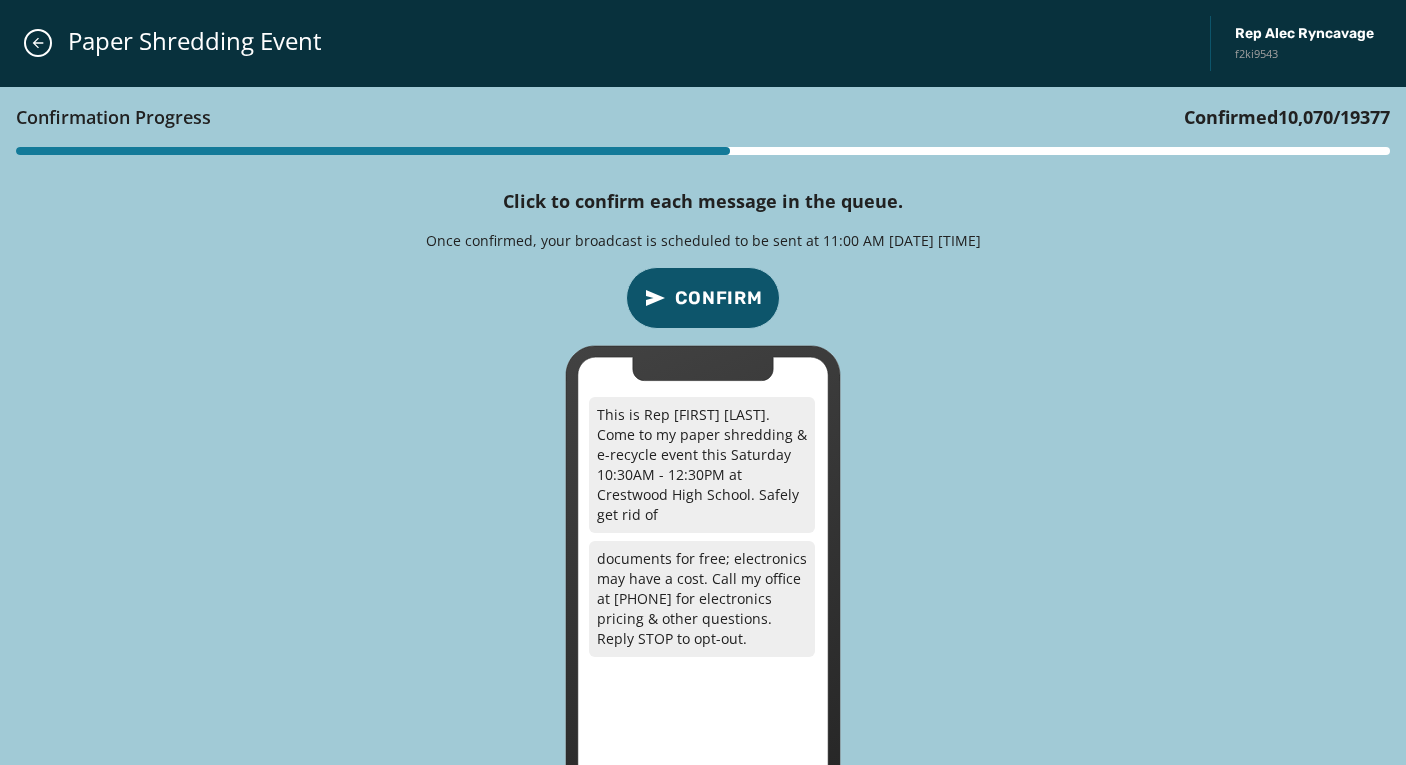 type 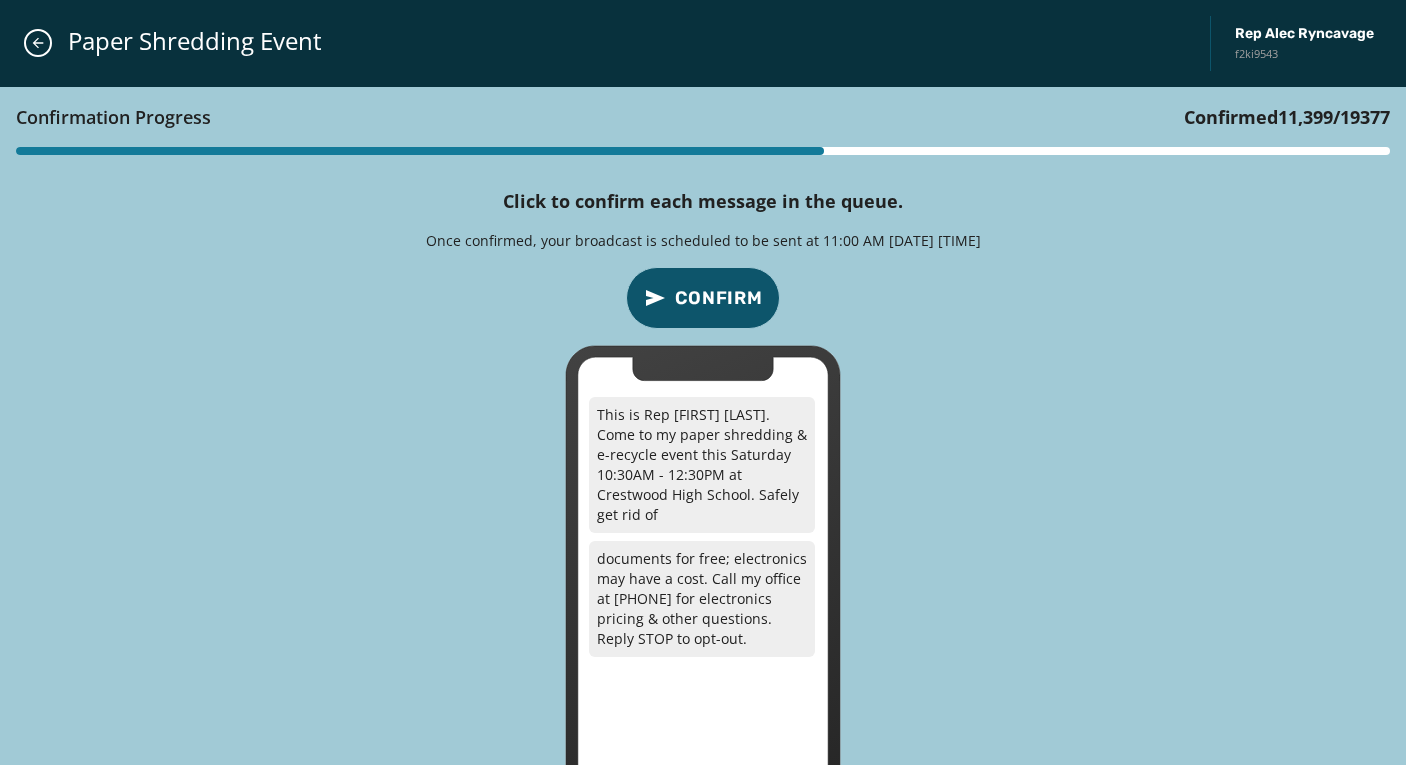 type 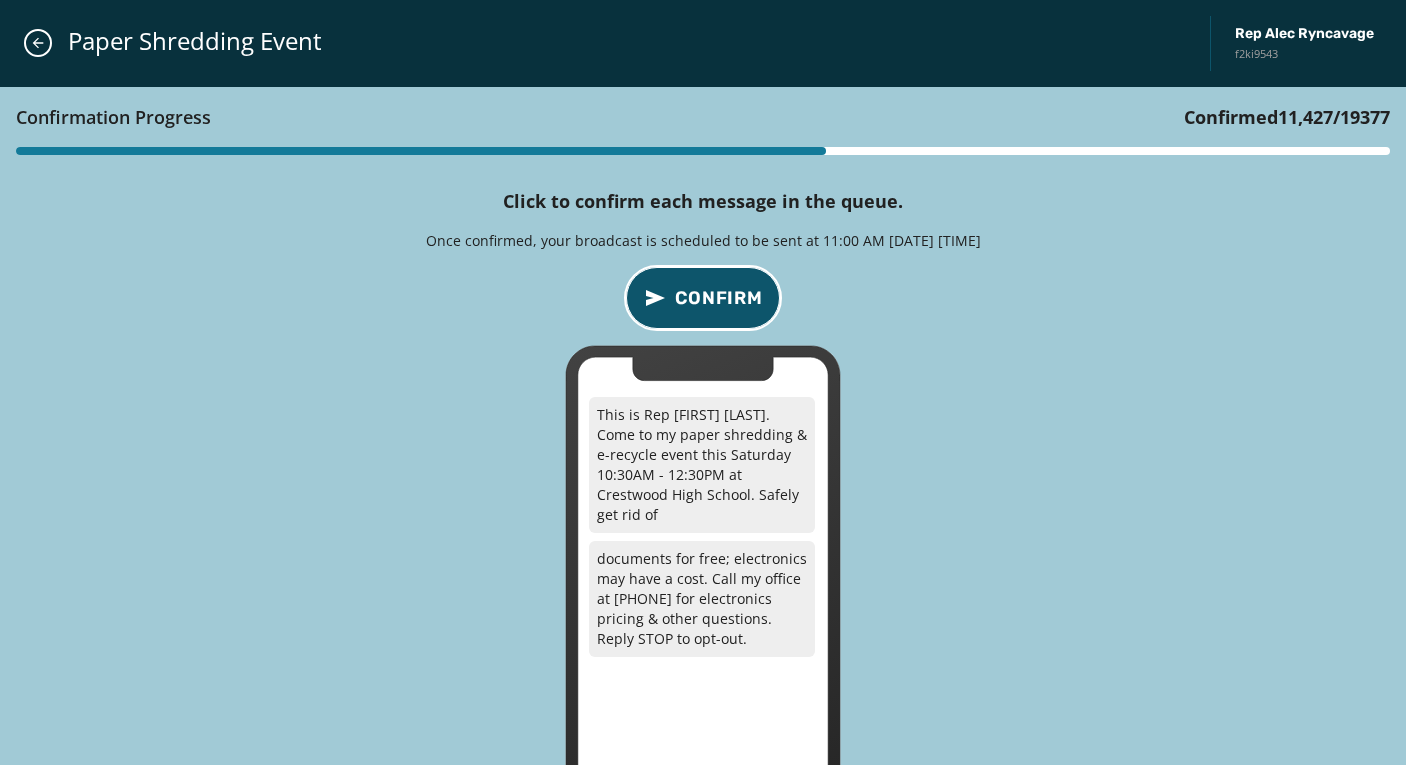 click on "Confirm" at bounding box center [719, 298] 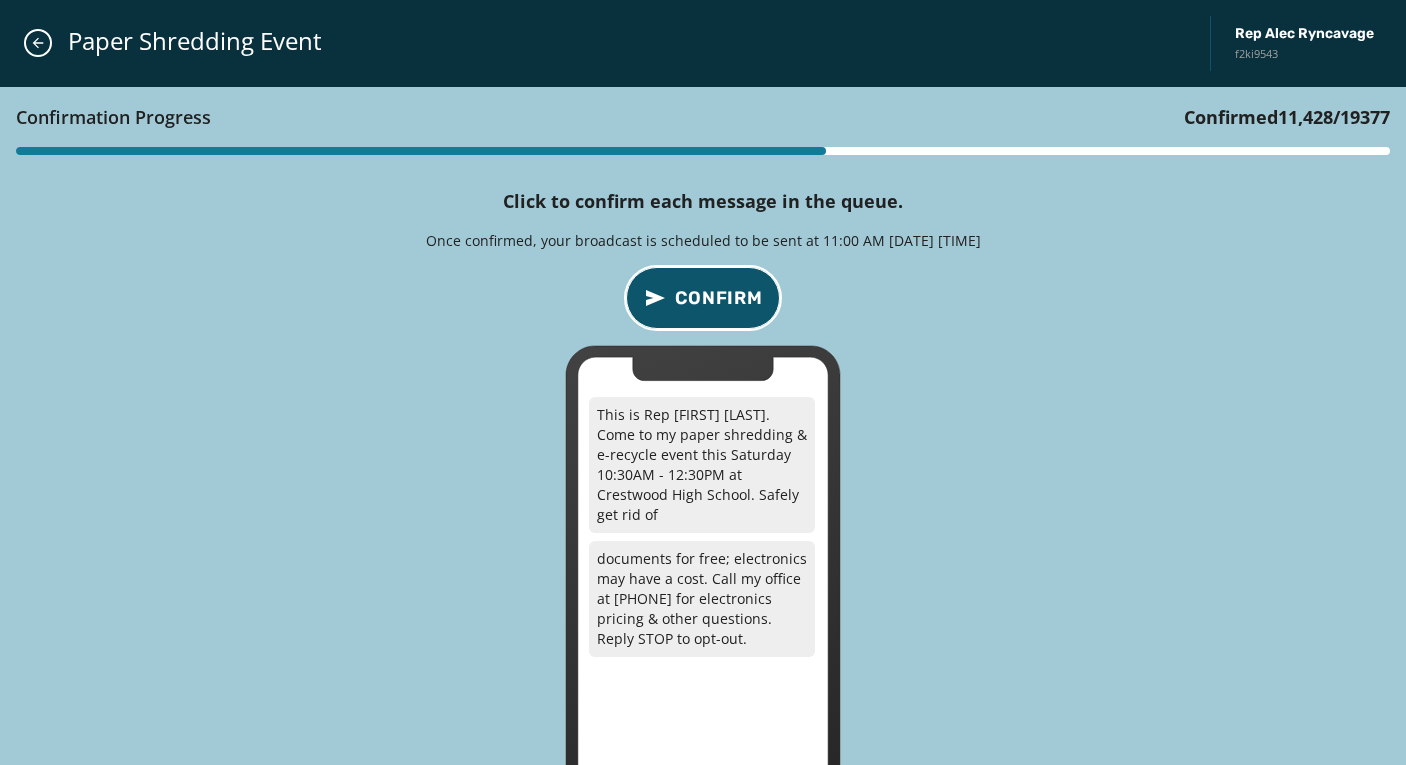 click on "Confirm" at bounding box center [719, 298] 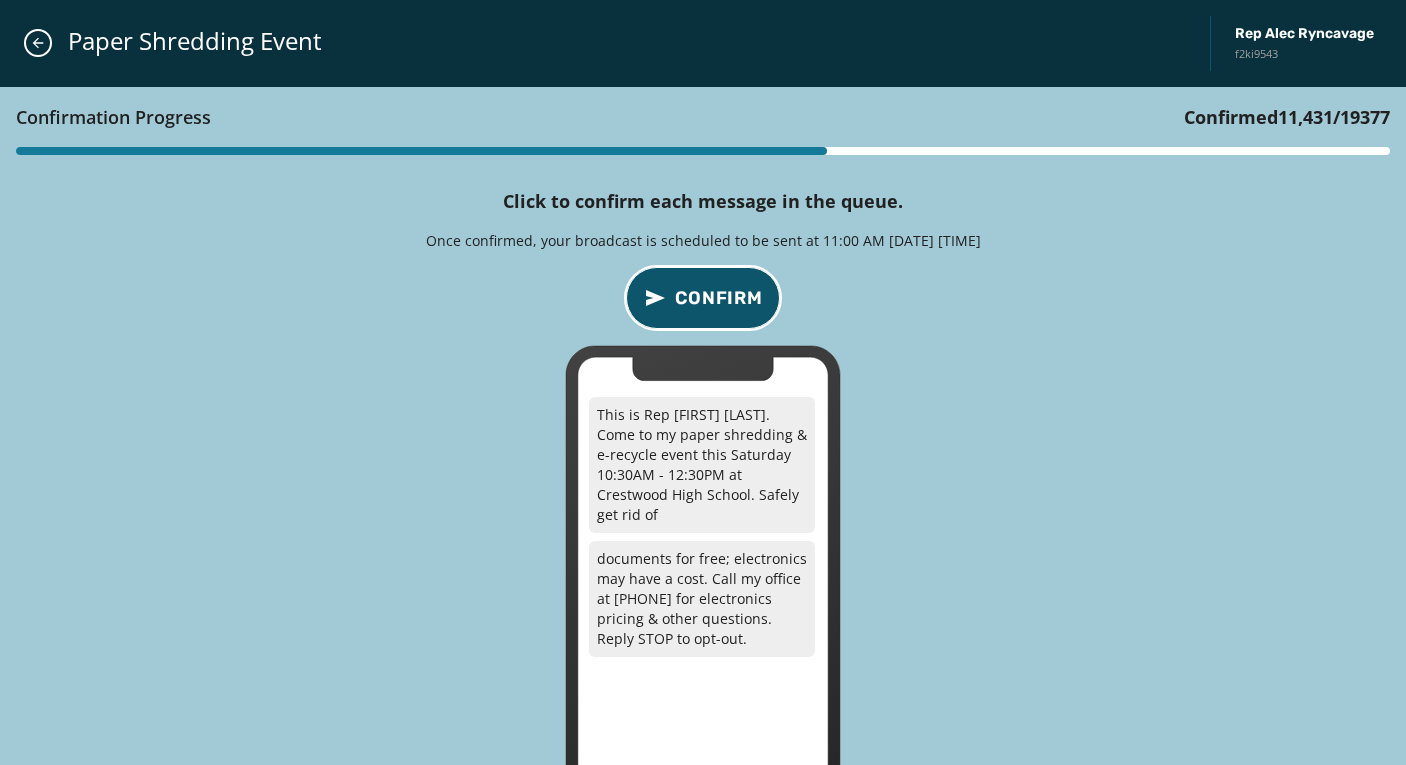 click on "Confirm" at bounding box center (719, 298) 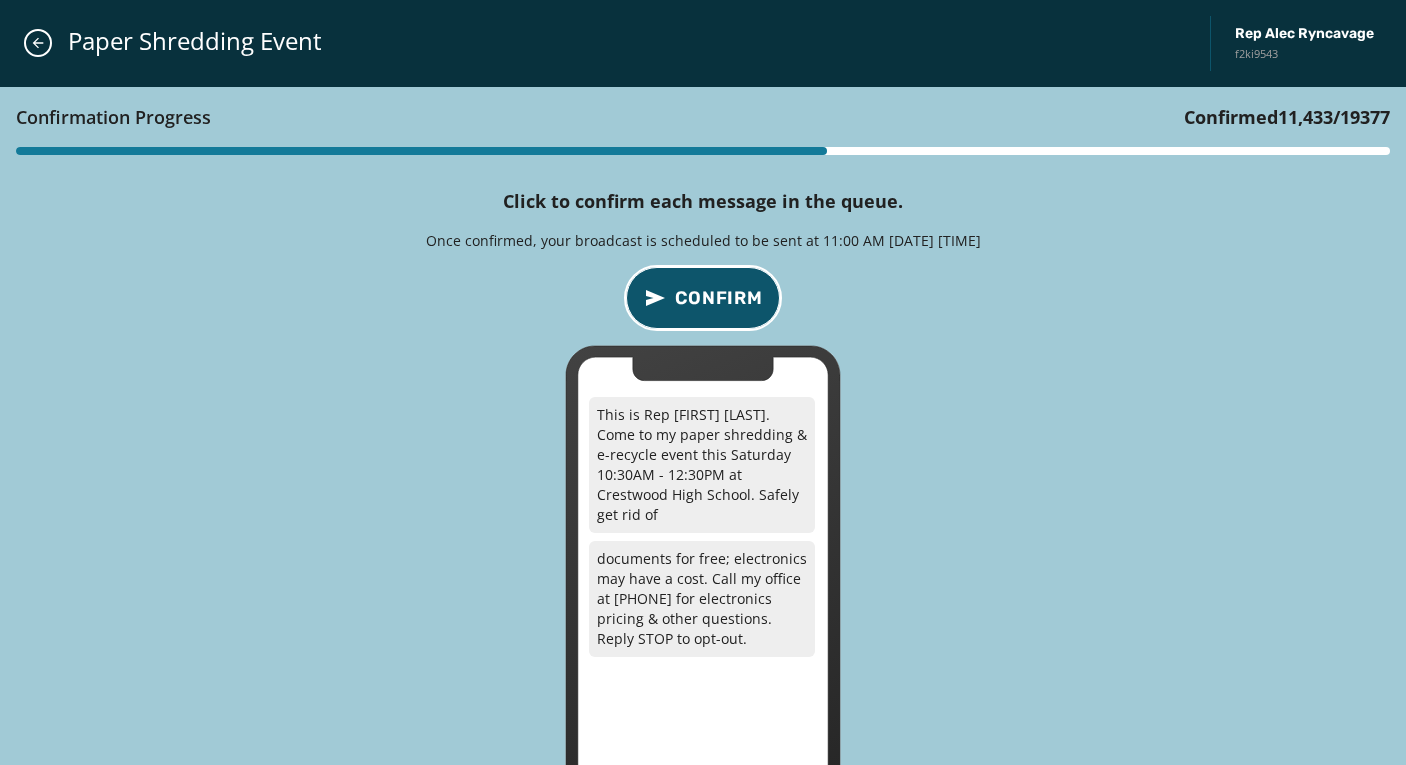 click on "Confirm" at bounding box center [719, 298] 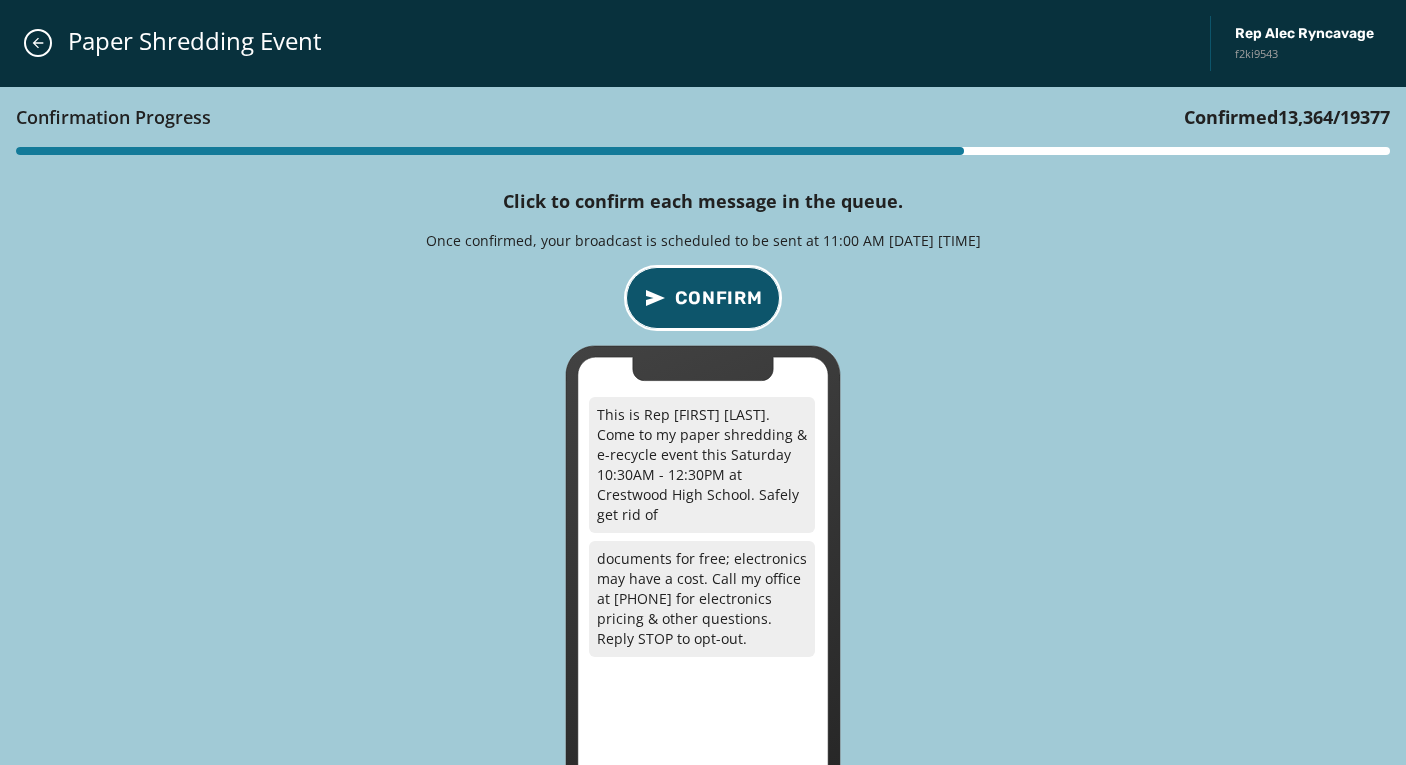 click on "Confirm" at bounding box center (719, 298) 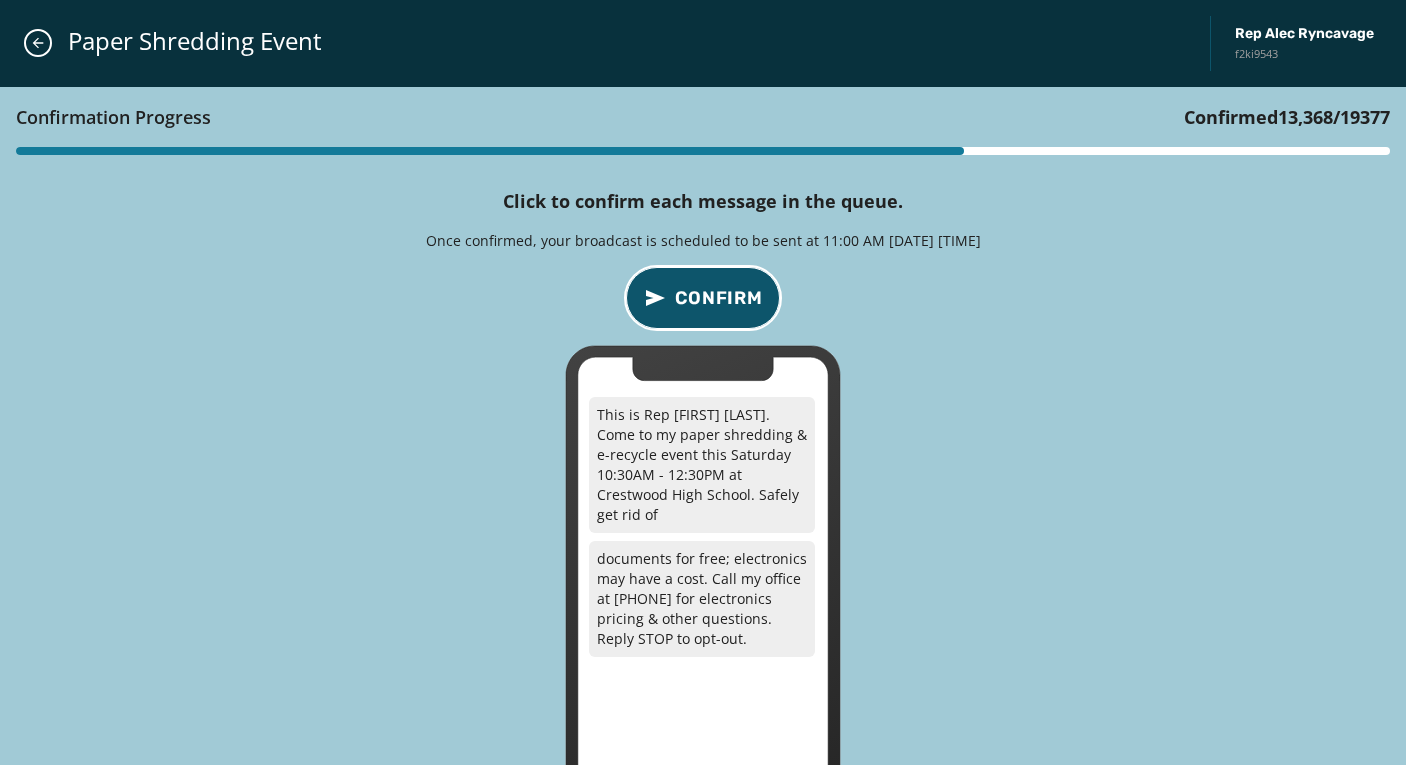 click on "Confirm" at bounding box center (719, 298) 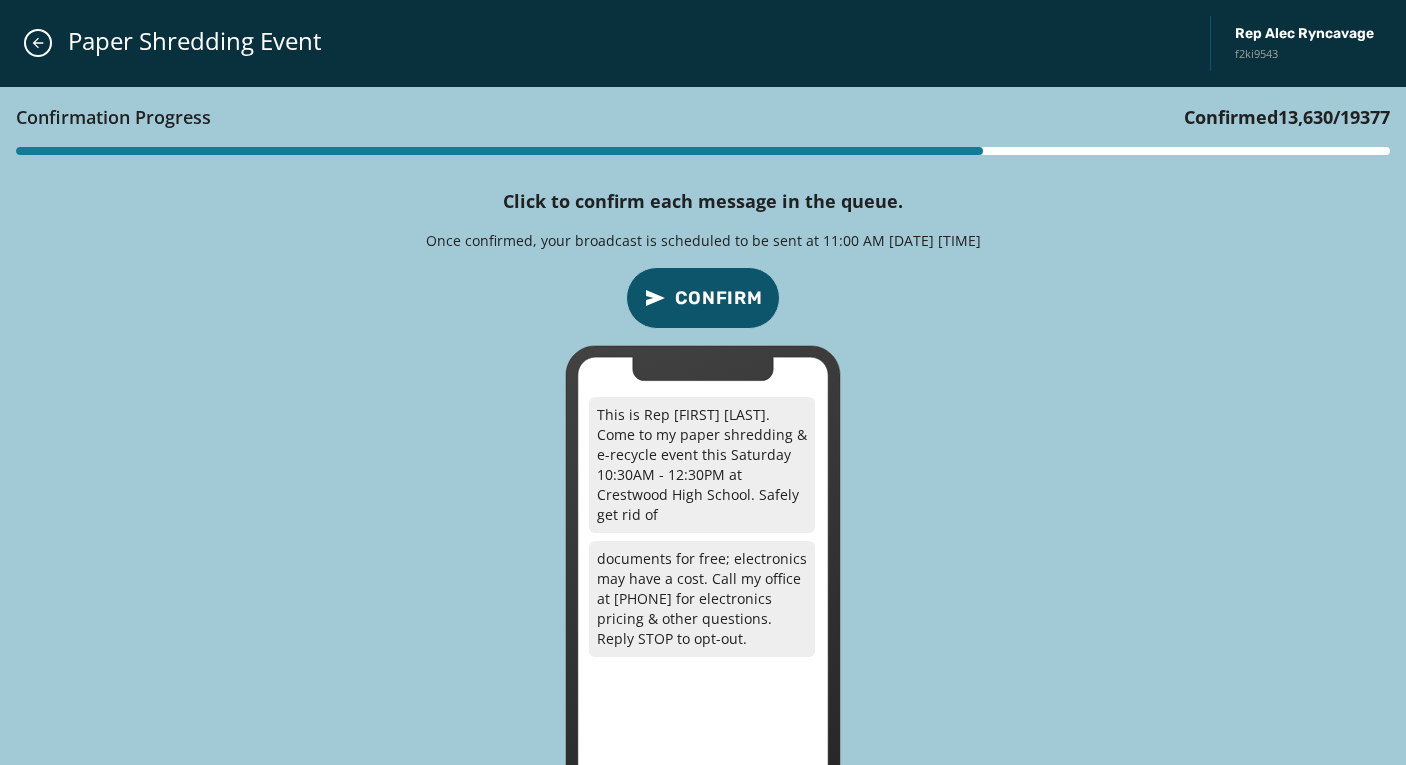 type 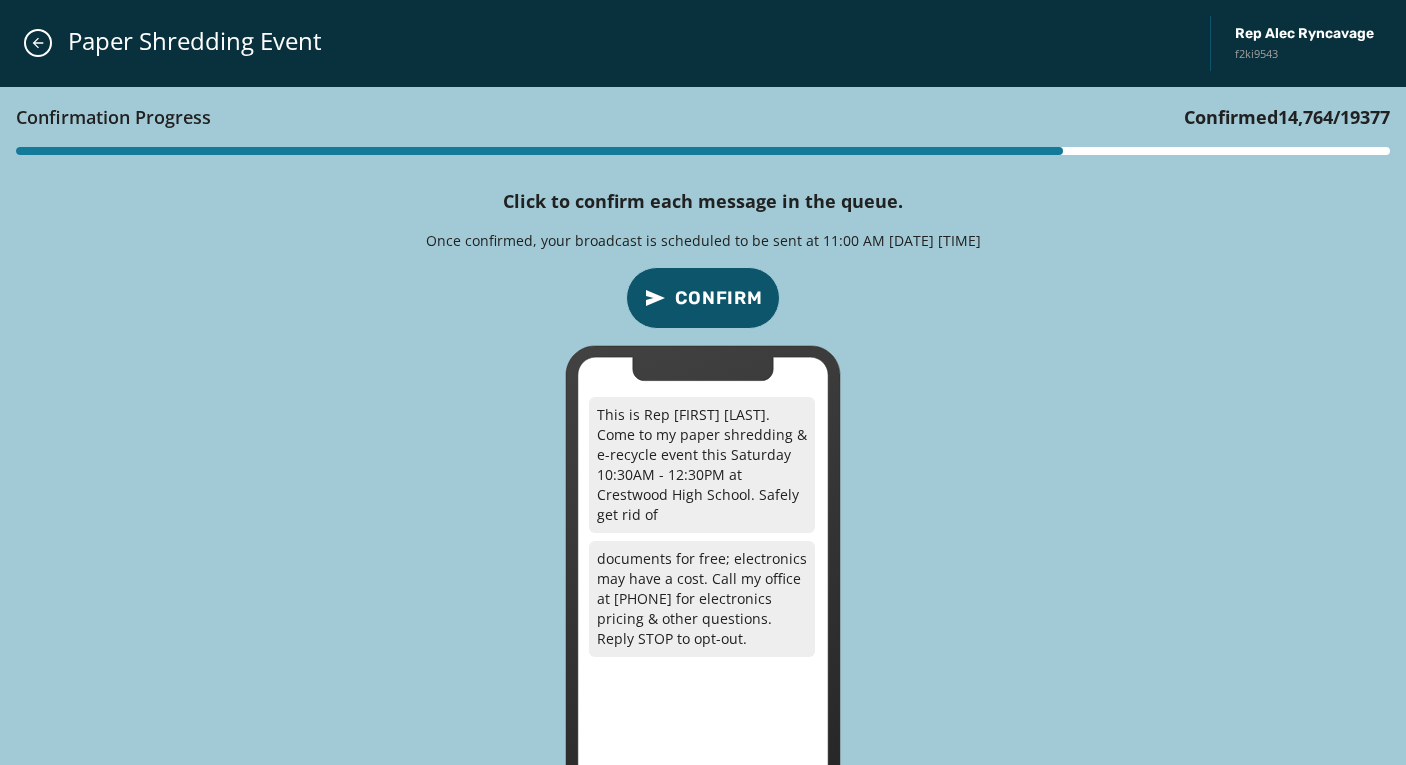 type 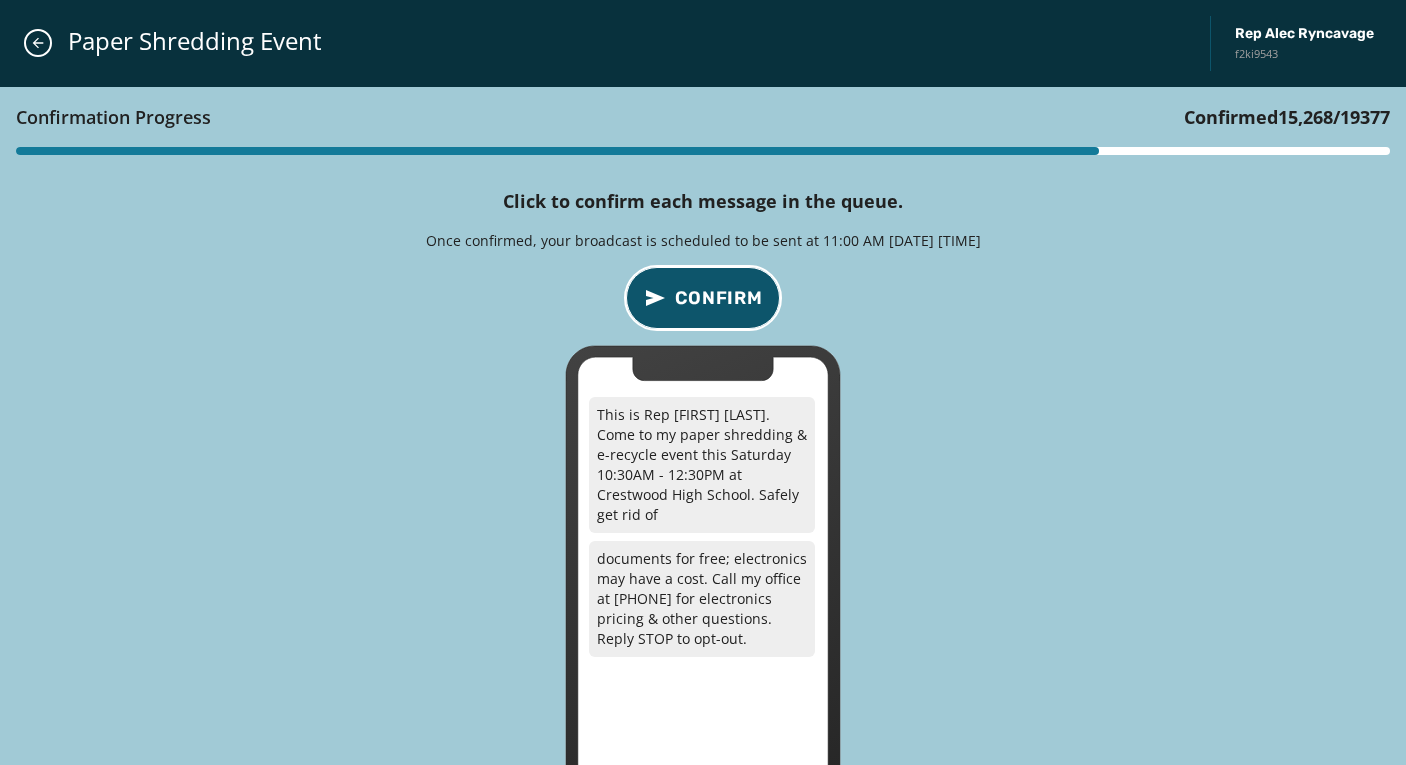 click on "Confirm" at bounding box center (719, 298) 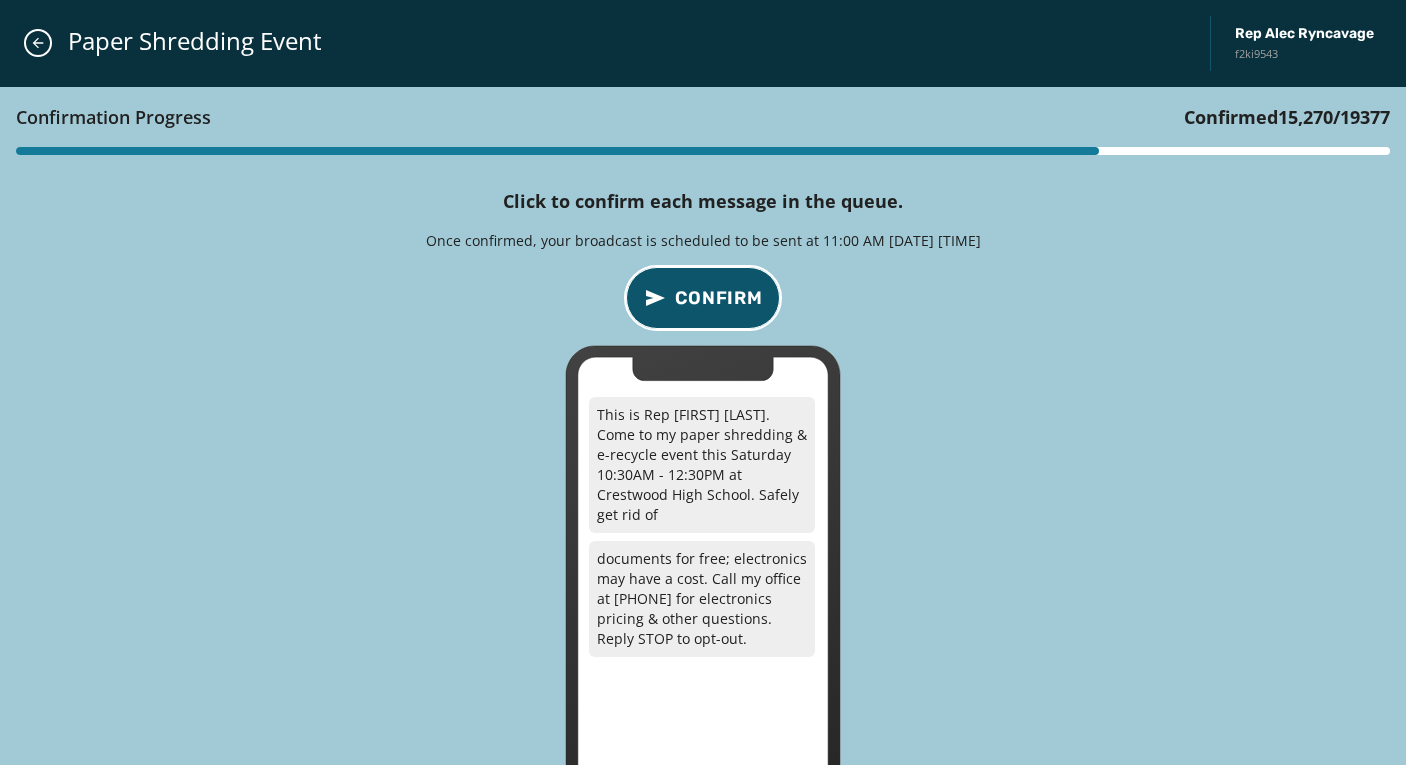 click on "Confirm" at bounding box center [719, 298] 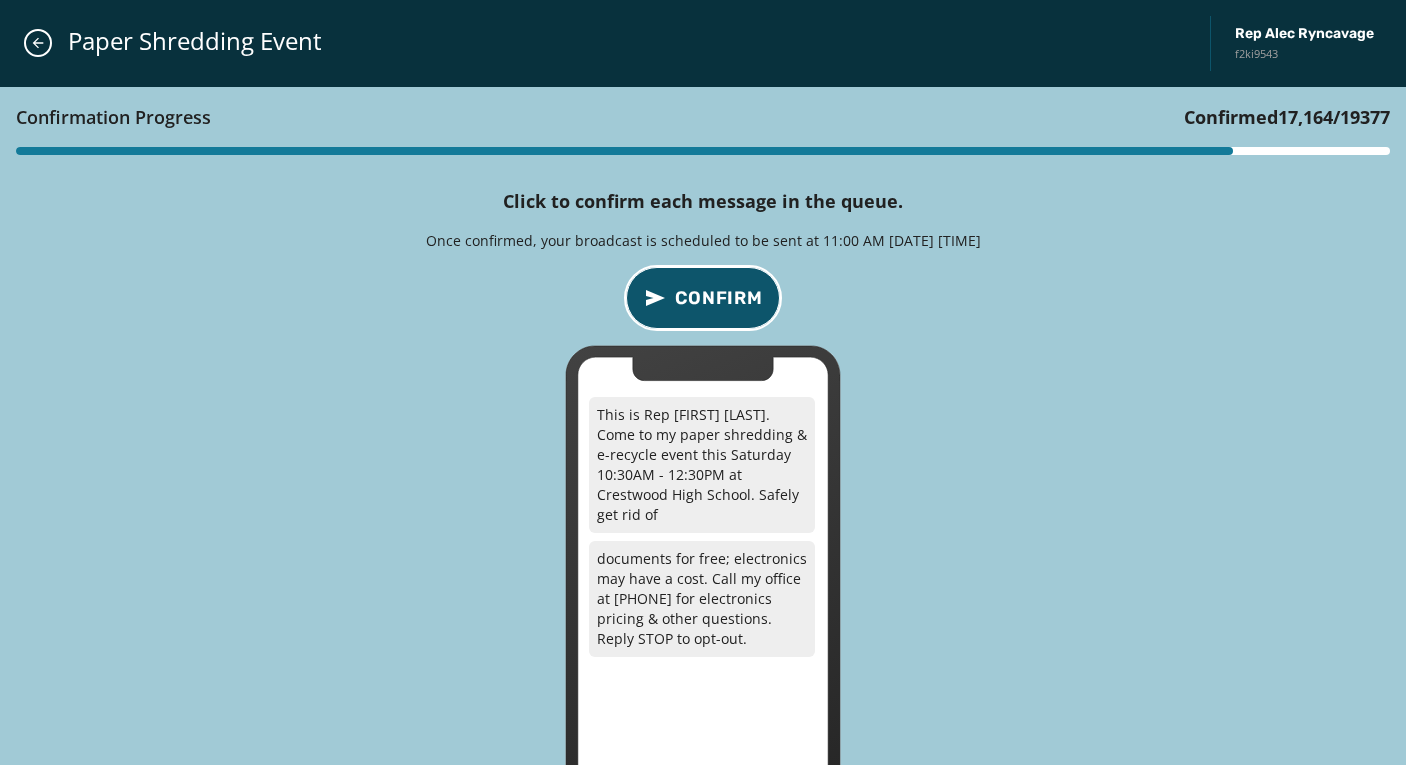 click on "Confirm" at bounding box center (719, 298) 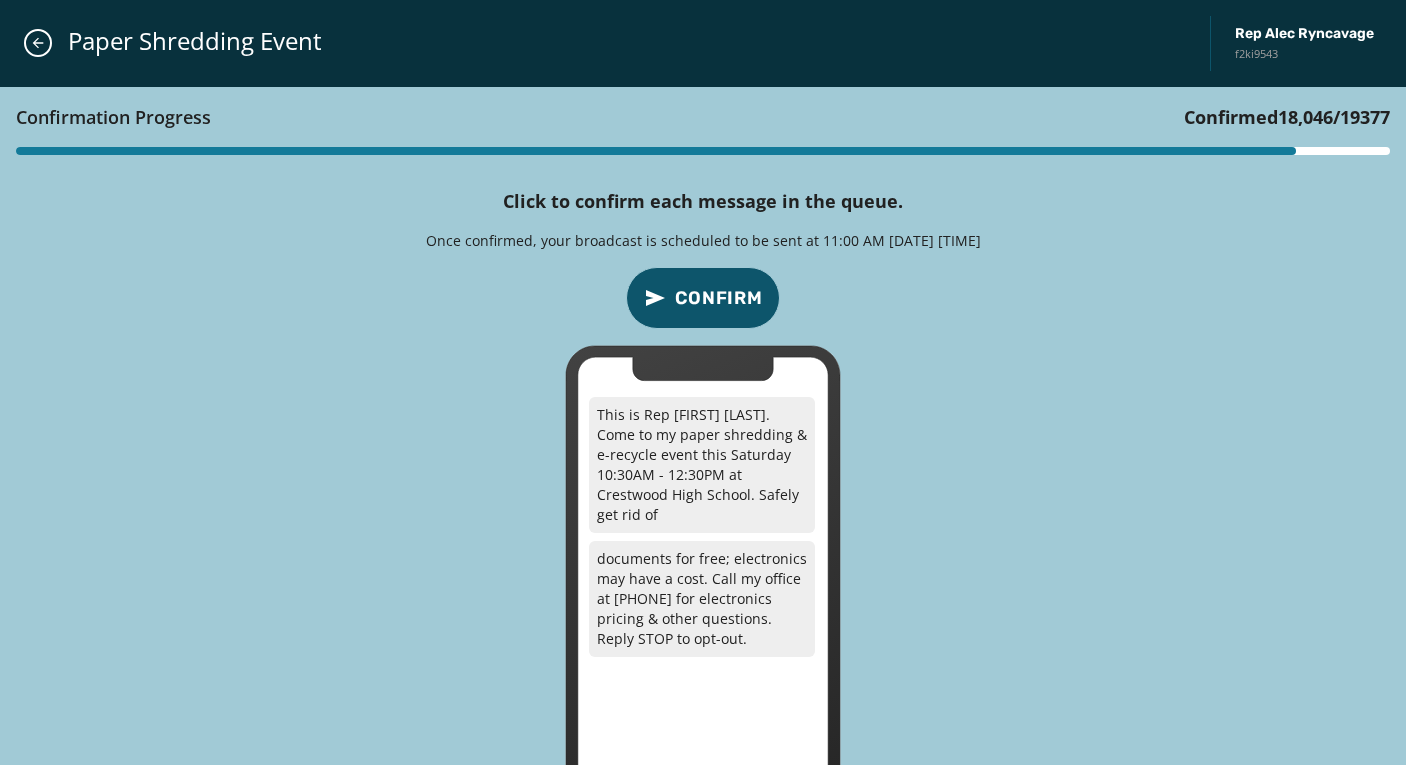 type 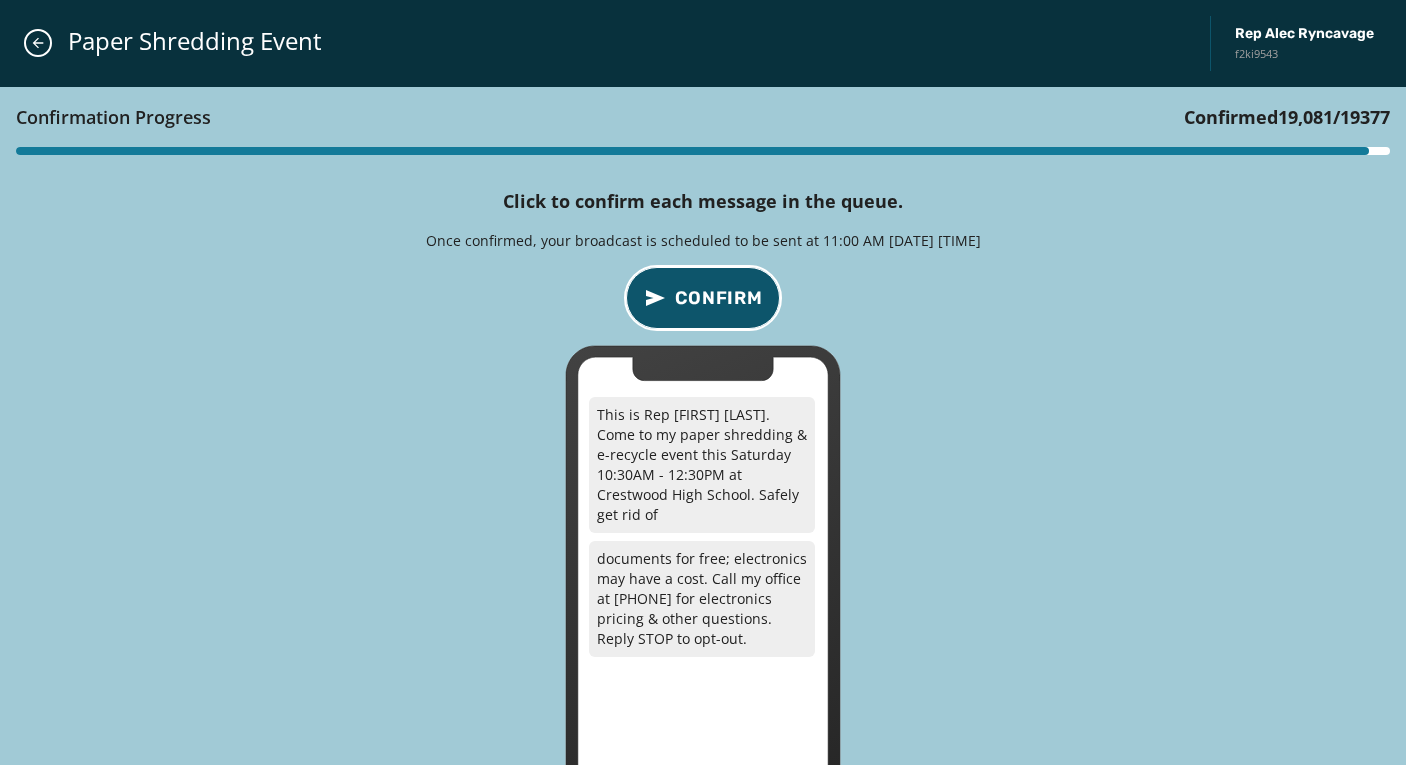 click on "Confirm" at bounding box center (719, 298) 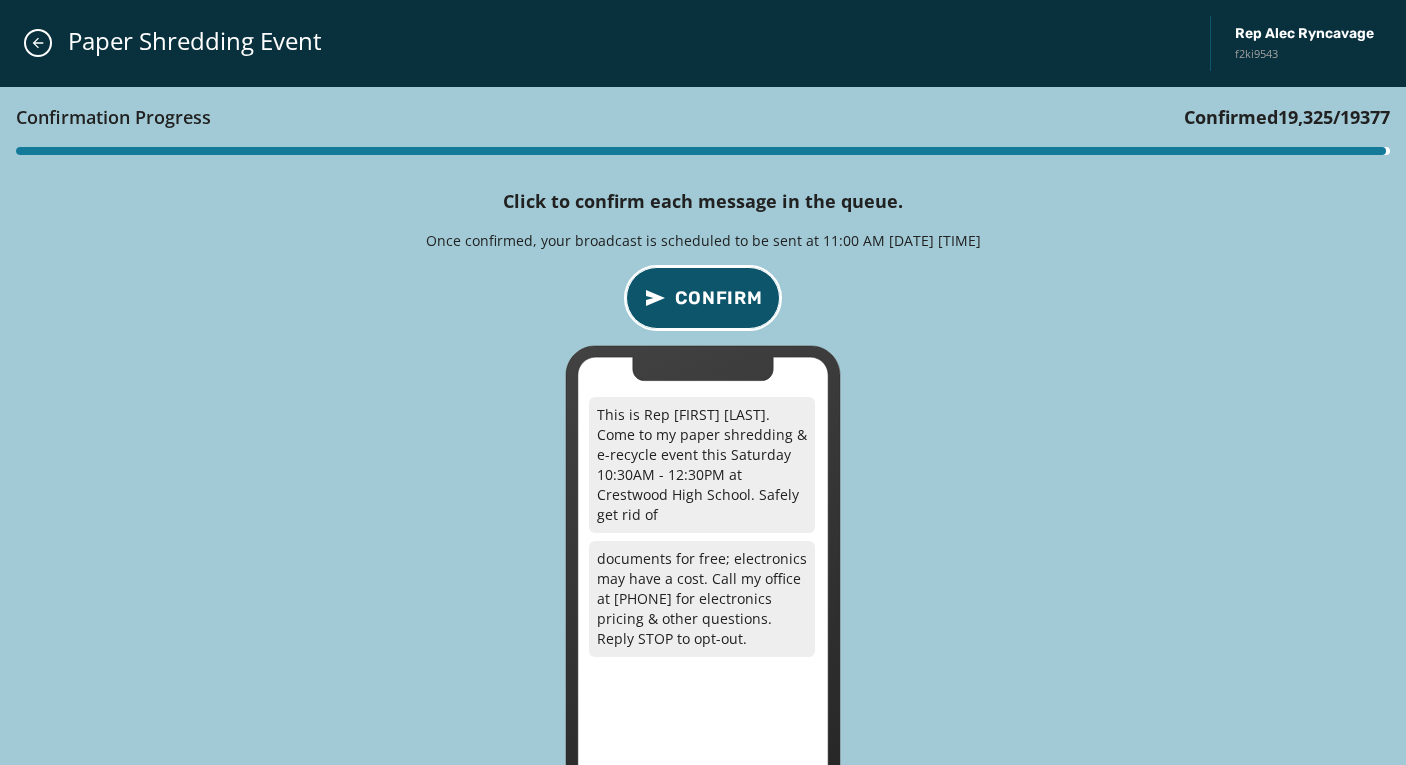 click on "Confirm" at bounding box center [703, 298] 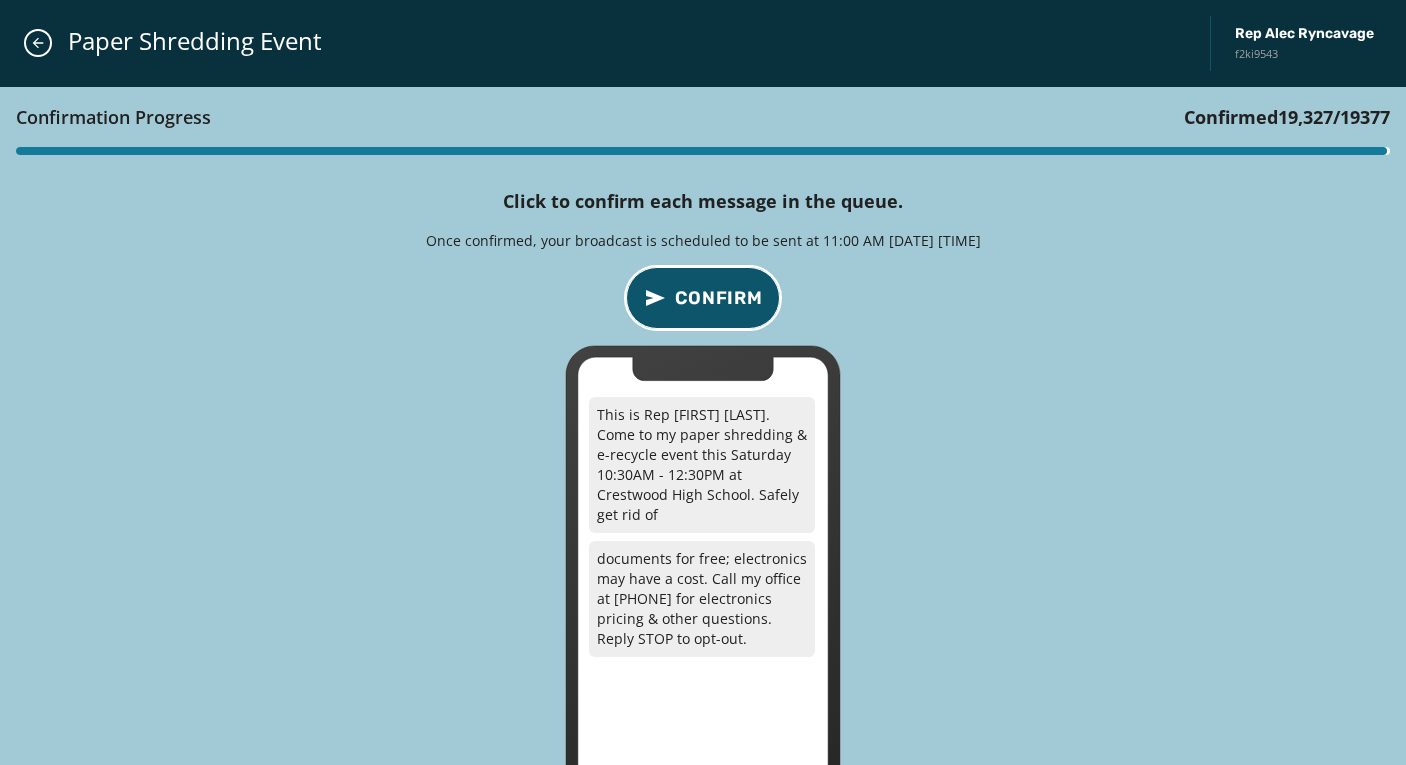 click on "Confirm" at bounding box center [703, 298] 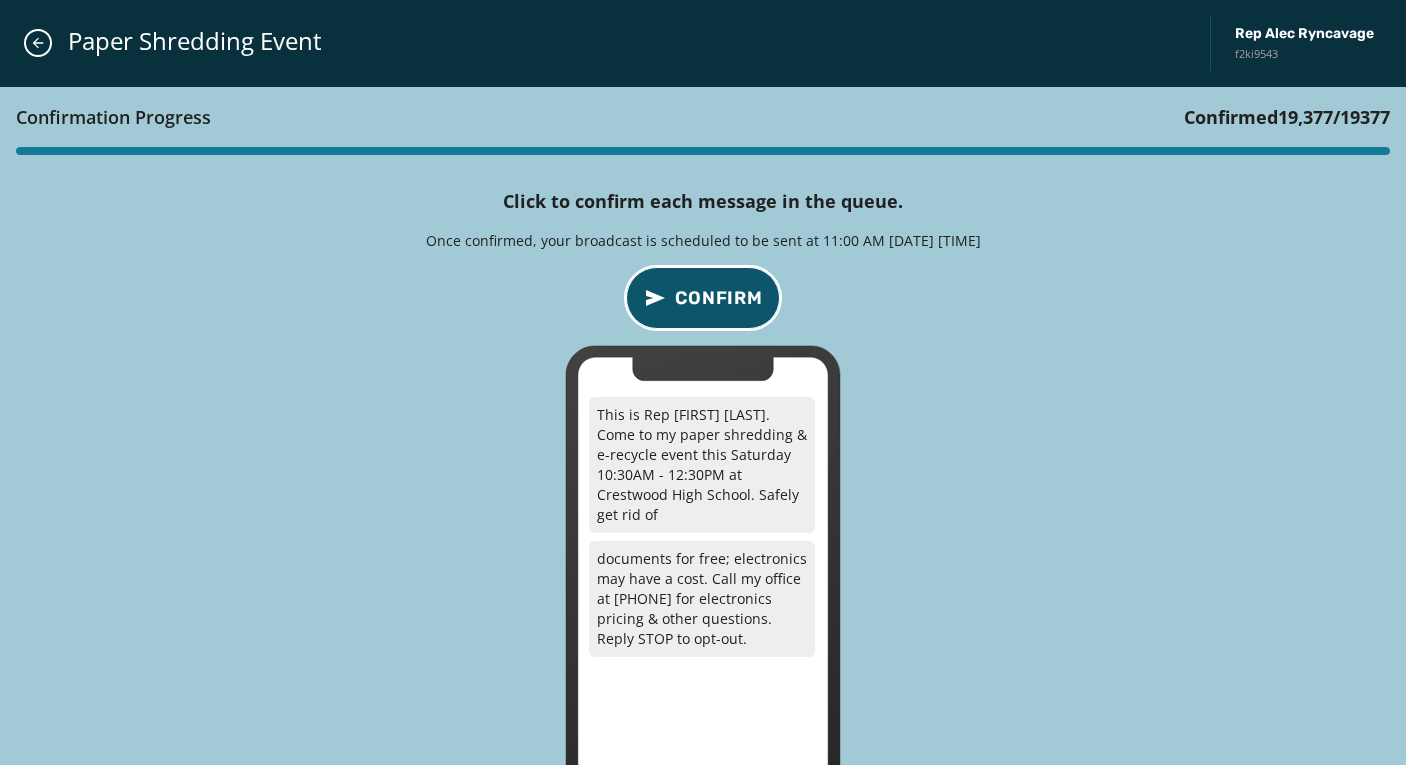 click on "Confirm" at bounding box center (703, 298) 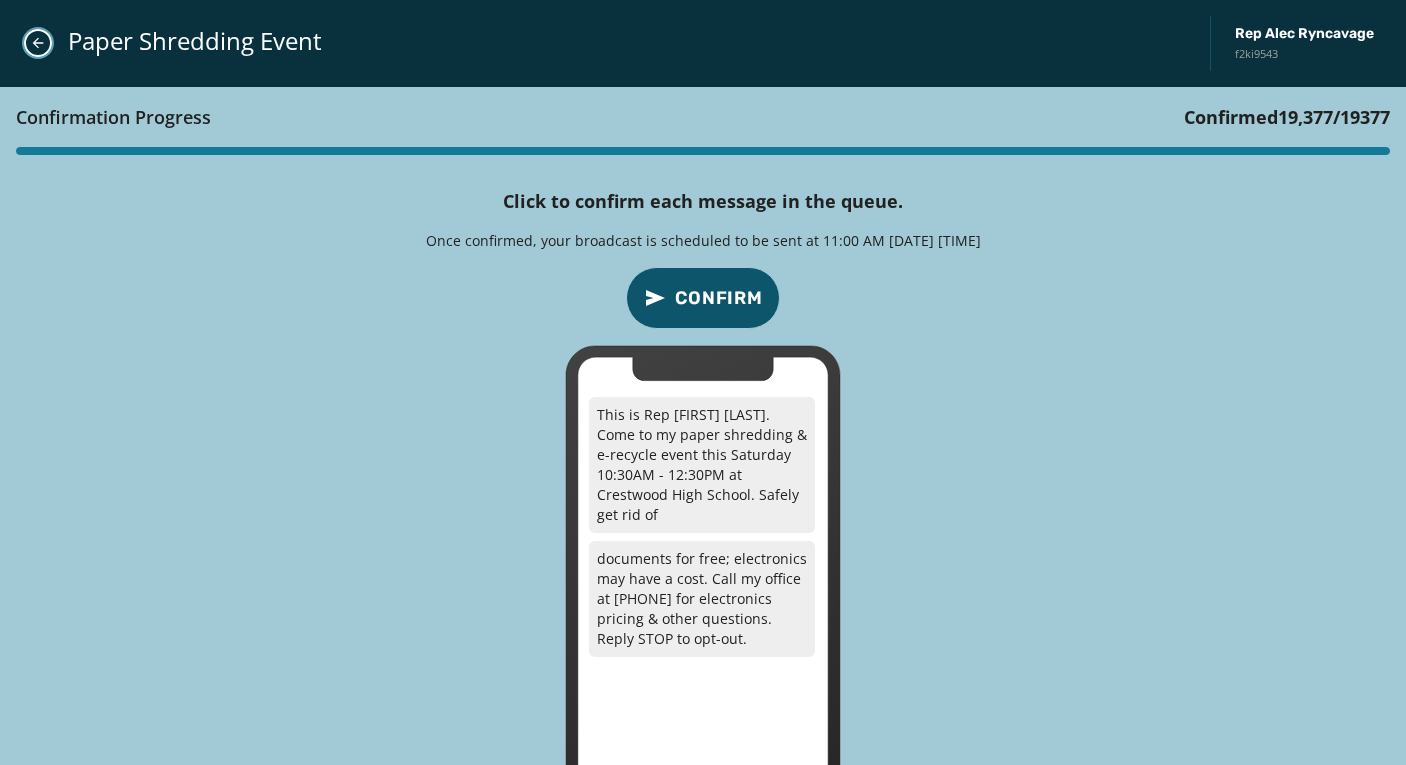 click at bounding box center [38, 43] 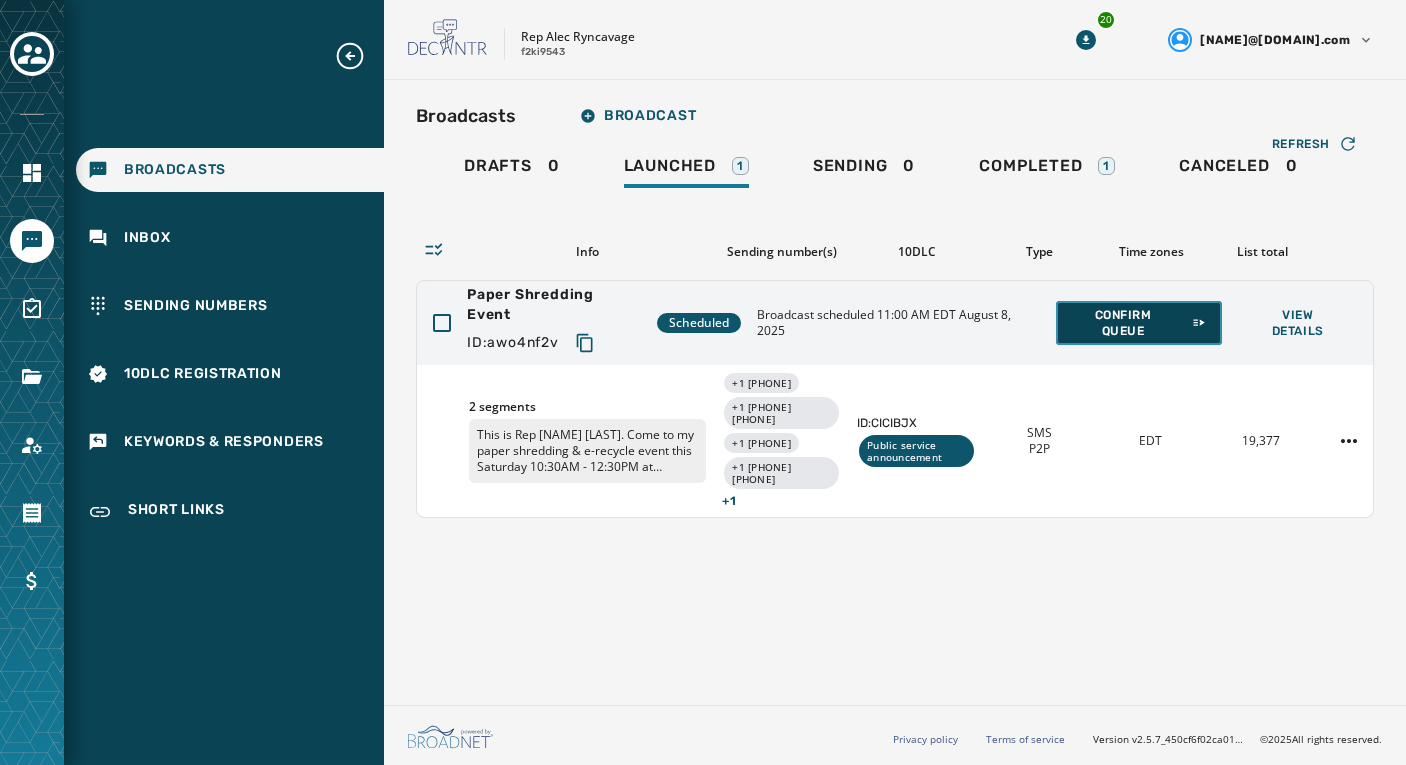 click on "Confirm Queue" at bounding box center (1139, 323) 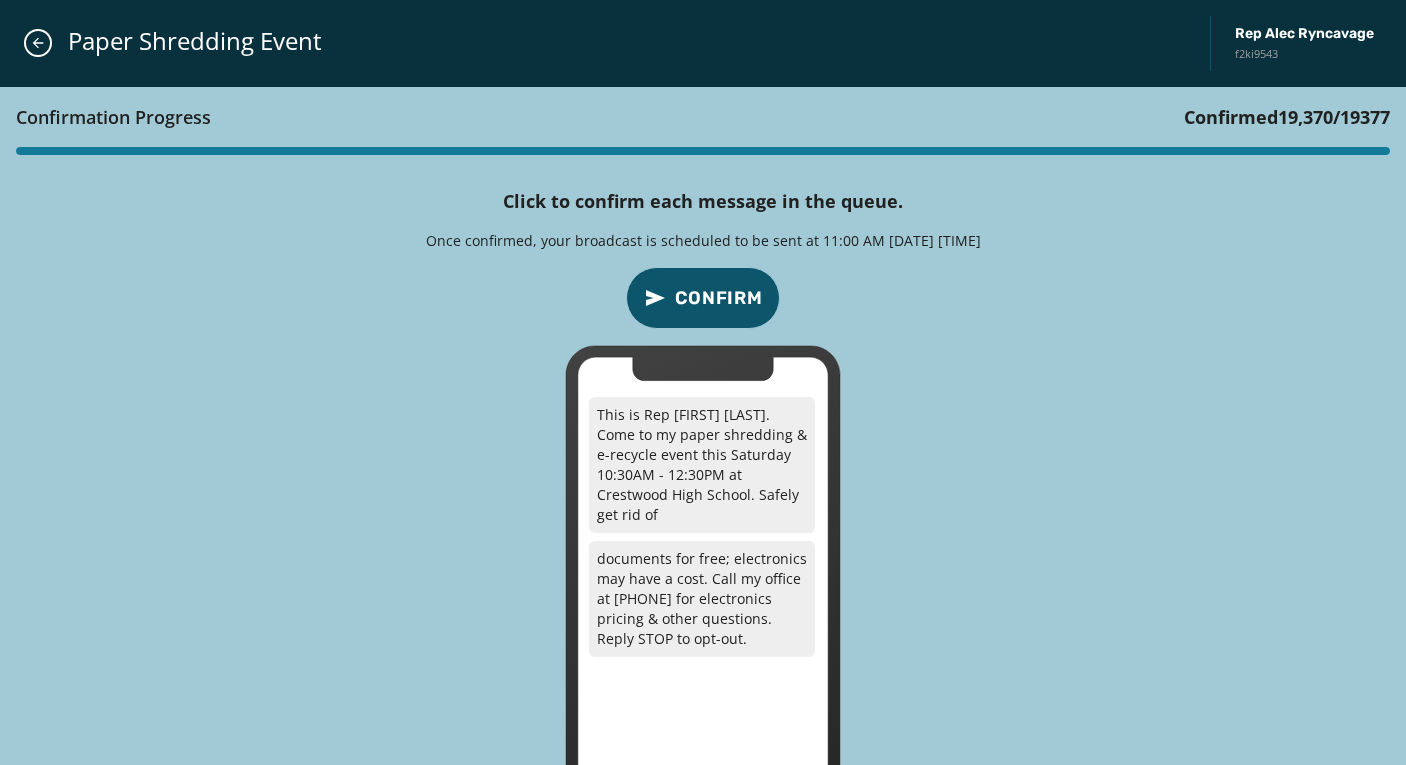 click on "Confirm" at bounding box center [719, 298] 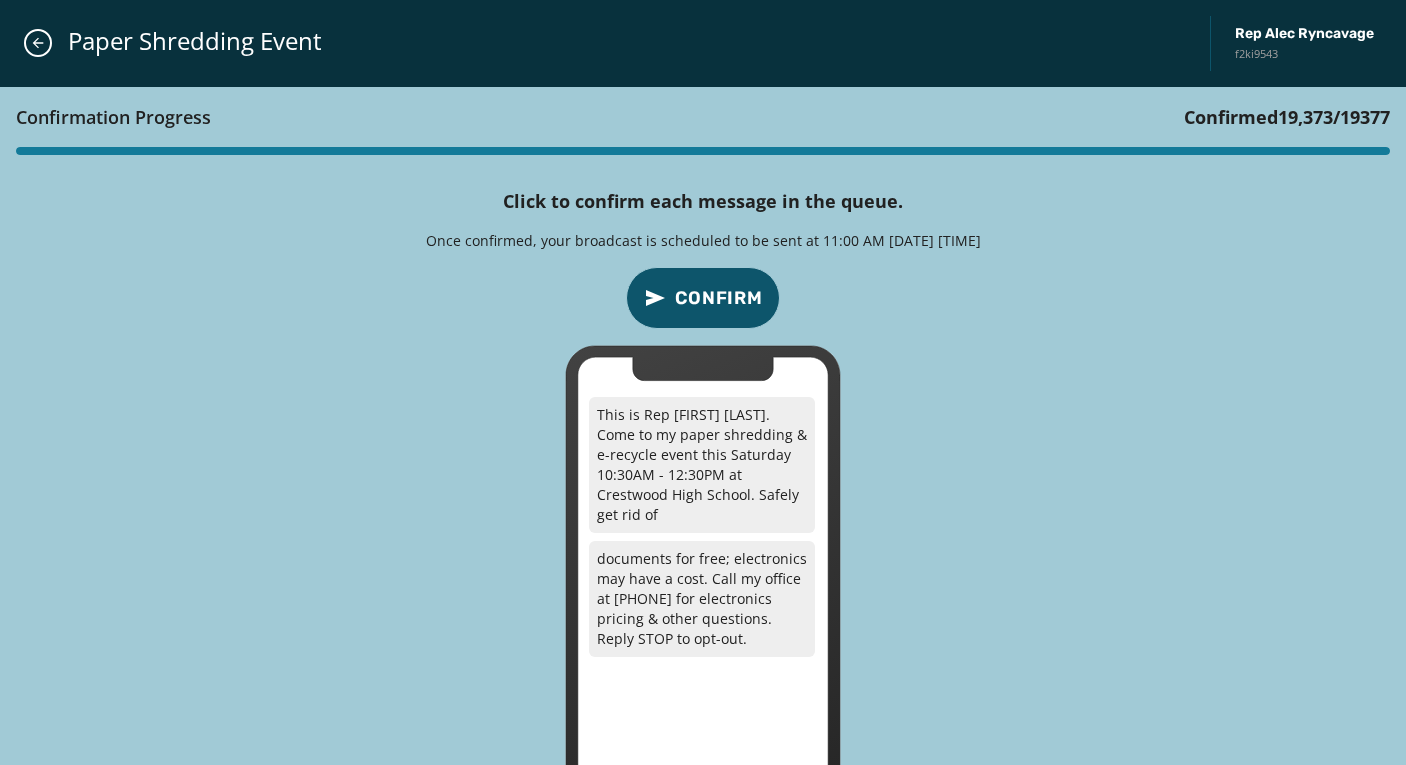 click on "Confirm" at bounding box center [719, 298] 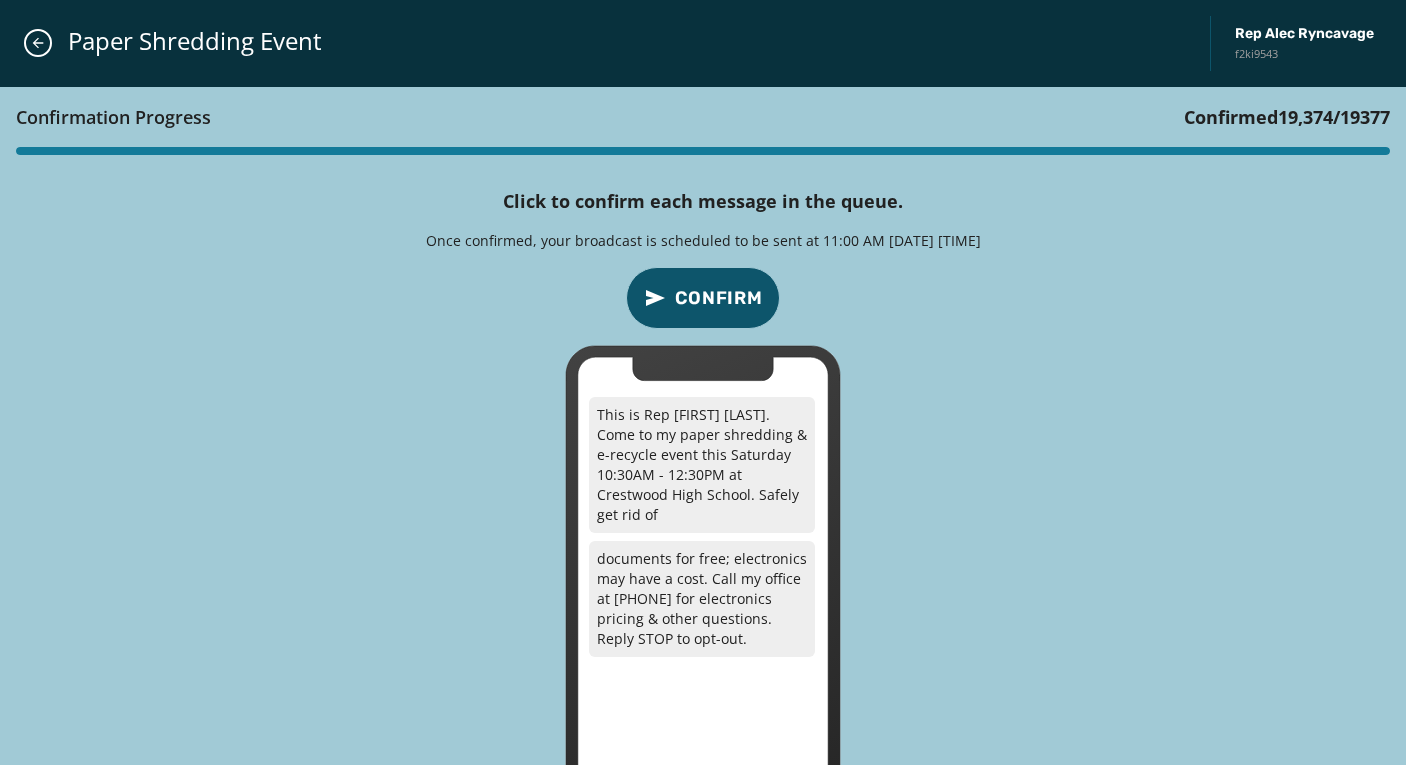 click on "Confirm" at bounding box center (719, 298) 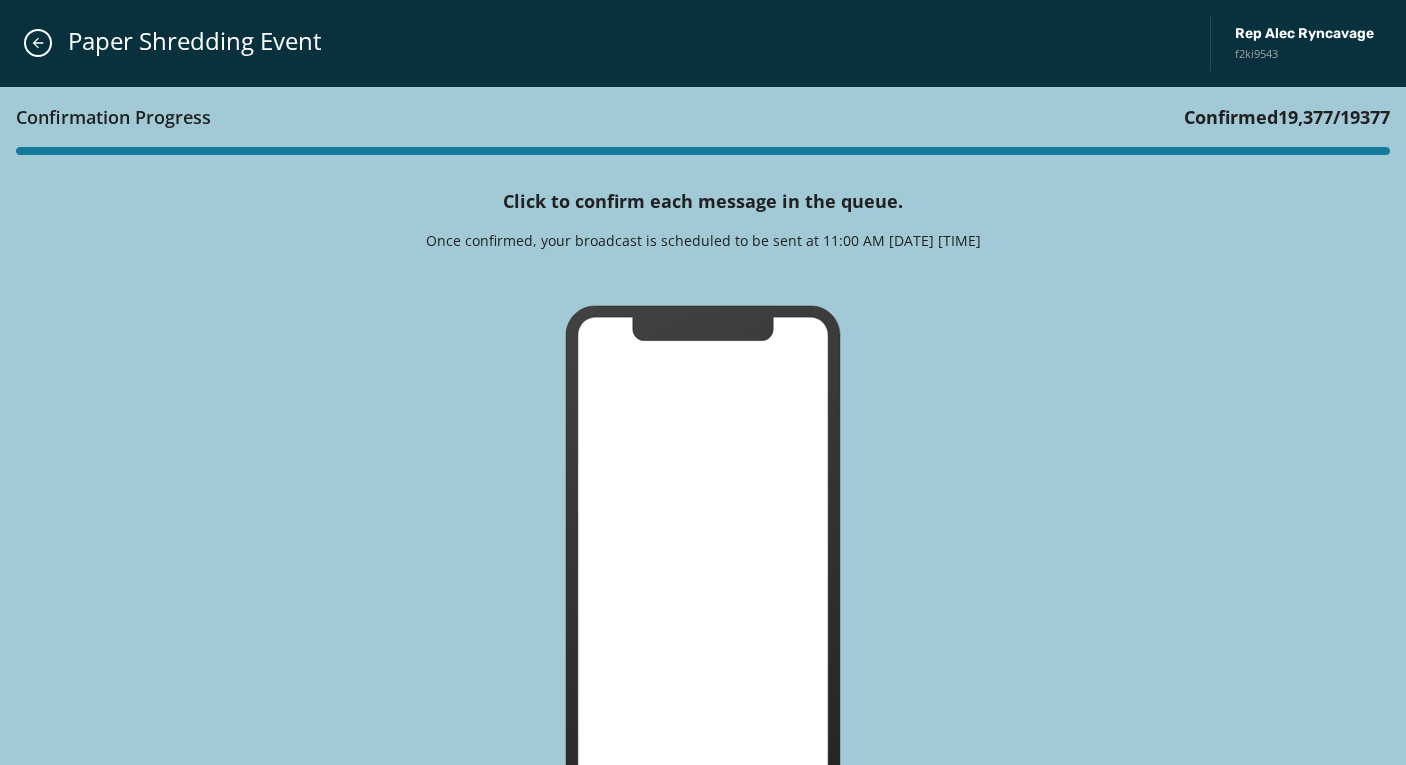 click on "Confirmation Progress Confirmed  19,377   /  19377 Click to confirm each message in the queue. Once confirmed, your broadcast is scheduled to be sent at 11:00 AM August 8, 2025" at bounding box center [703, 469] 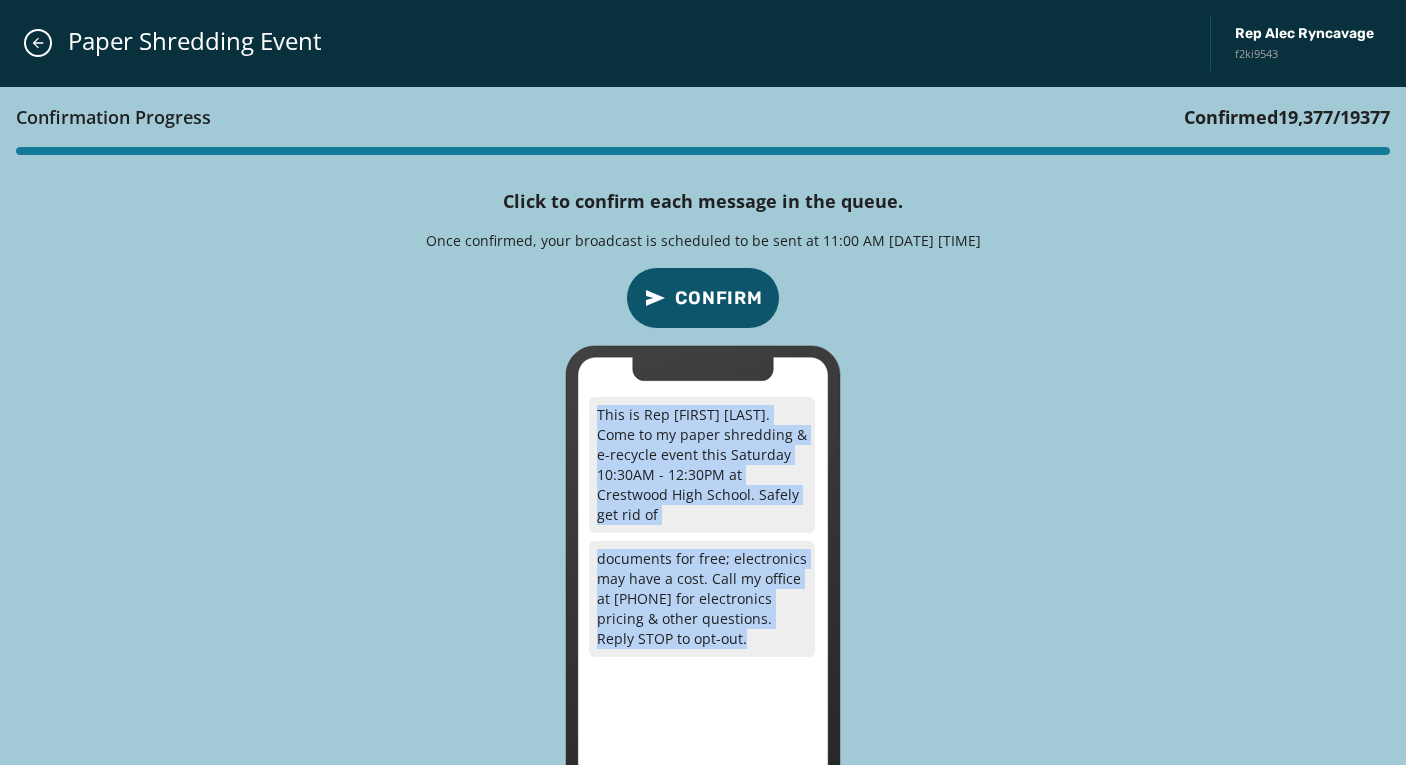 click on "Confirm" at bounding box center [719, 298] 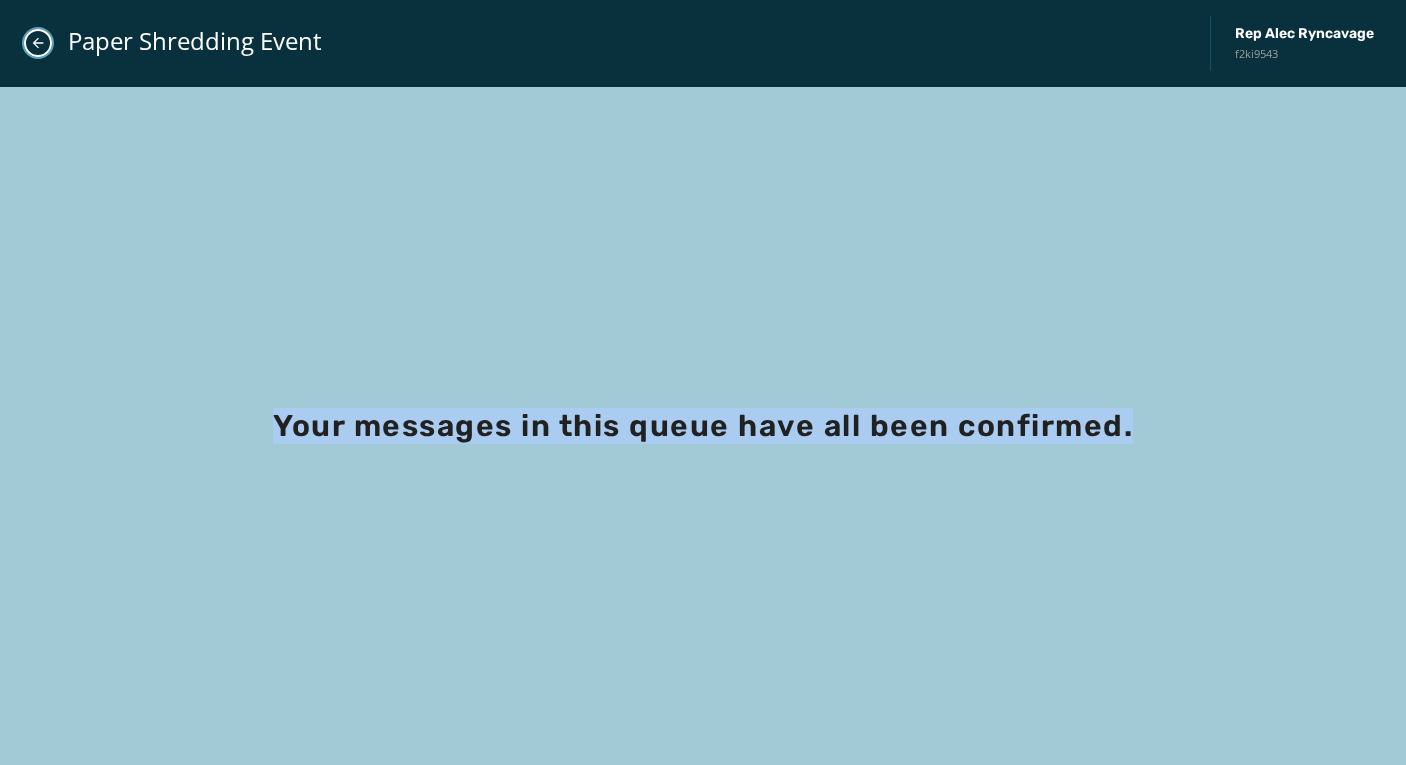 click 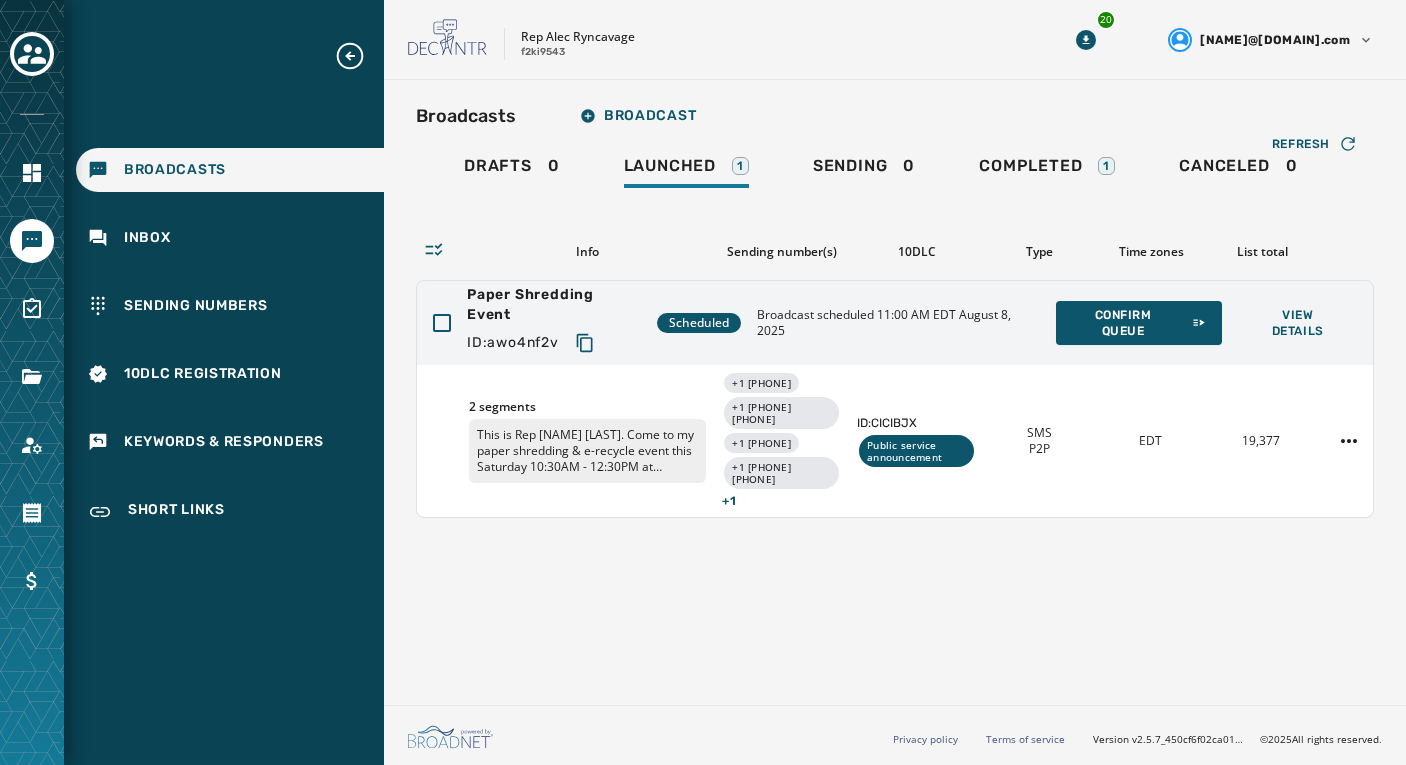 click on "Broadcasts" at bounding box center (175, 170) 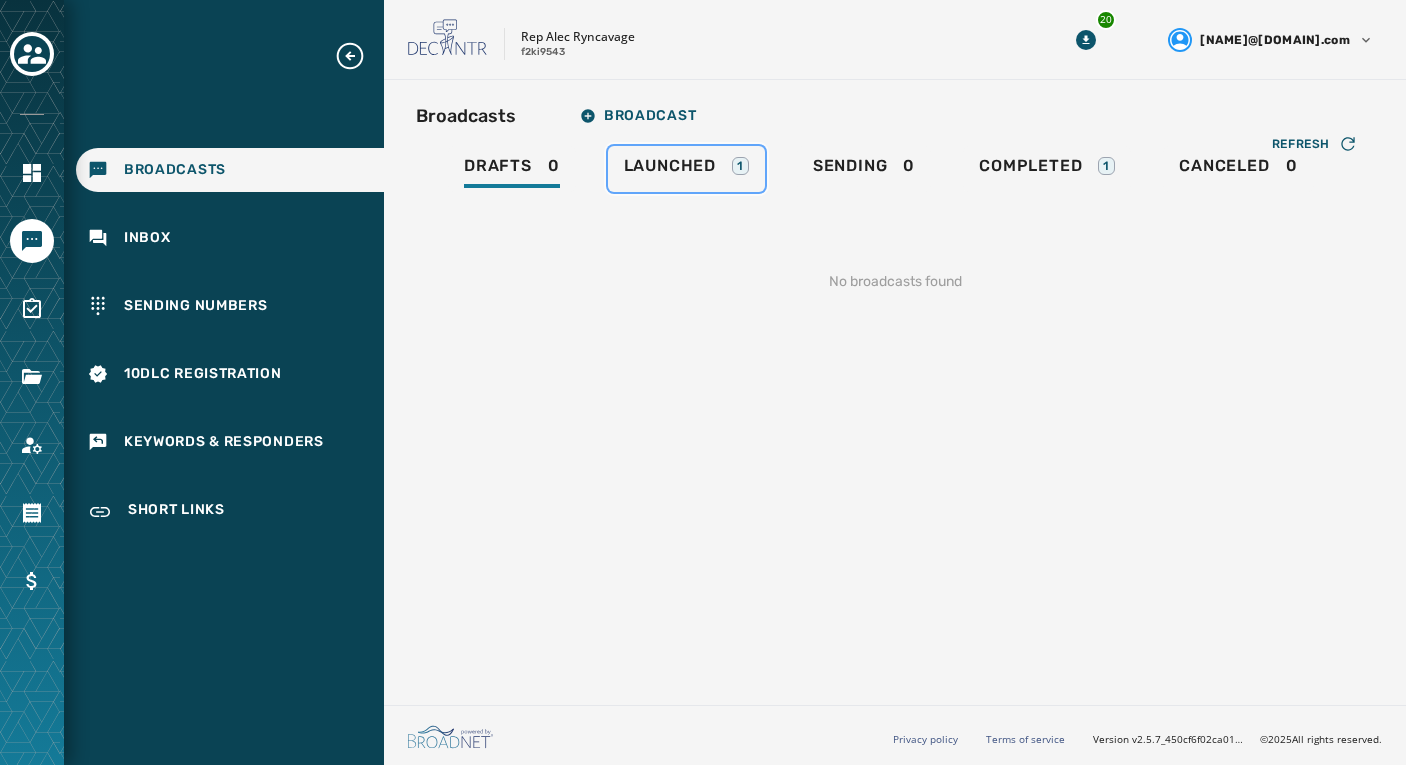 click on "Launched 1" at bounding box center [686, 172] 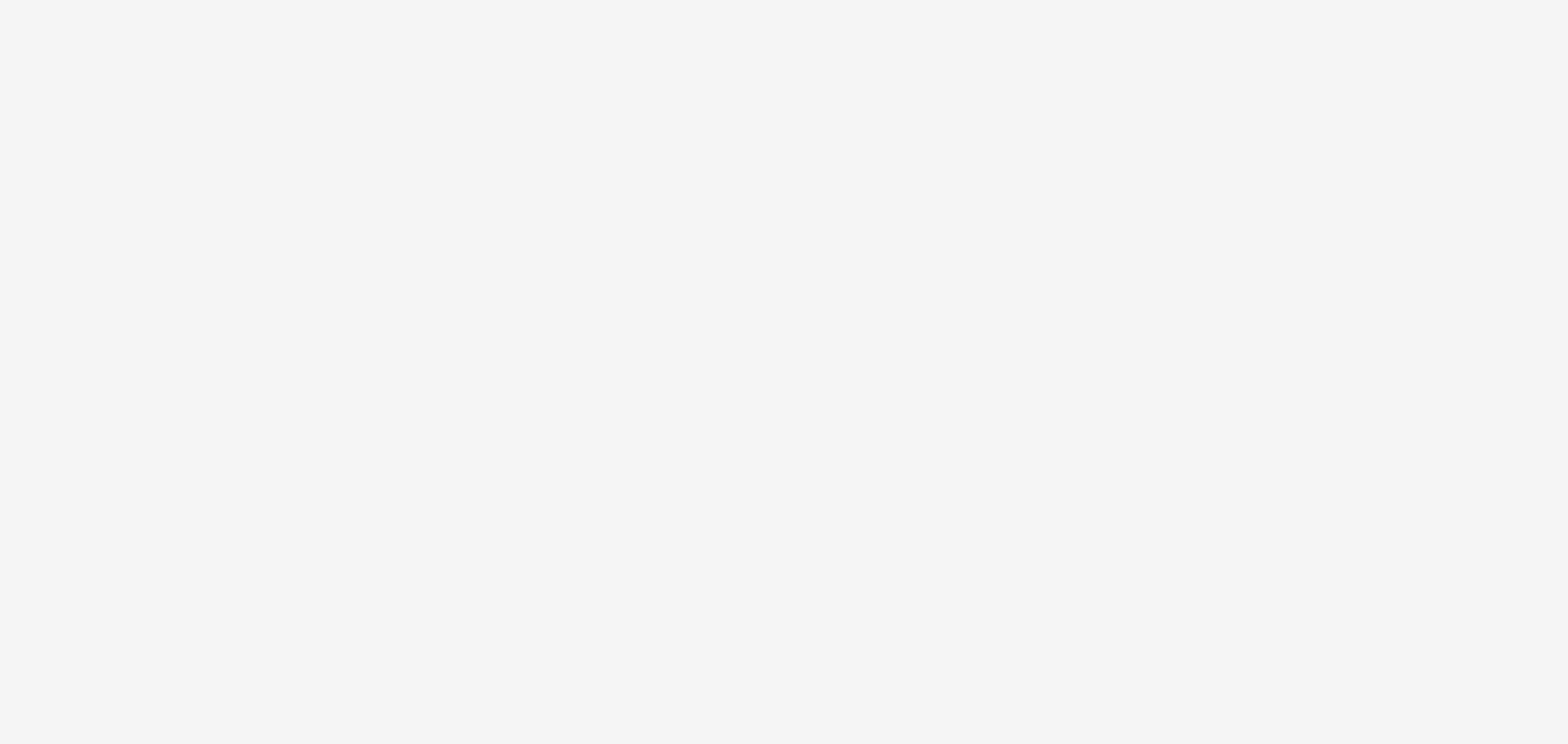scroll, scrollTop: 0, scrollLeft: 0, axis: both 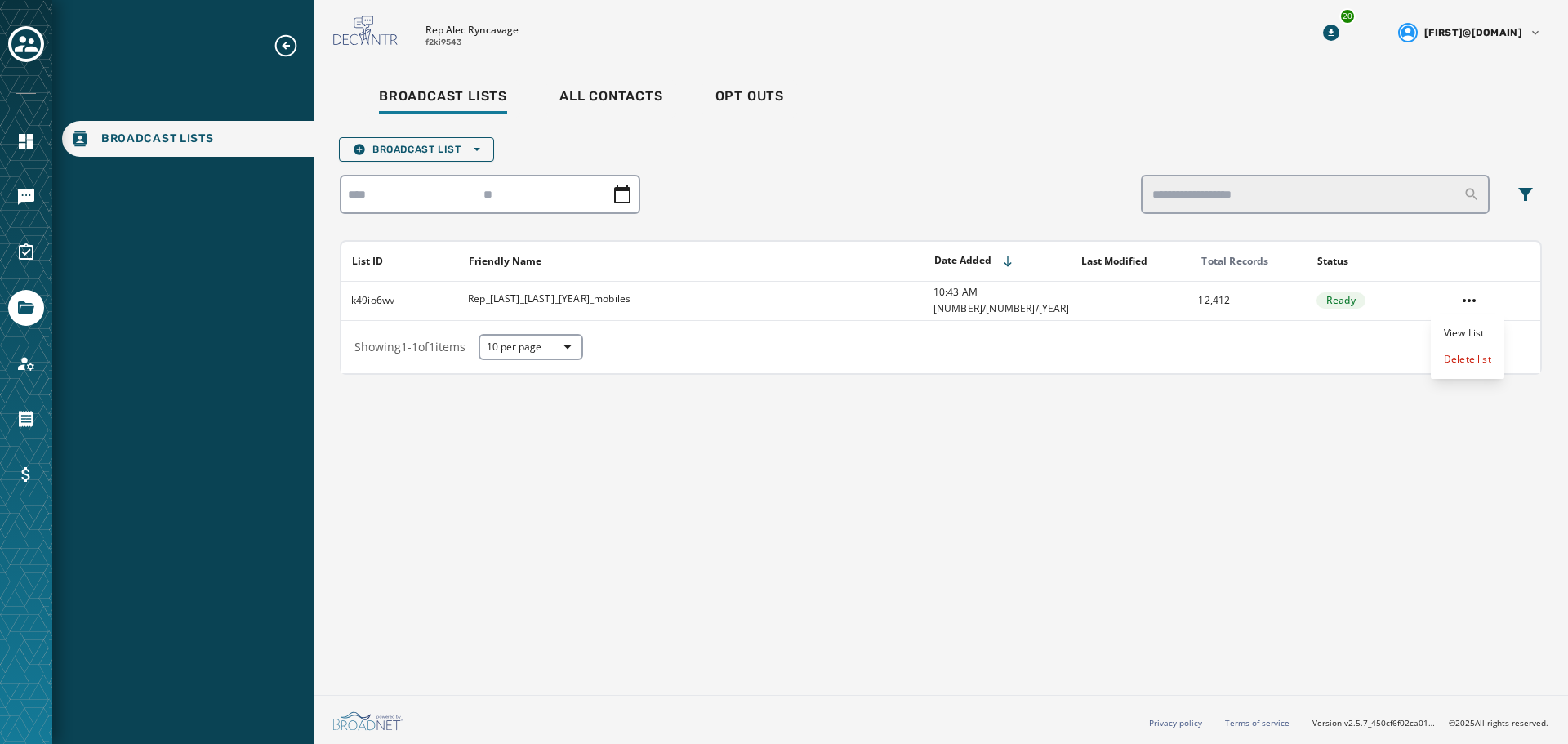 click on "Showing  [NUMBER] - [NUMBER]  of  [NUMBER]  items [NUMBER] per page Privacy policy Terms of service Version   v[NUMBER].[NUMBER].[NUMBER]_[HASH] ©  [YEAR]  All rights reserved." at bounding box center (784, 372) 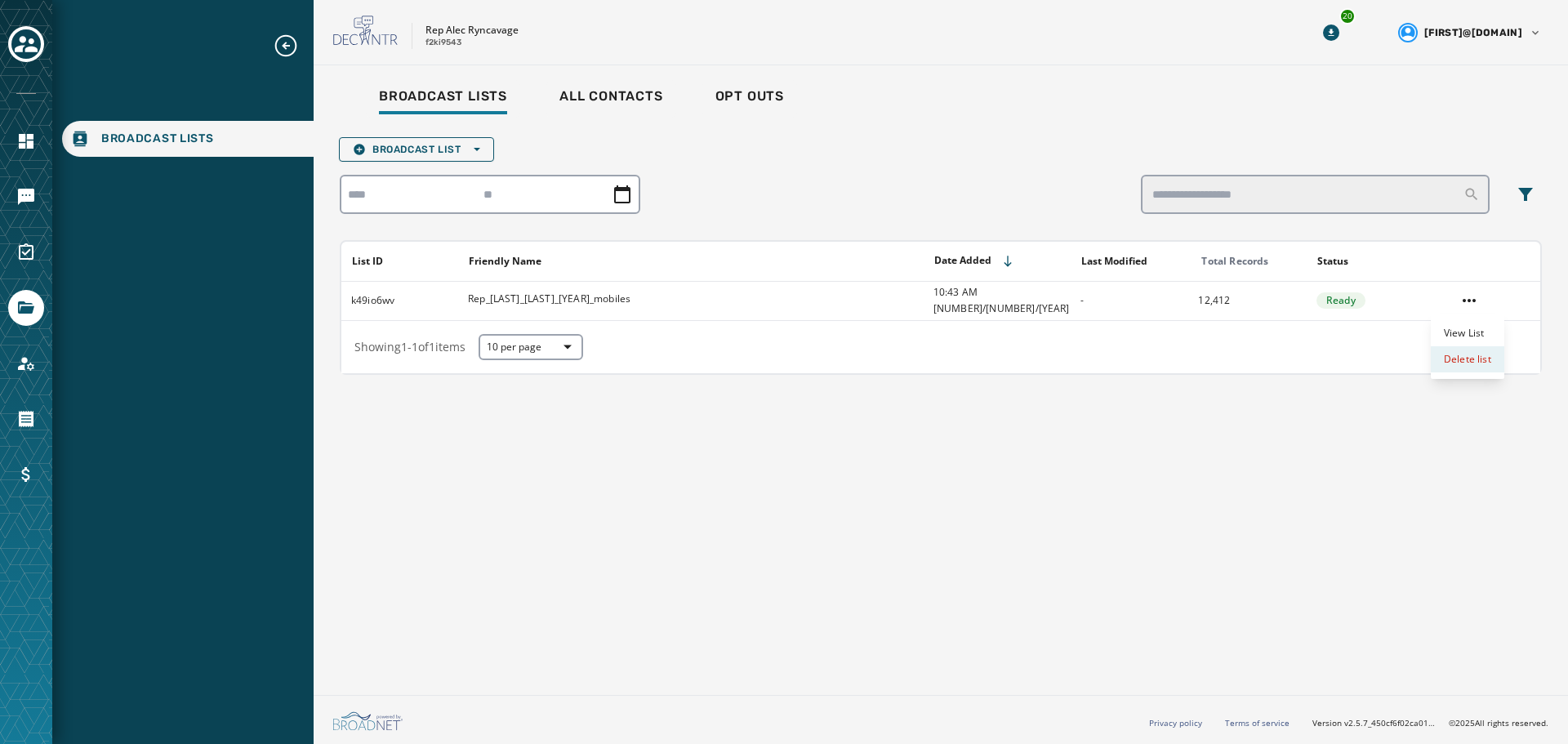 click on "Delete list" at bounding box center [1468, 359] 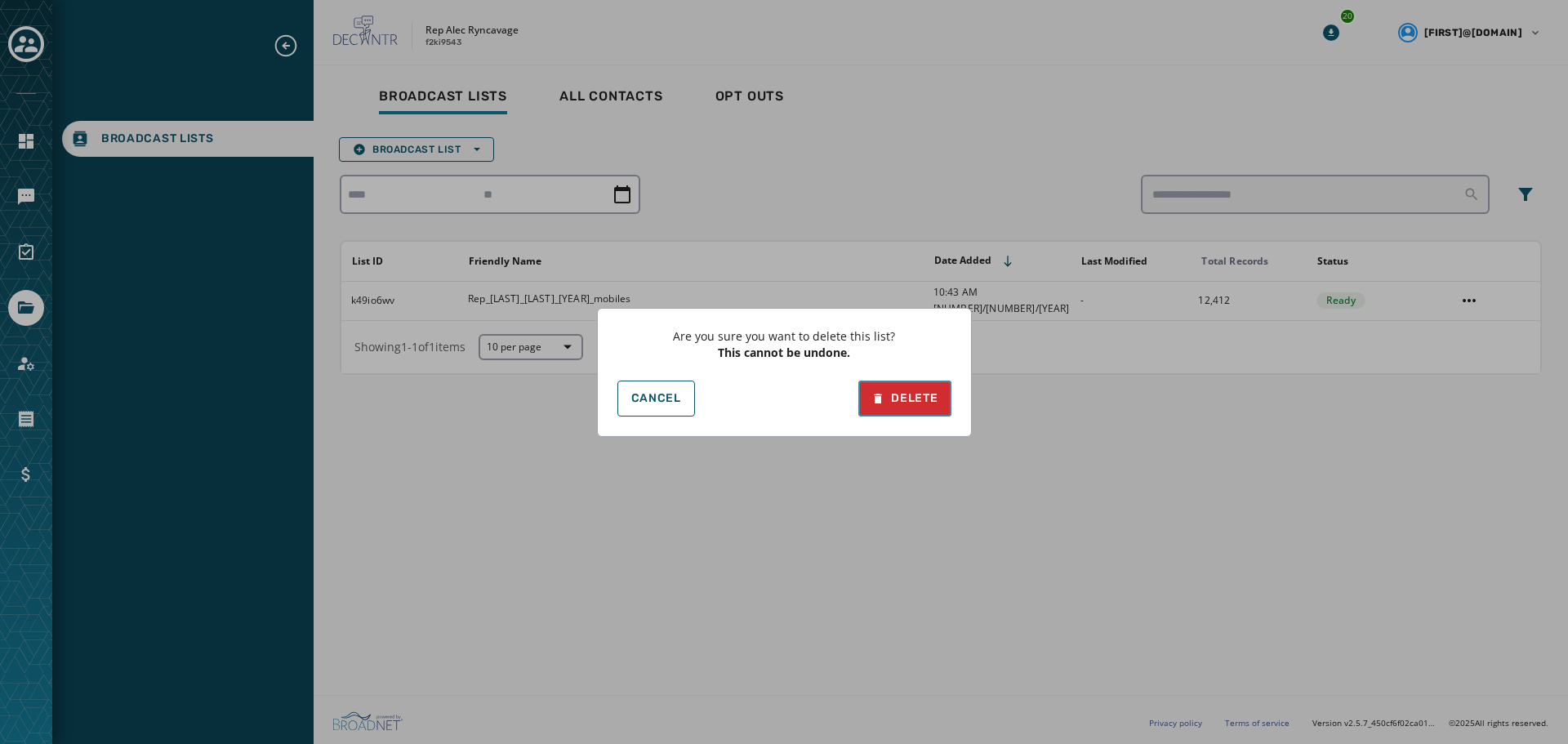 click on "Delete" at bounding box center [904, 399] 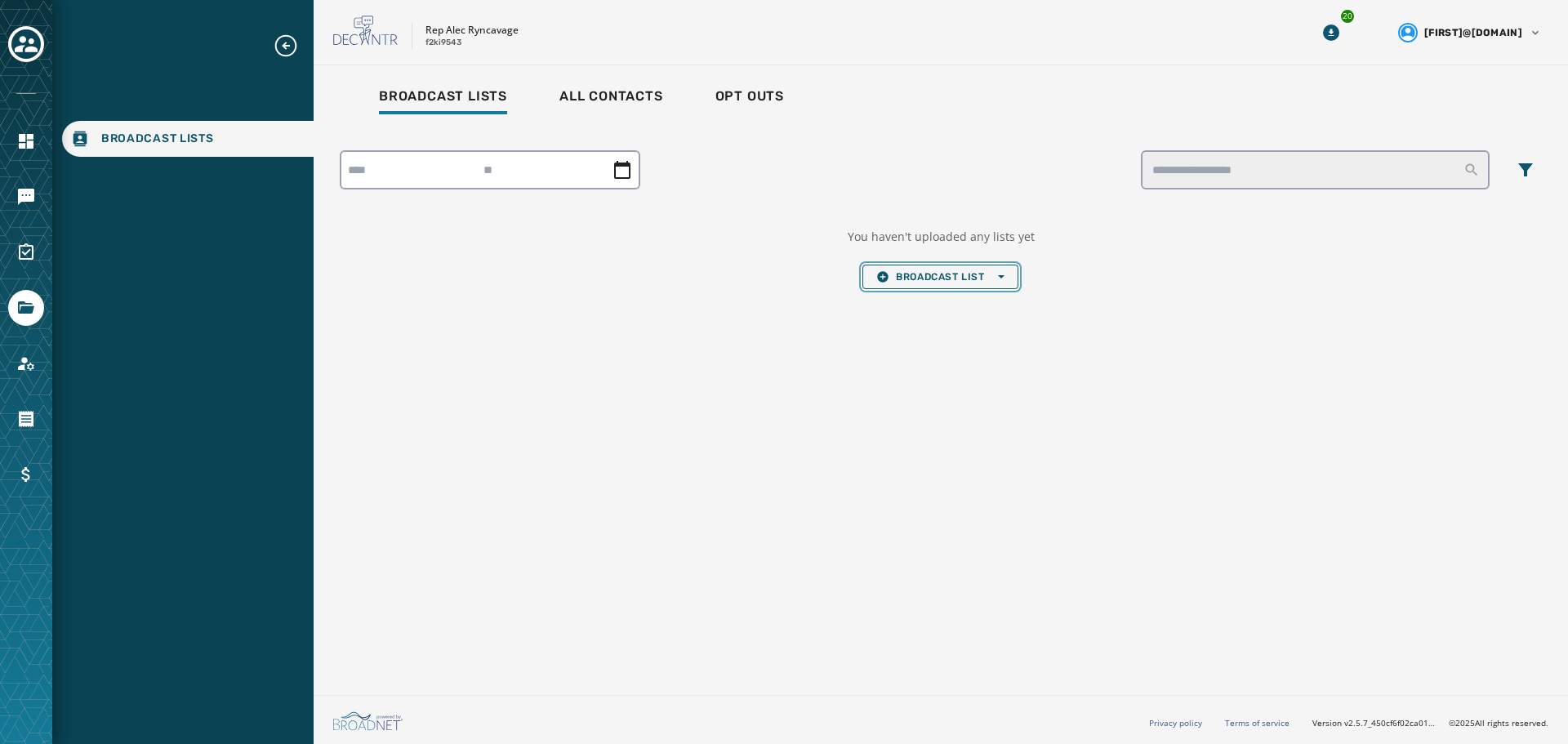 click on "Broadcast List Open options" at bounding box center (940, 277) 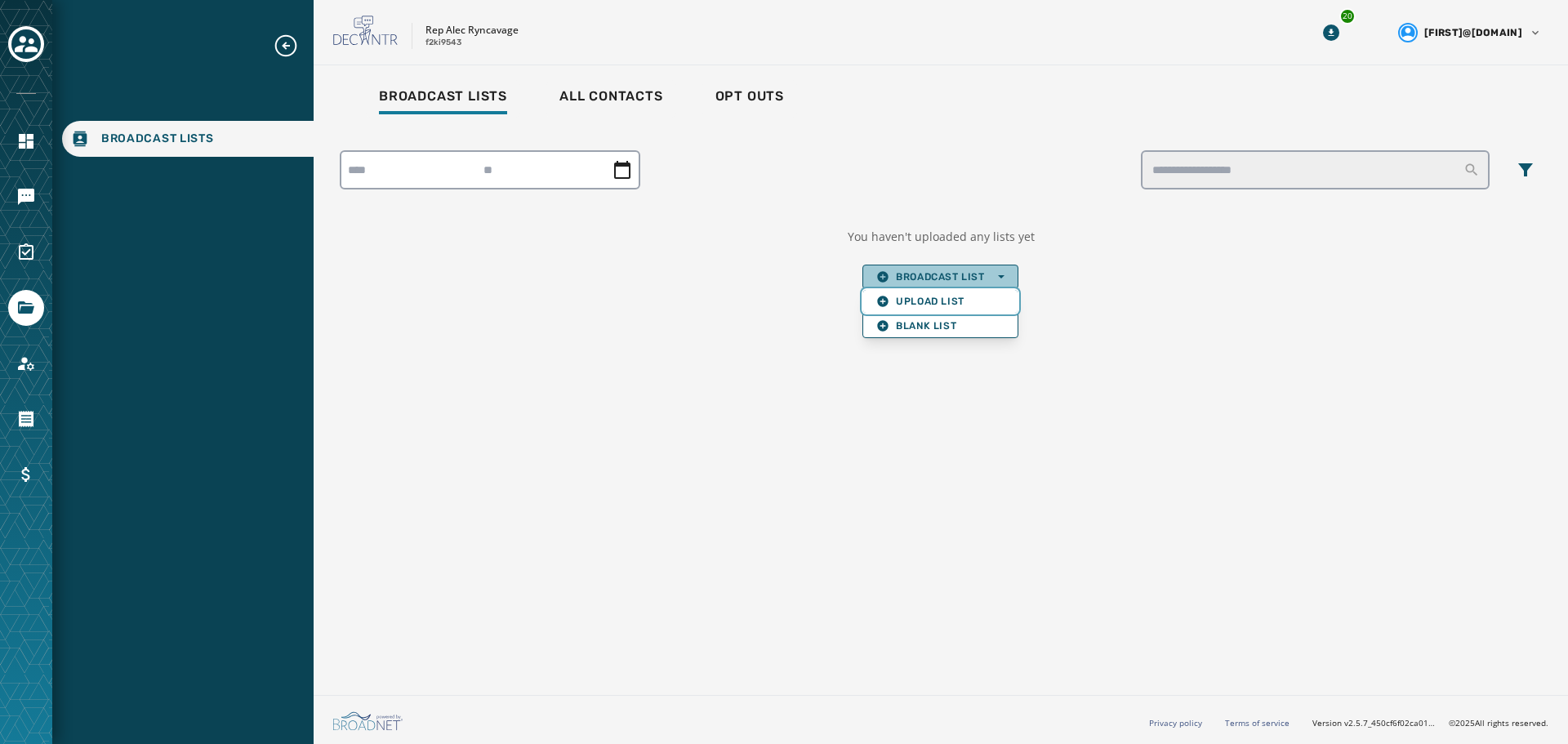 click on "Upload List" at bounding box center (940, 301) 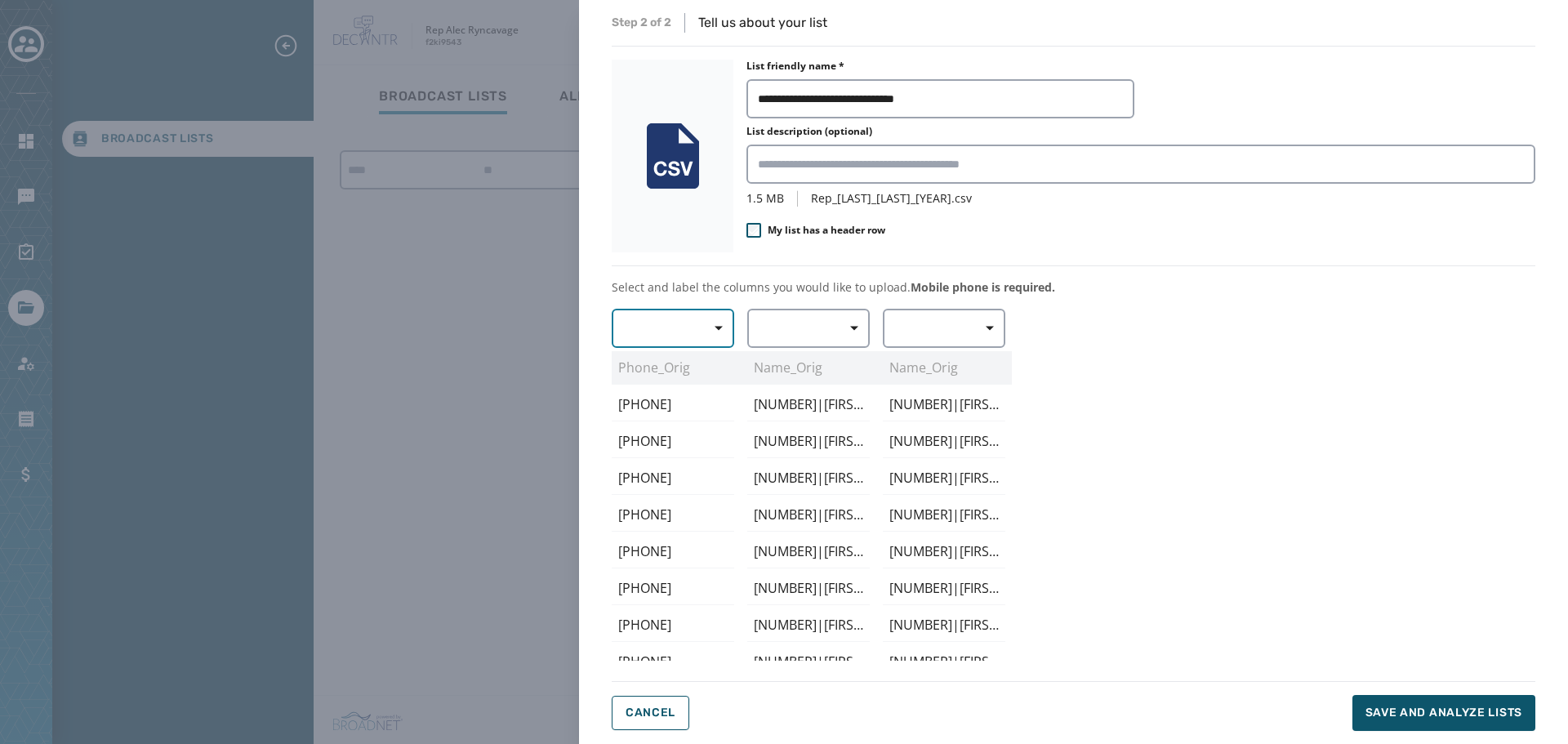 click at bounding box center (713, 328) 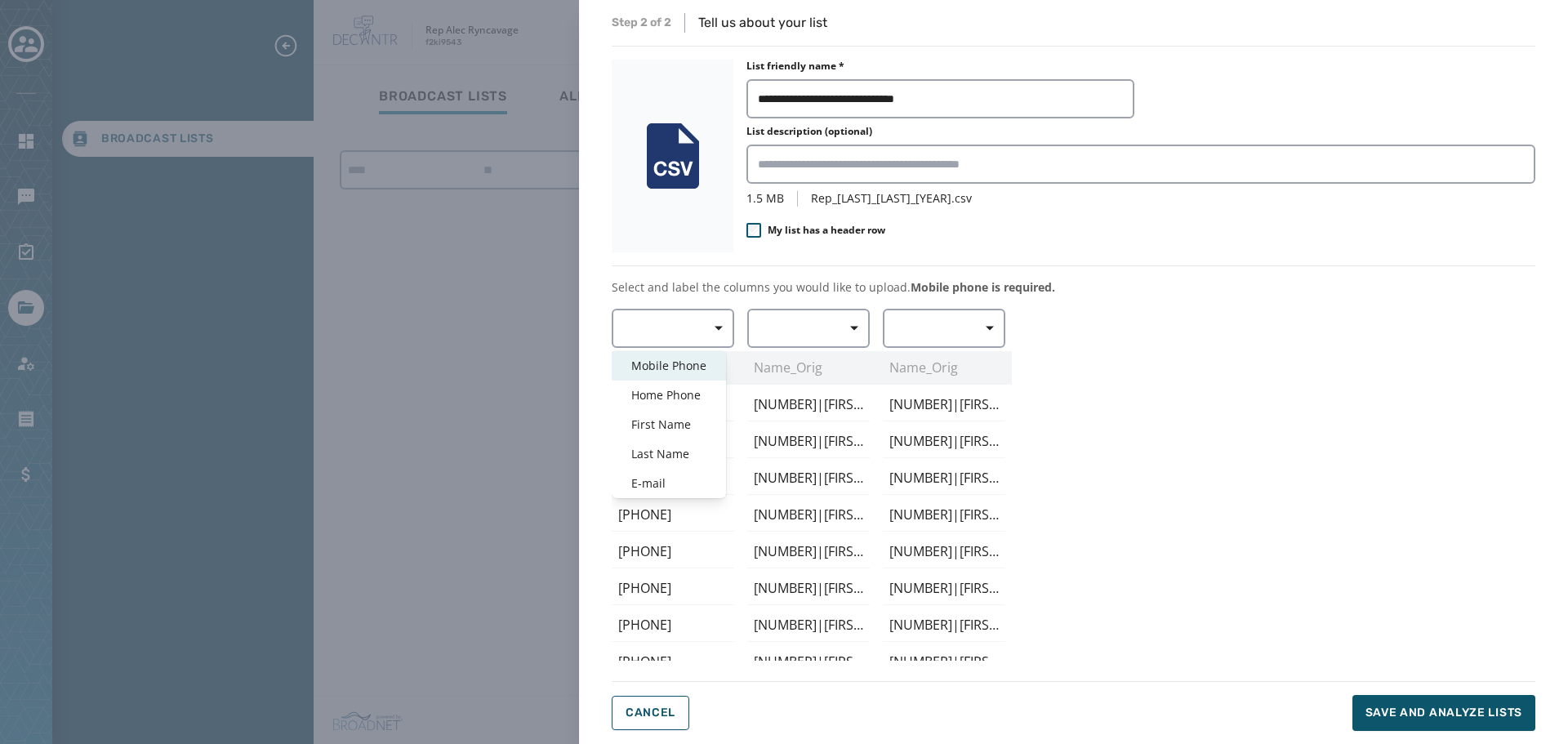 click on "Mobile Phone" at bounding box center (669, 366) 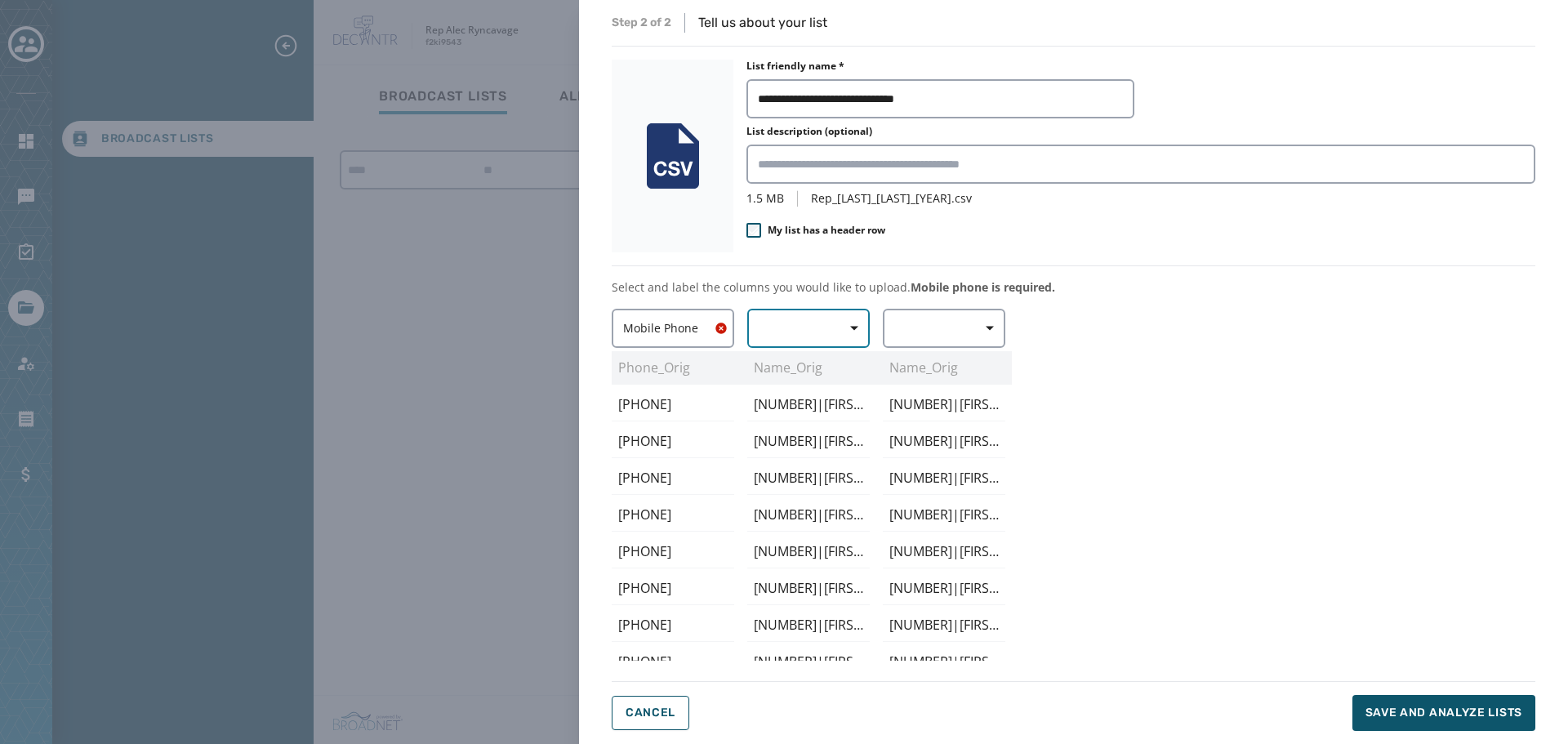 click at bounding box center [849, 328] 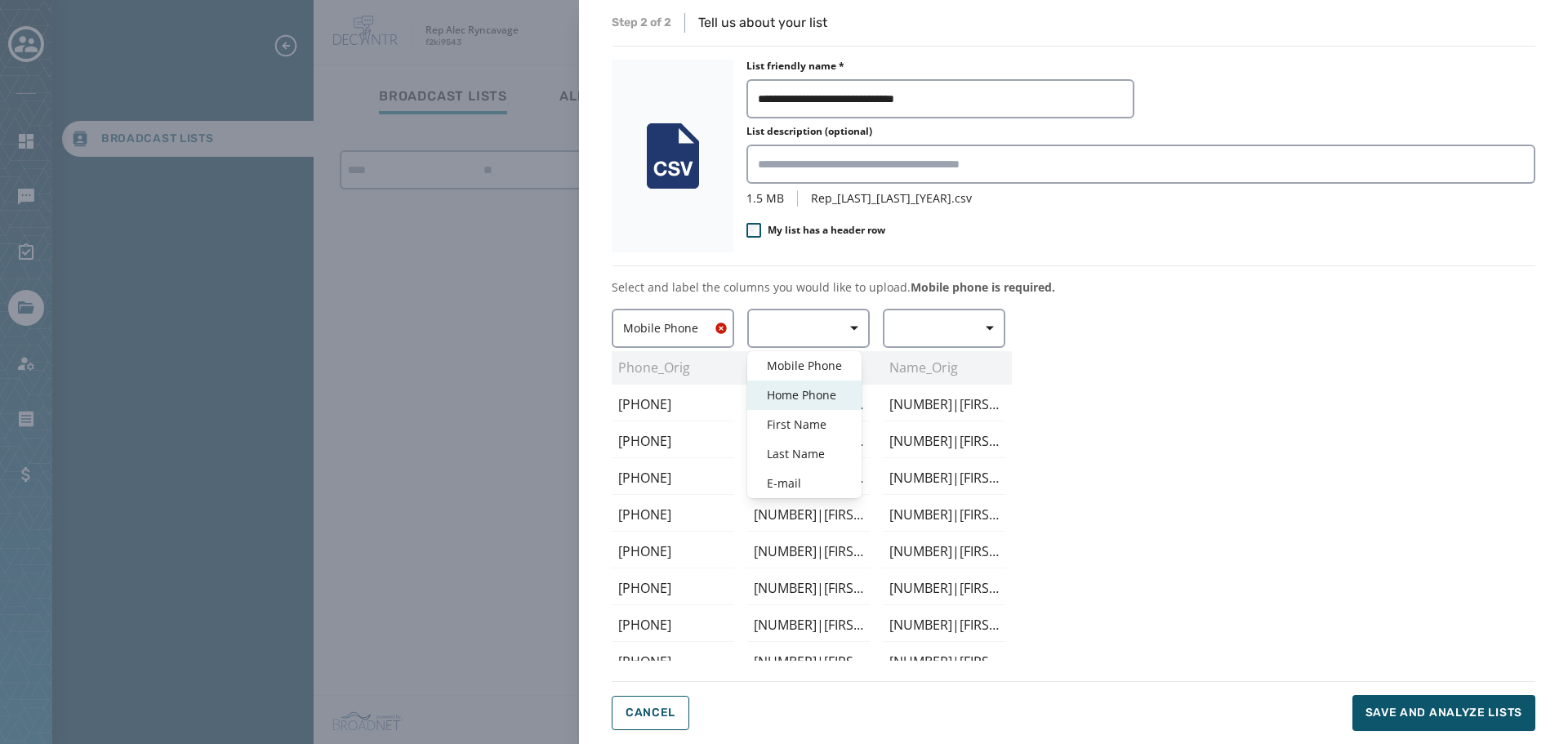 click on "First Name" at bounding box center [804, 425] 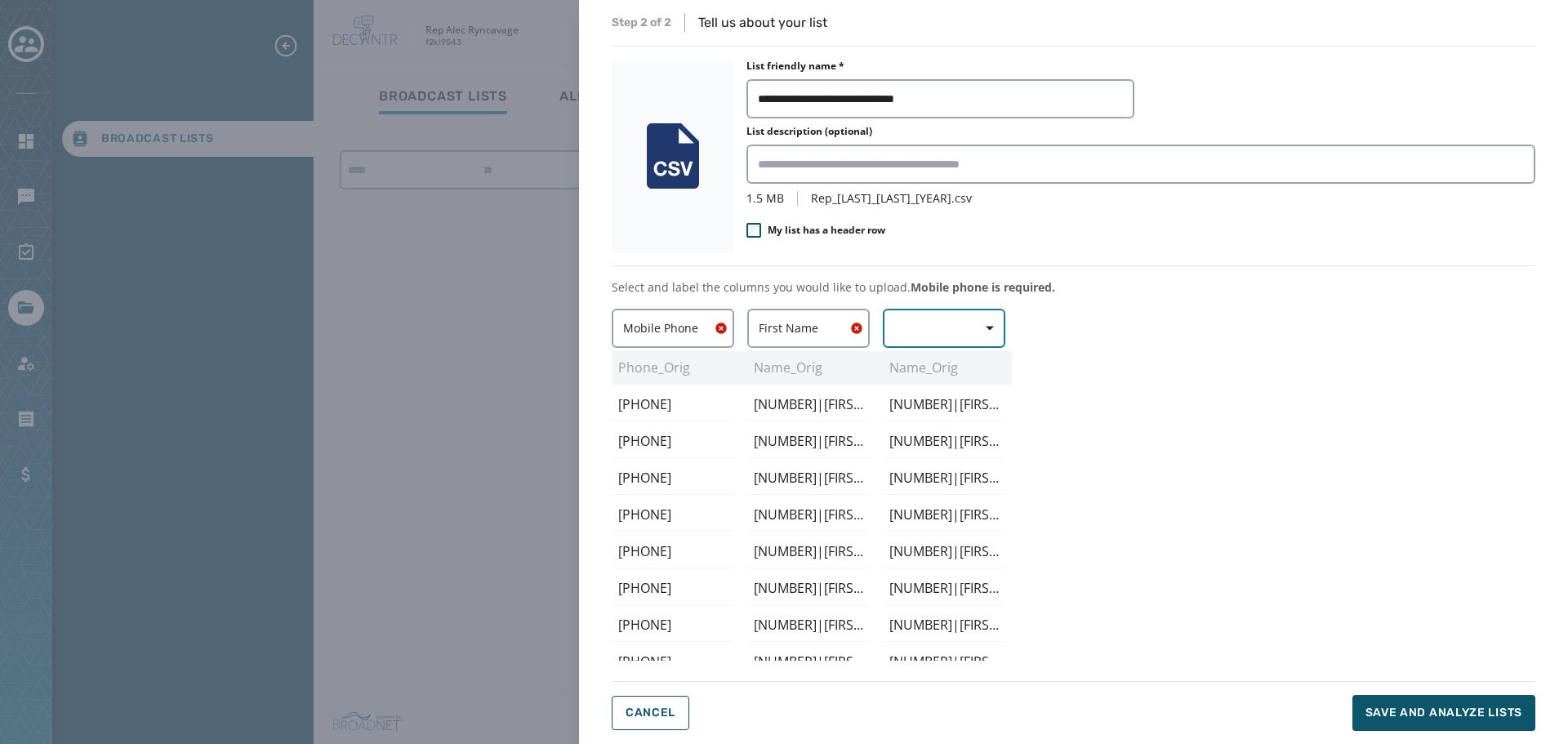click at bounding box center [944, 328] 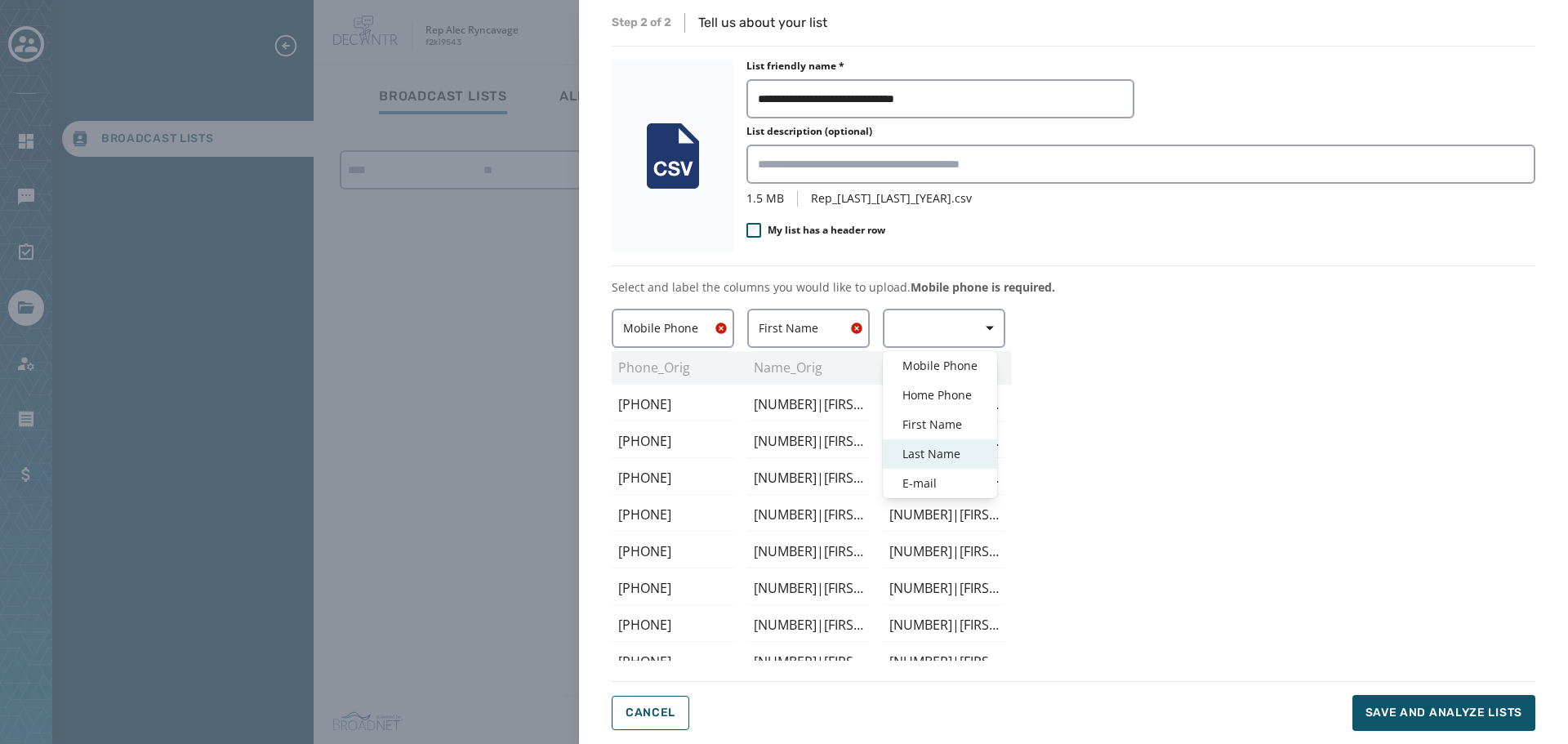 click on "Last Name" at bounding box center [940, 454] 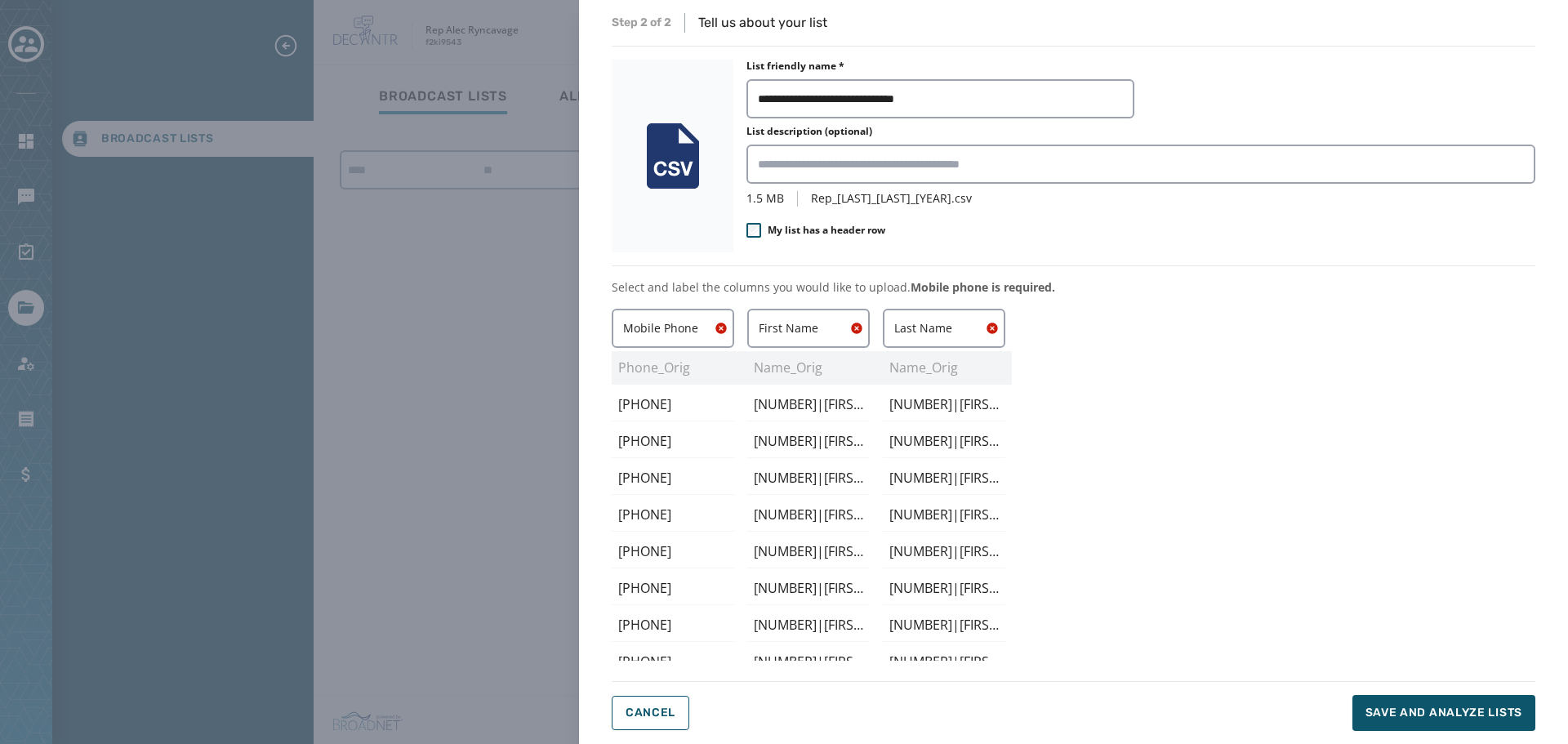 click on "Mobile Phone Phone_Orig [PHONE] [PHONE] [PHONE] [PHONE] [PHONE] [PHONE] [PHONE] [PHONE] [PHONE] First Name  Name_Orig [NUMBER]|[FIRST] and [LAST] [LAST] [NUMBER]|[FIRST] [LAST] [NUMBER]|[FIRST] [MIDDLE] [LAST] [NUMBER]|[FIRST] and [LAST] [NUMBER]|[FIRST] [MIDDLE] [LAST] [NUMBER]|[FIRST] [LAST] [NUMBER]|[FIRST] and [LAST] [LAST] [NUMBER]|[FIRST] [LAST] Last Name  Name_Orig [NUMBER]|[FIRST] and [LAST] [LAST] [NUMBER]|[FIRST] [LAST] [NUMBER]|[FIRST] [MIDDLE] [LAST] [NUMBER]|[FIRST] and [LAST] [NUMBER]|[FIRST] [MIDDLE] [LAST] [NUMBER]|[FIRST] [LAST] [NUMBER]|[FIRST] and [LAST] [LAST] [NUMBER]|[FIRST] [LAST]" at bounding box center [1073, 484] 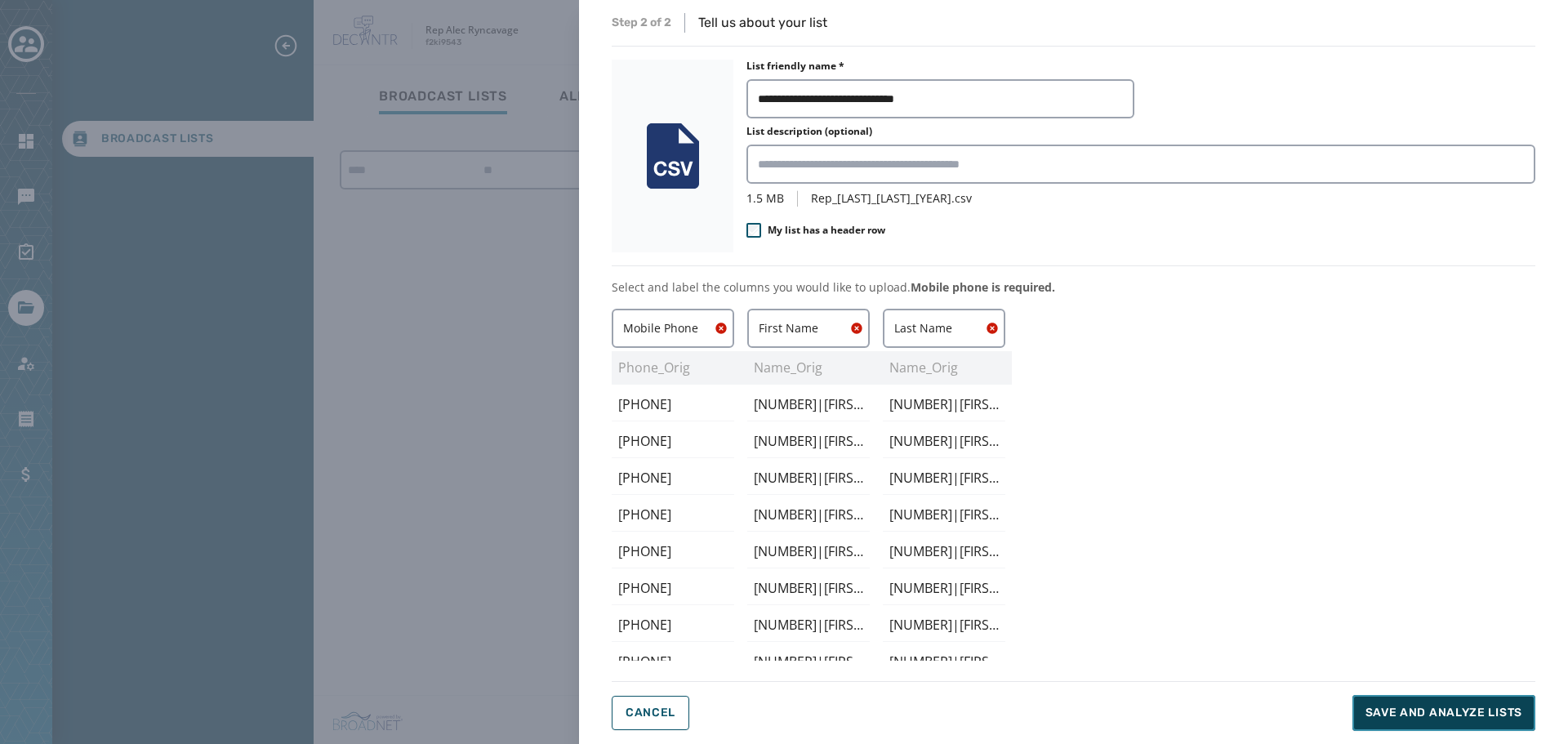 click on "Save and analyze lists" at bounding box center (1444, 713) 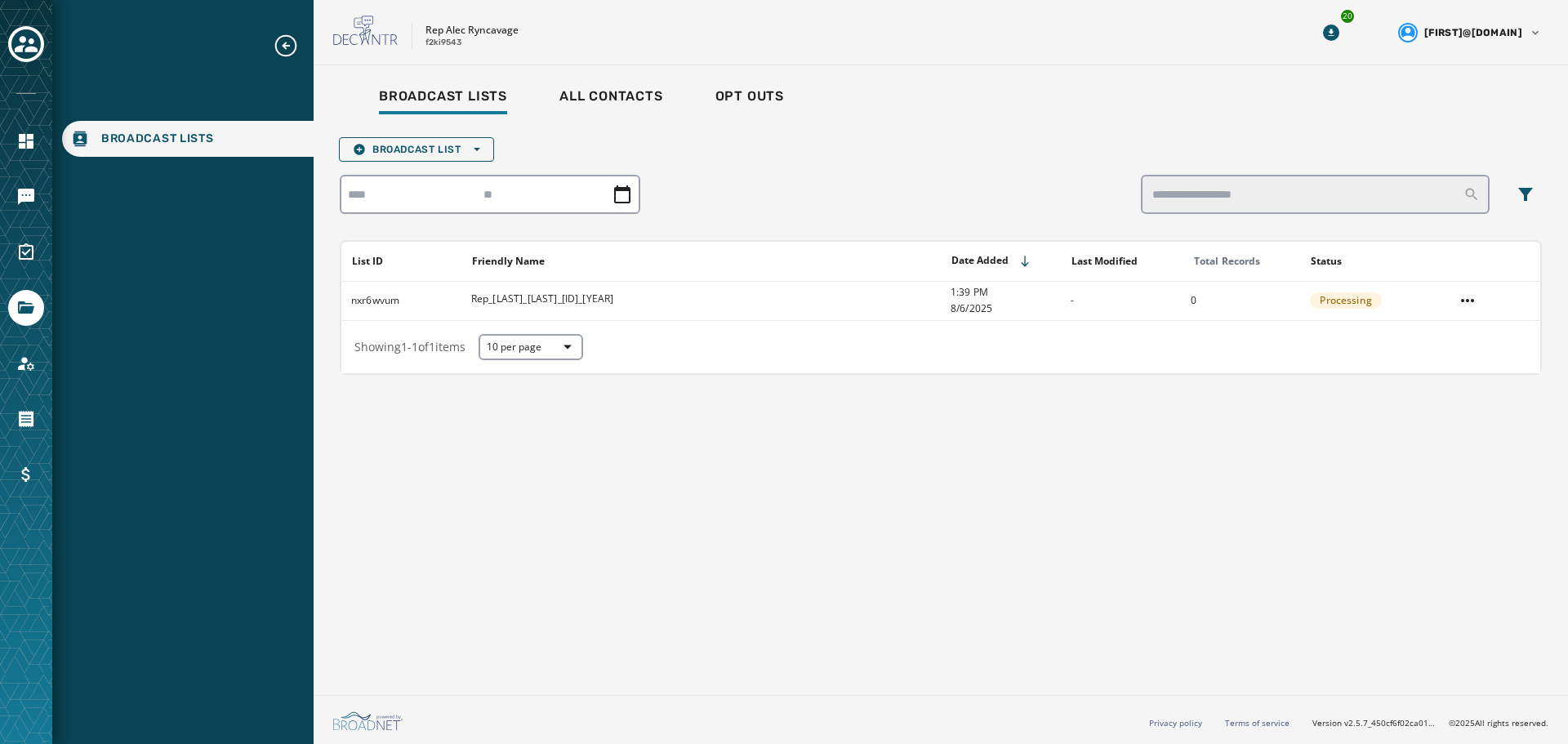 click 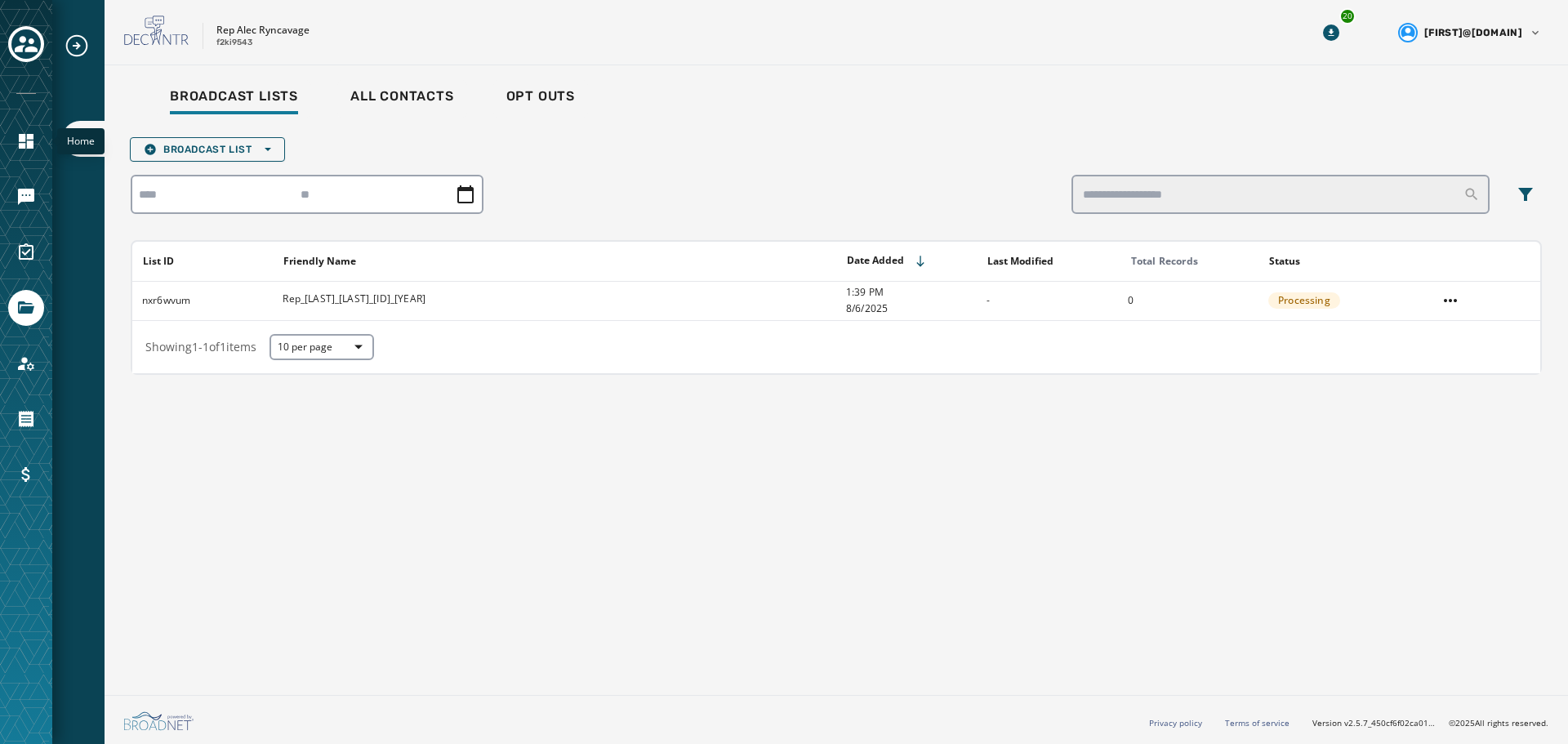 click 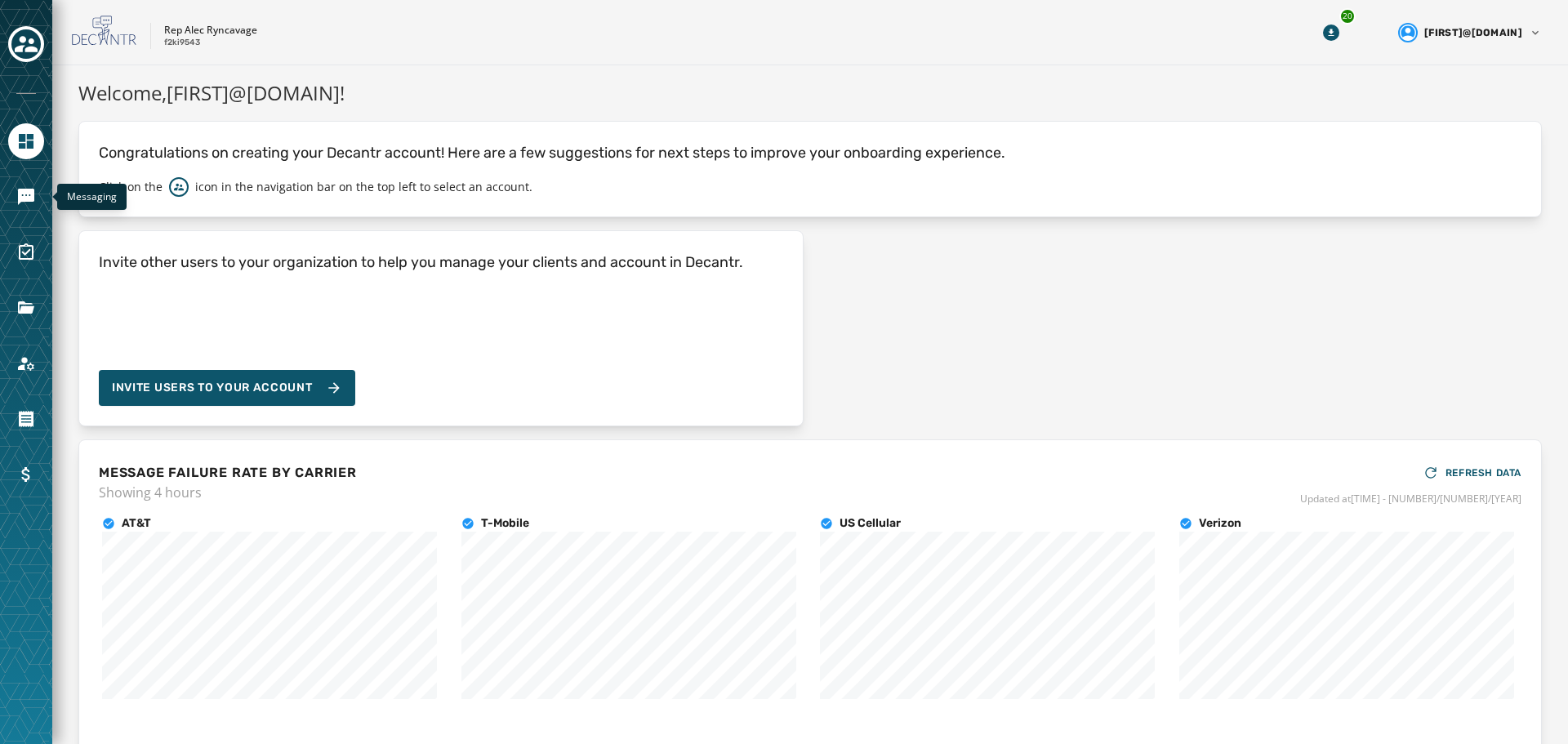 click 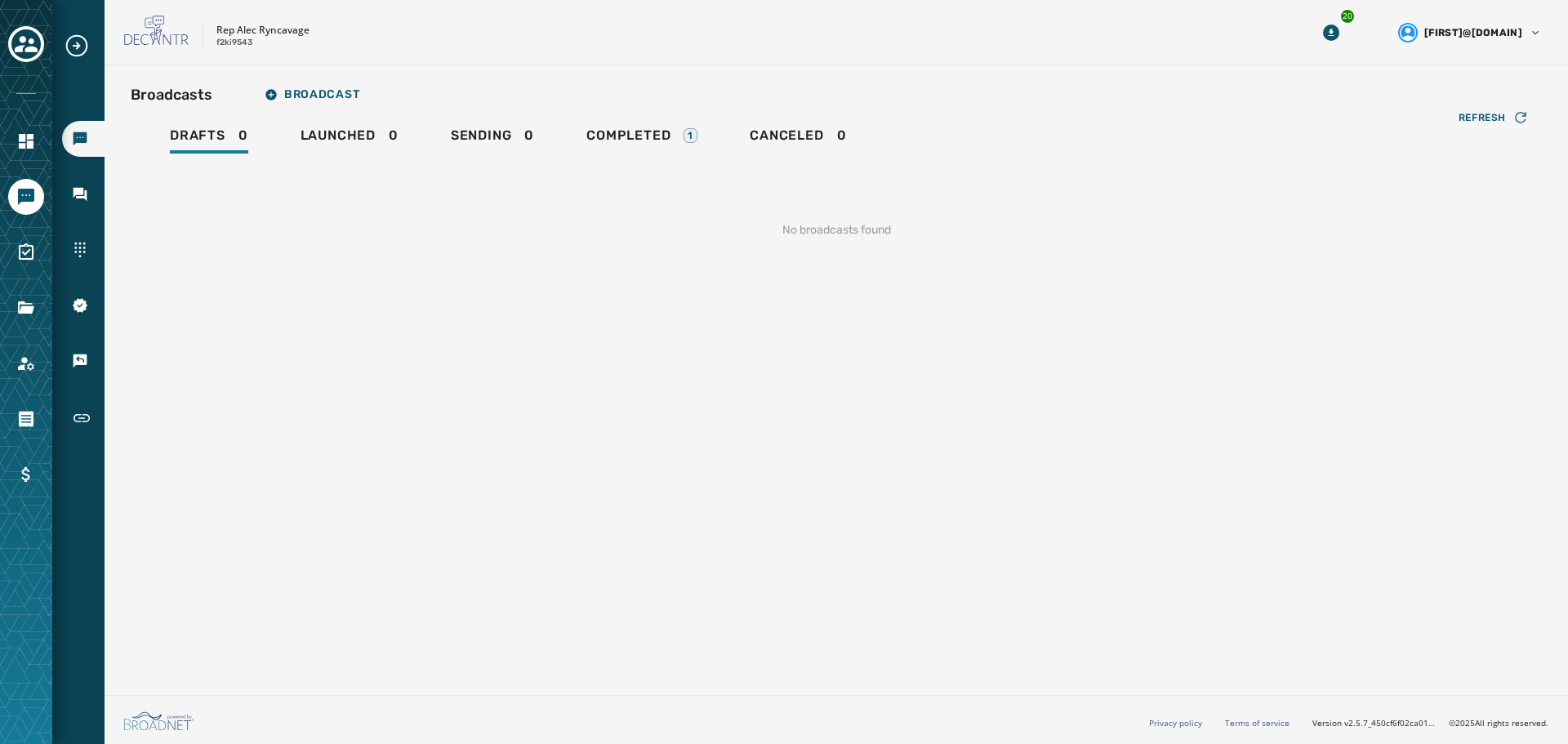 click on "Inbox" at bounding box center [83, 194] 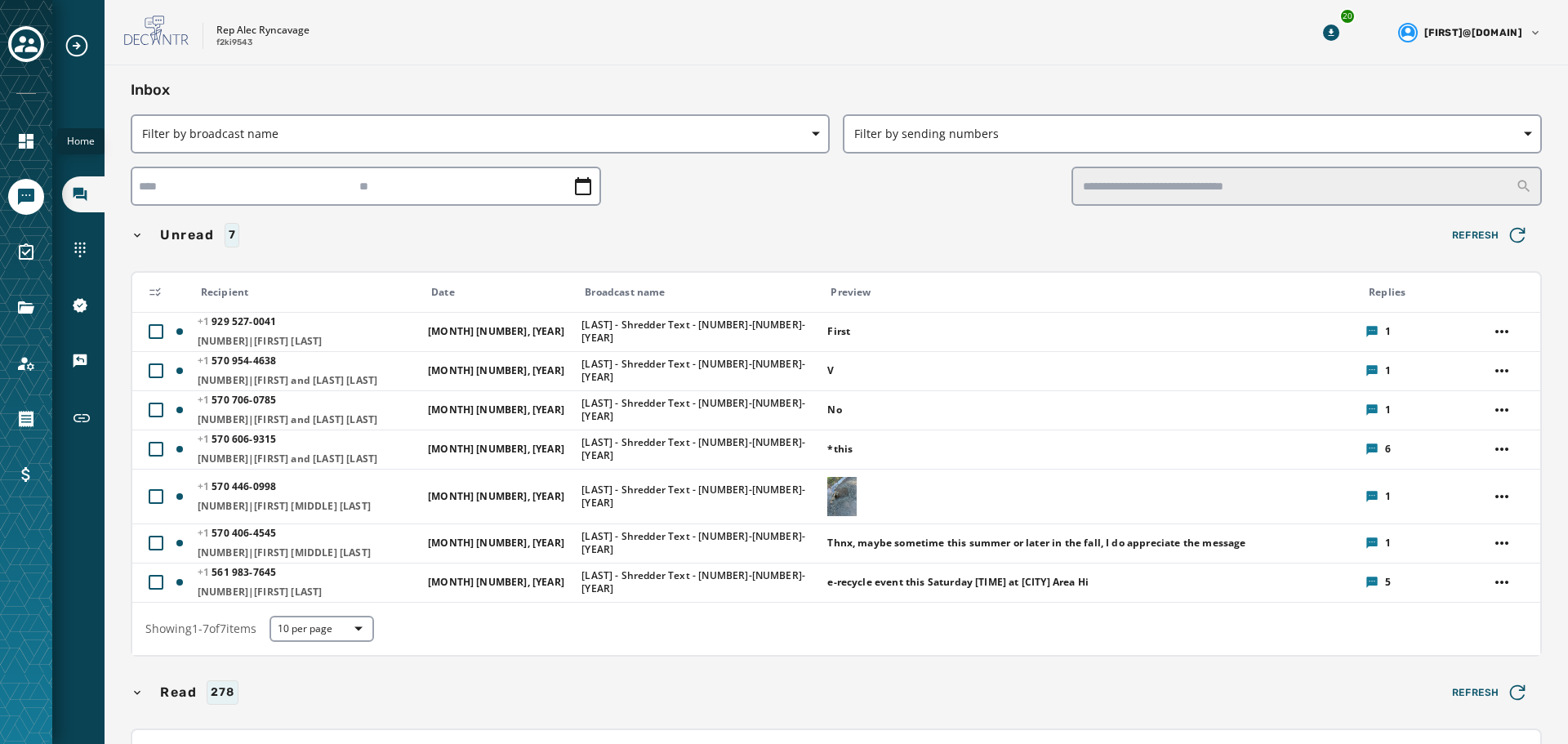 click at bounding box center [26, 141] 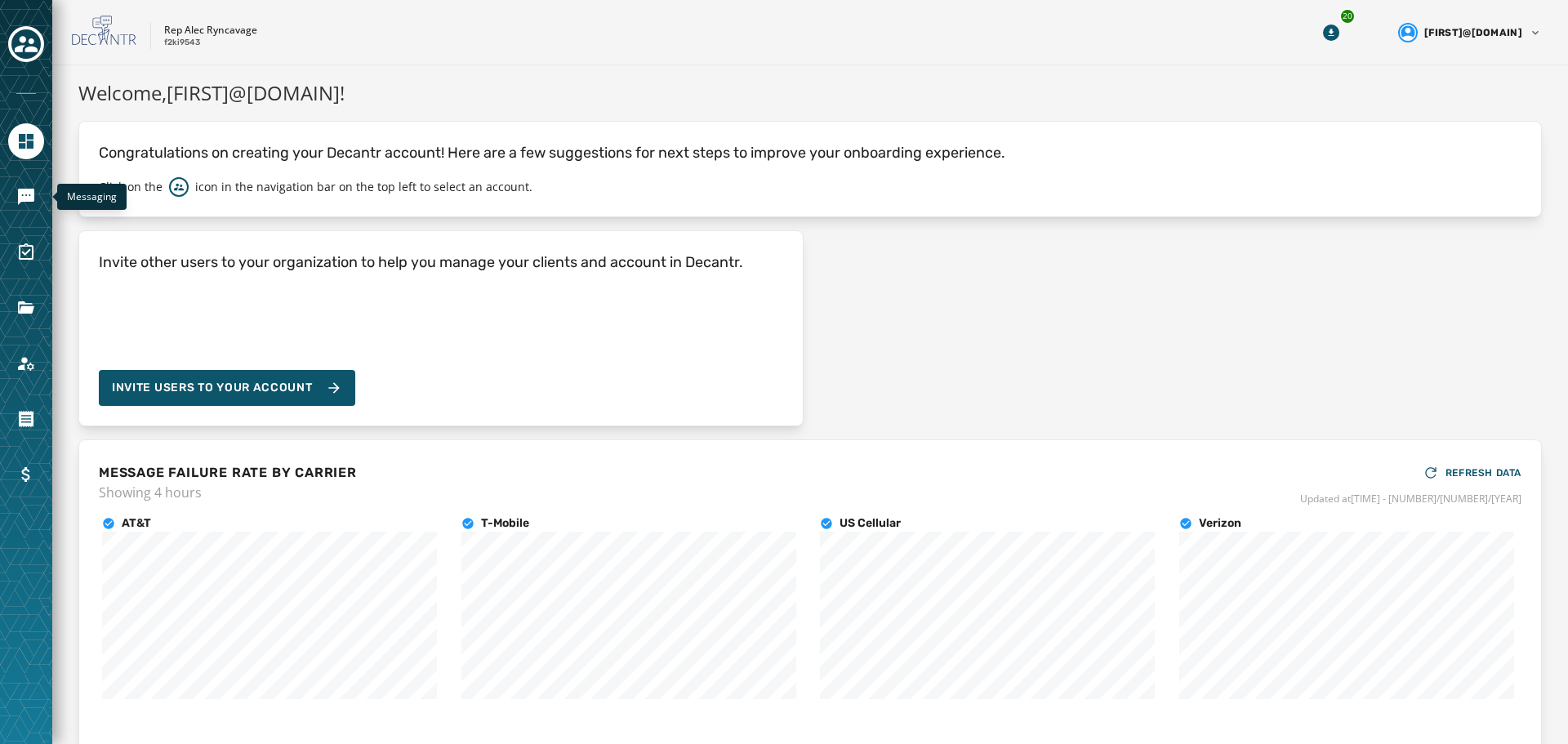click 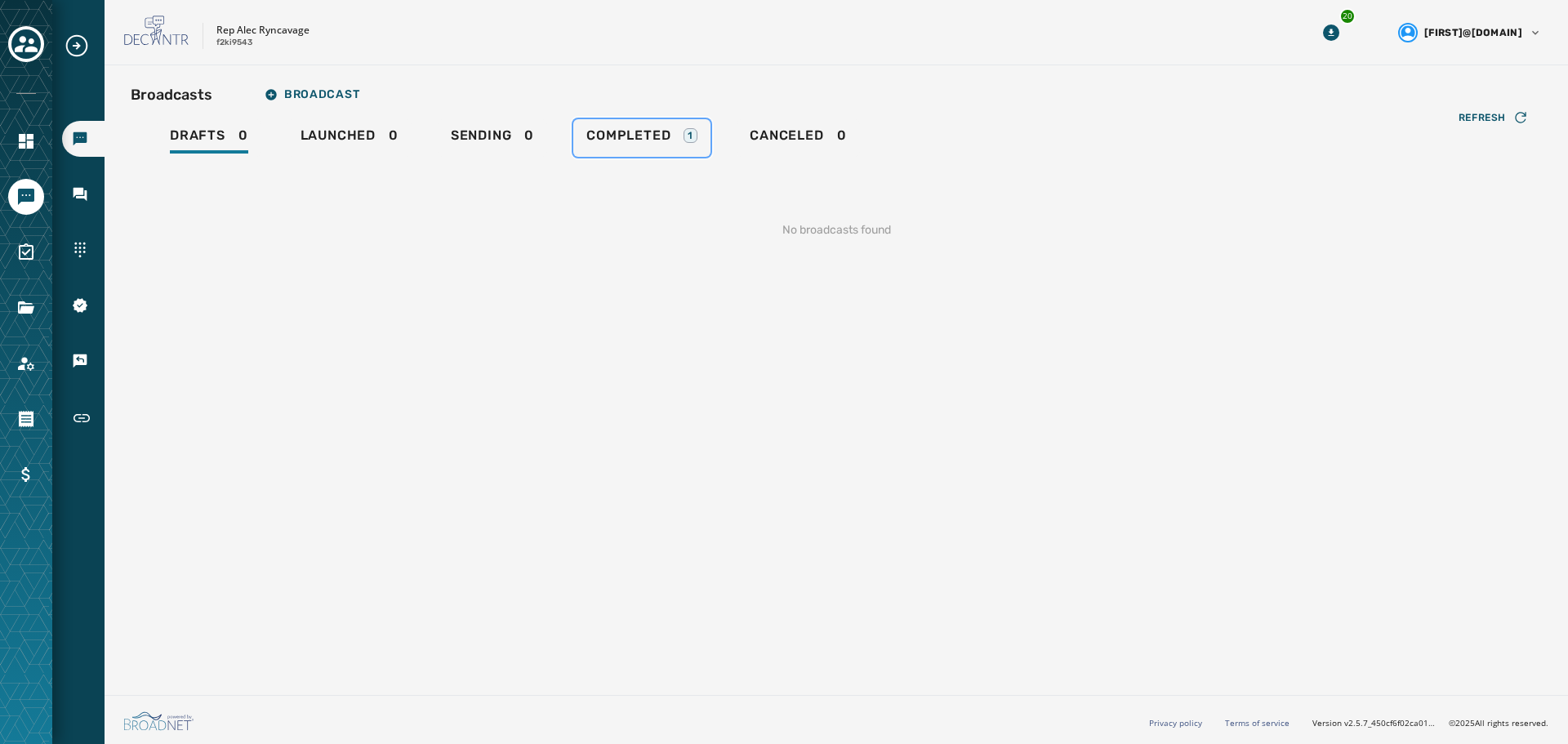 click on "Completed" at bounding box center [628, 136] 